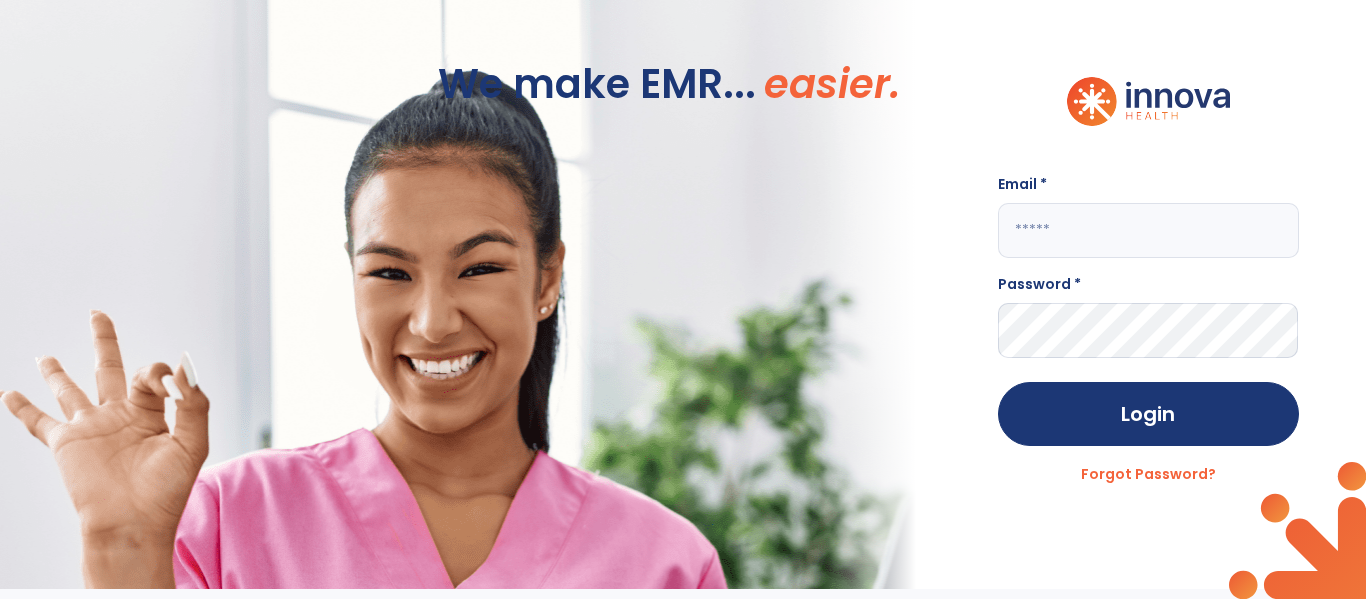 scroll, scrollTop: 0, scrollLeft: 0, axis: both 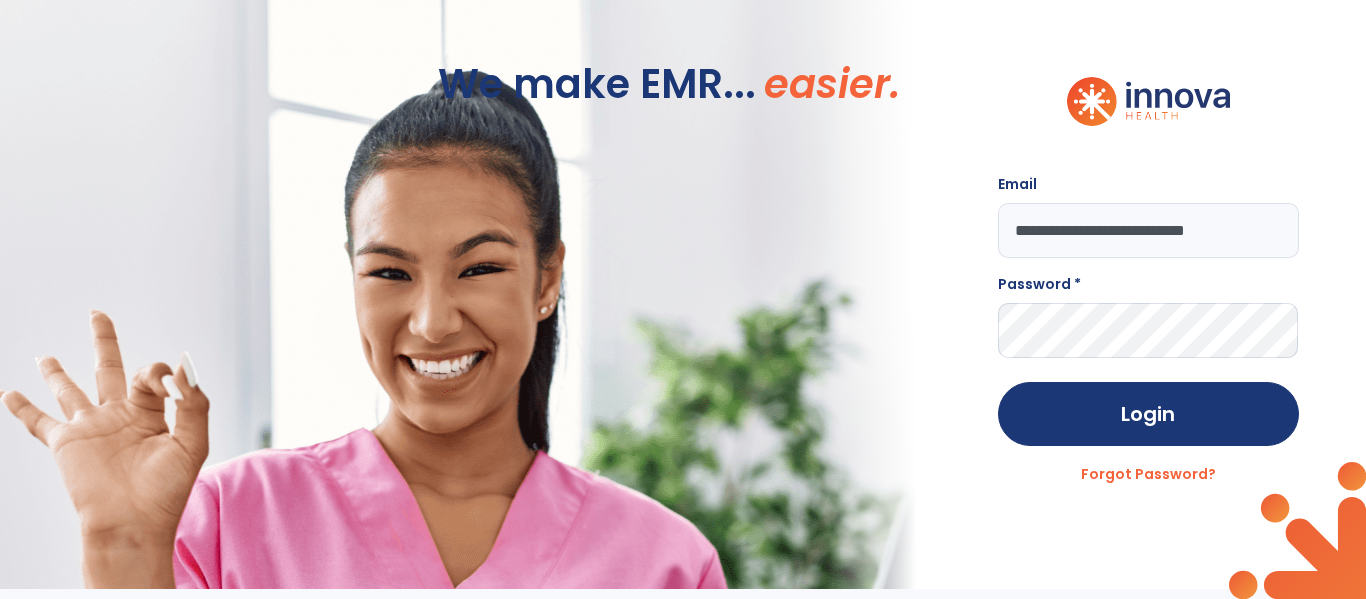 type on "**********" 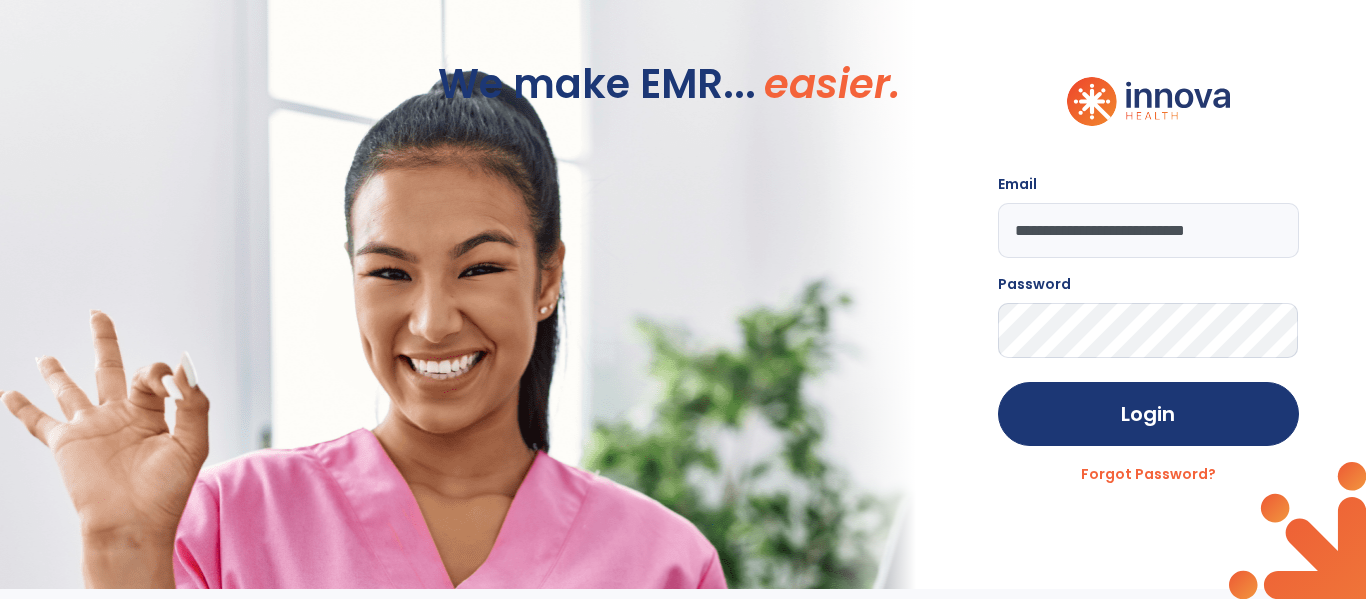 click on "Login" 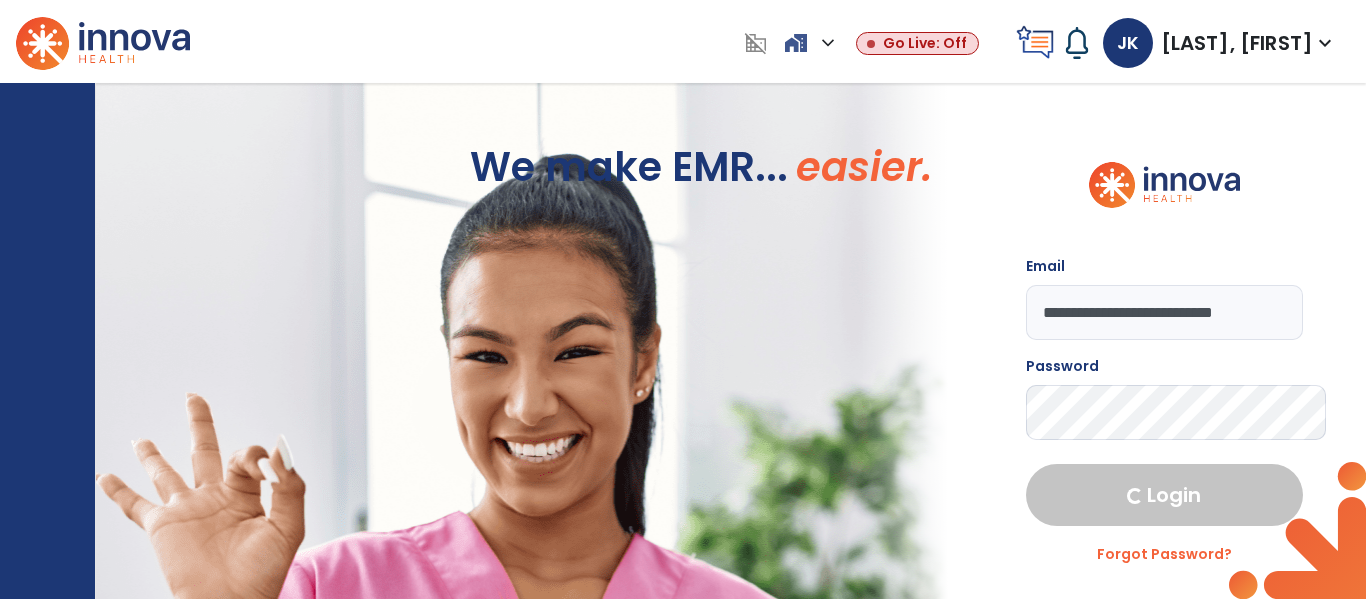 select on "****" 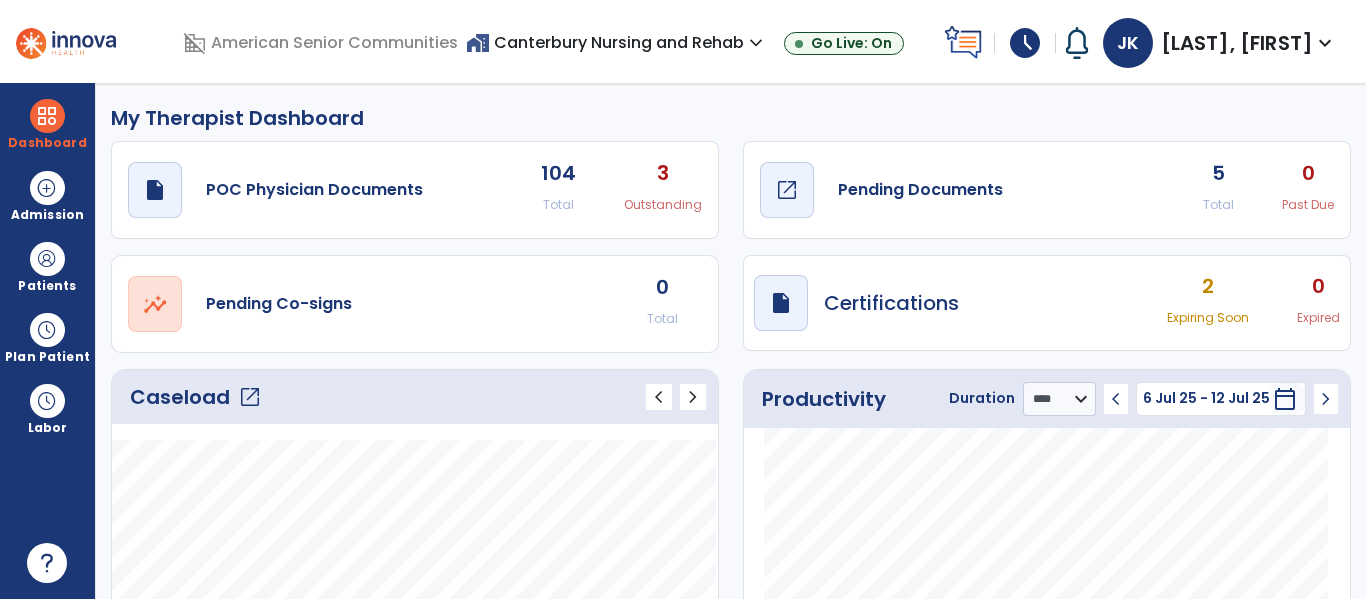 click on "draft   open_in_new  Pending Documents" 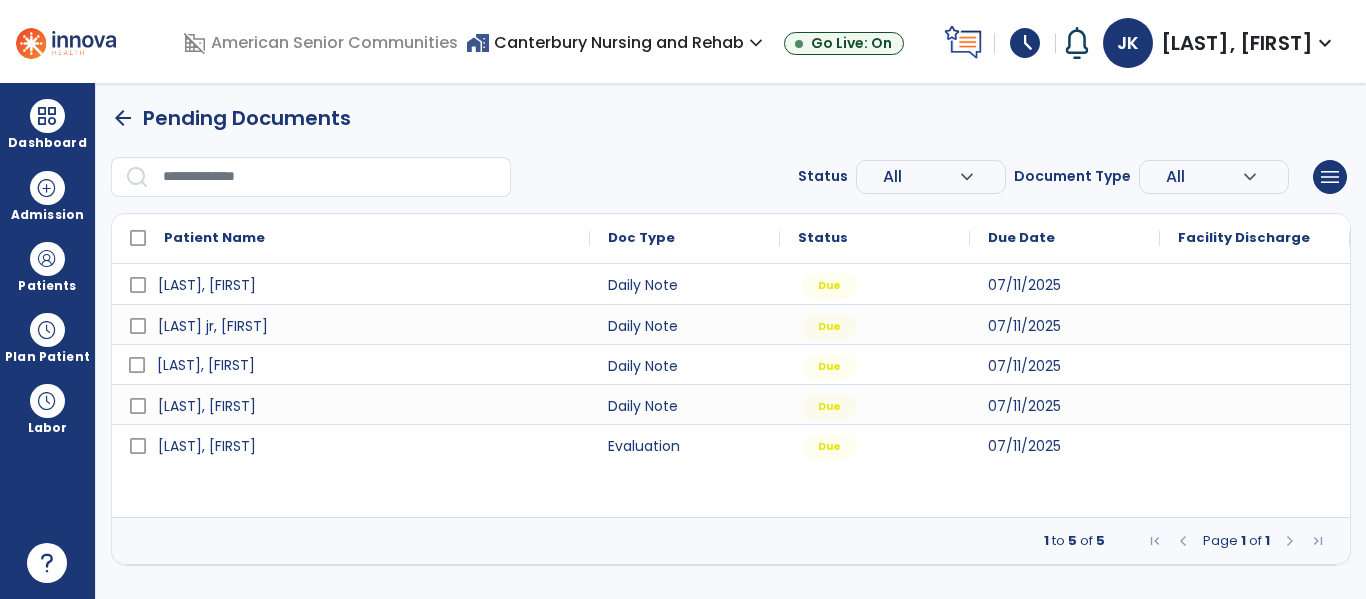 click on "[LAST], [FIRST]" at bounding box center [206, 365] 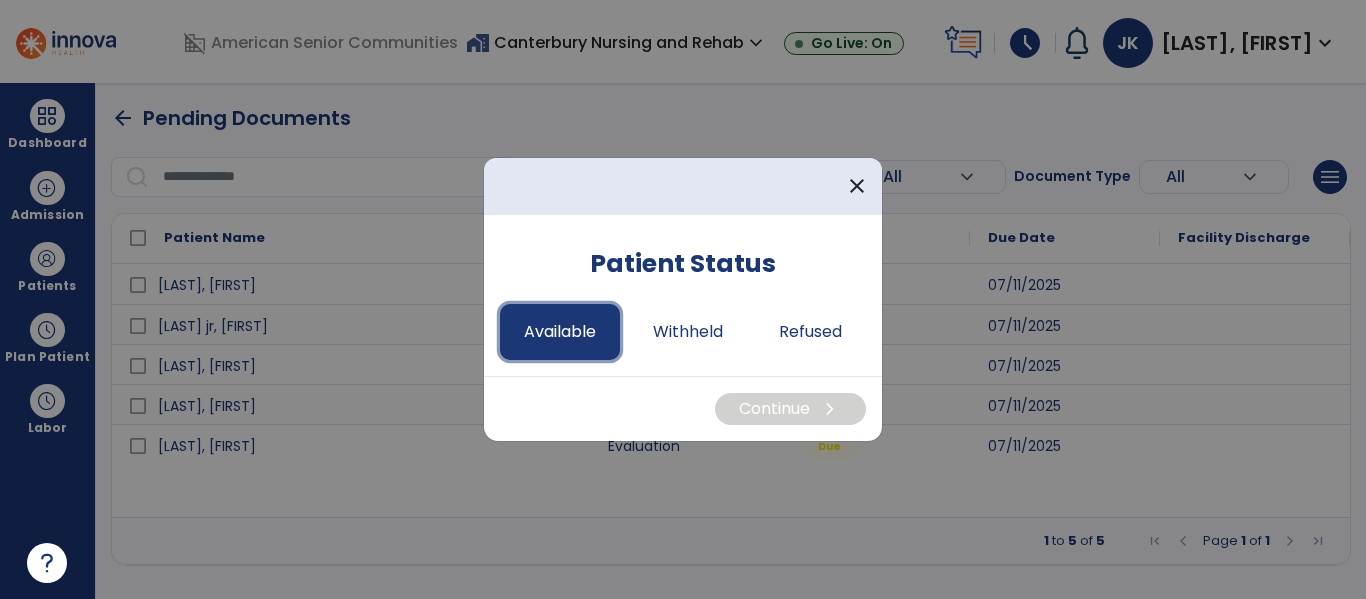 click on "Available" at bounding box center (560, 332) 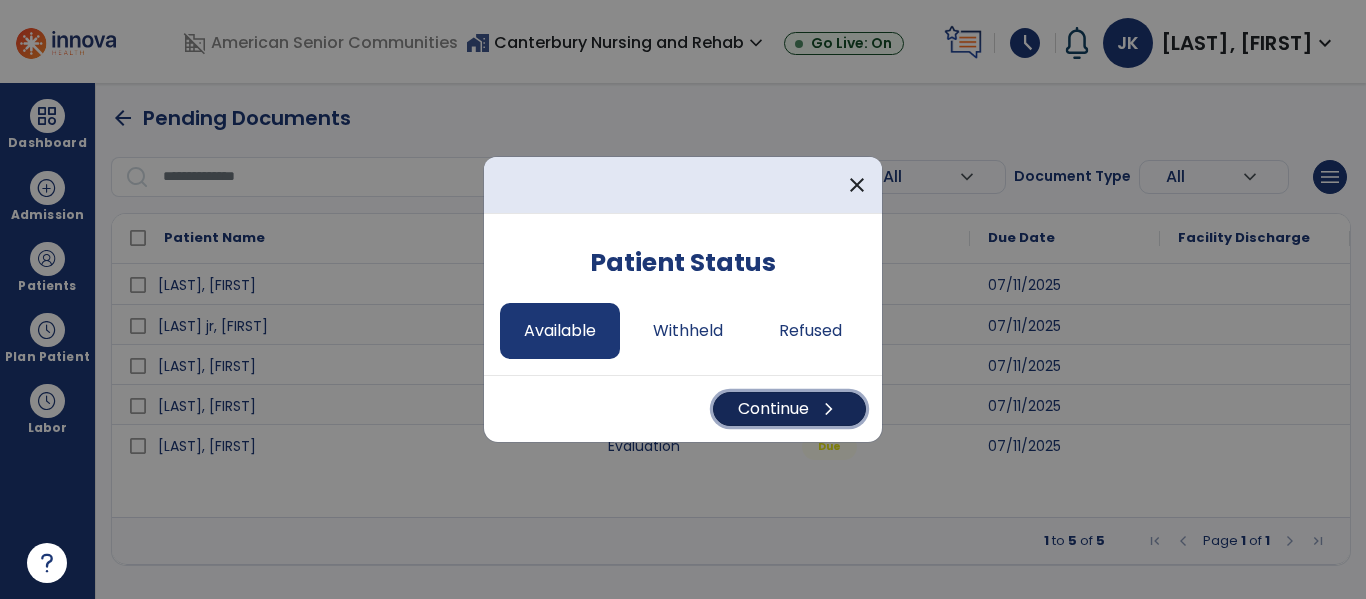 click on "Continue   chevron_right" at bounding box center [789, 409] 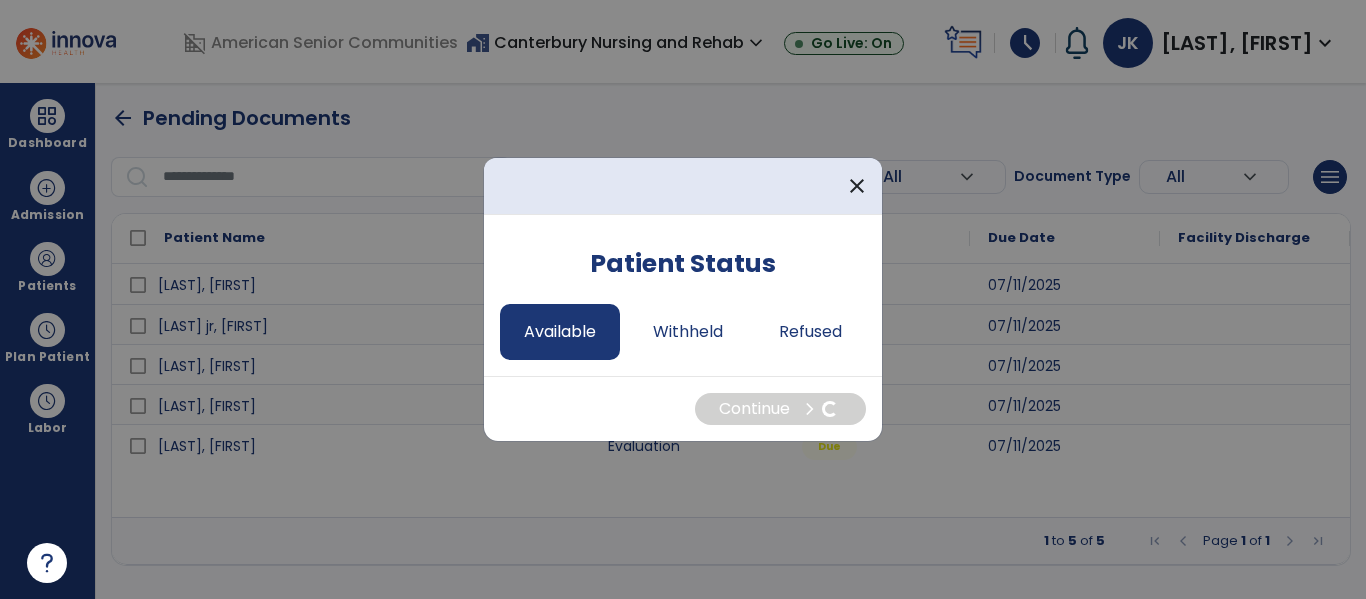 select on "*" 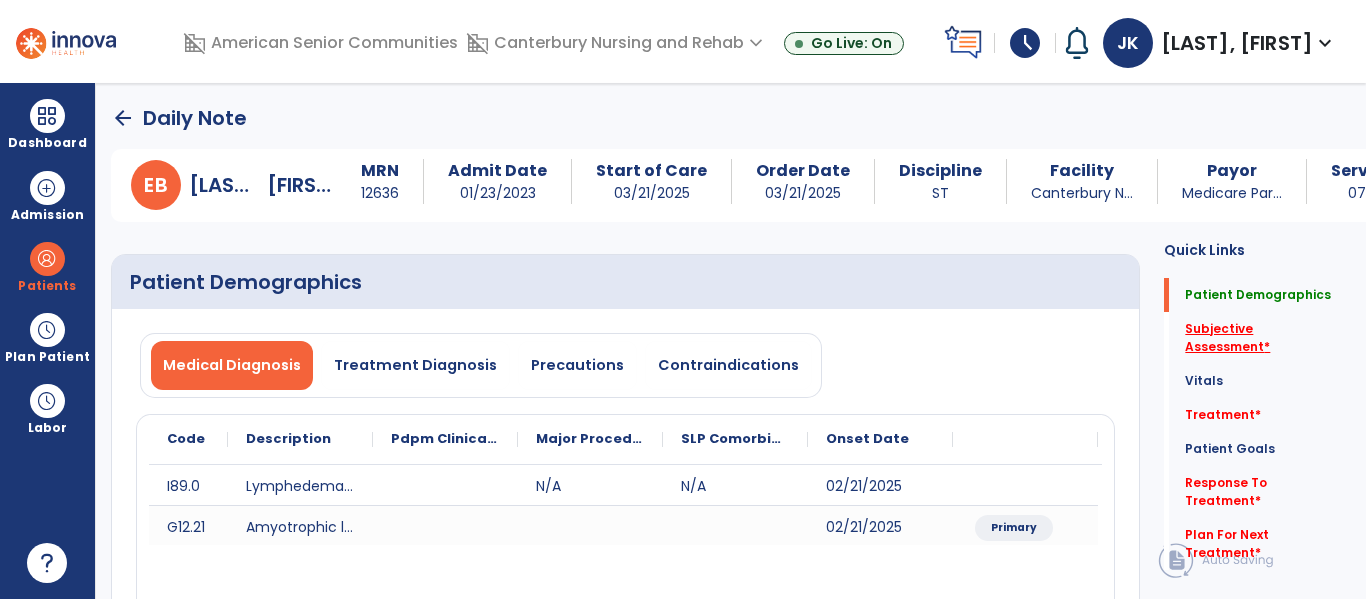click on "Subjective Assessment   *" 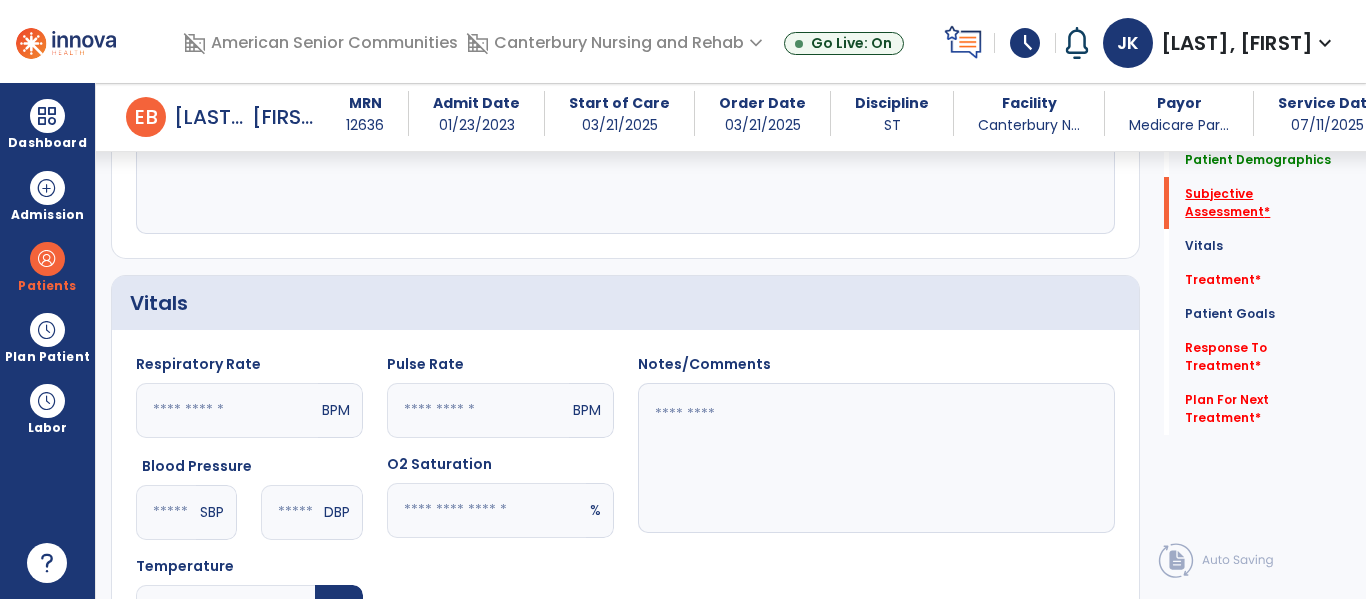 scroll, scrollTop: 600, scrollLeft: 0, axis: vertical 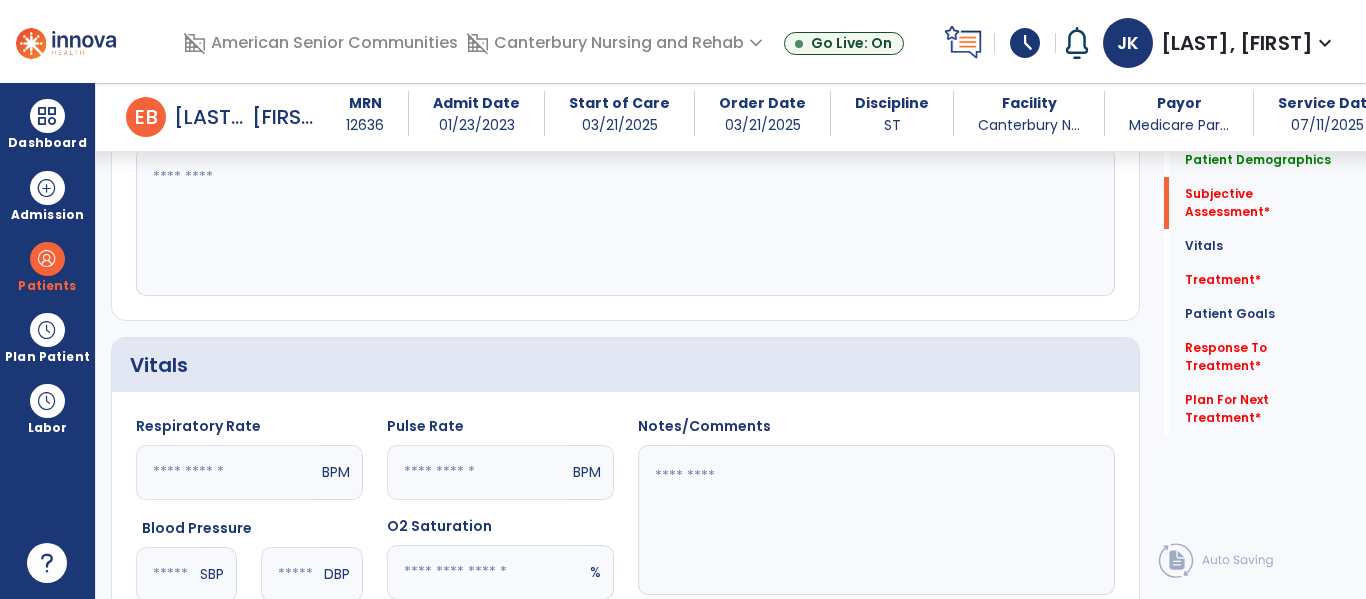 click 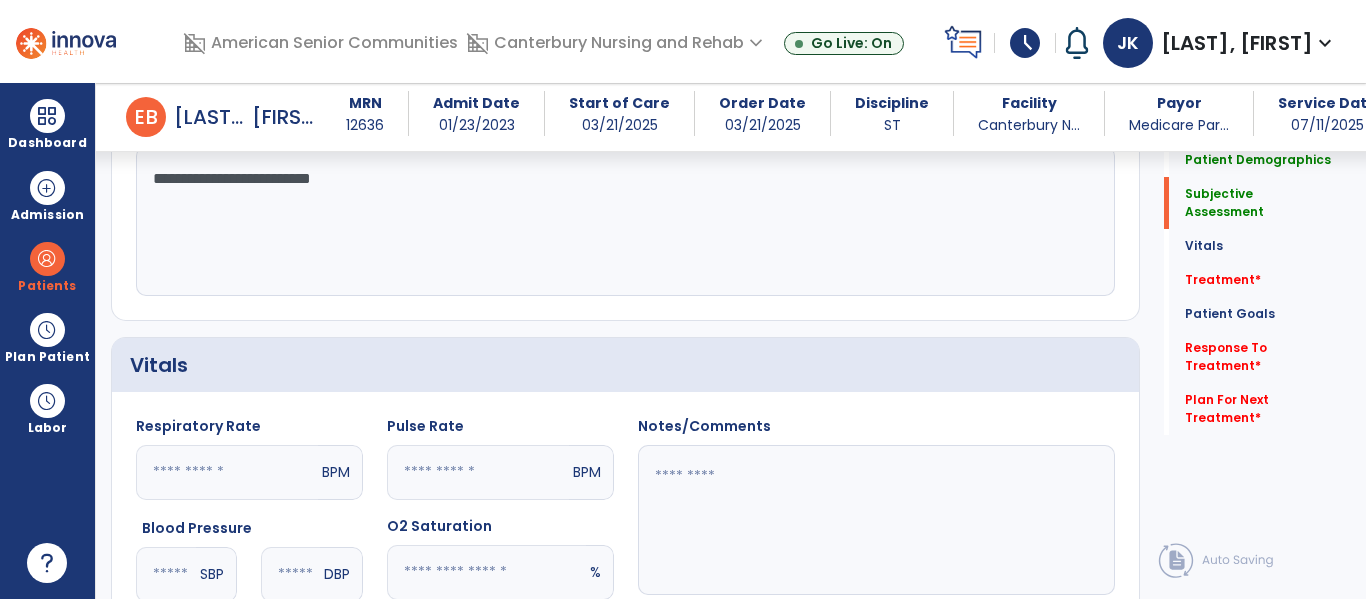 click on "Vitals" 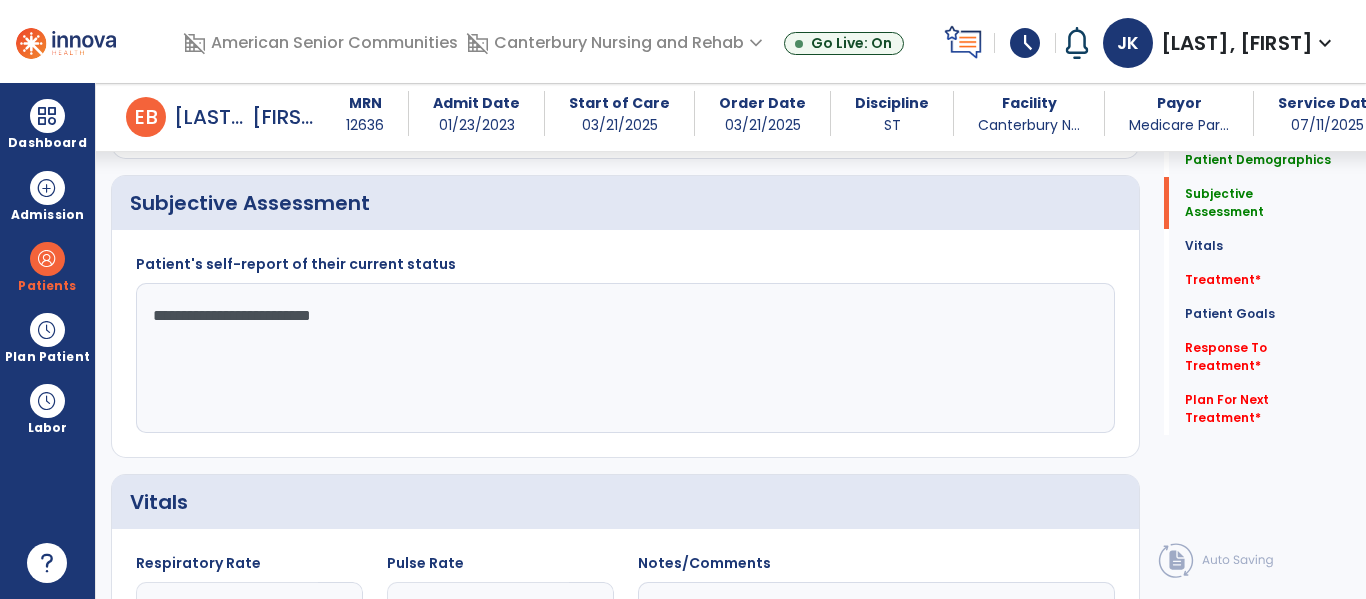 scroll, scrollTop: 459, scrollLeft: 0, axis: vertical 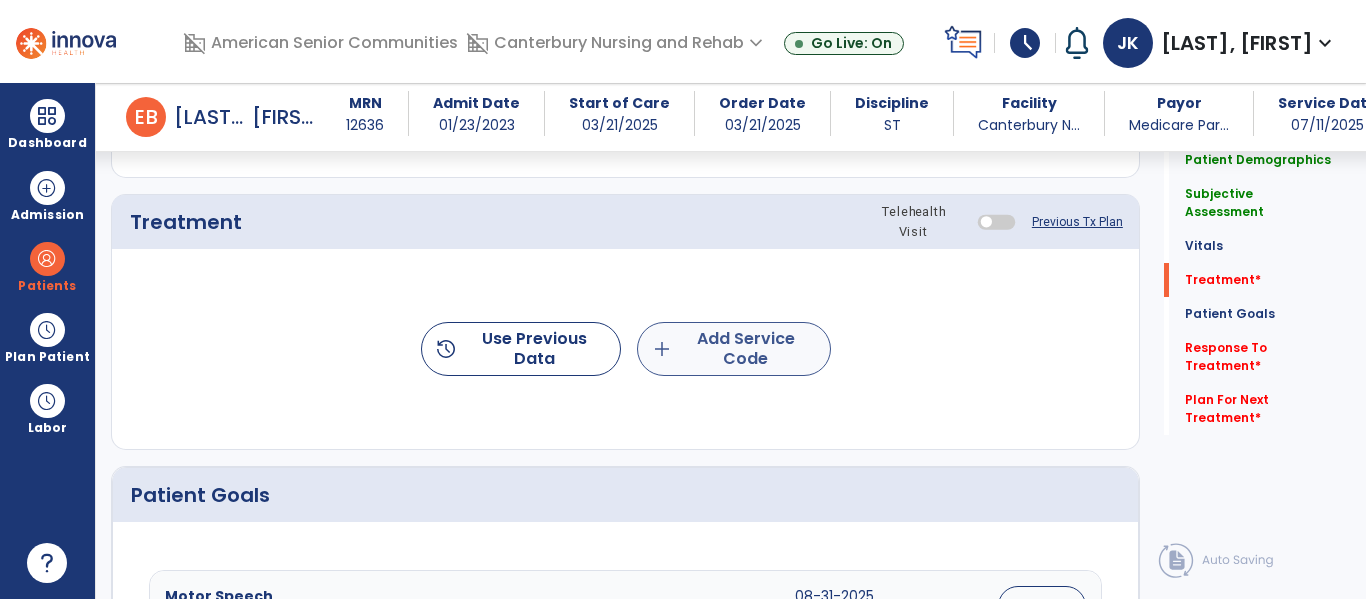type on "**********" 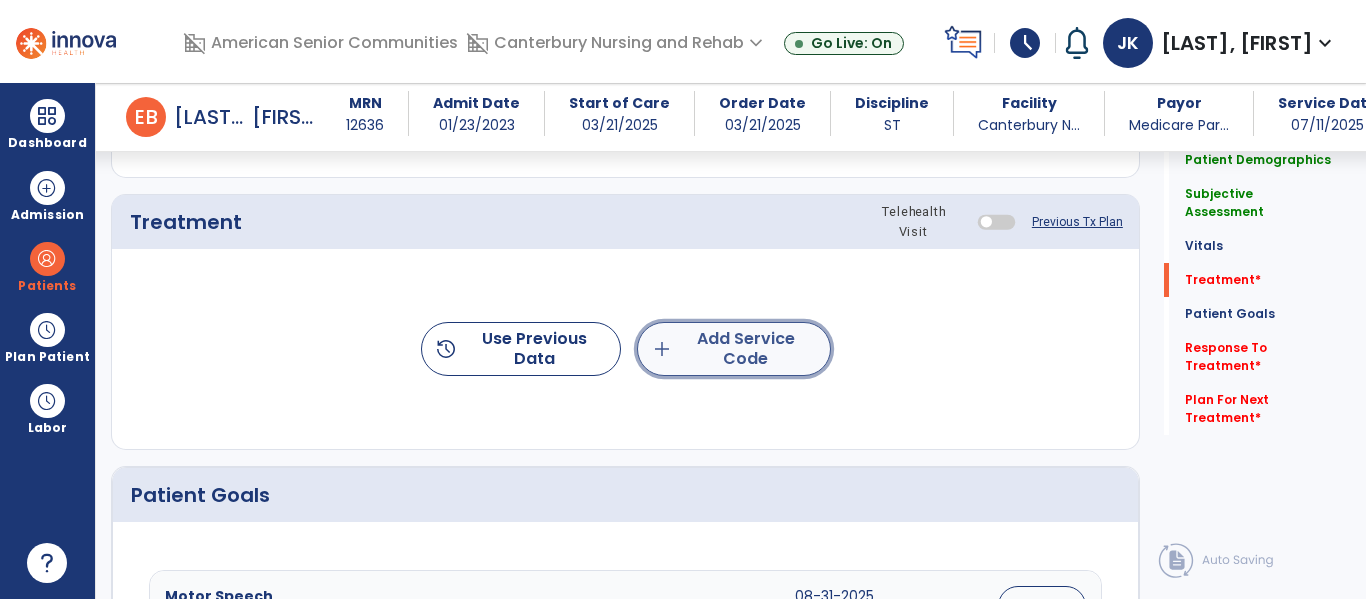 click on "add  Add Service Code" 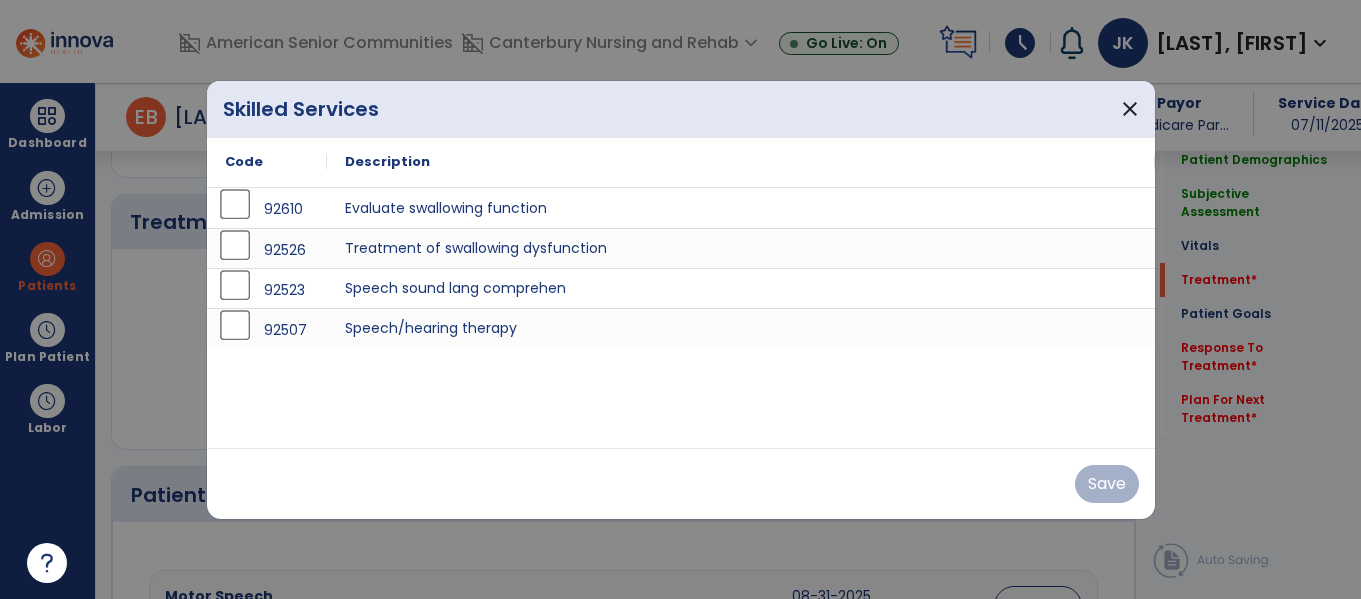 scroll, scrollTop: 1165, scrollLeft: 0, axis: vertical 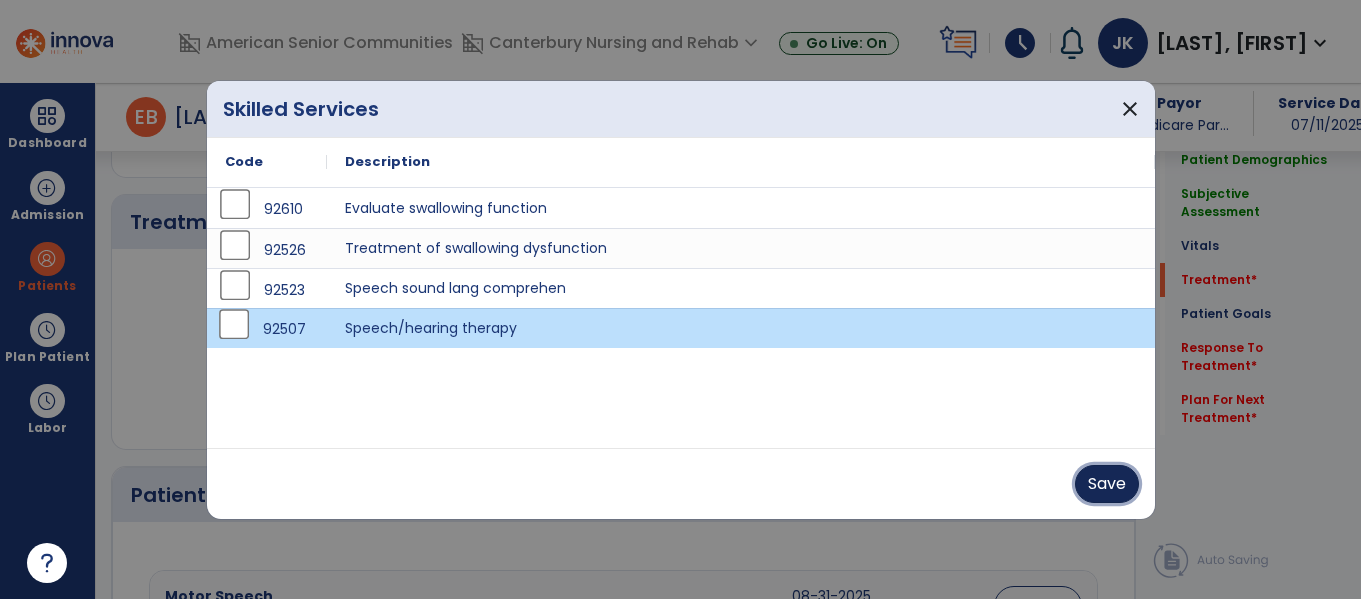 click on "Save" at bounding box center [1107, 484] 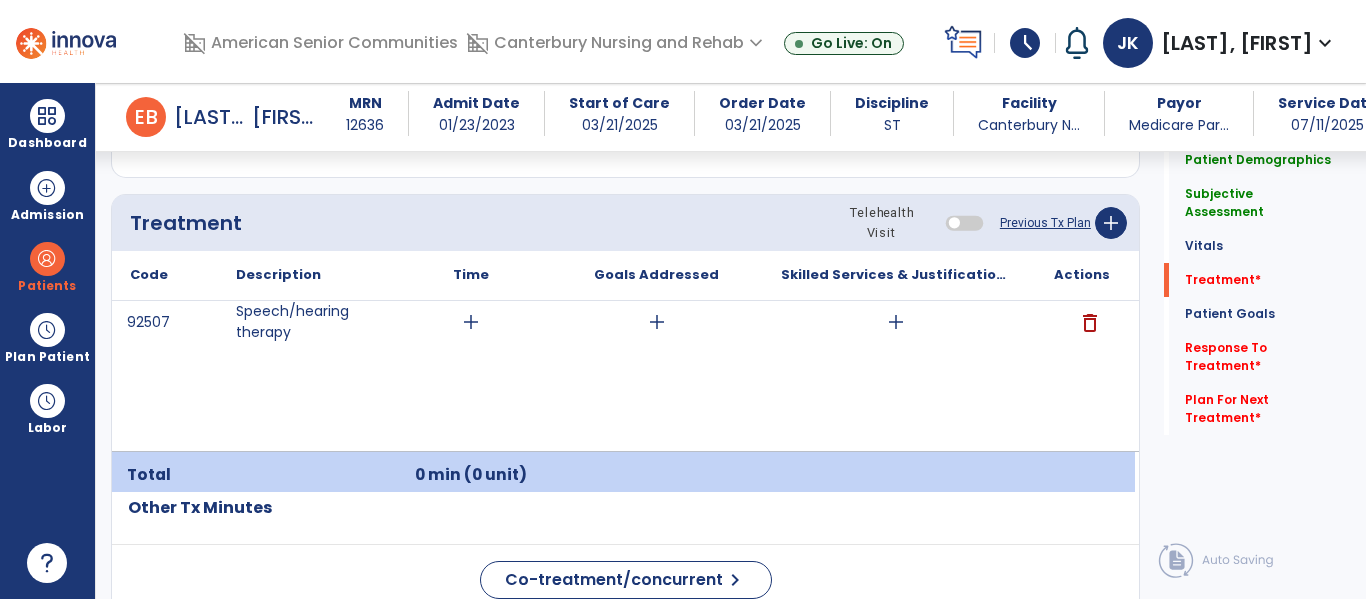 click on "add" at bounding box center [471, 322] 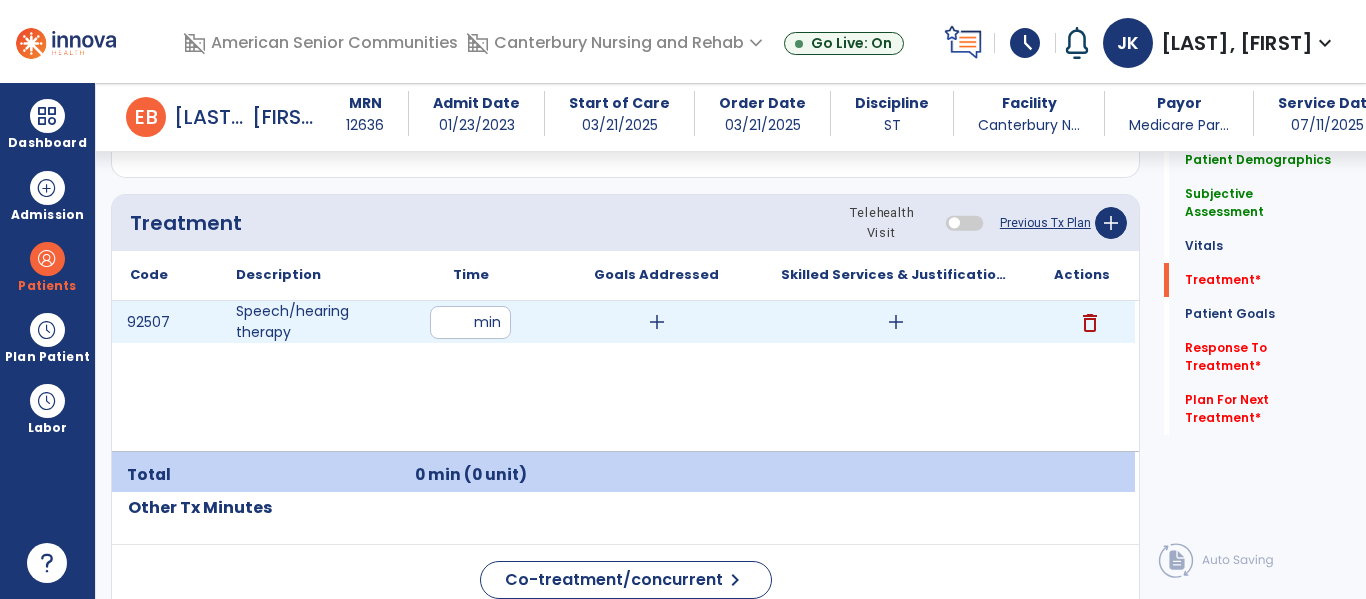 type on "**" 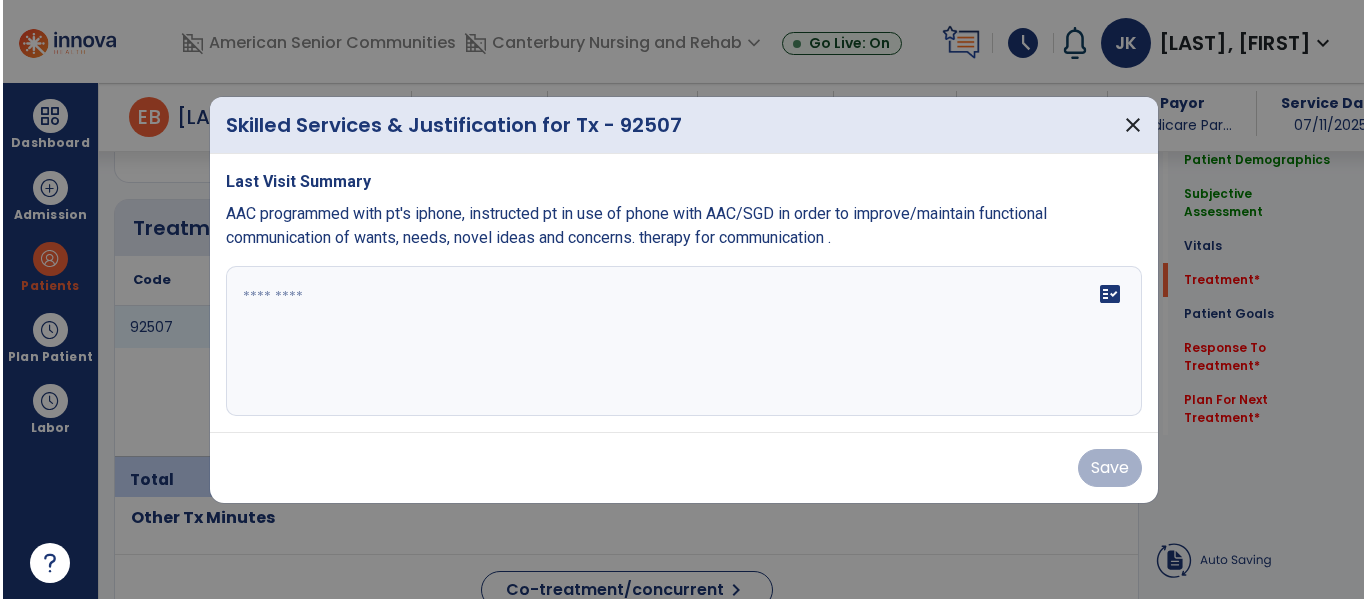 scroll, scrollTop: 1165, scrollLeft: 0, axis: vertical 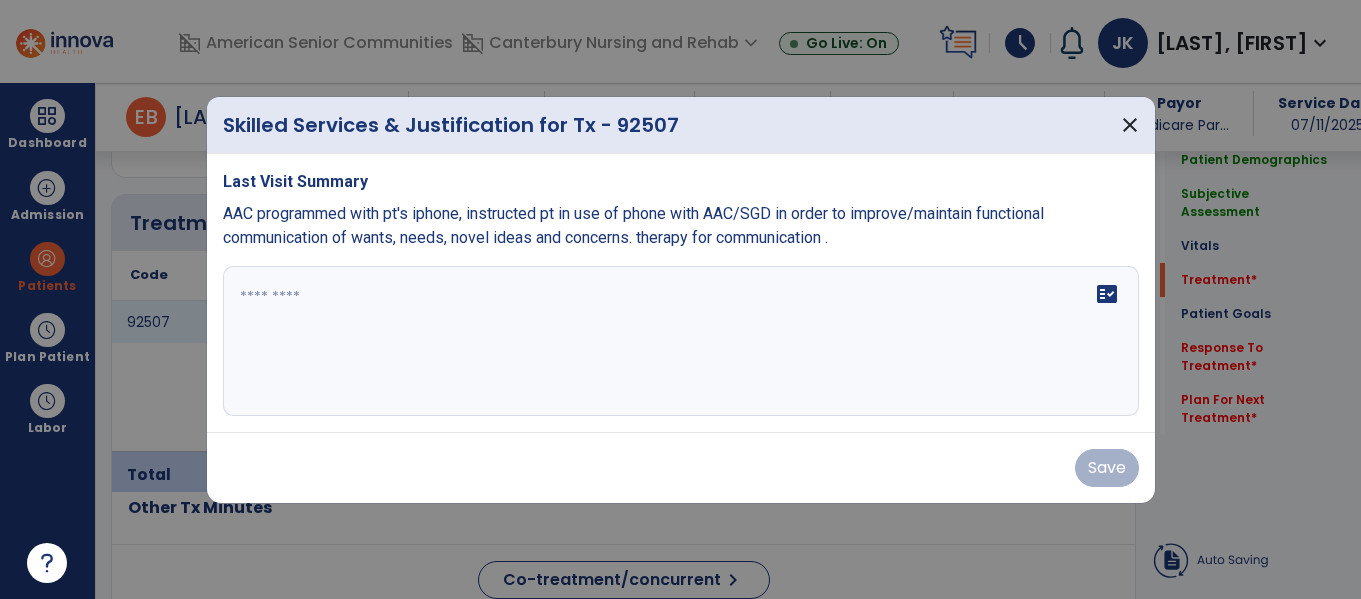 click on "fact_check" at bounding box center [681, 341] 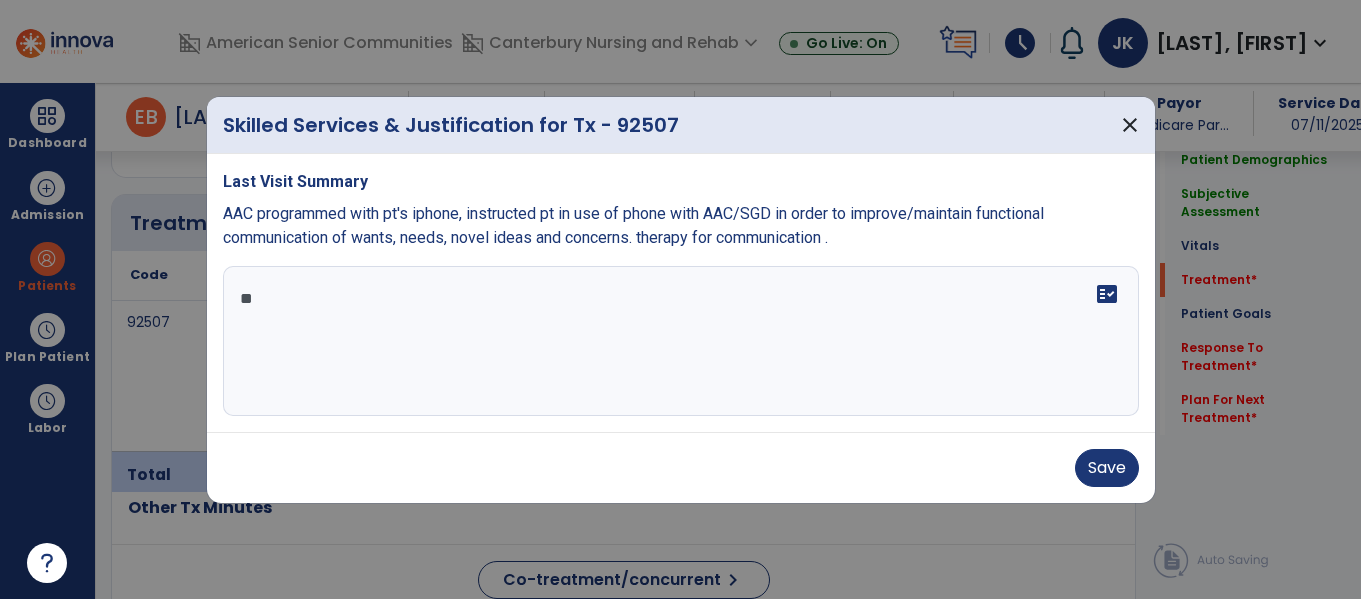 type on "*" 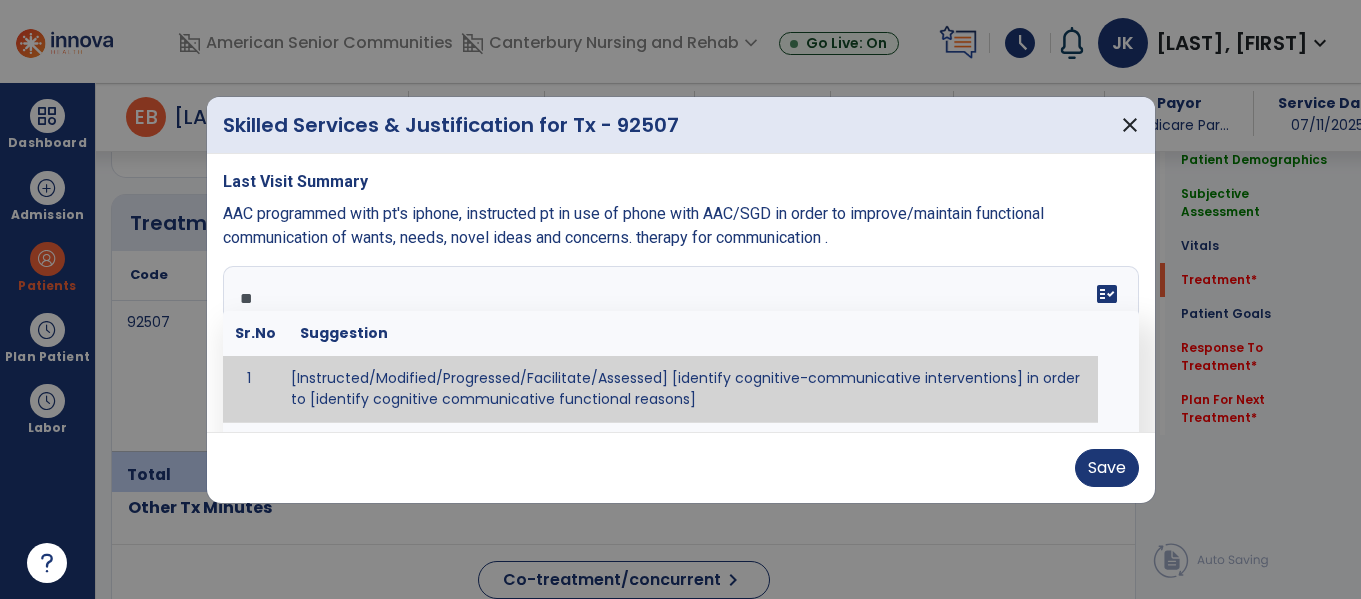type on "***" 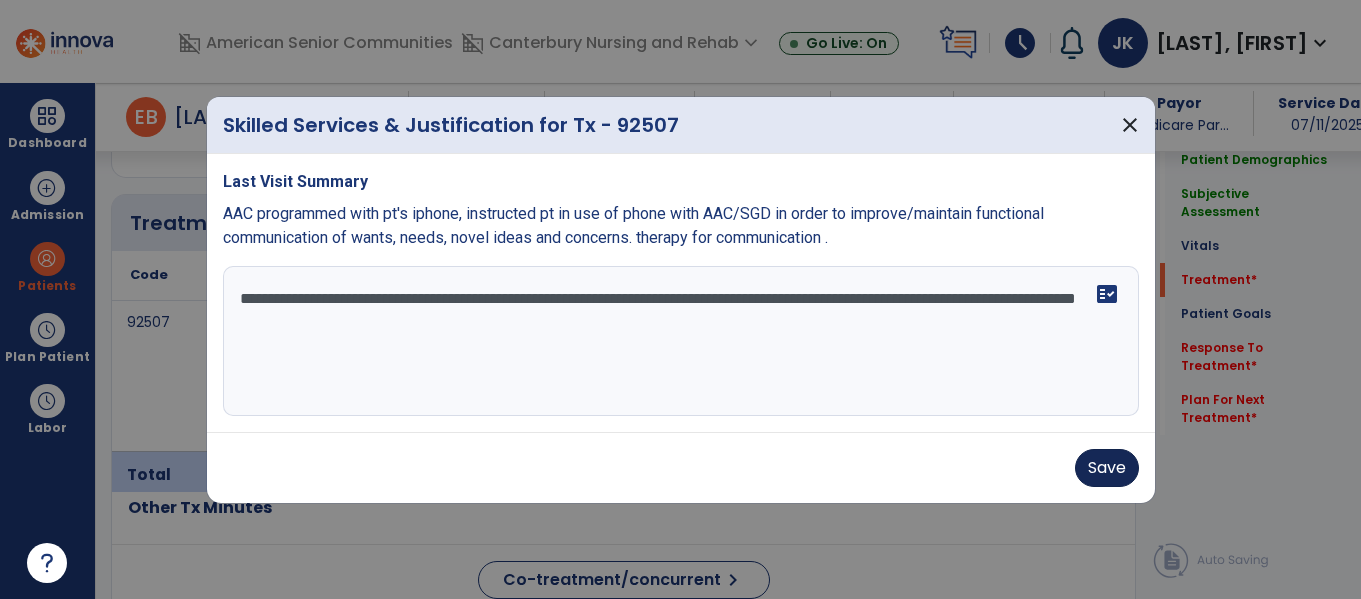 type on "**********" 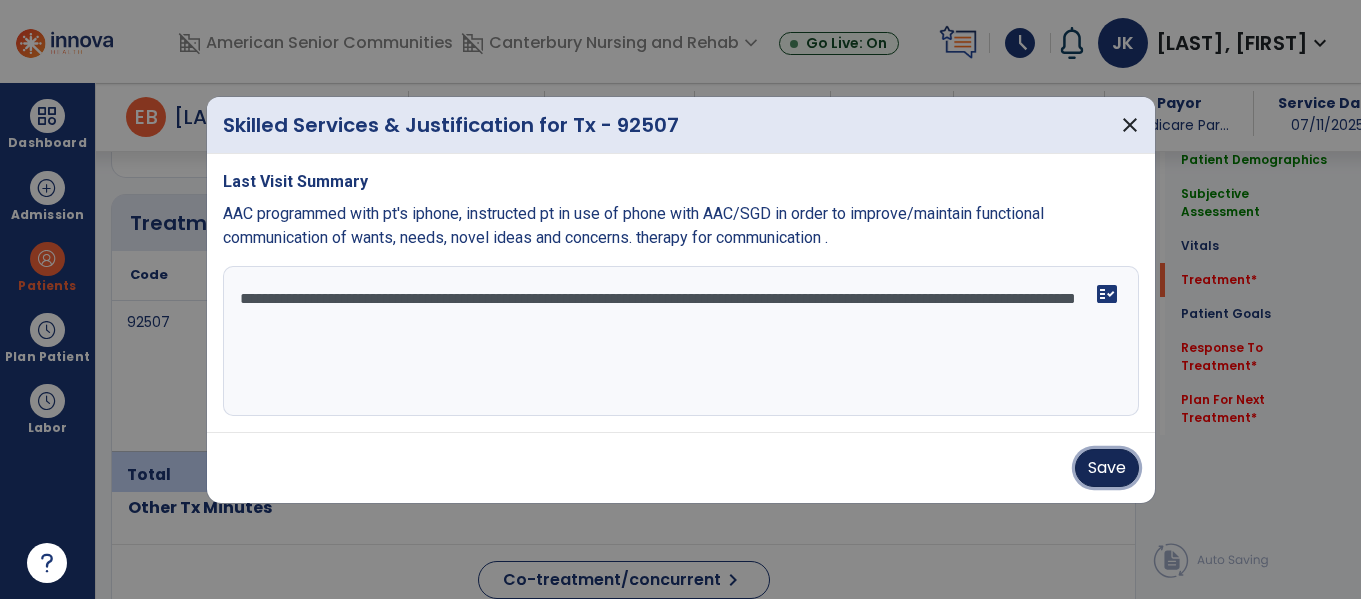 click on "Save" at bounding box center (1107, 468) 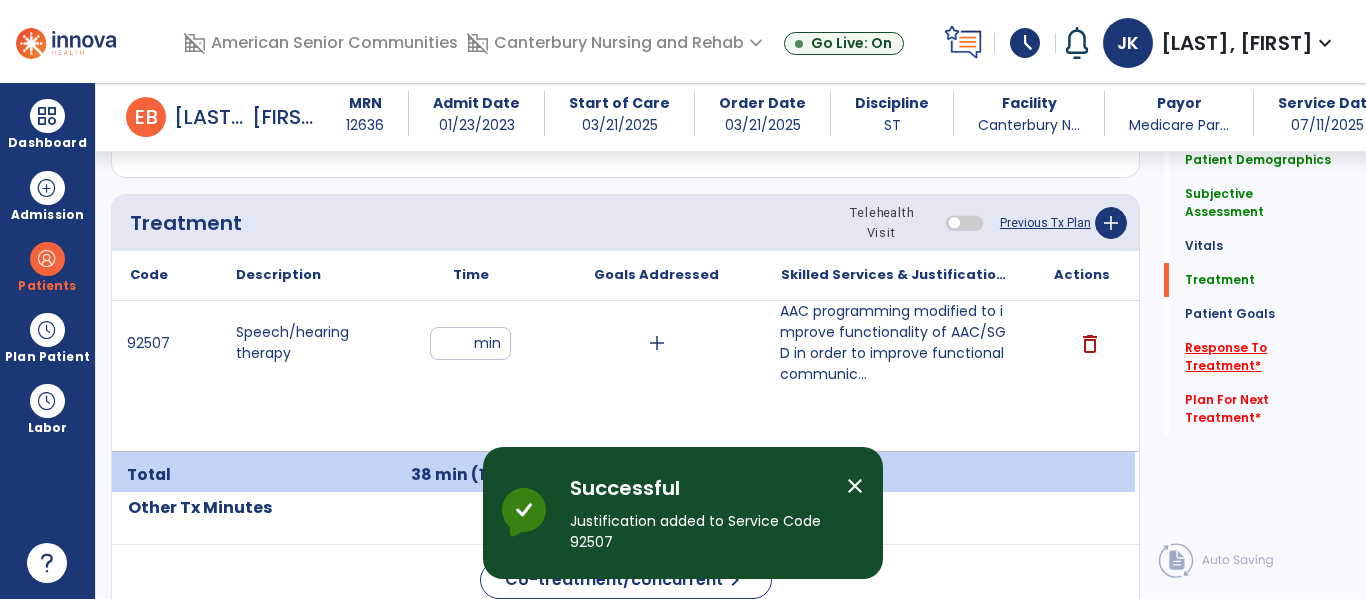 click on "Response To Treatment   *" 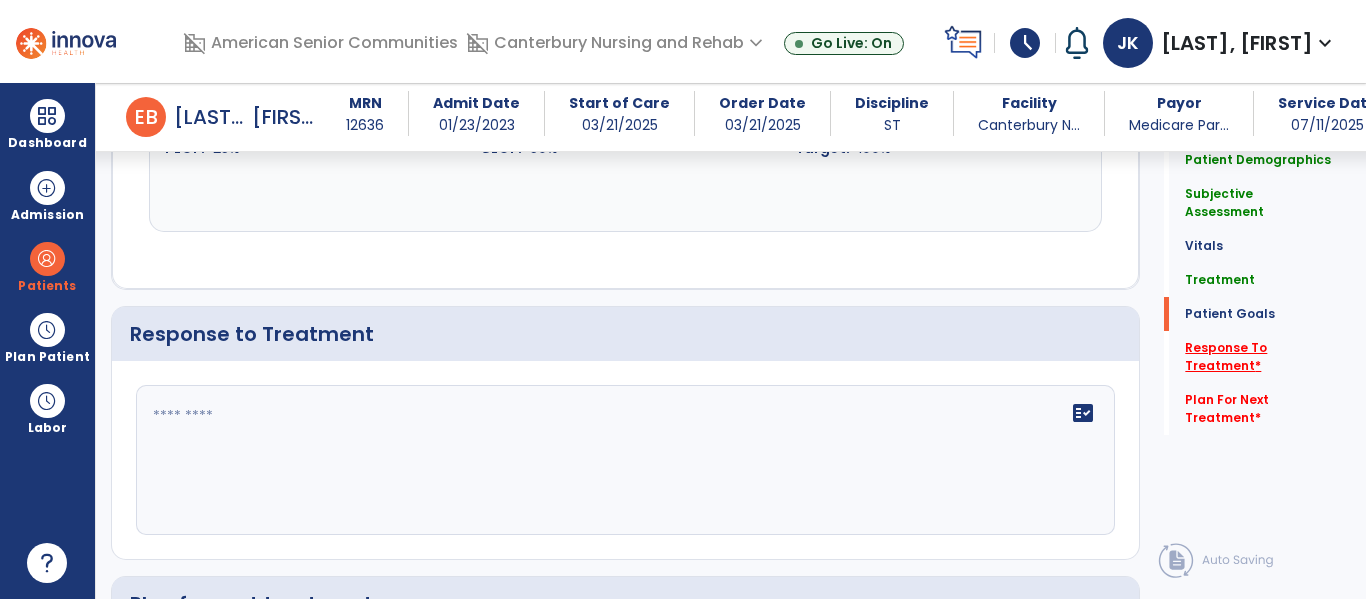 scroll, scrollTop: 3573, scrollLeft: 0, axis: vertical 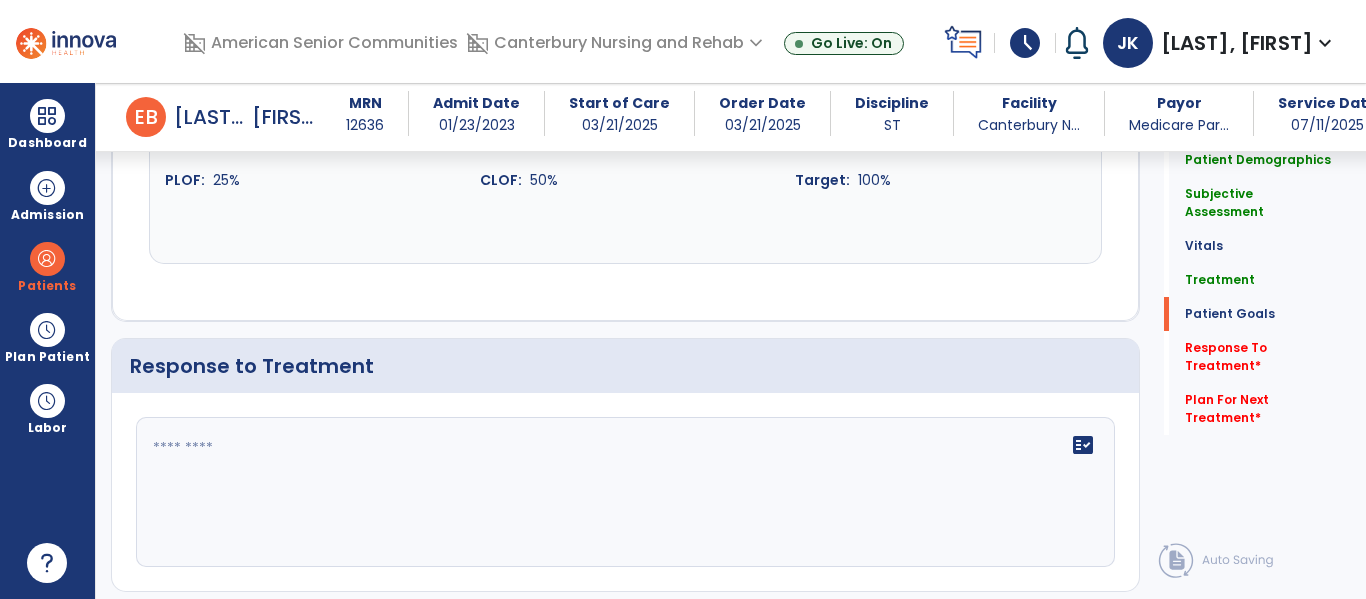 click on "fact_check" 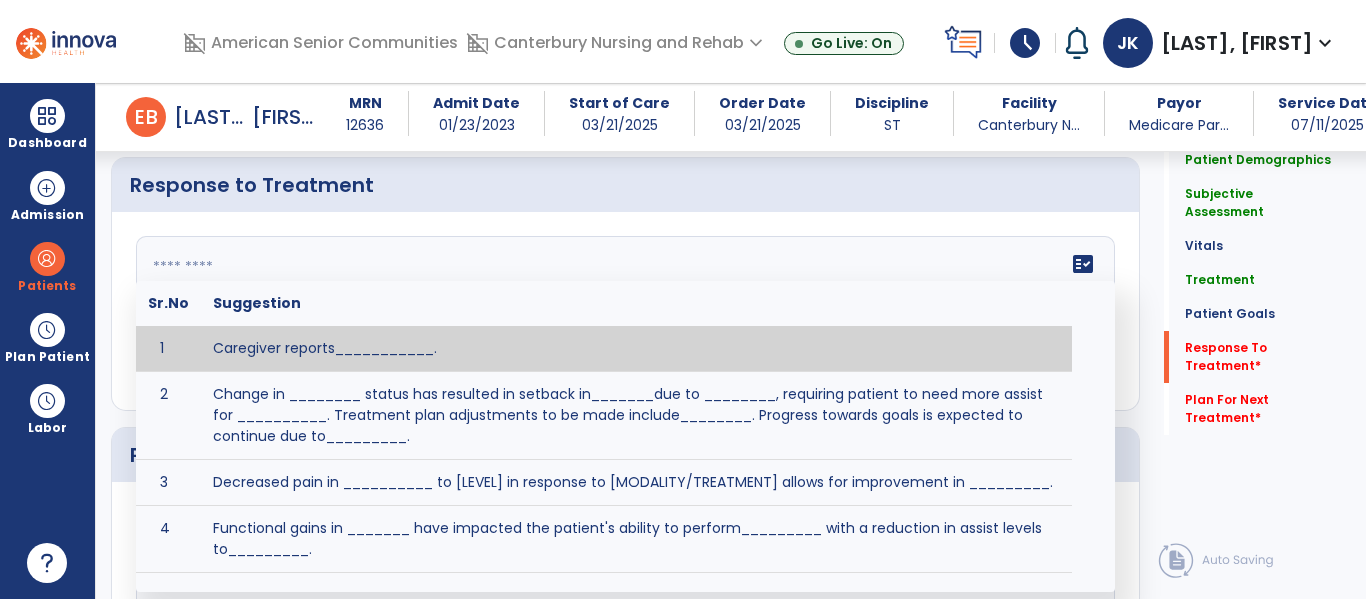 scroll, scrollTop: 3762, scrollLeft: 0, axis: vertical 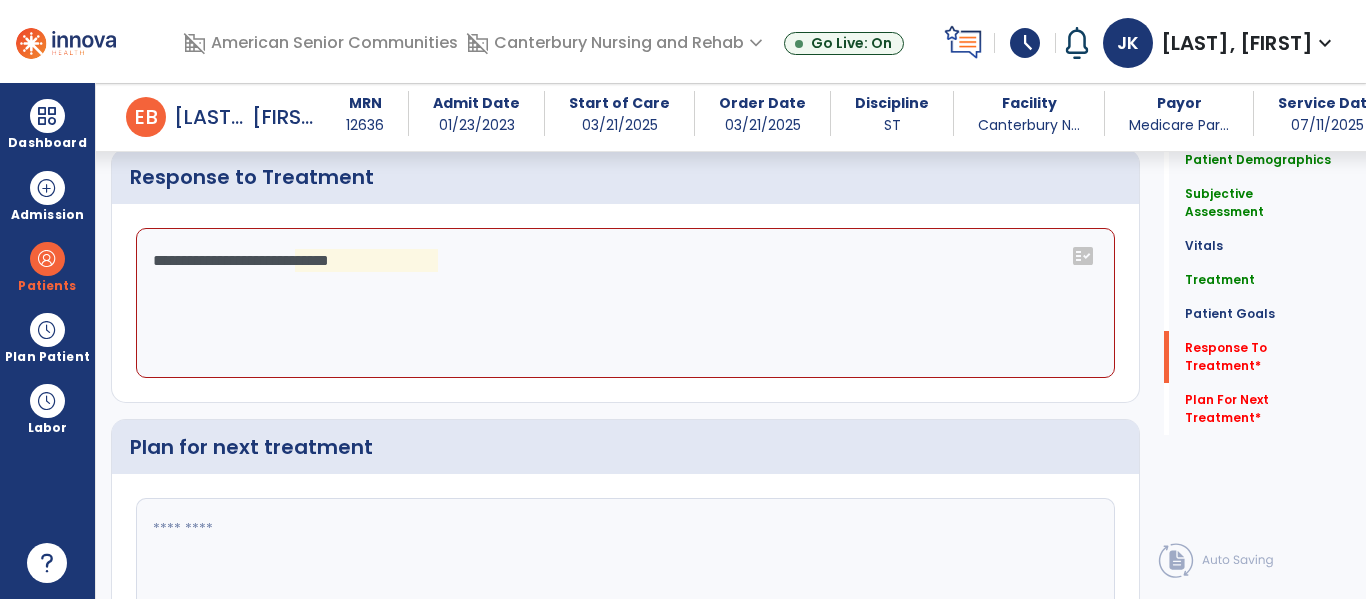 click on "**********" 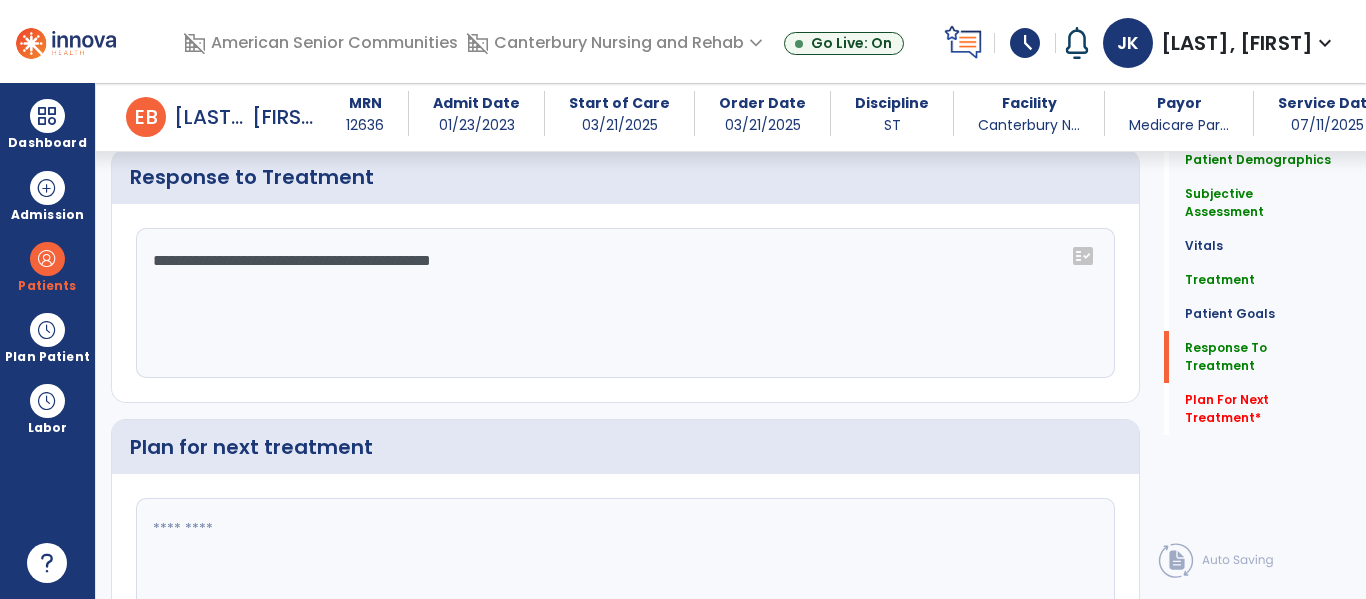 scroll, scrollTop: 3858, scrollLeft: 0, axis: vertical 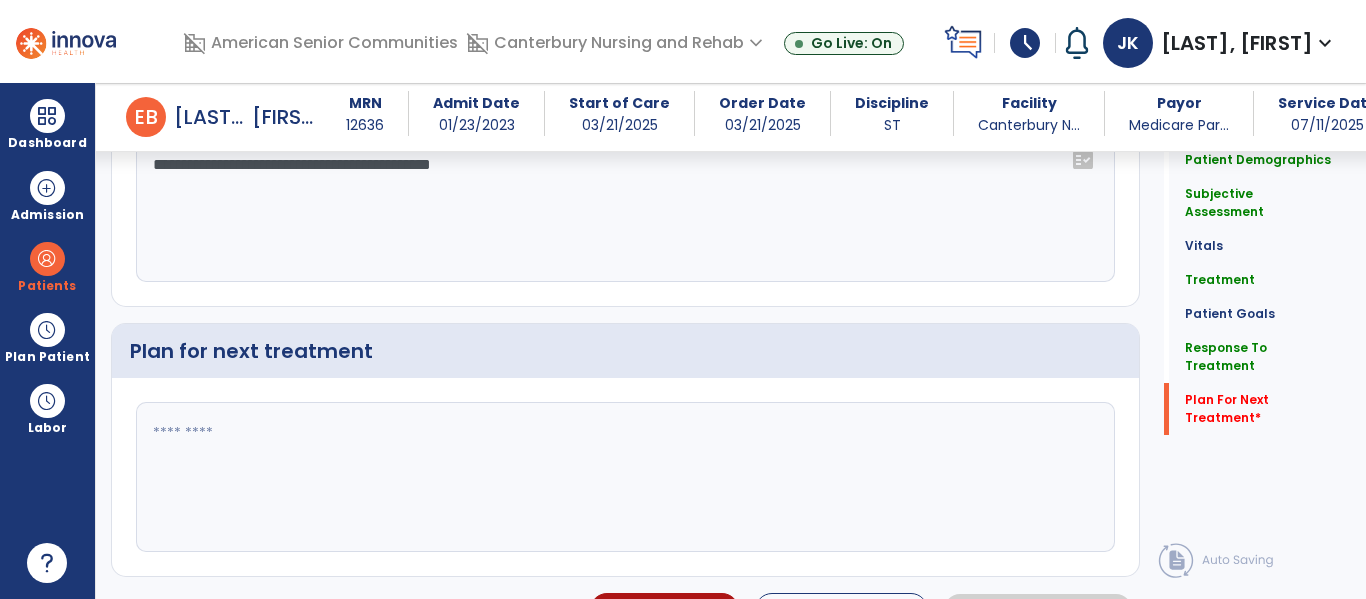 type on "**********" 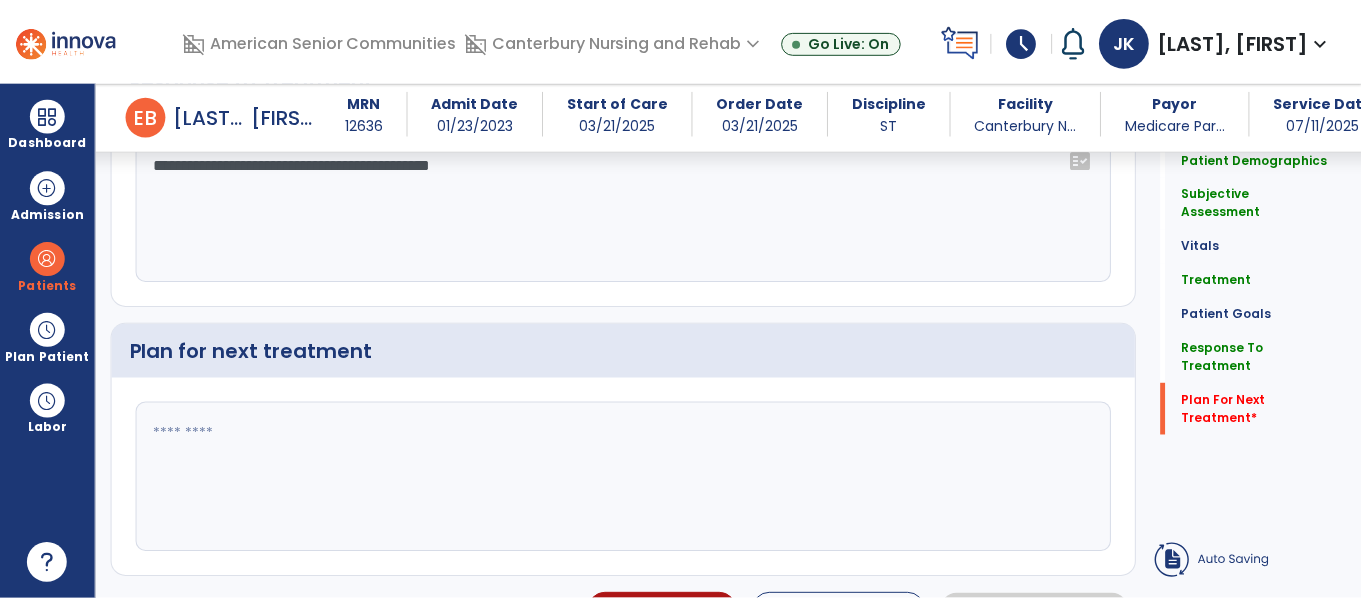 scroll, scrollTop: 3900, scrollLeft: 0, axis: vertical 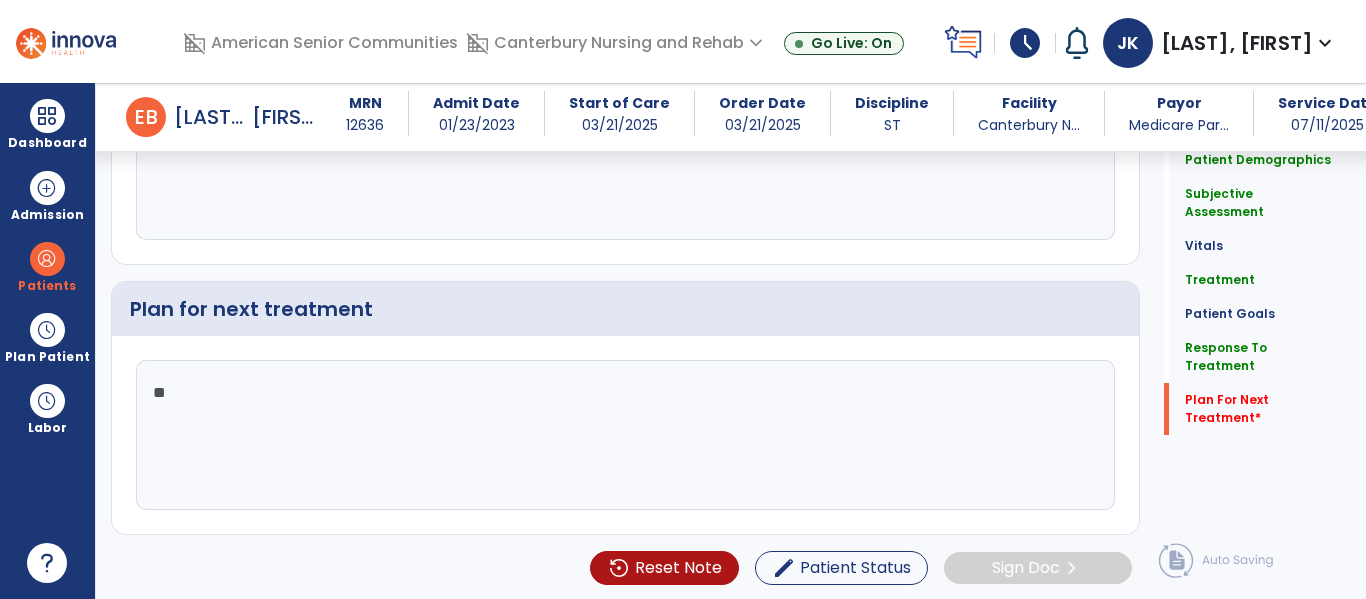 type on "***" 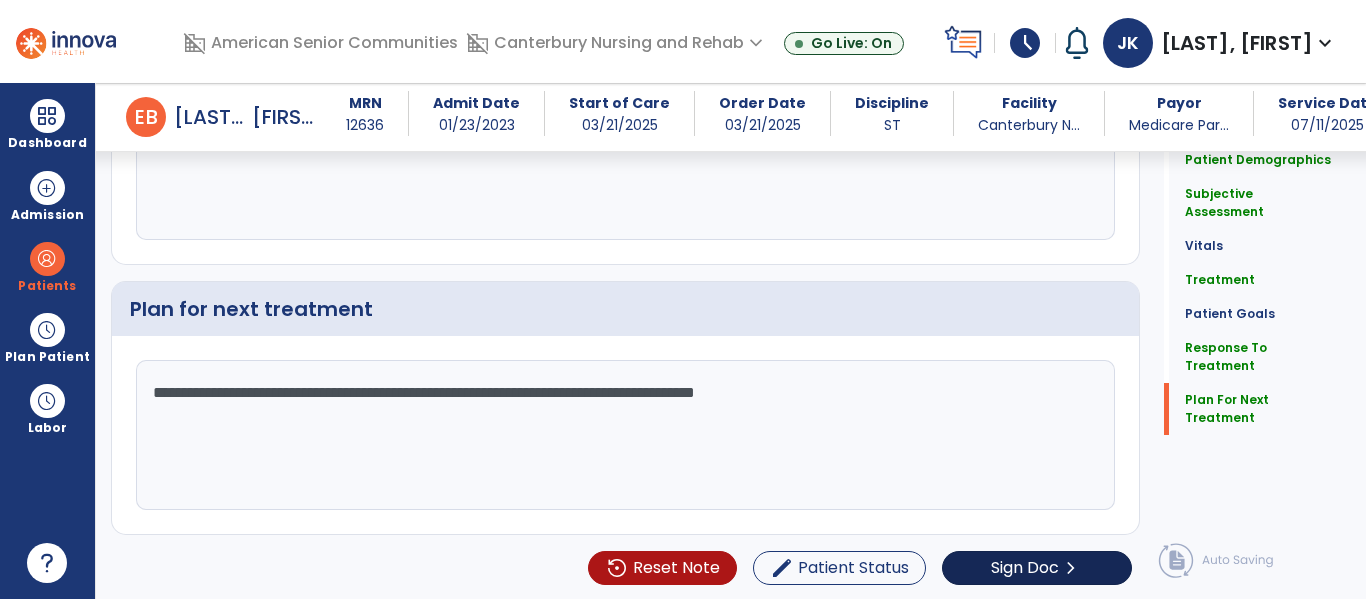 type on "**********" 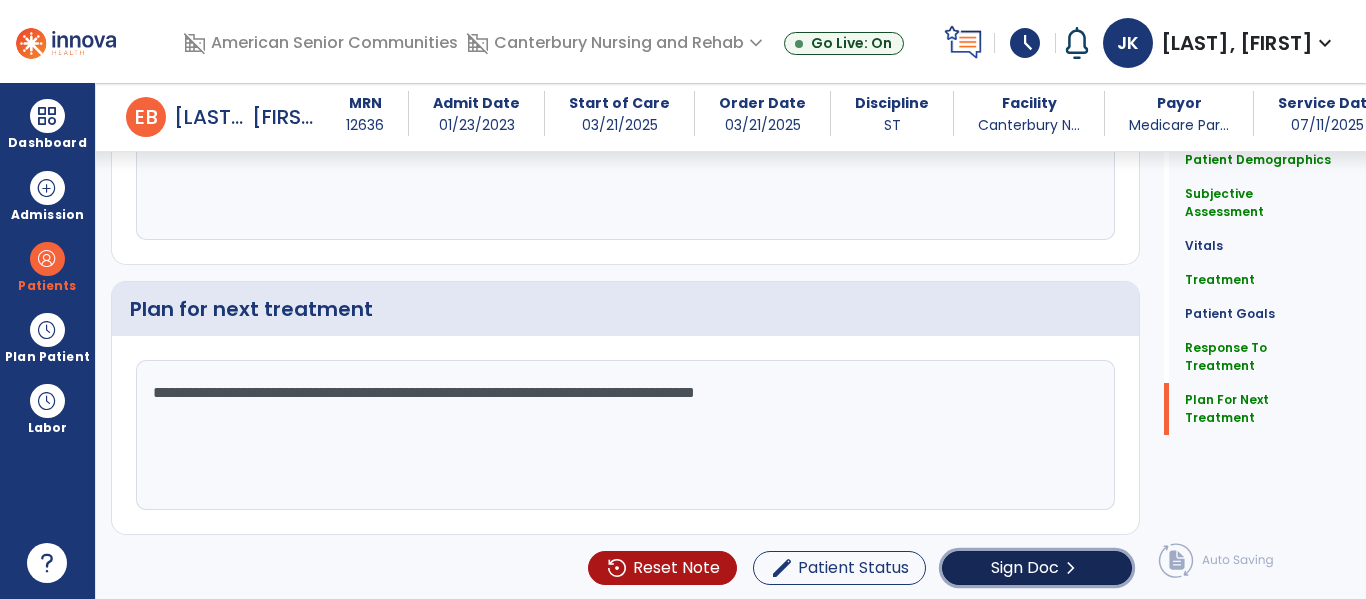 click on "Sign Doc" 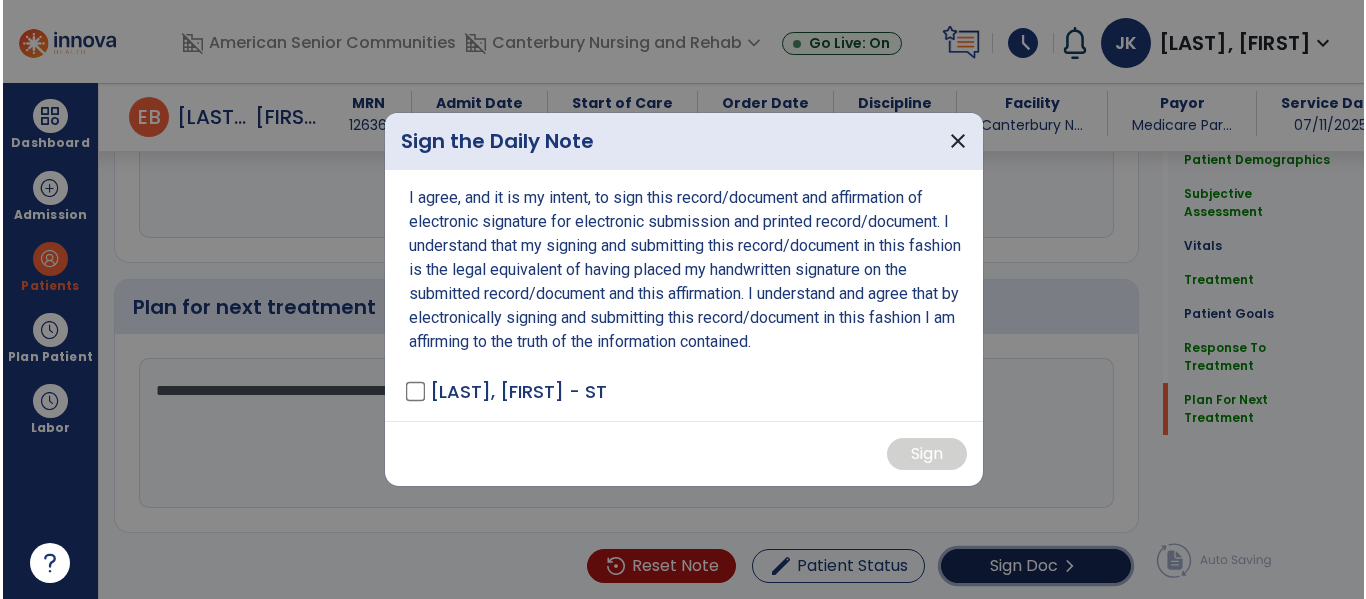 scroll, scrollTop: 3902, scrollLeft: 0, axis: vertical 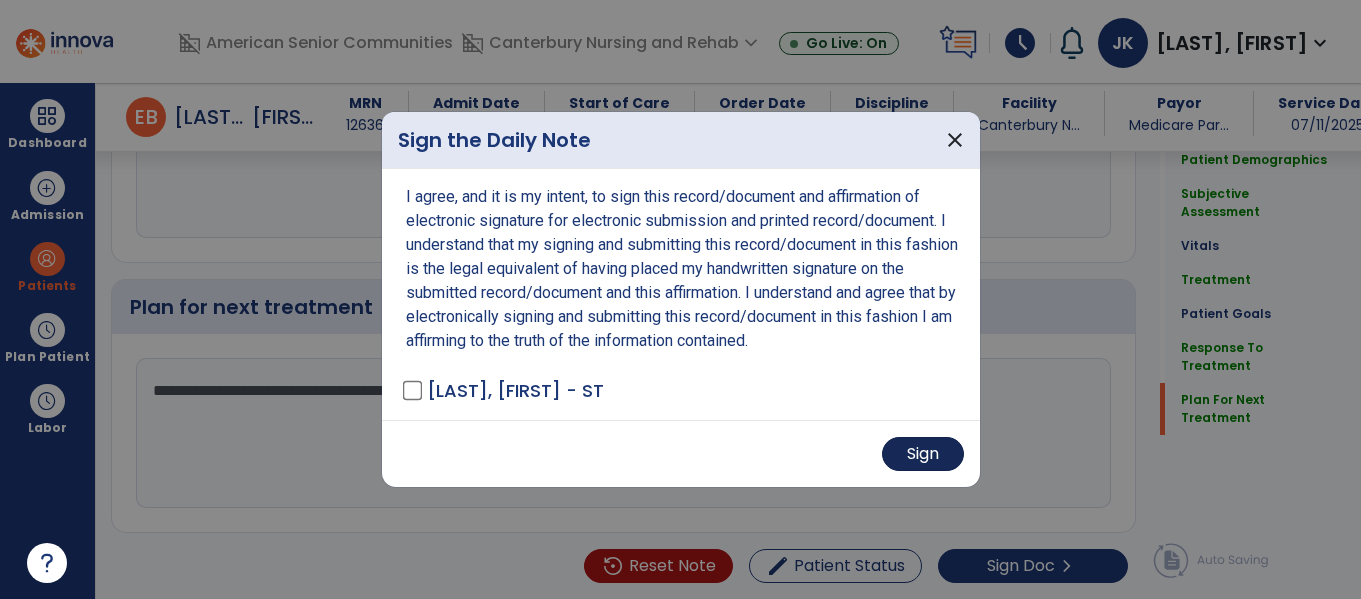 click on "Sign" at bounding box center [923, 454] 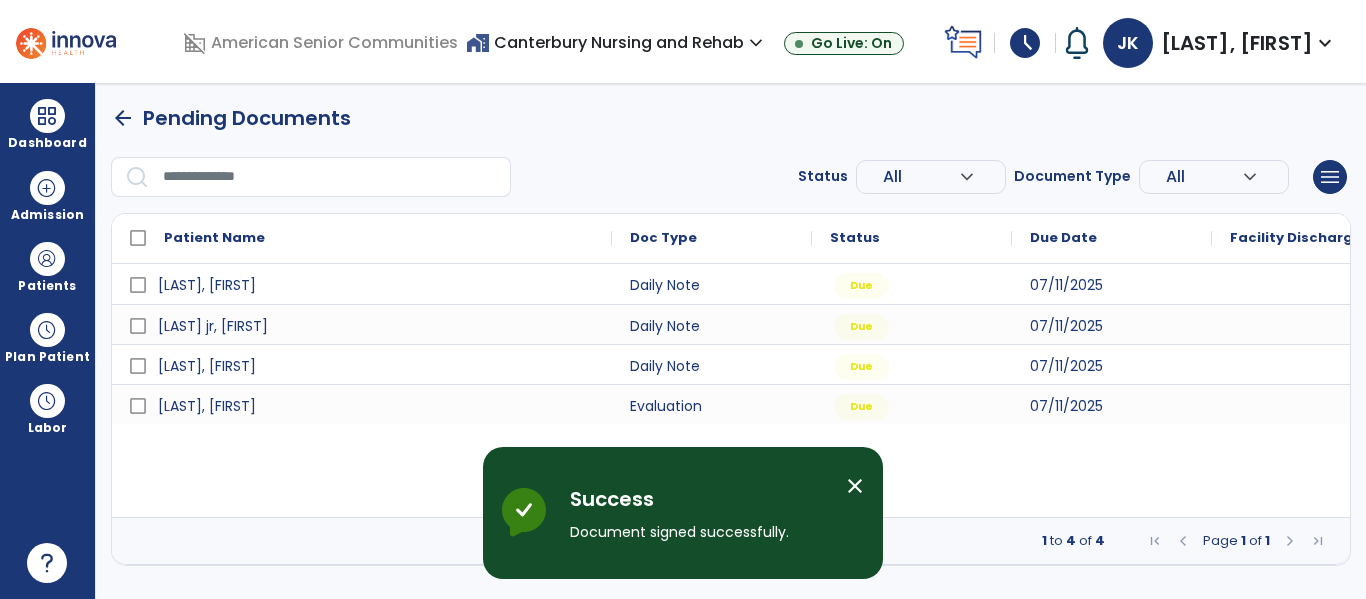 scroll, scrollTop: 0, scrollLeft: 0, axis: both 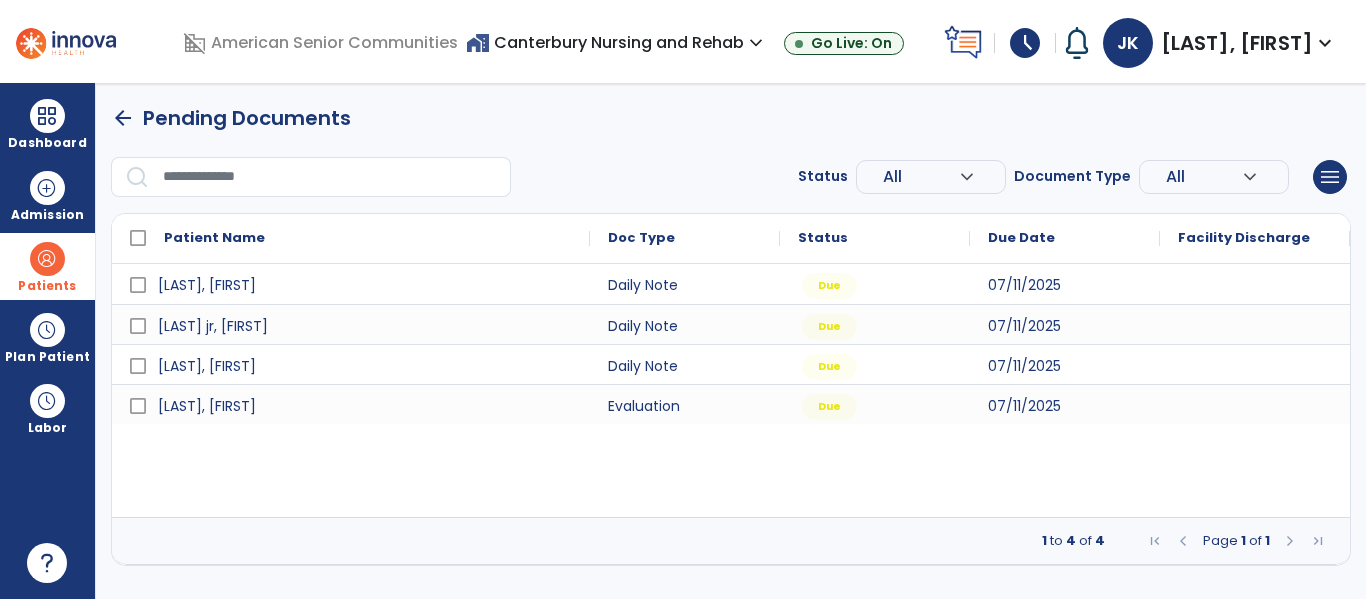 click on "Patients" at bounding box center (47, 266) 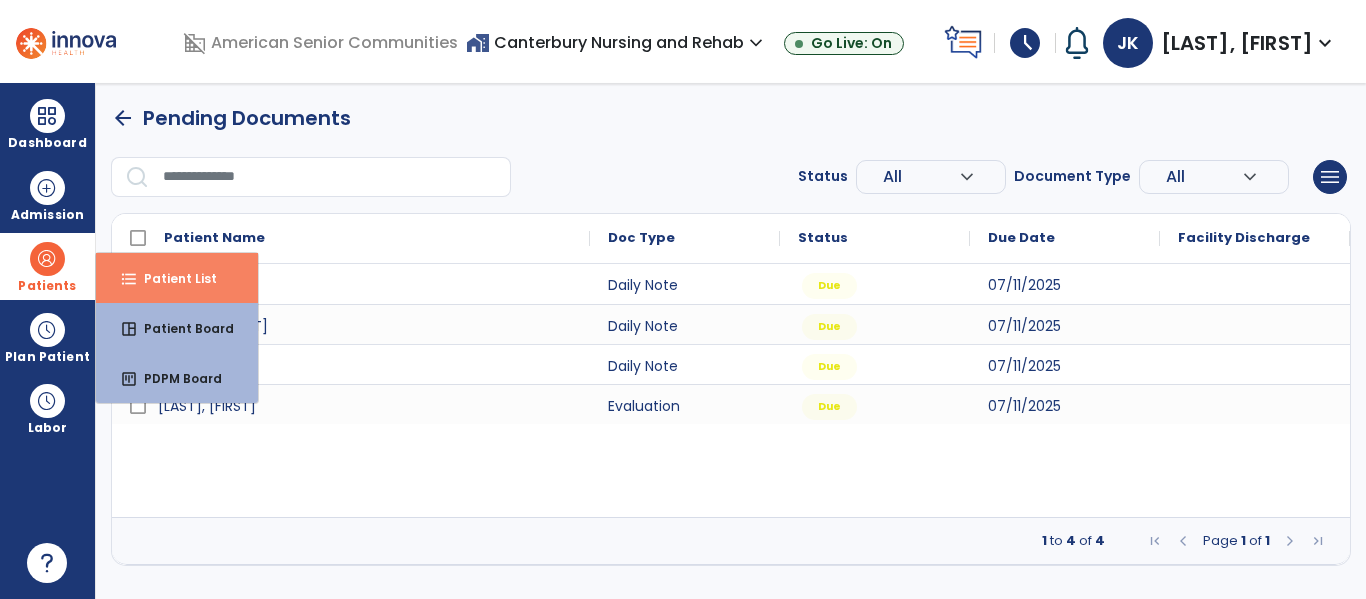 click on "Patient List" at bounding box center (172, 278) 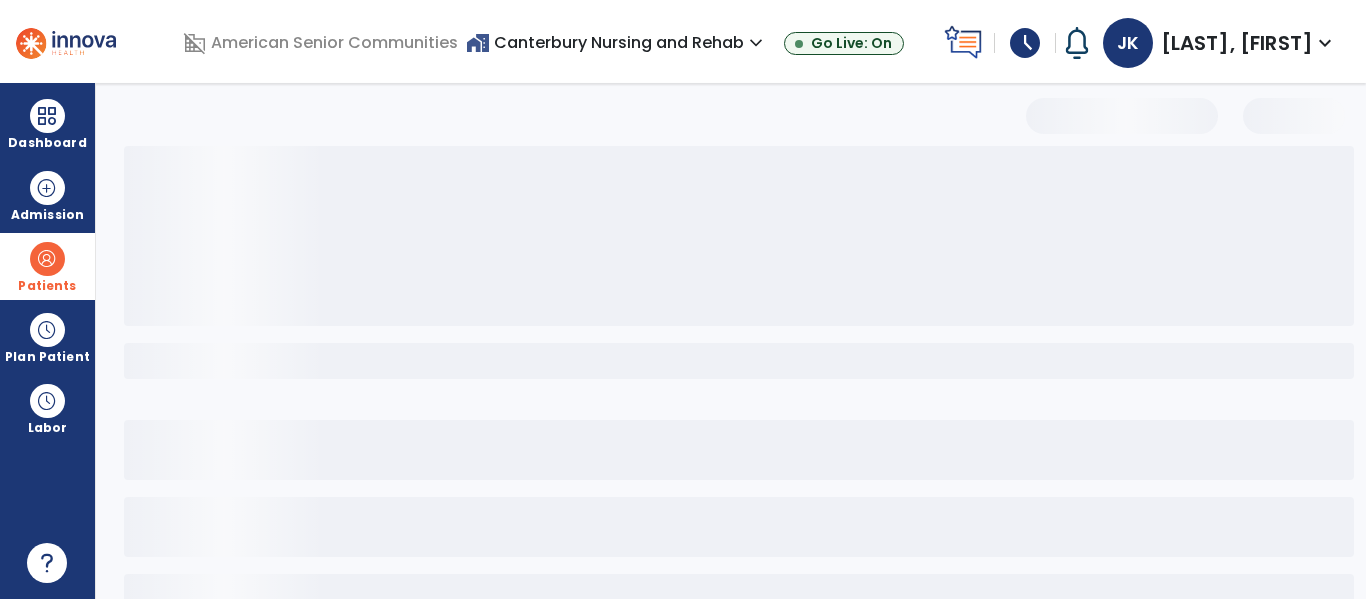 select on "***" 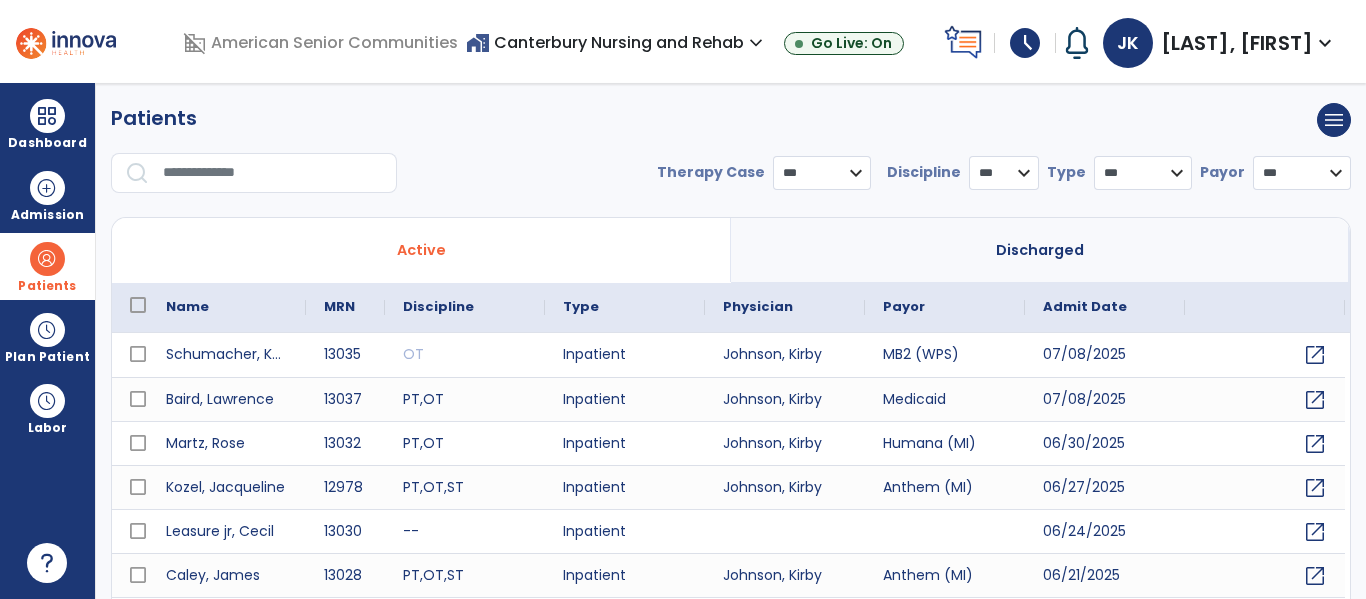 click at bounding box center (273, 173) 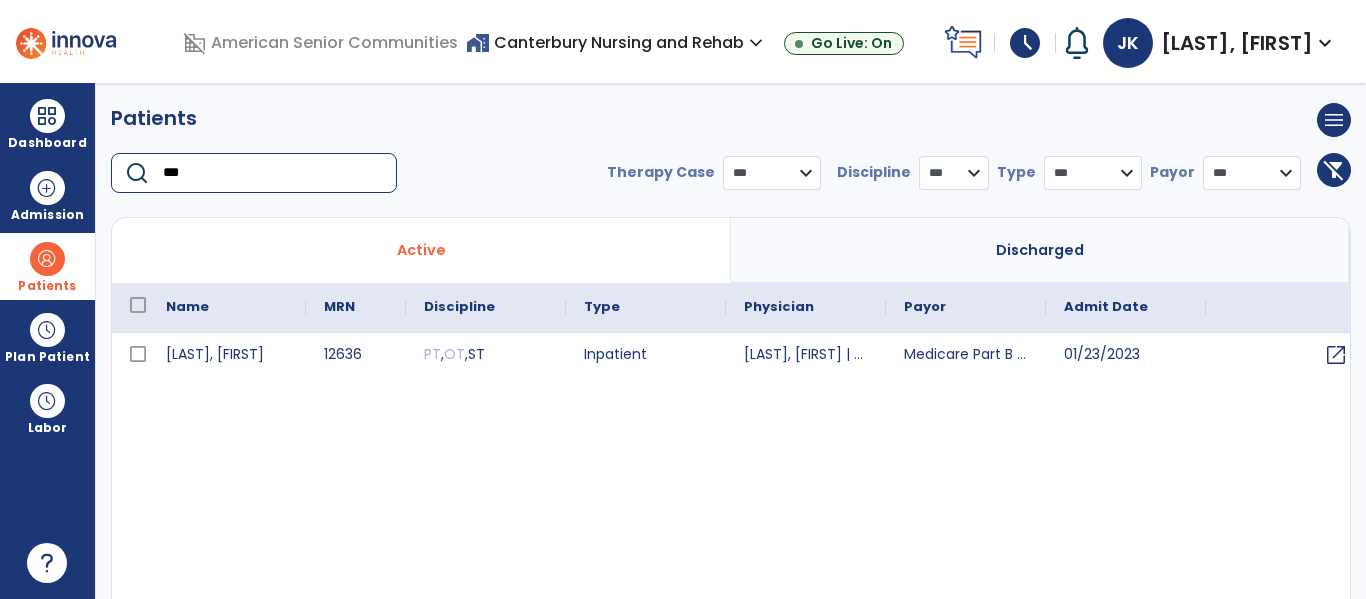 type on "***" 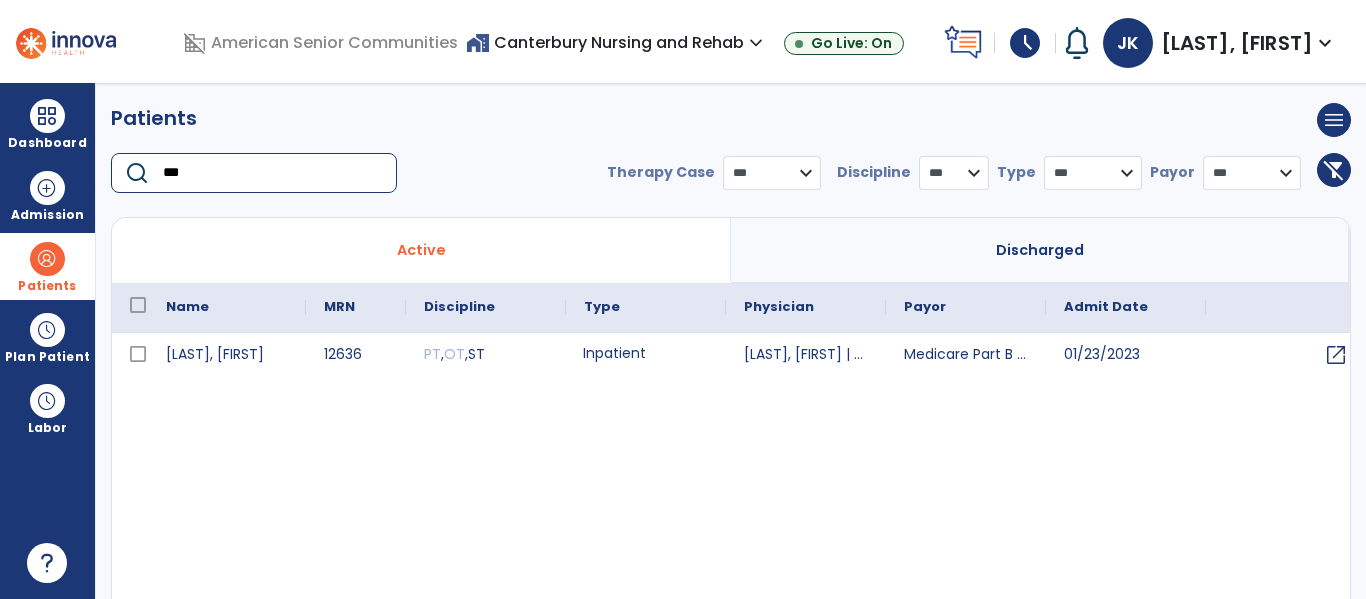 click on "Inpatient" at bounding box center [646, 355] 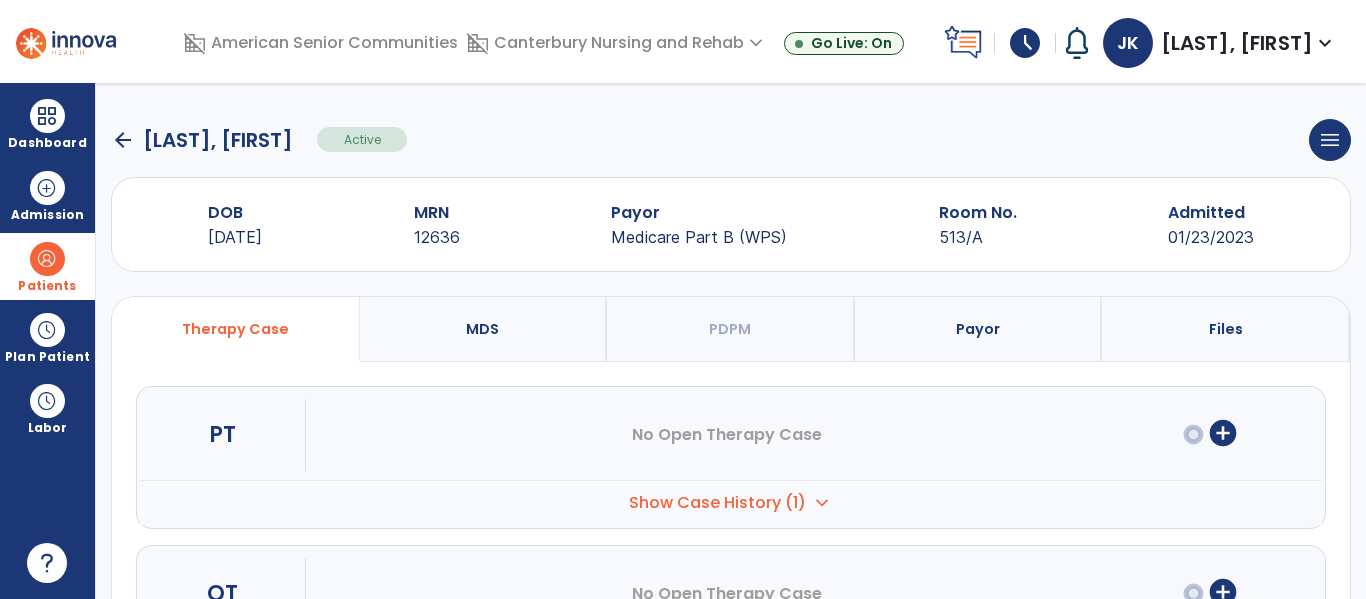scroll, scrollTop: 252, scrollLeft: 0, axis: vertical 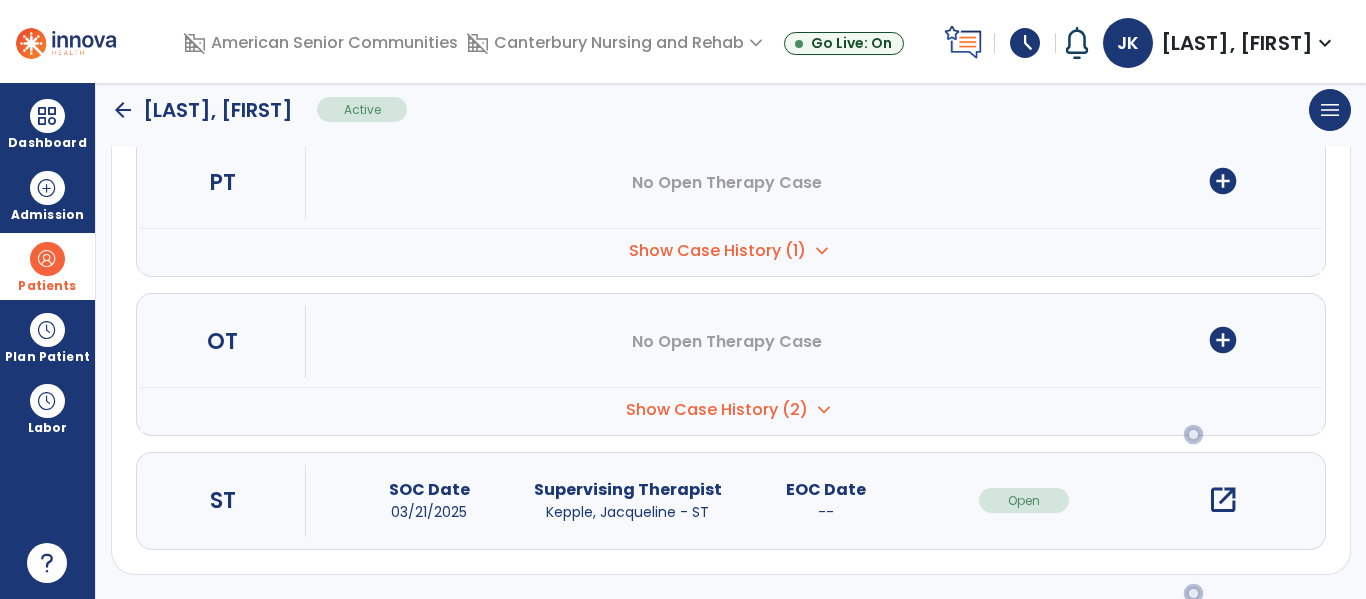 click on "open_in_new" at bounding box center (1223, 500) 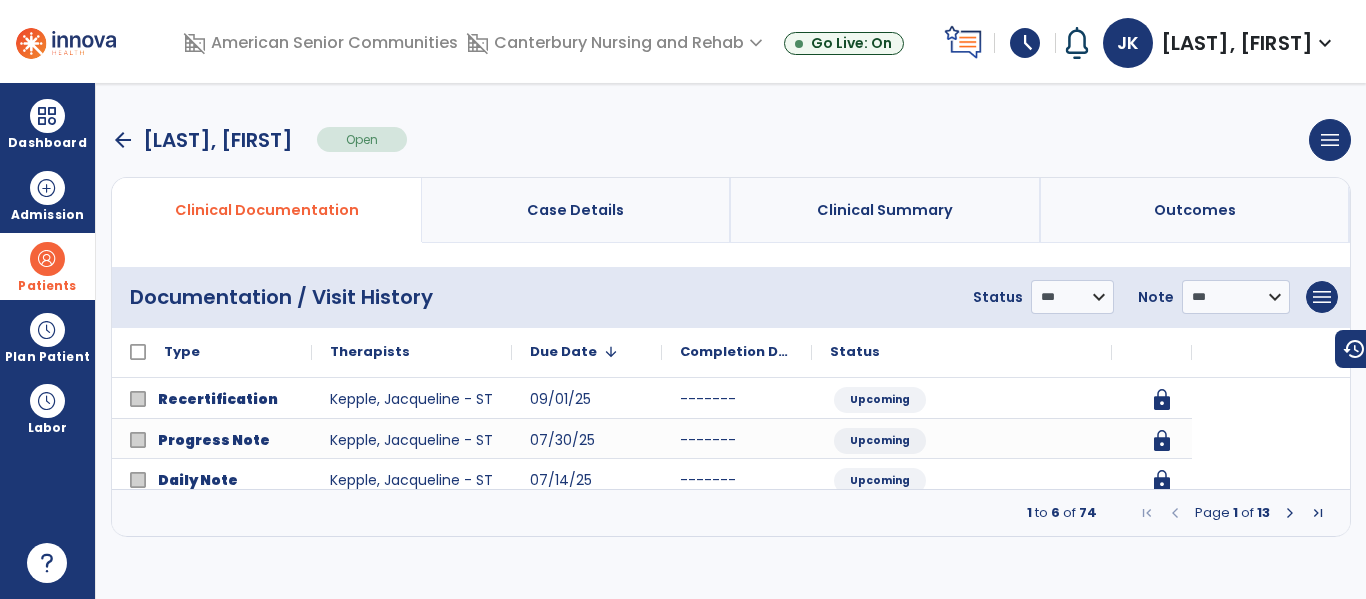 scroll, scrollTop: 0, scrollLeft: 0, axis: both 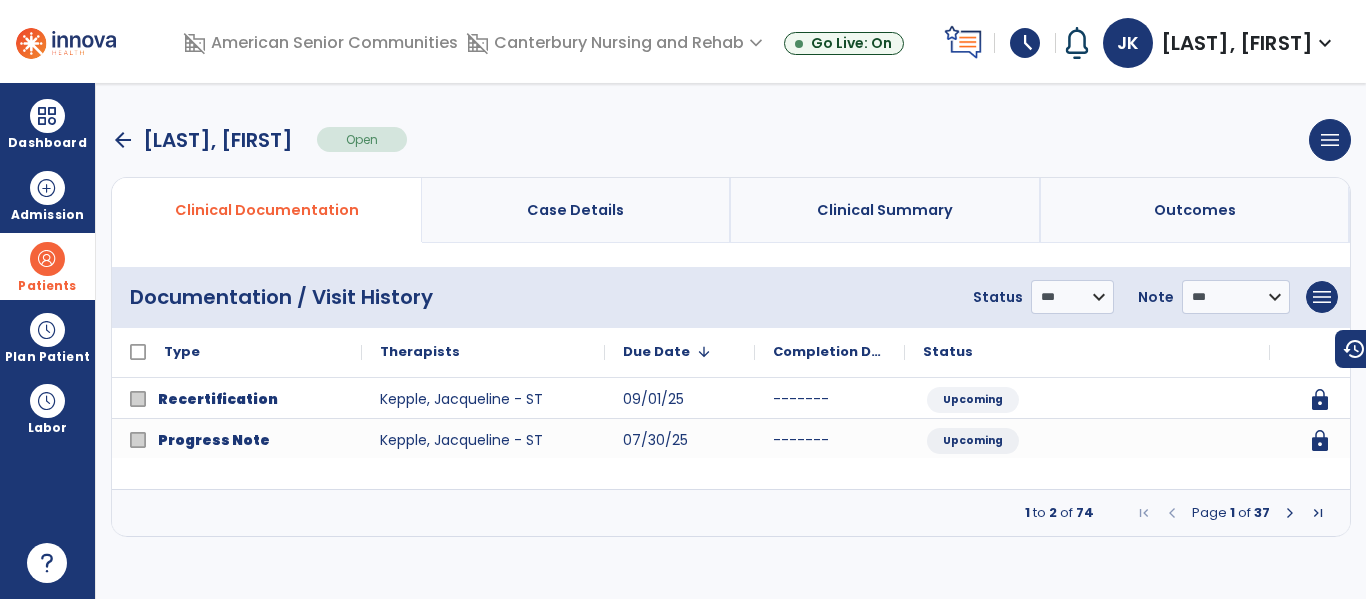 click at bounding box center [1290, 513] 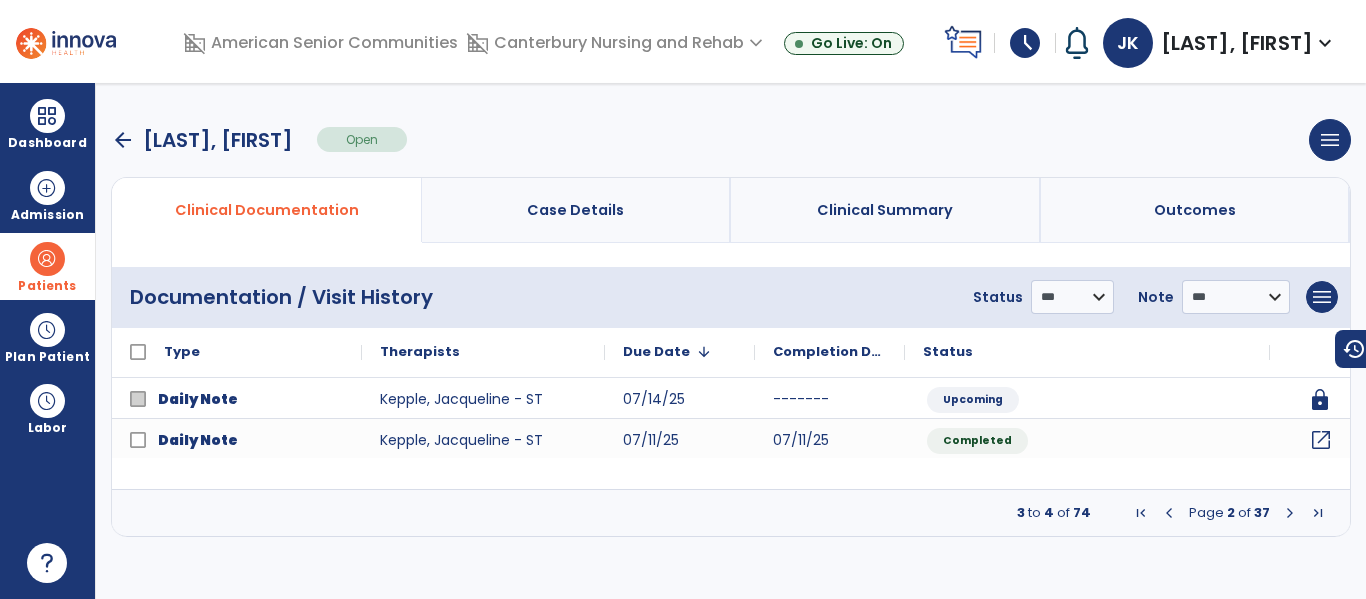 click on "open_in_new" 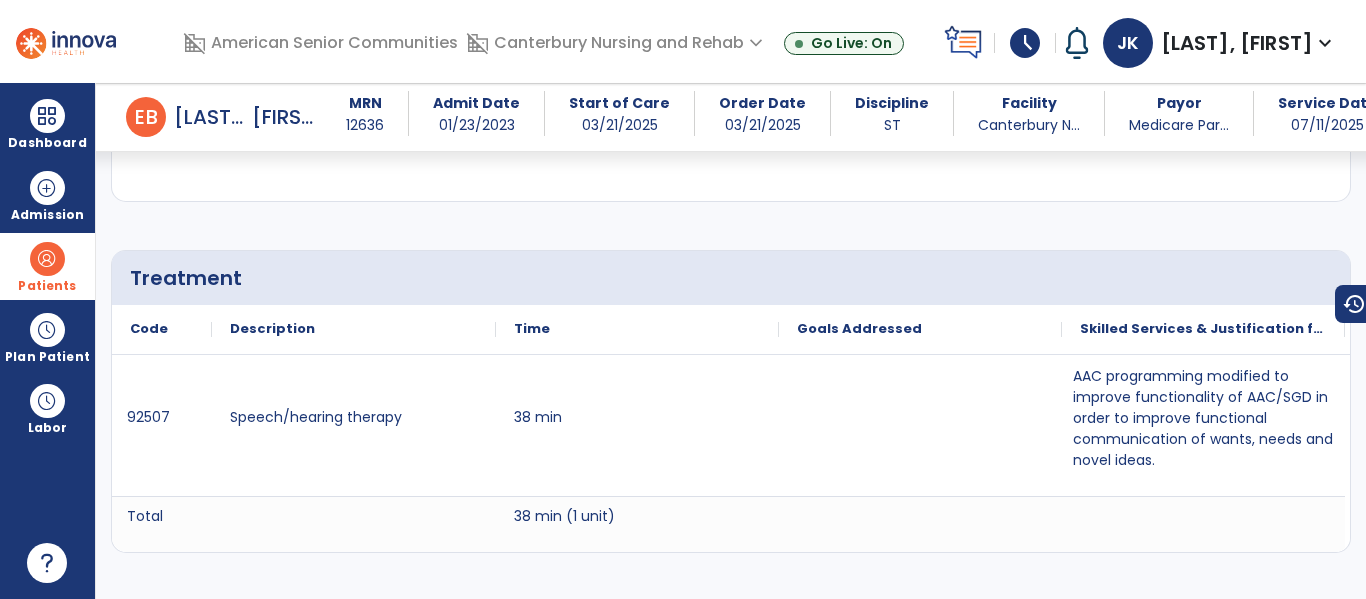 scroll, scrollTop: 0, scrollLeft: 0, axis: both 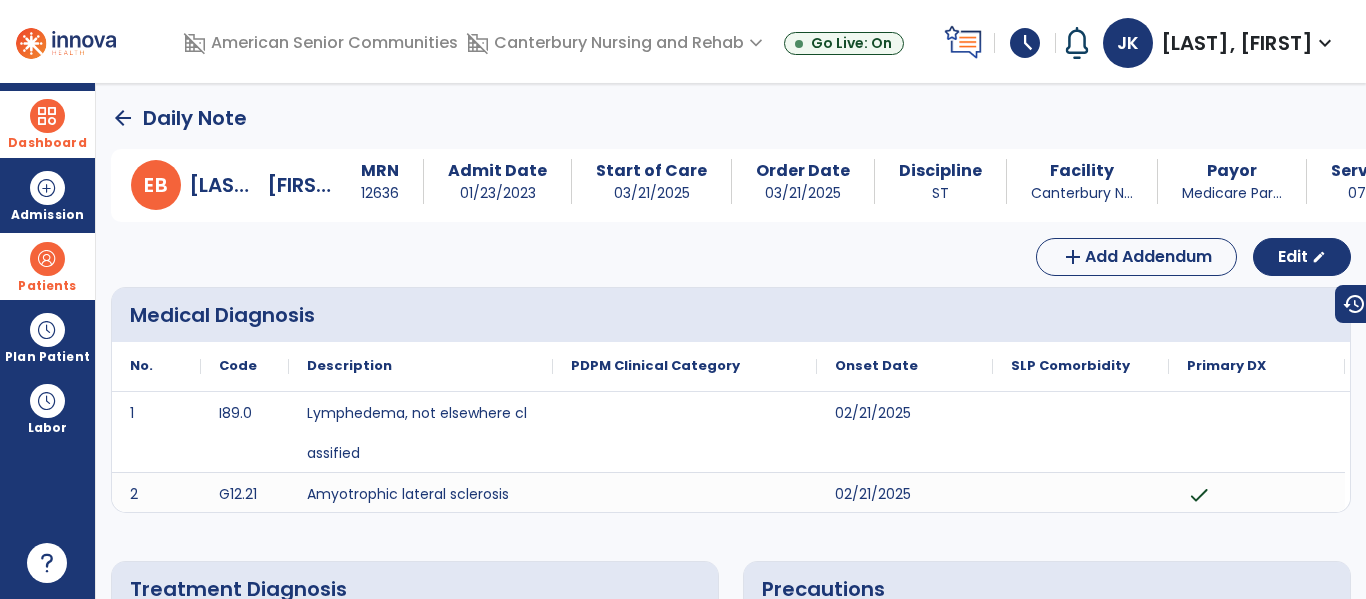 click at bounding box center [47, 116] 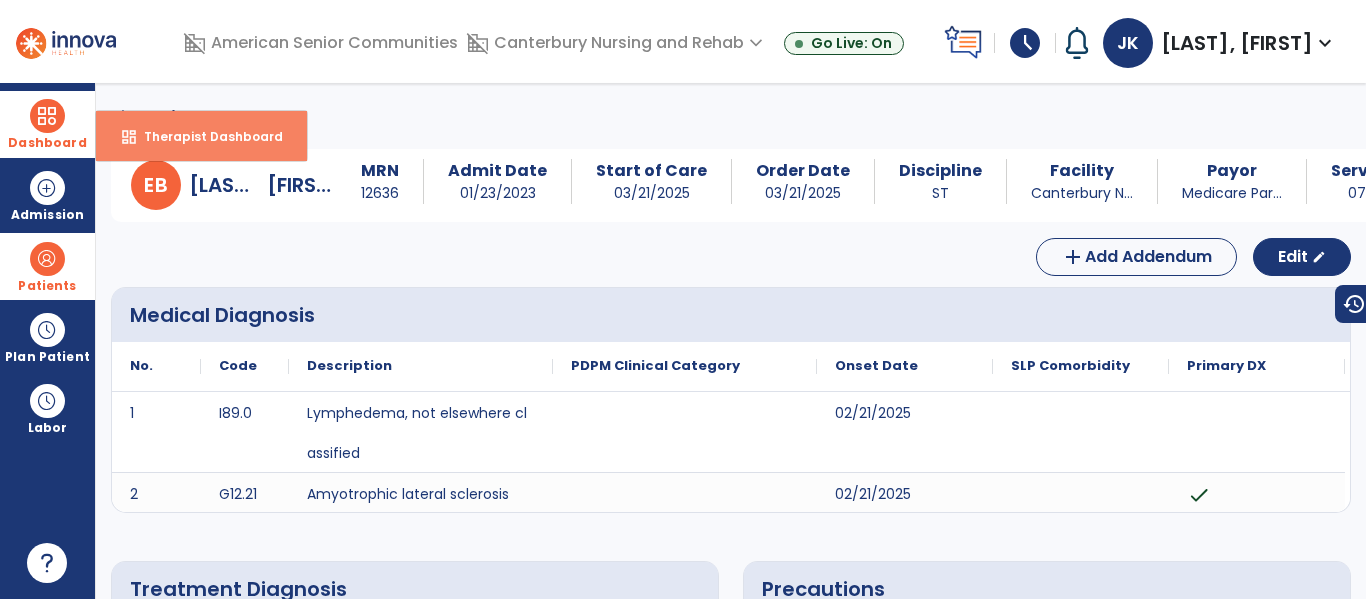click on "dashboard  Therapist Dashboard" at bounding box center [201, 136] 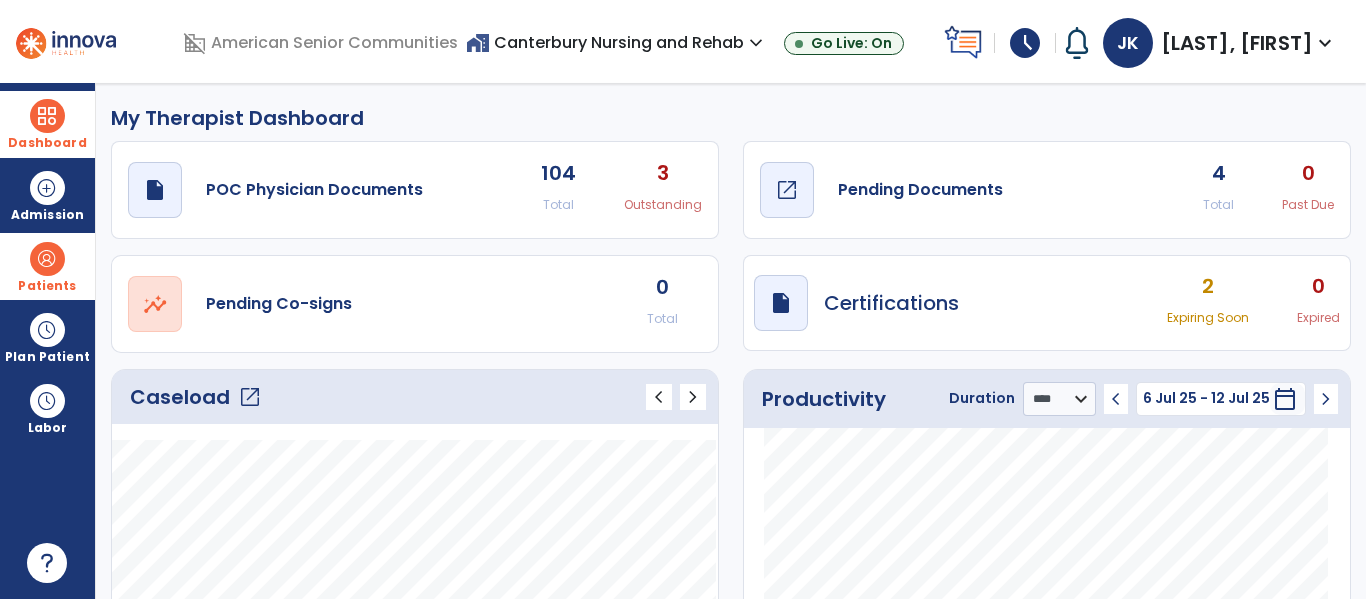 click on "Pending Documents" 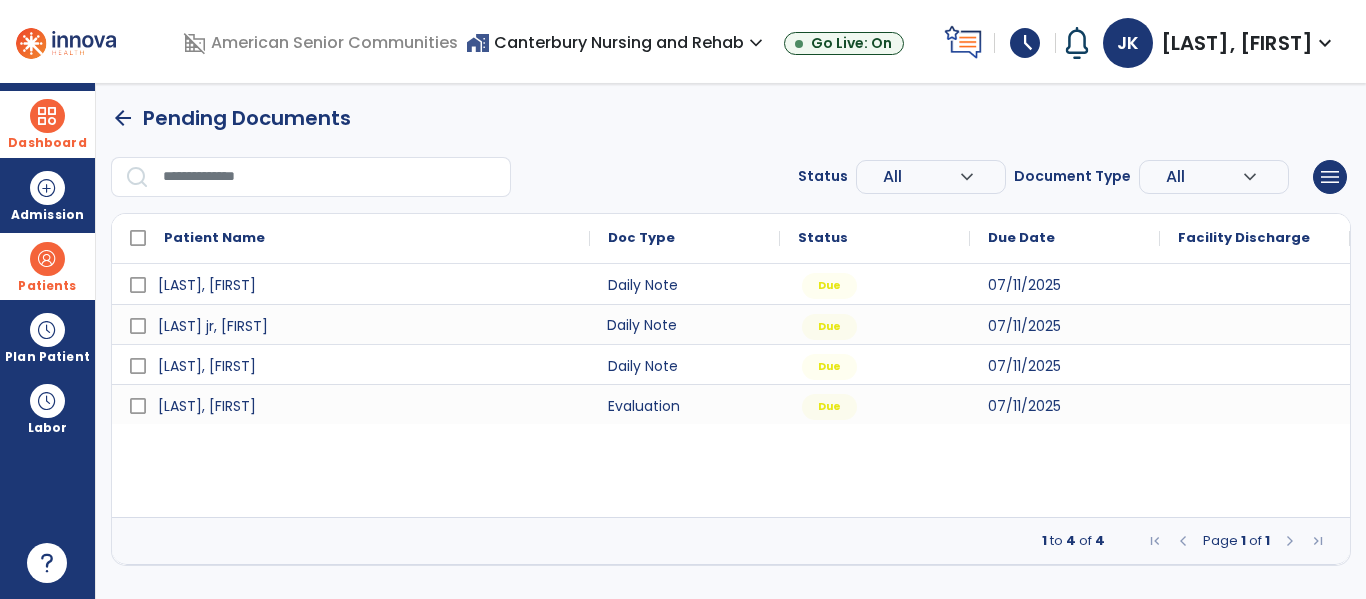 click on "Daily Note" at bounding box center (685, 324) 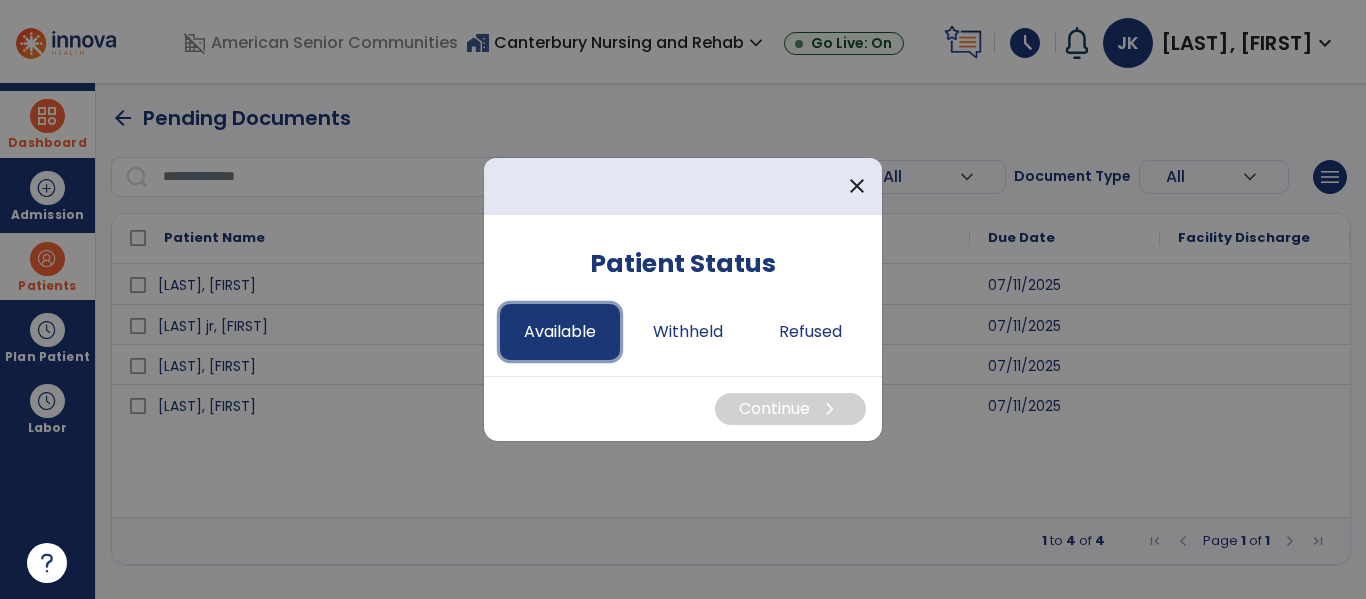 click on "Available" at bounding box center [560, 332] 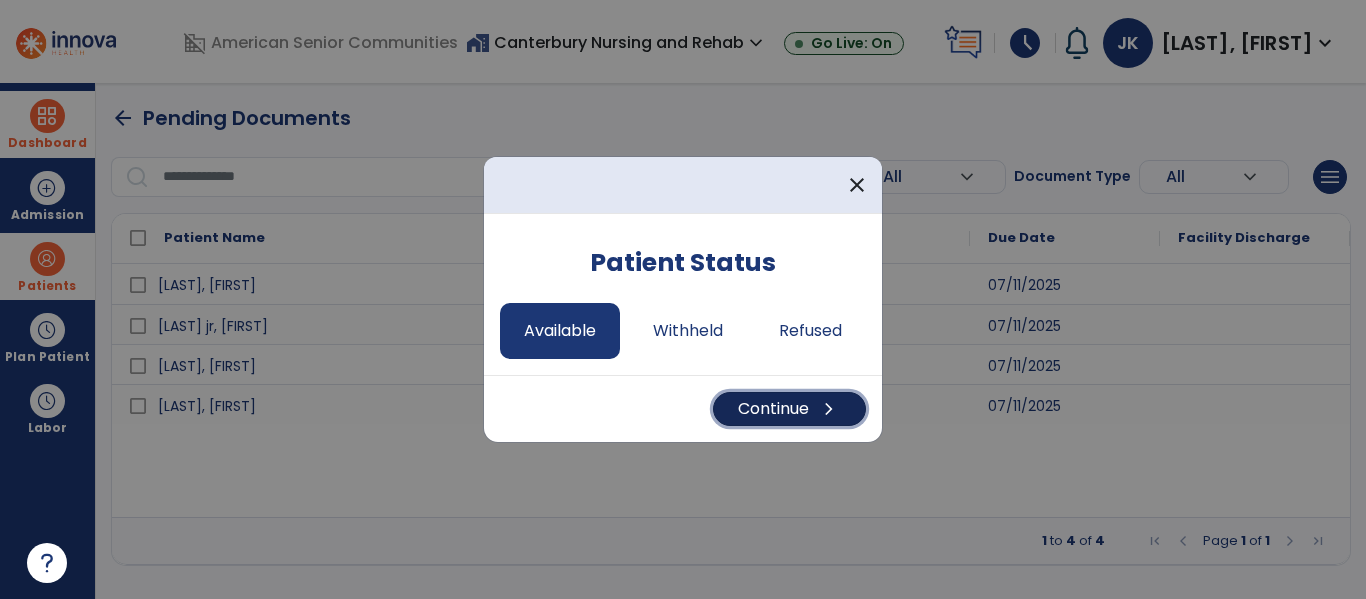click on "Continue   chevron_right" at bounding box center [789, 409] 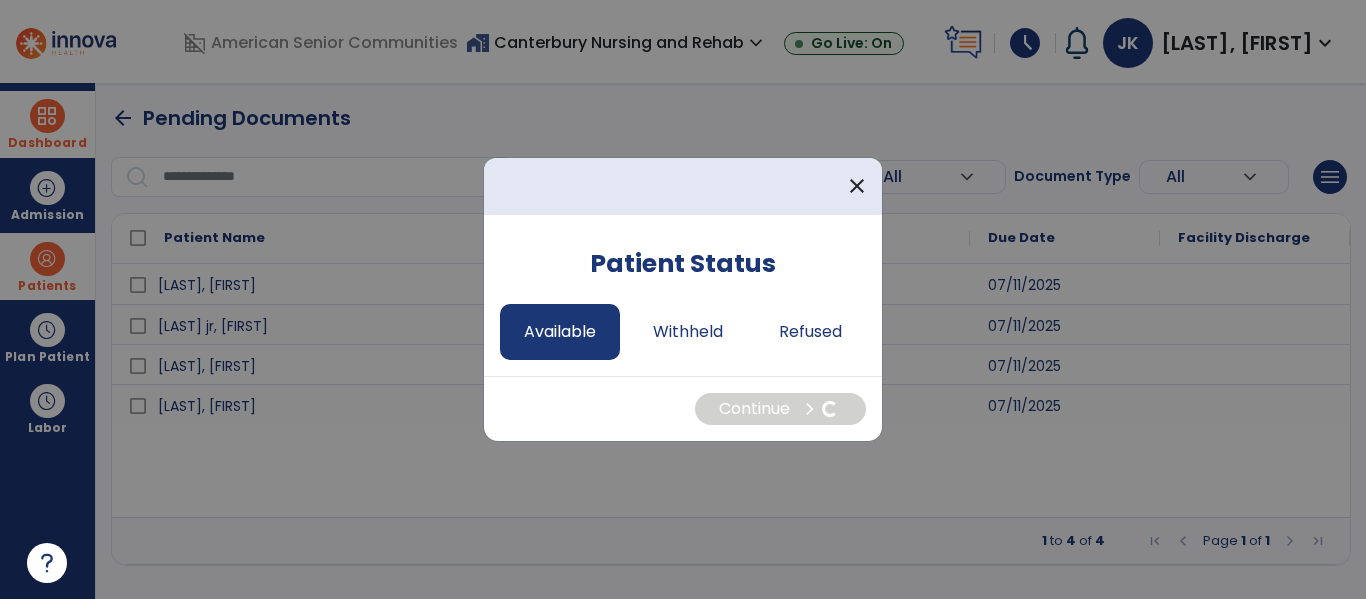 select on "*" 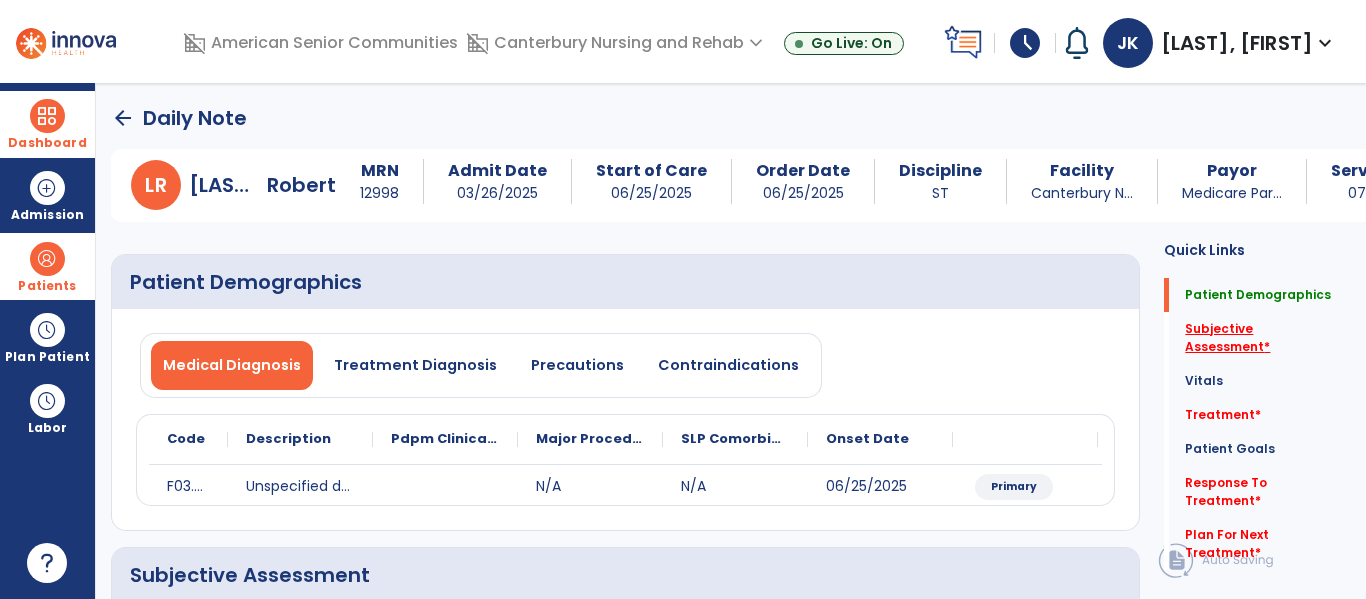 click on "Subjective Assessment   *" 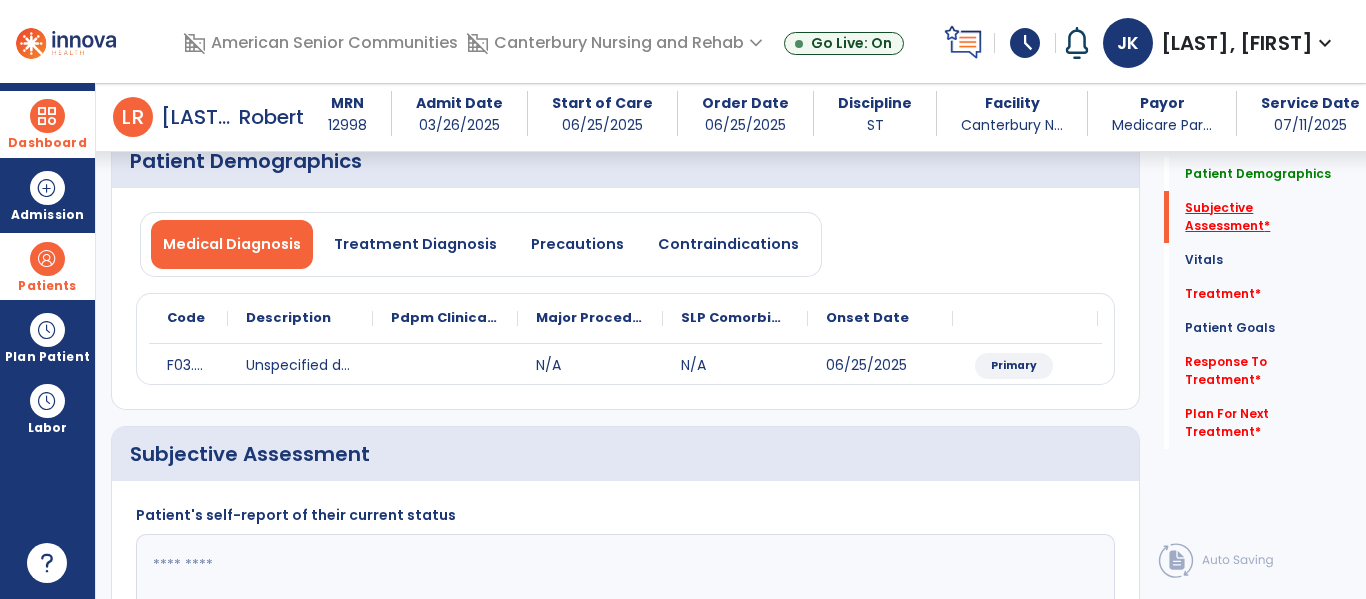 scroll, scrollTop: 347, scrollLeft: 0, axis: vertical 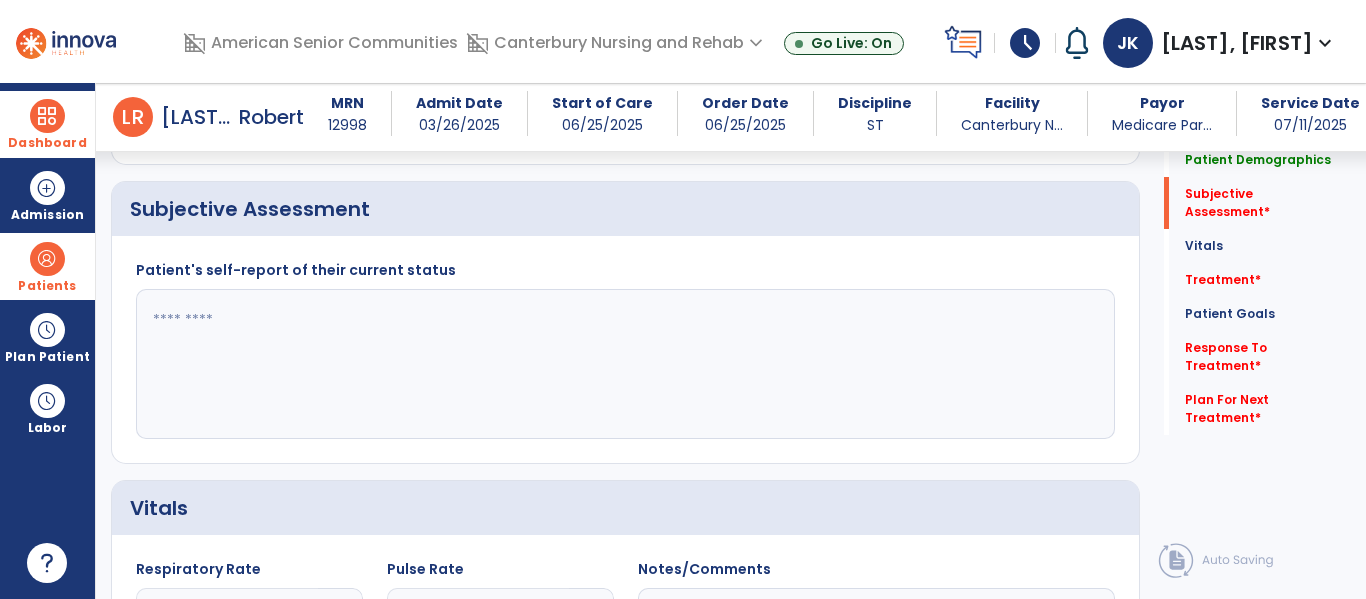 click 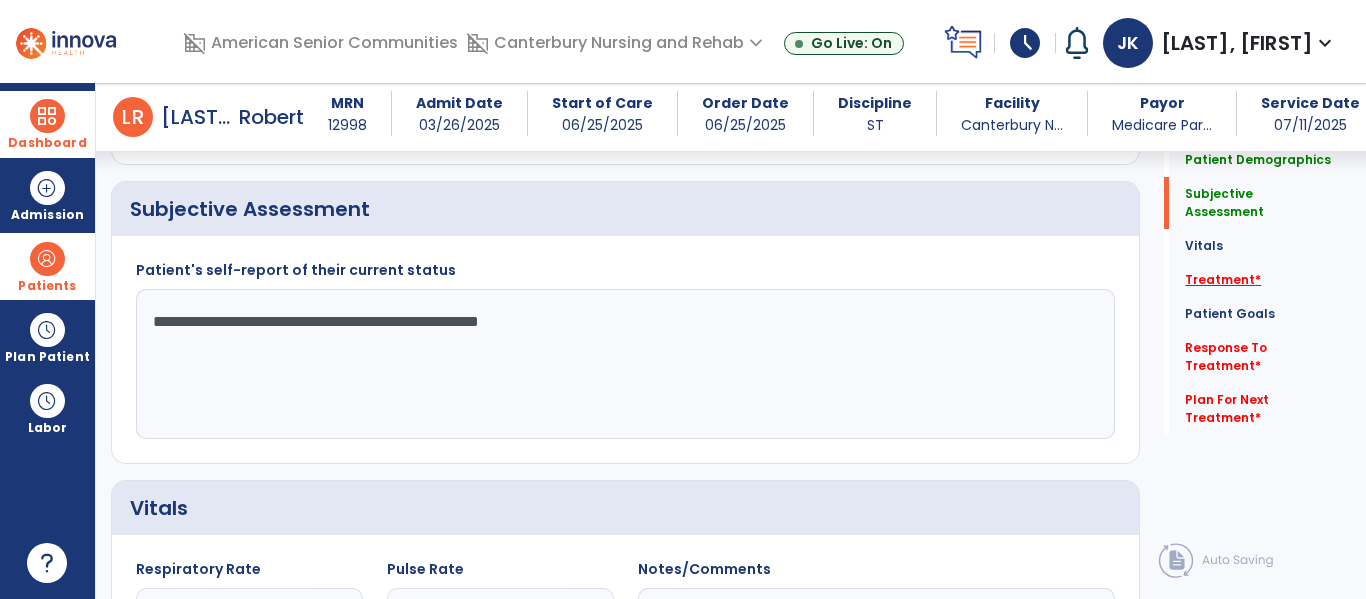 type on "**********" 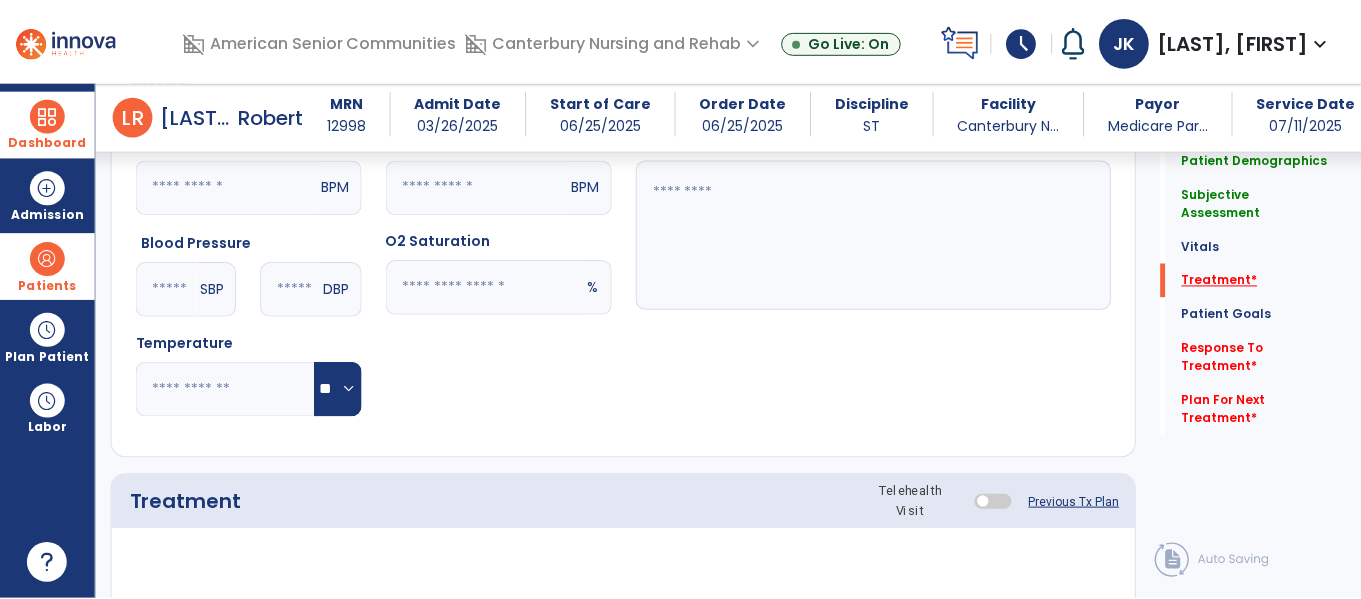 scroll, scrollTop: 1036, scrollLeft: 0, axis: vertical 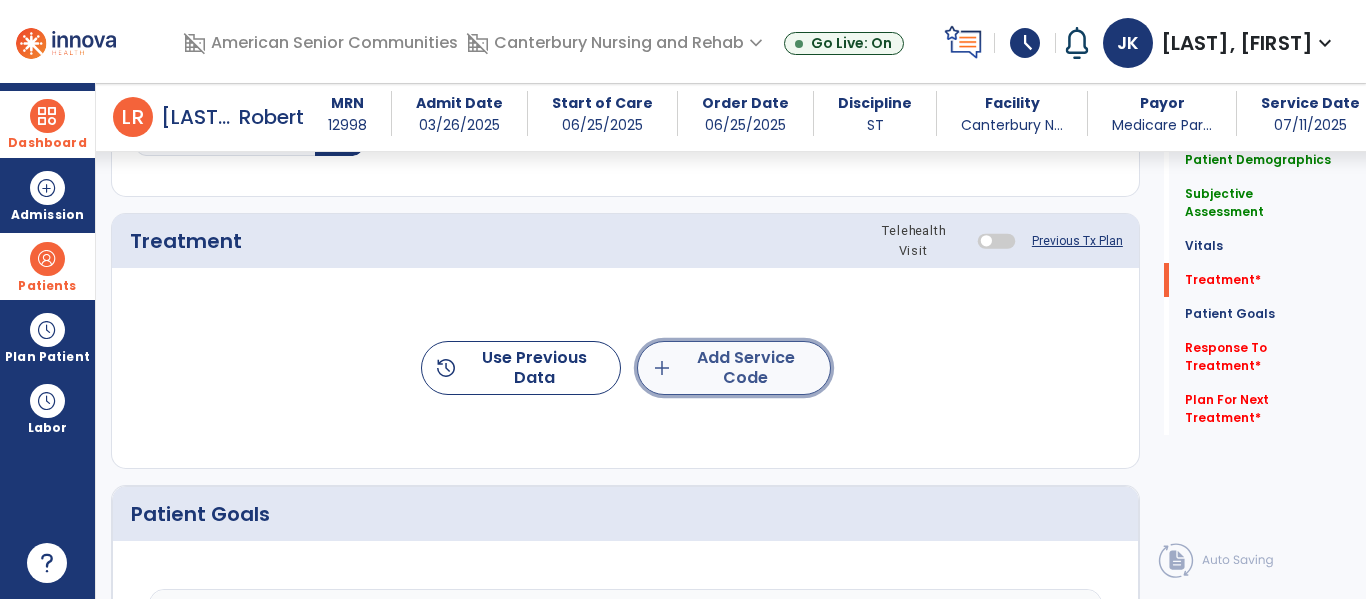 click on "add  Add Service Code" 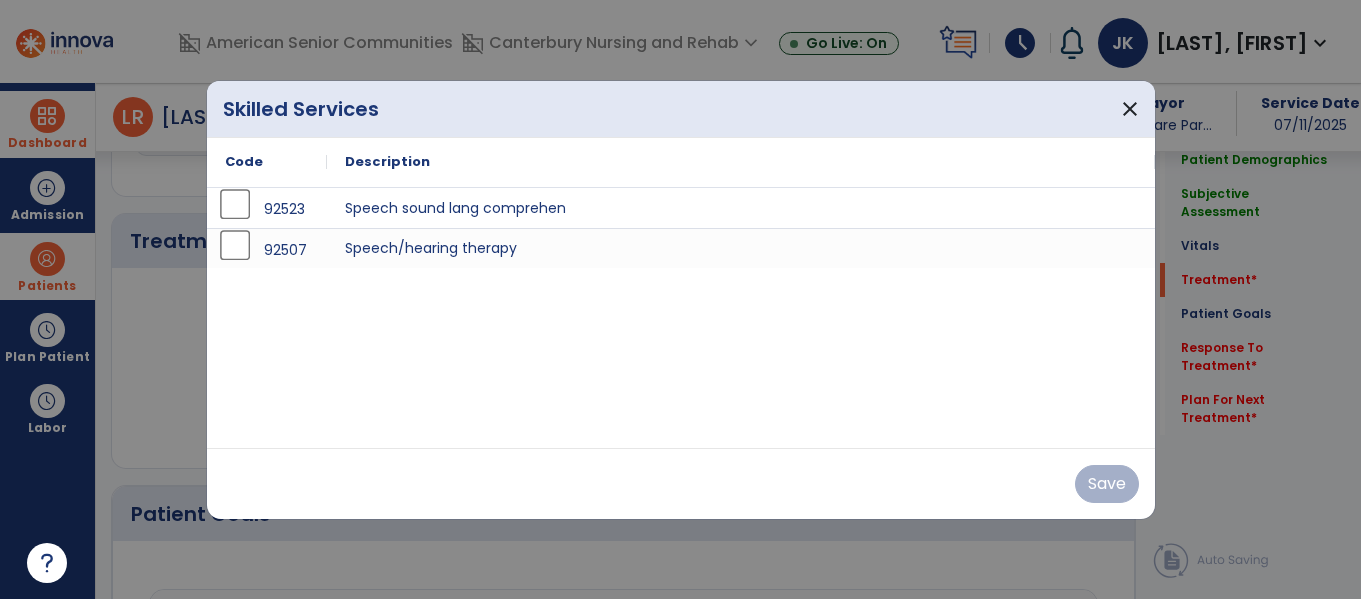 scroll, scrollTop: 1036, scrollLeft: 0, axis: vertical 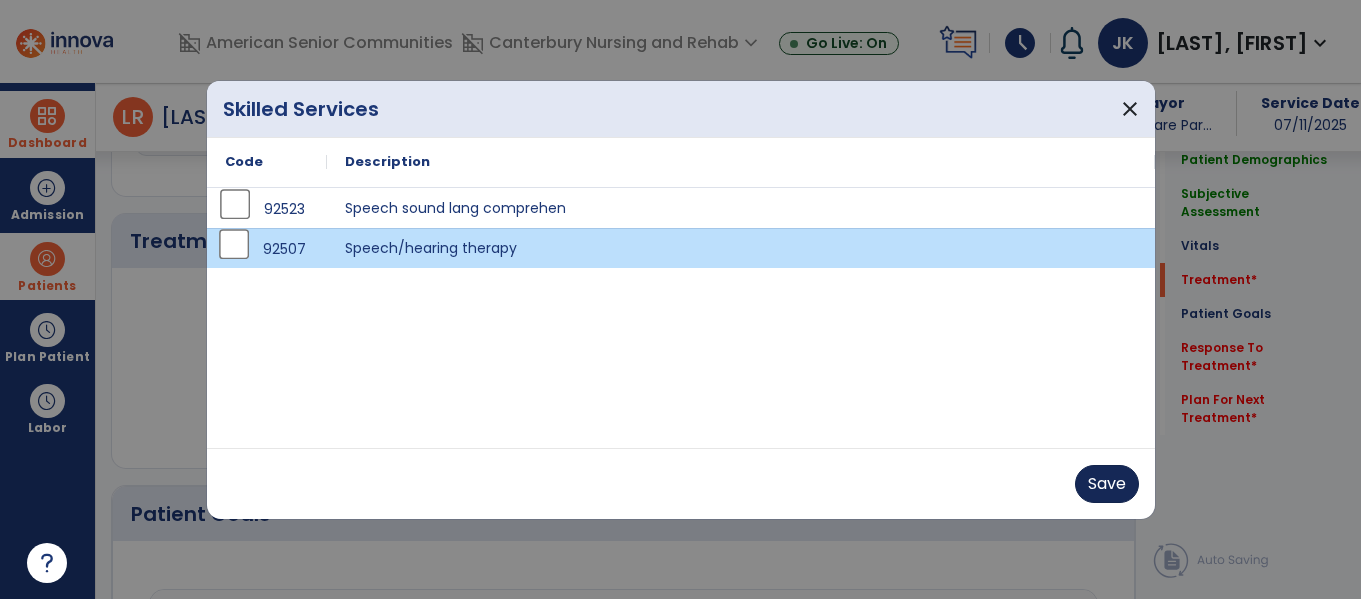 click on "Save" at bounding box center (1107, 484) 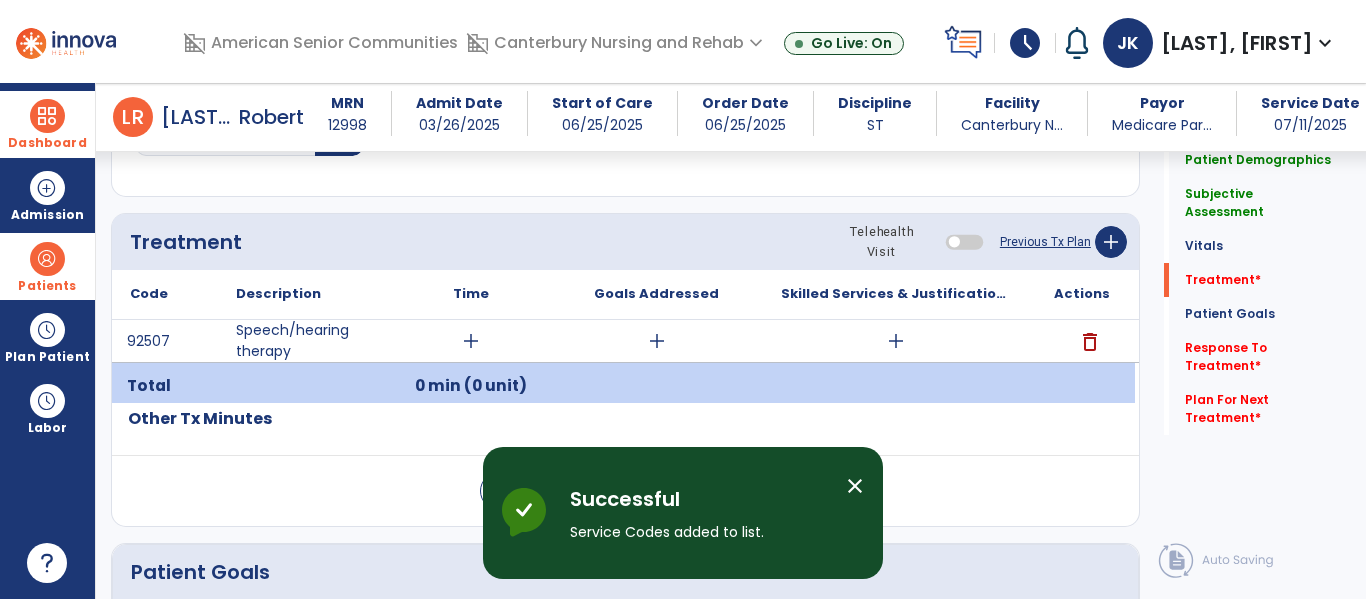 click on "add" at bounding box center [471, 341] 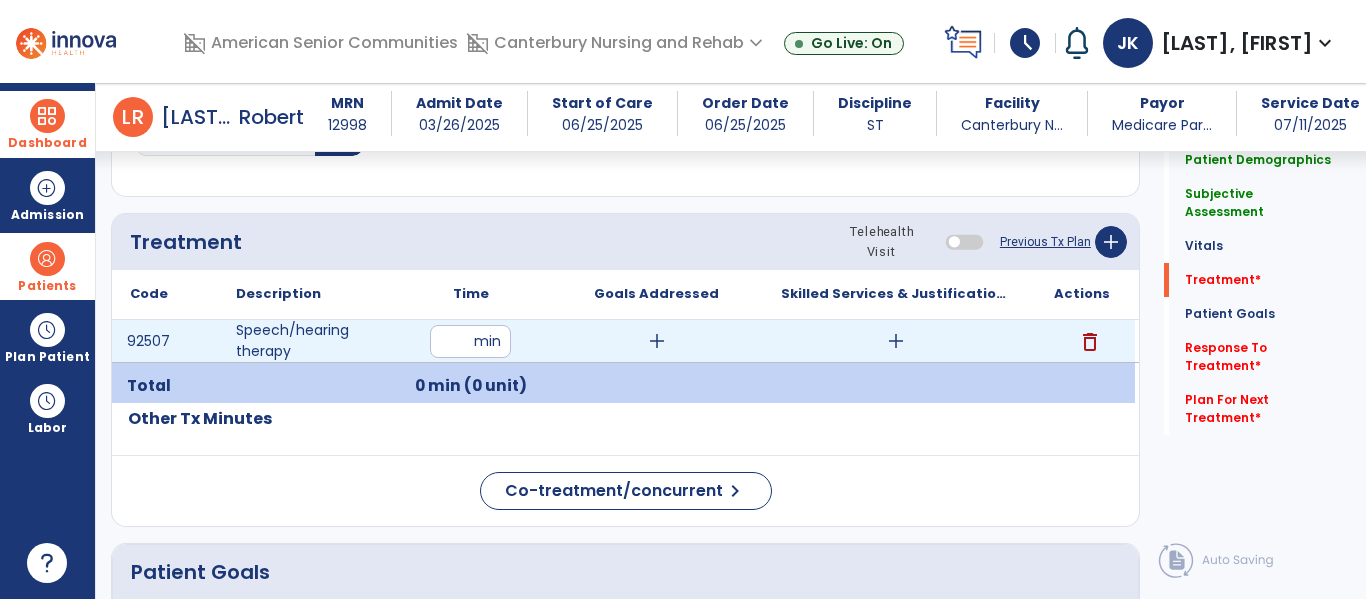 type on "**" 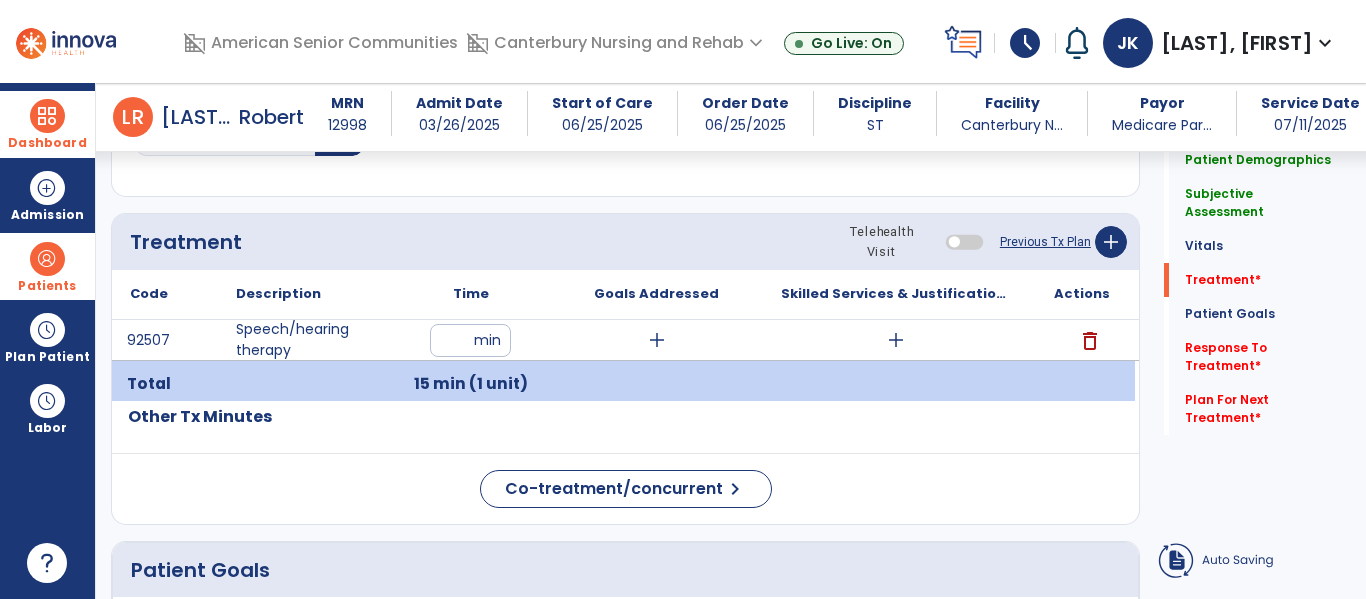 click on "add" at bounding box center (896, 340) 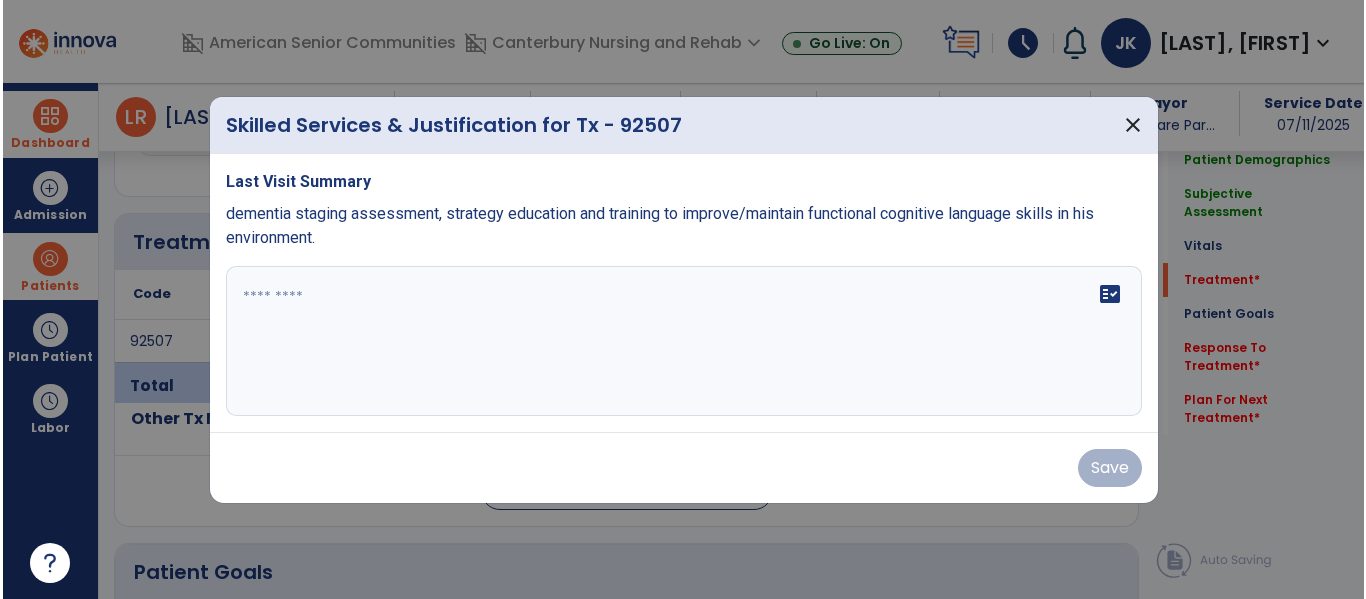 scroll, scrollTop: 1036, scrollLeft: 0, axis: vertical 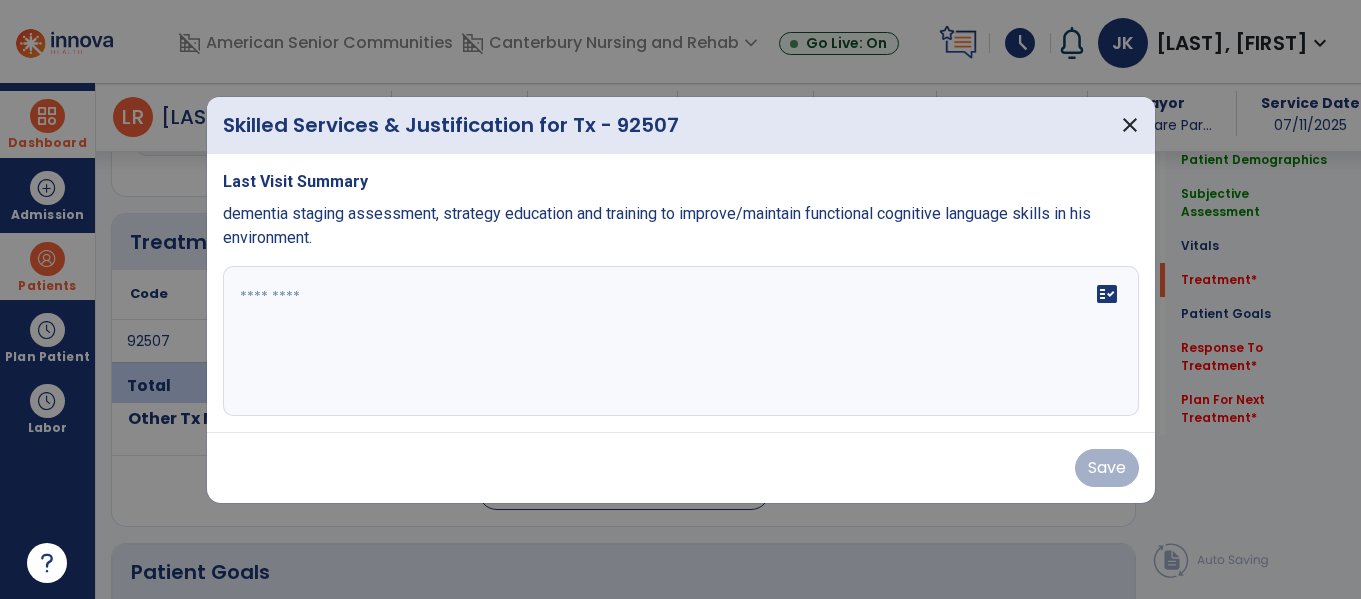click at bounding box center [681, 341] 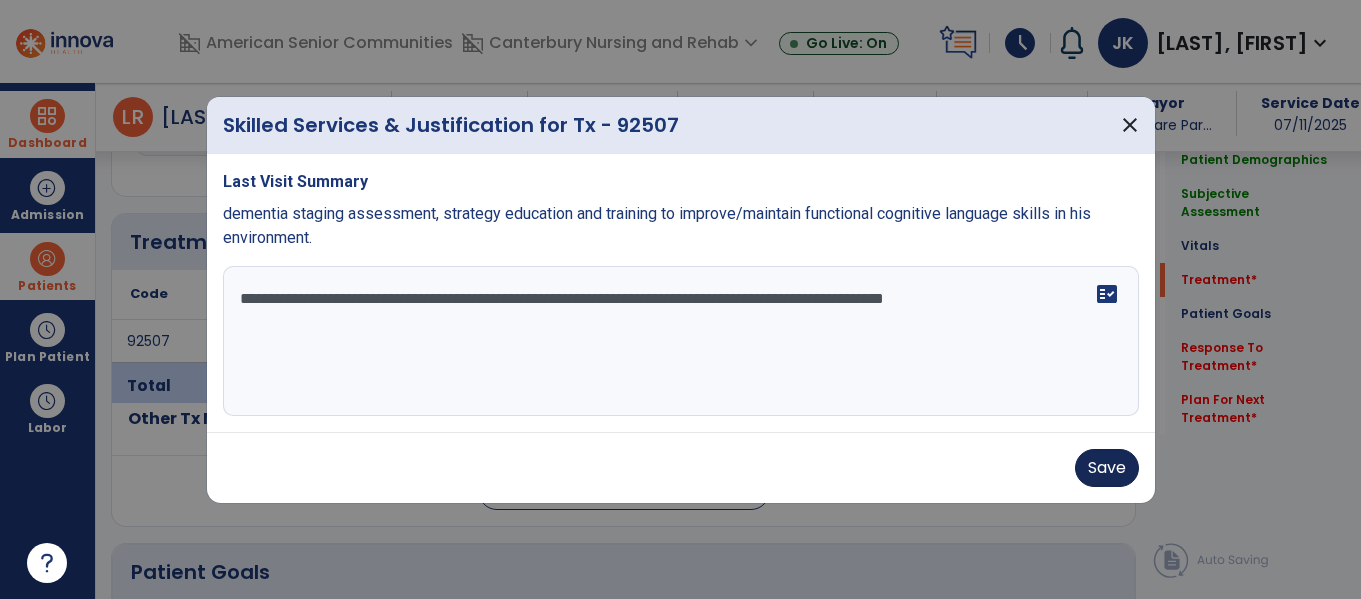 type on "**********" 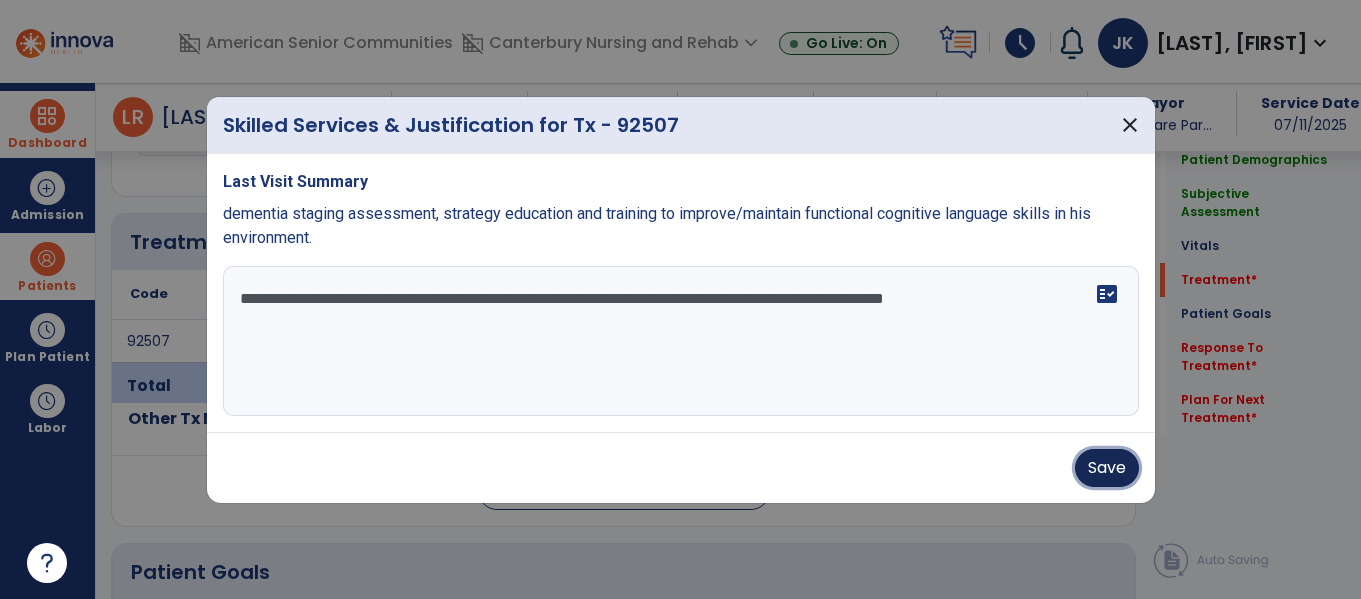 click on "Save" at bounding box center [1107, 468] 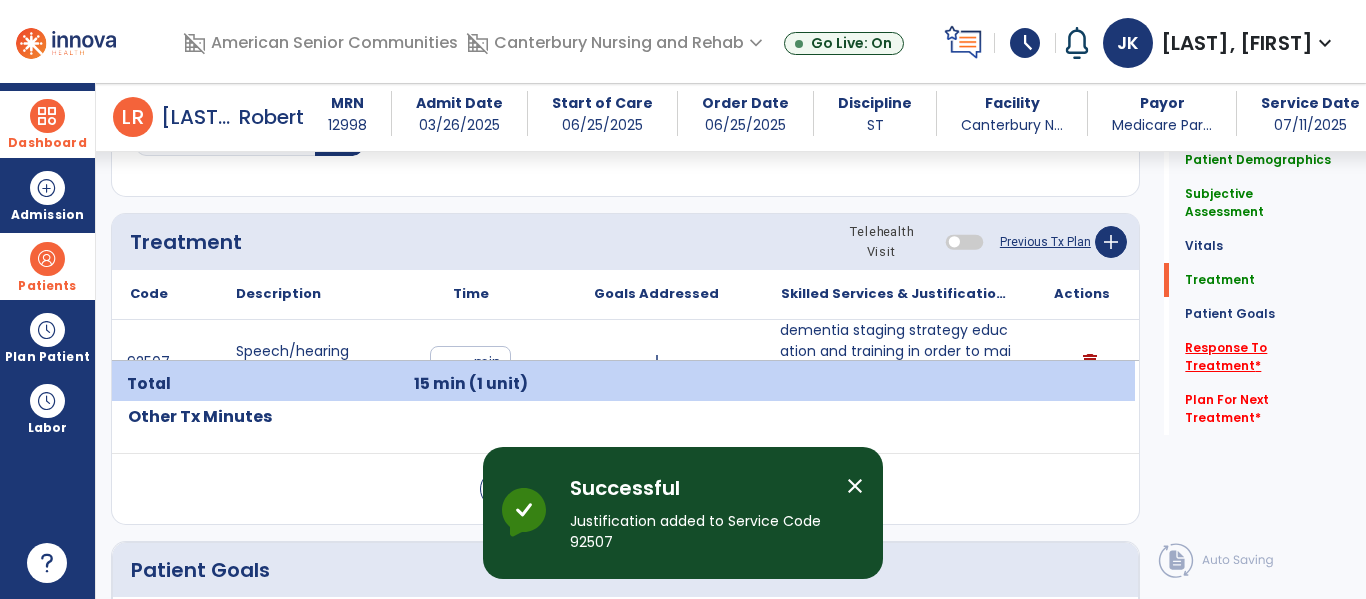 click on "Response To Treatment   *" 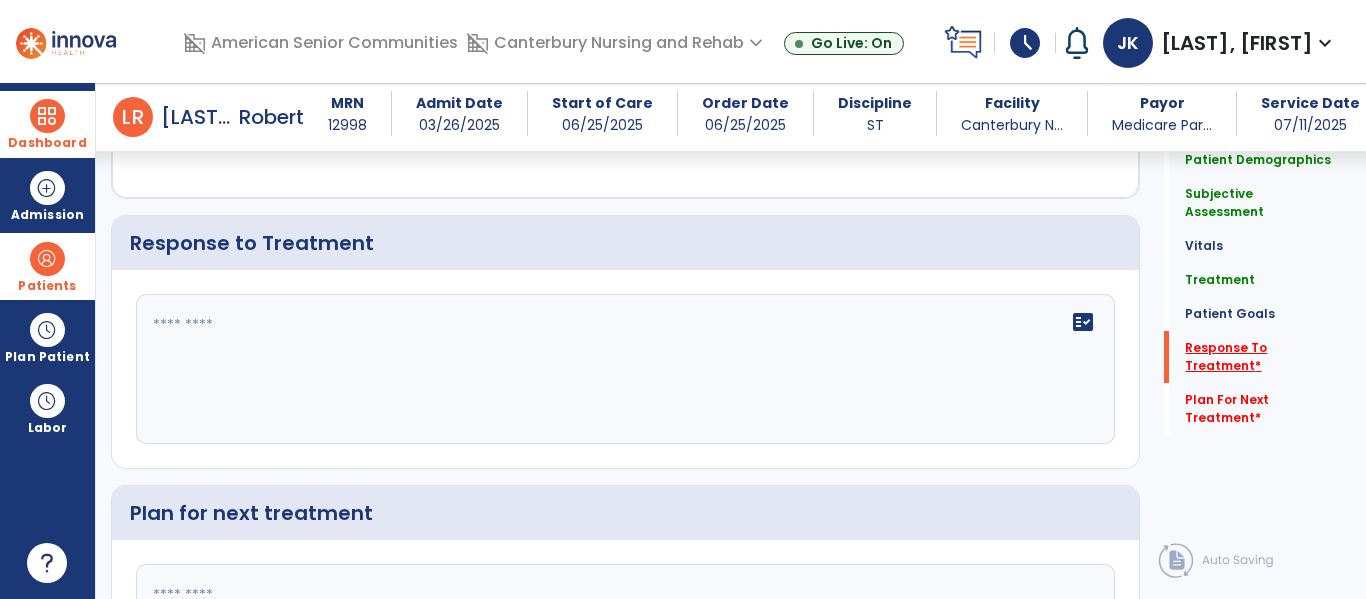 scroll, scrollTop: 1977, scrollLeft: 0, axis: vertical 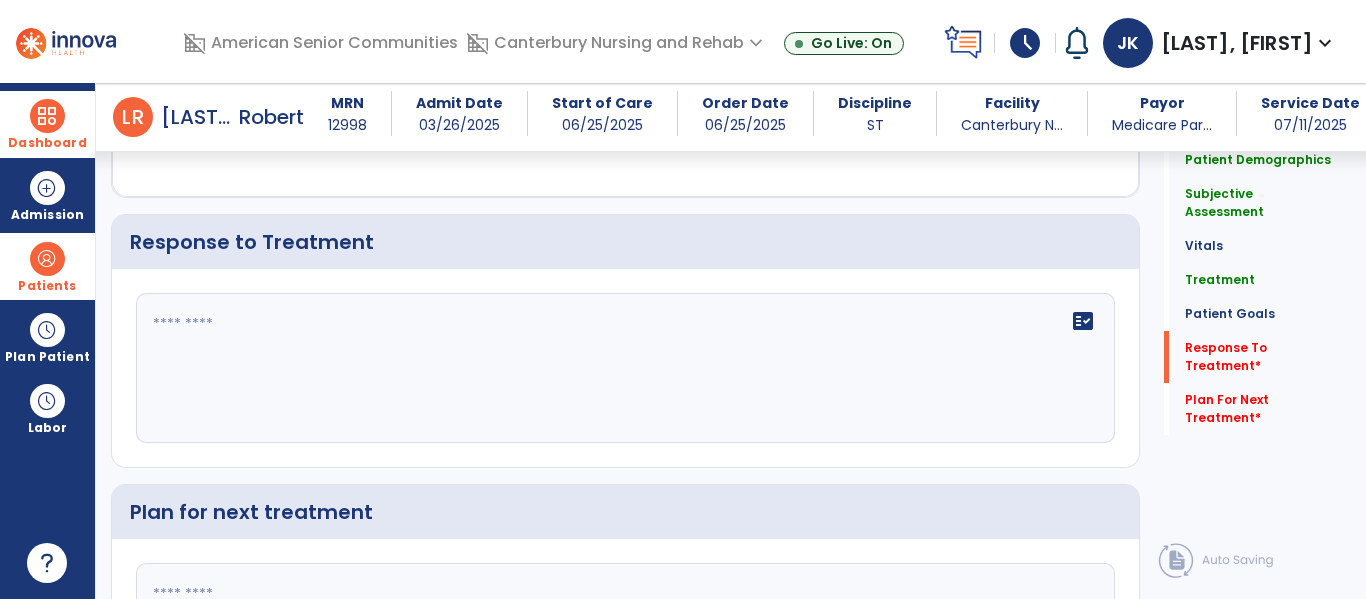 click on "fact_check" 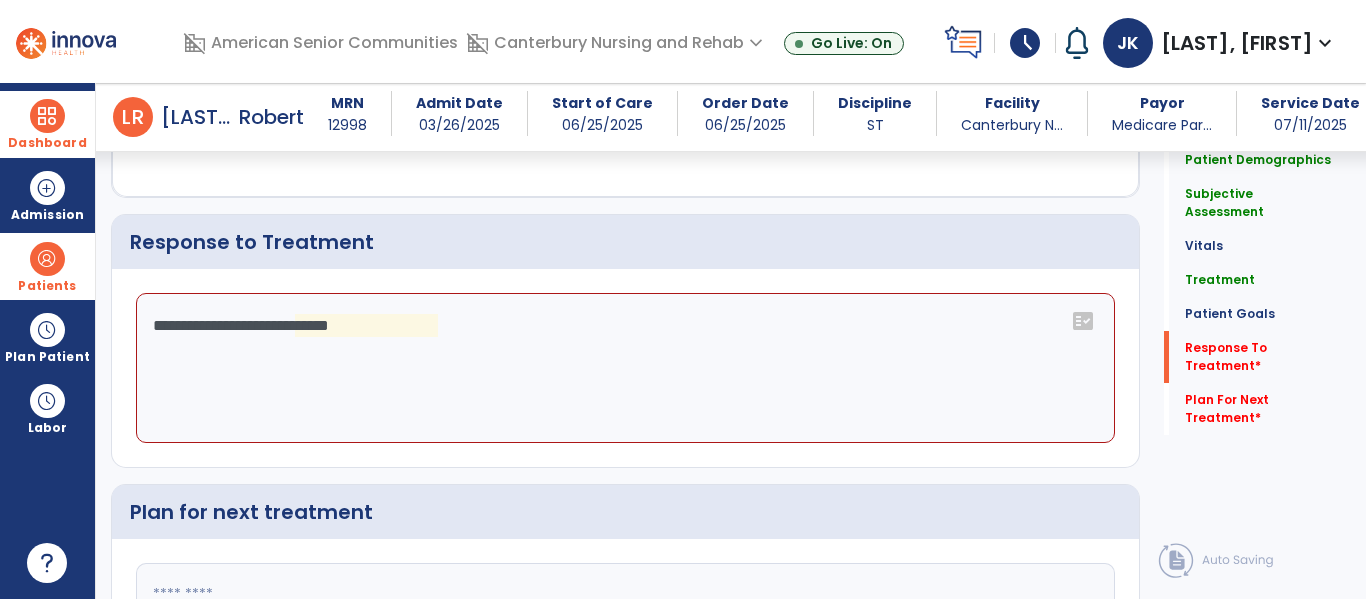 click on "**********" 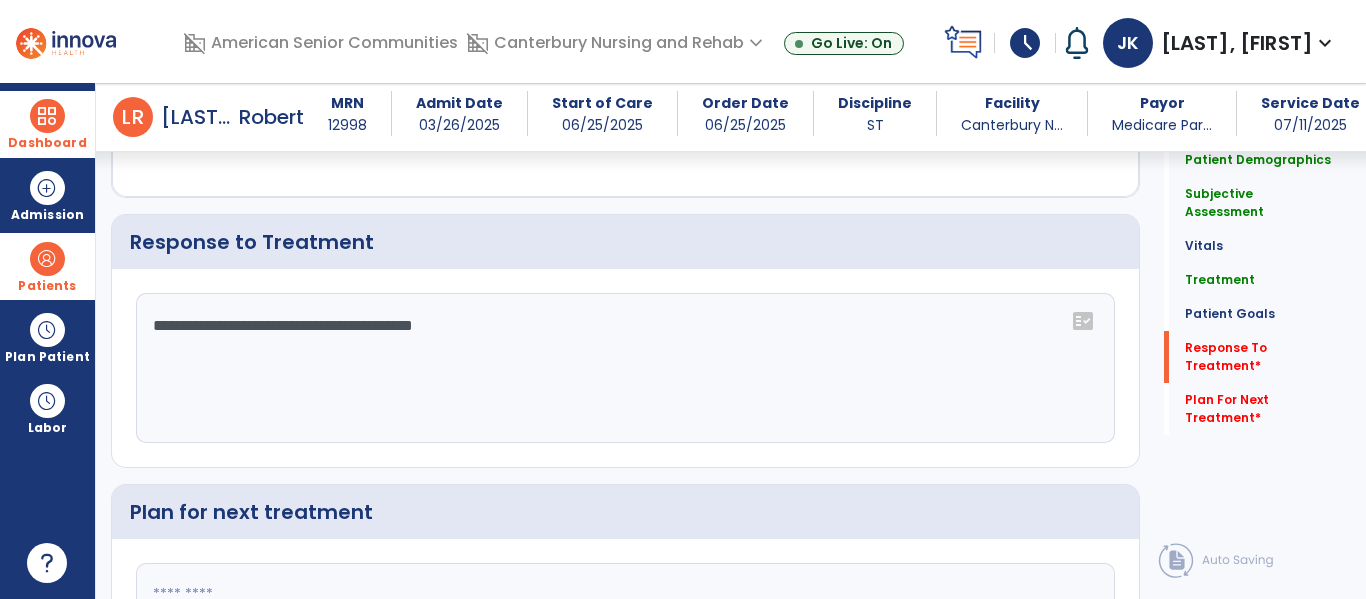 type on "**********" 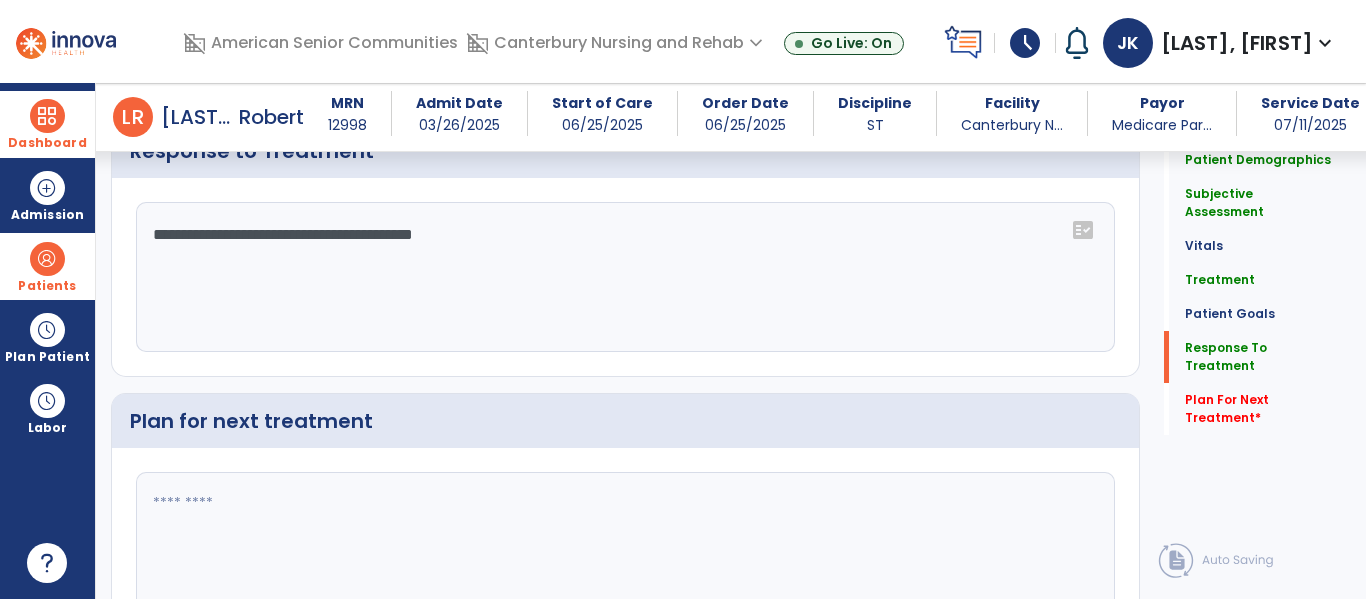 scroll, scrollTop: 2182, scrollLeft: 0, axis: vertical 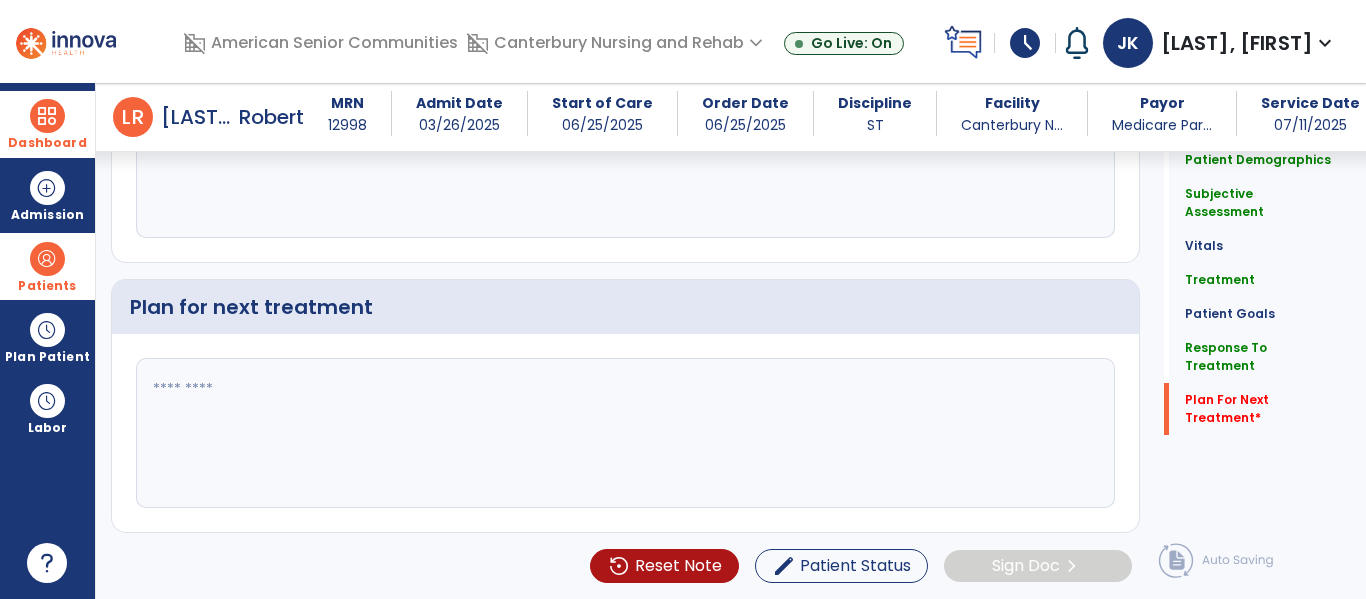 click on "Plan for next treatment" 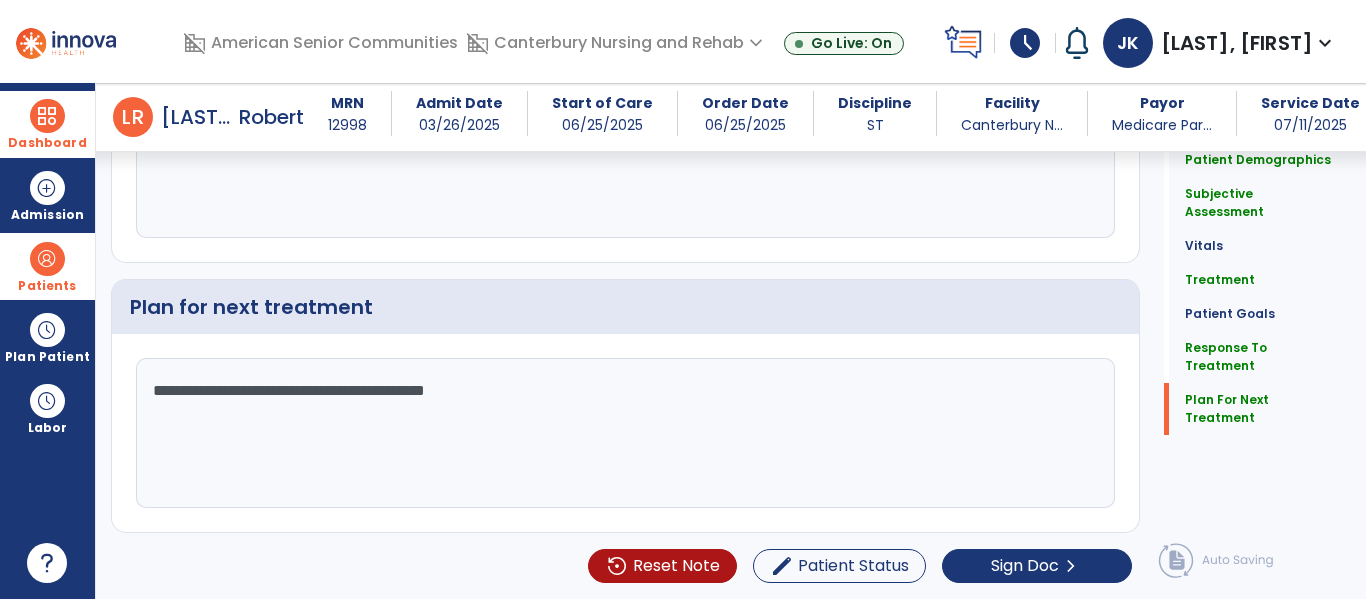 scroll, scrollTop: 2182, scrollLeft: 0, axis: vertical 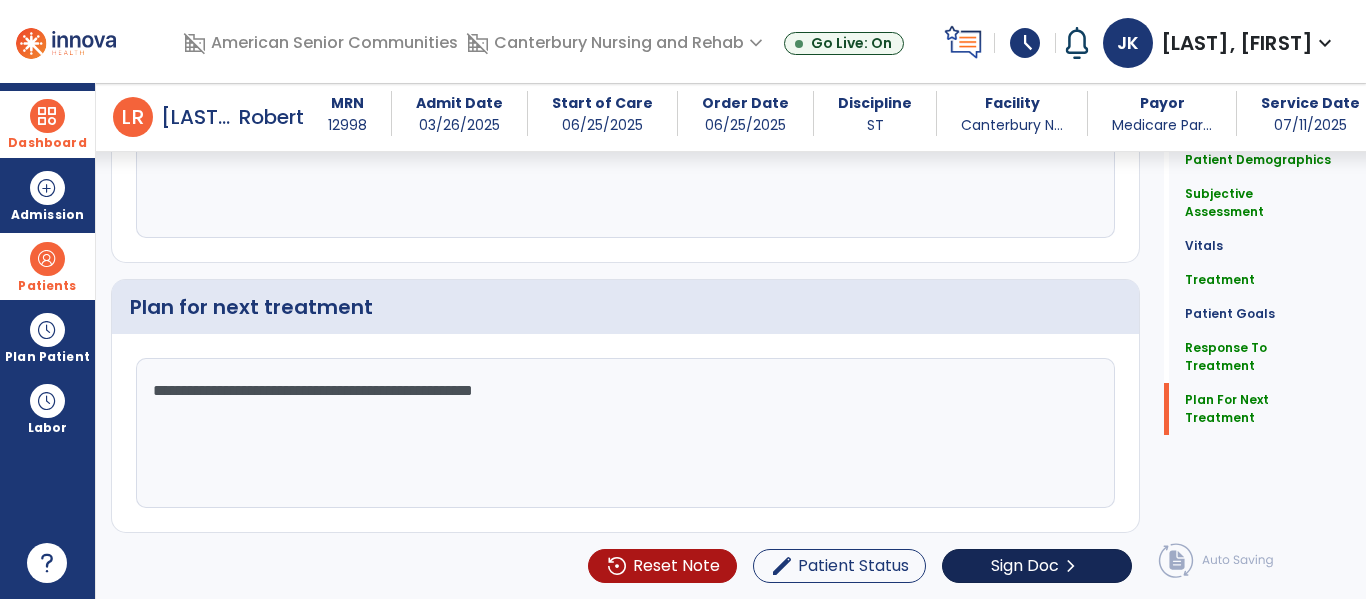 type on "**********" 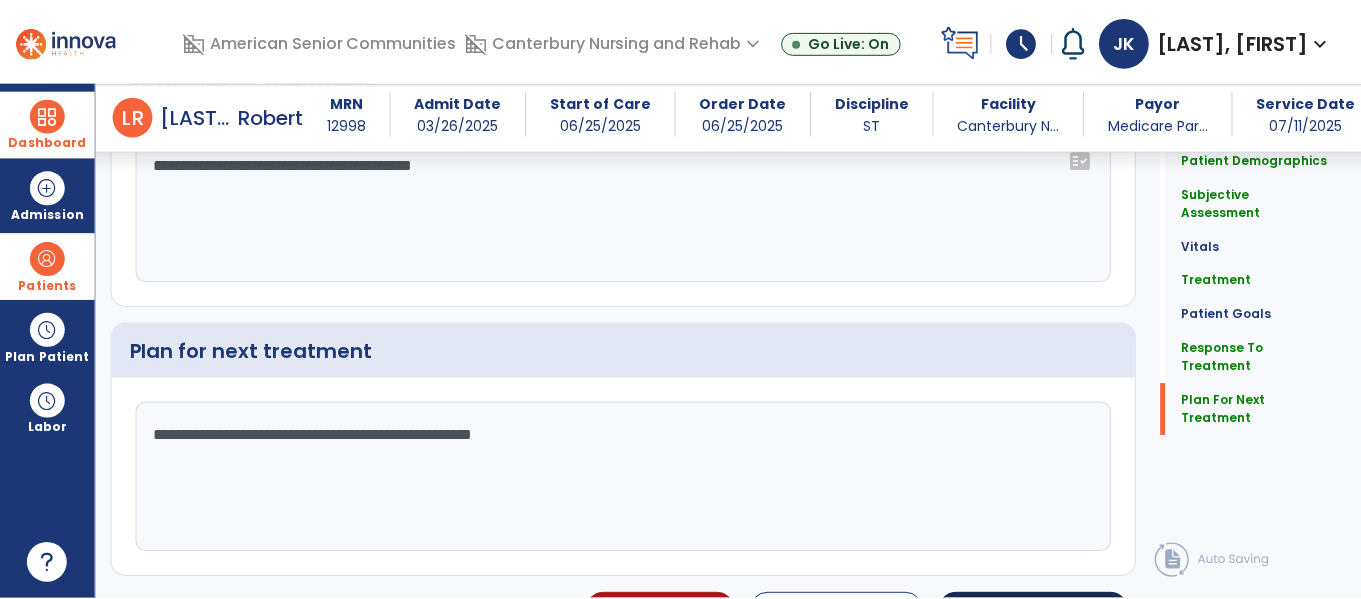 scroll, scrollTop: 2182, scrollLeft: 0, axis: vertical 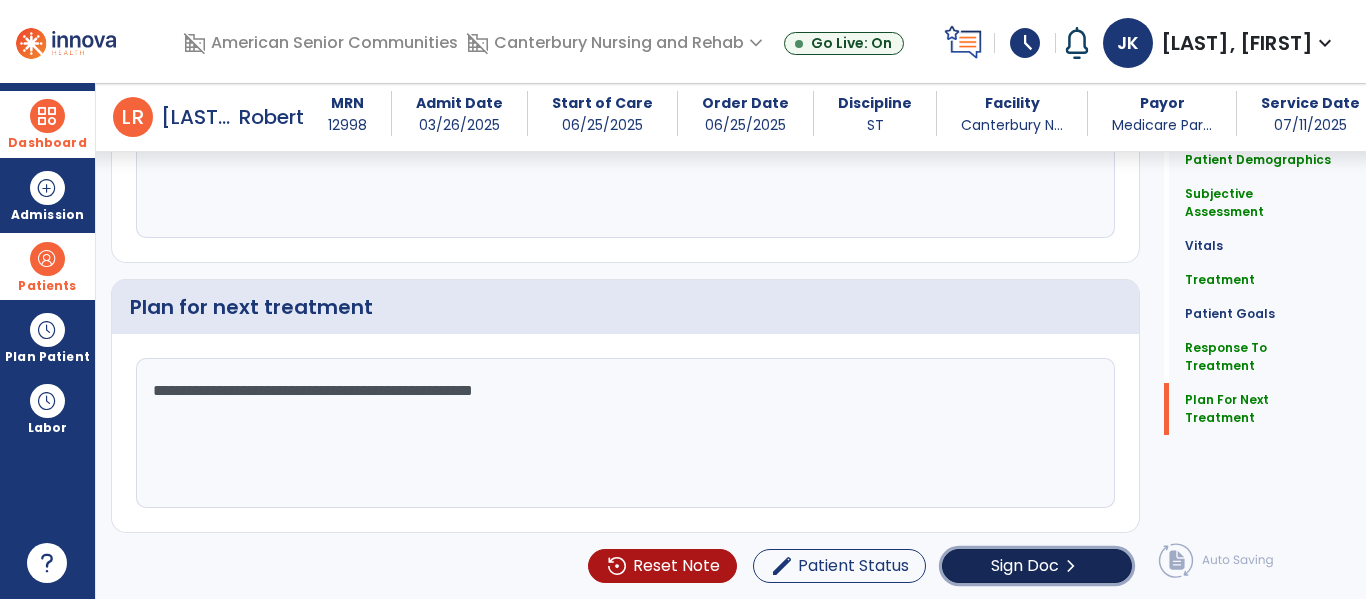 click on "Sign Doc" 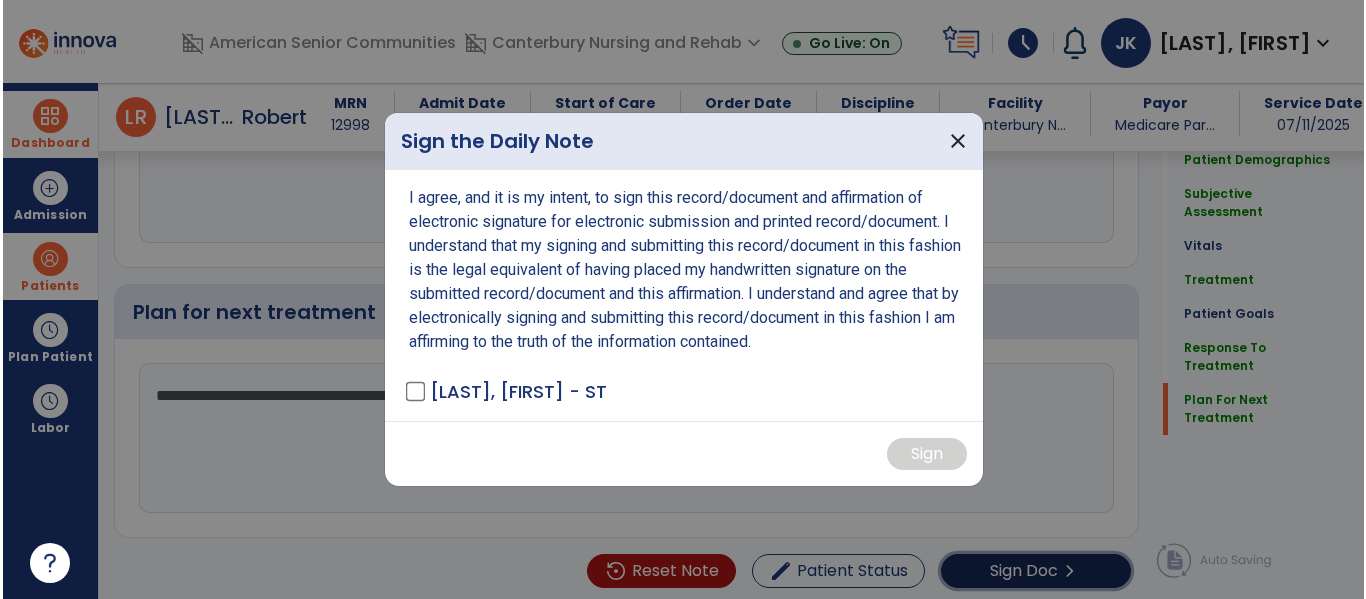 scroll, scrollTop: 2182, scrollLeft: 0, axis: vertical 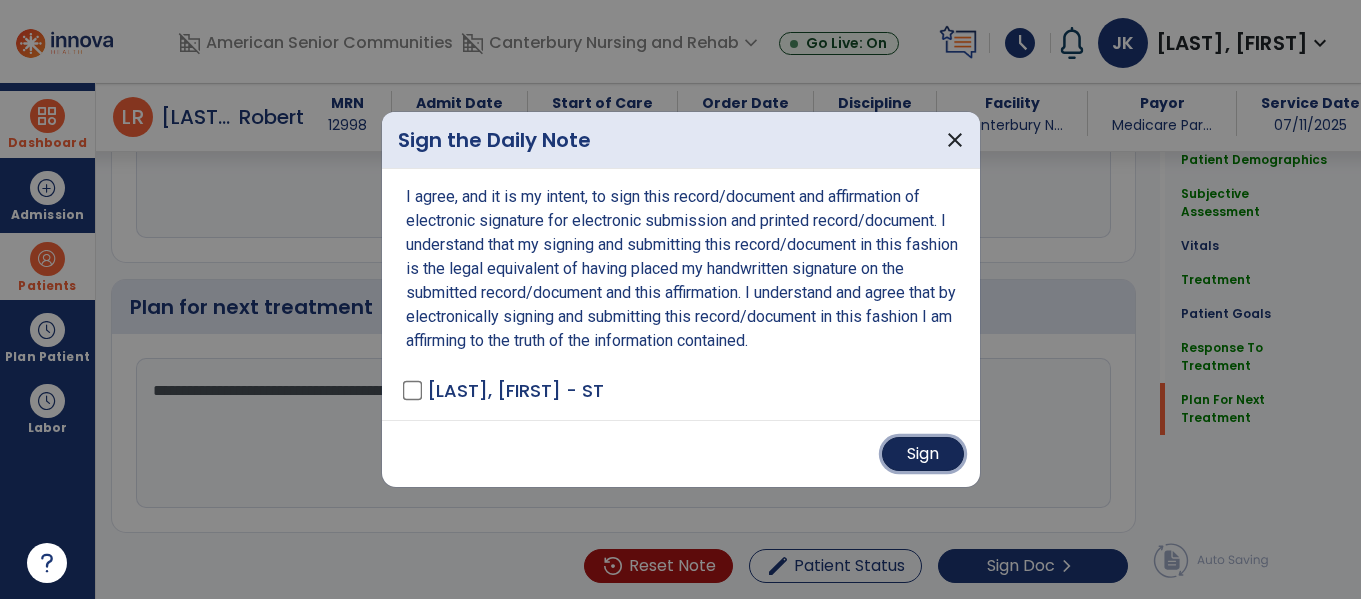 click on "Sign" at bounding box center [923, 454] 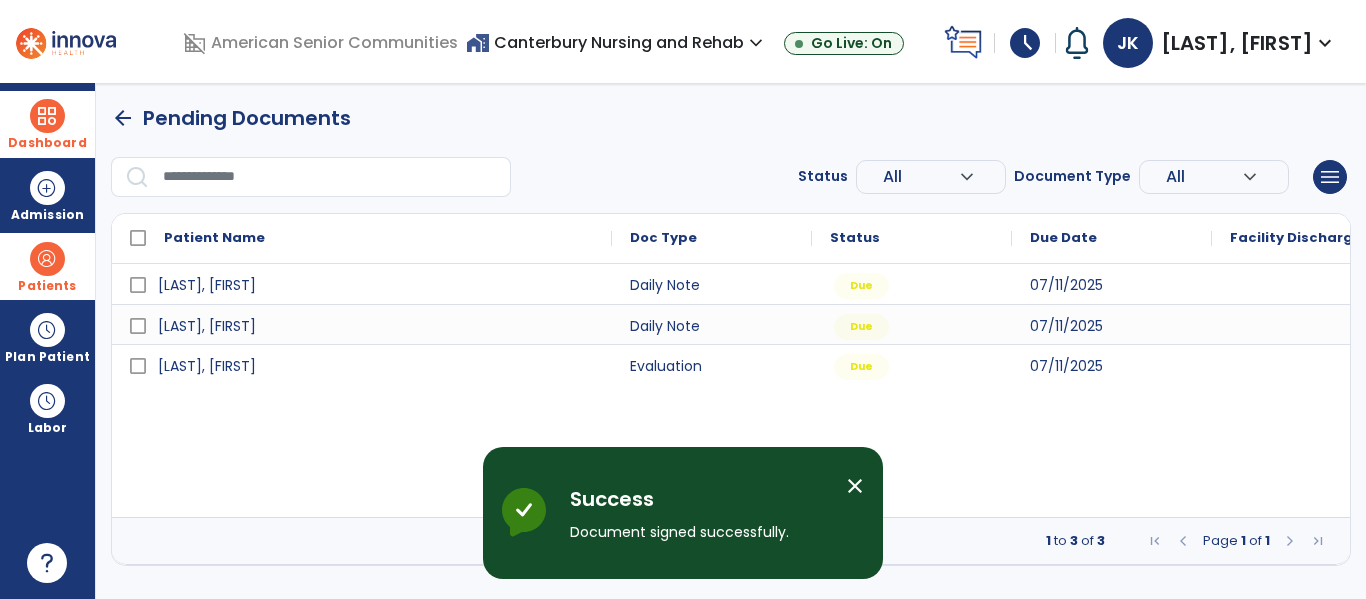 scroll, scrollTop: 0, scrollLeft: 0, axis: both 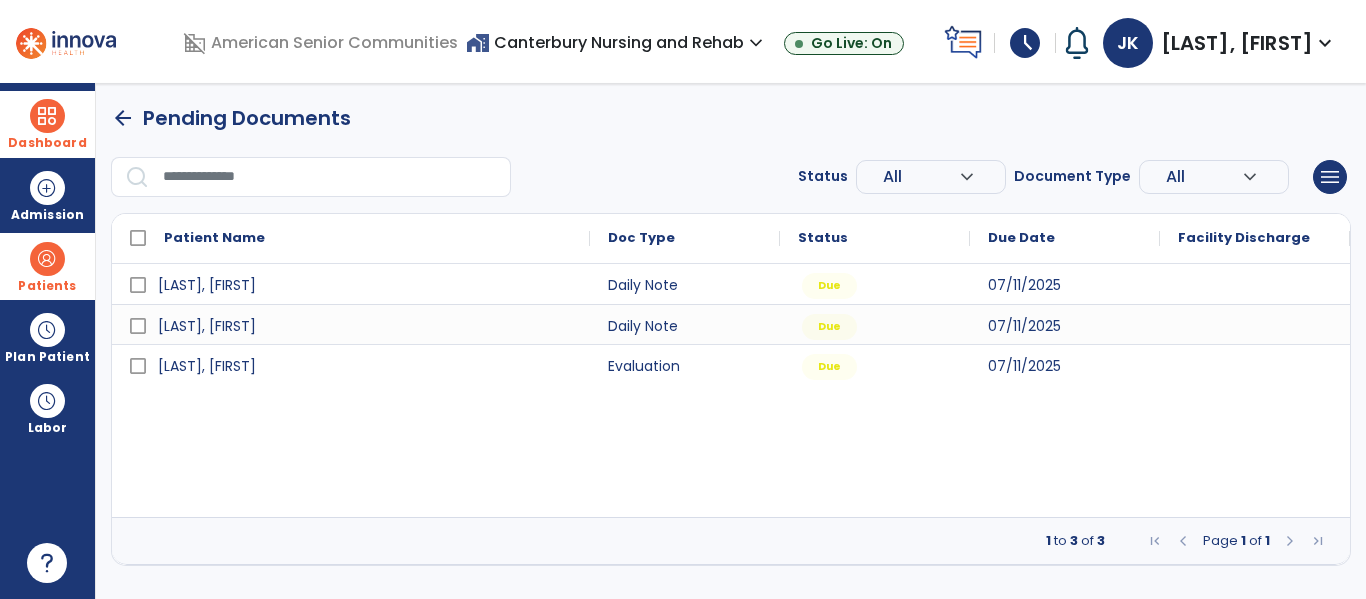 click on "home_work   Canterbury Nursing and Rehab   expand_more" at bounding box center [617, 42] 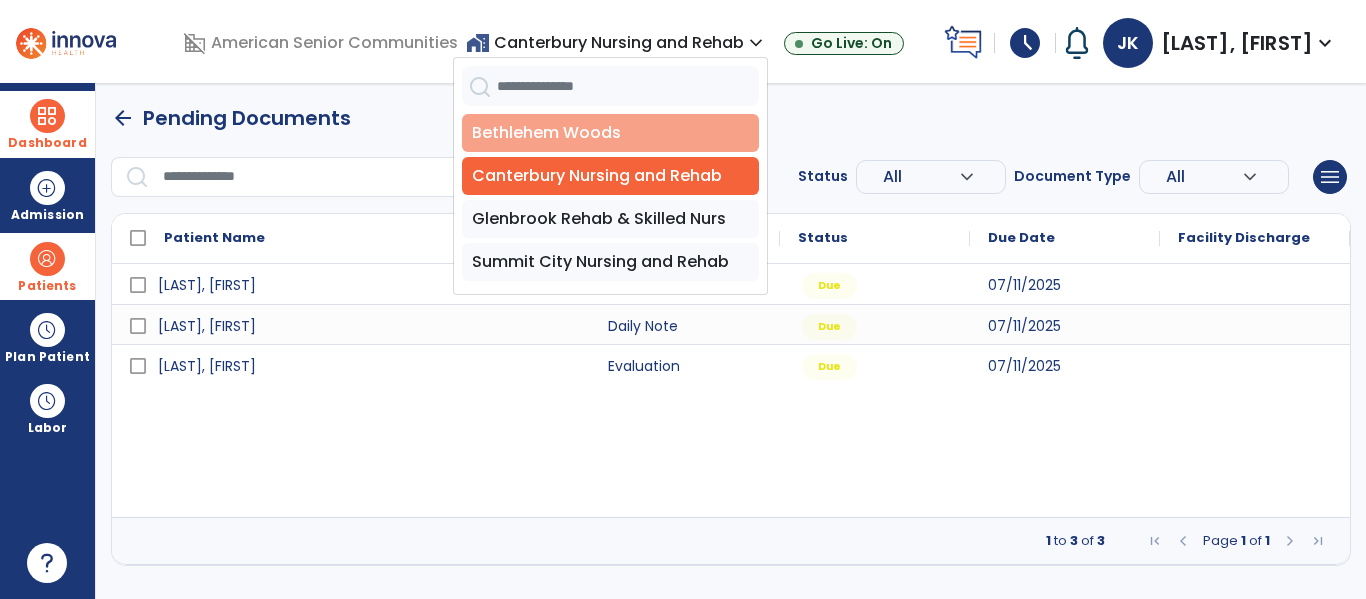 click on "Bethlehem Woods" at bounding box center (610, 133) 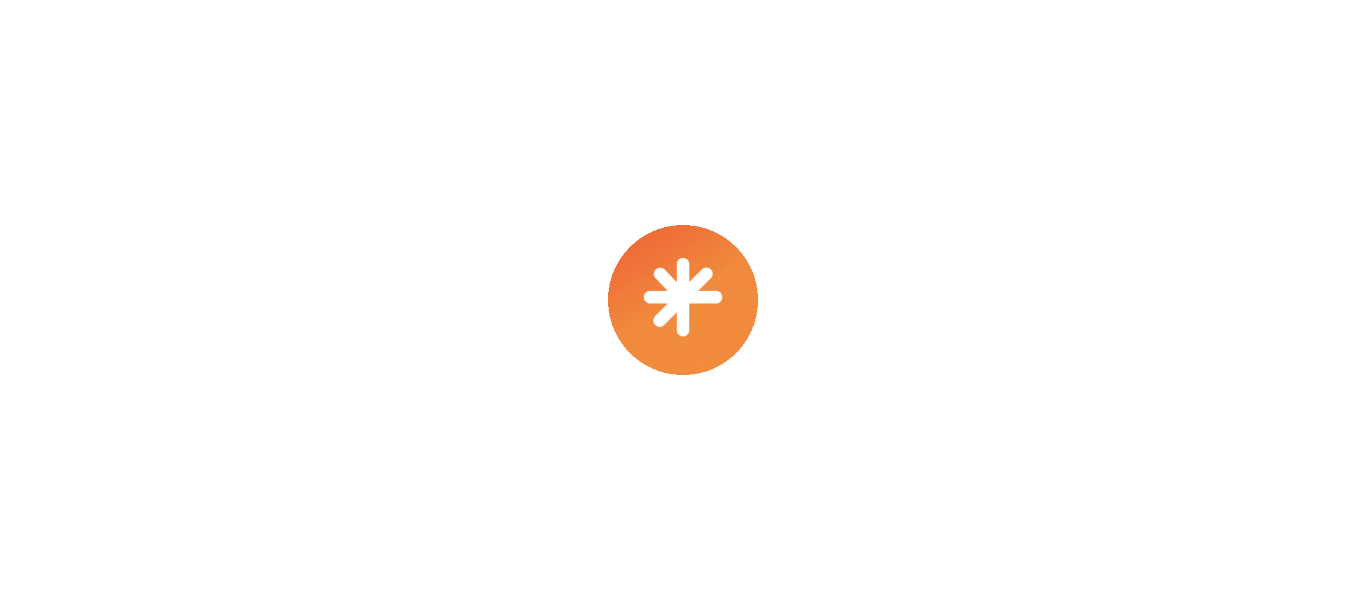 scroll, scrollTop: 0, scrollLeft: 0, axis: both 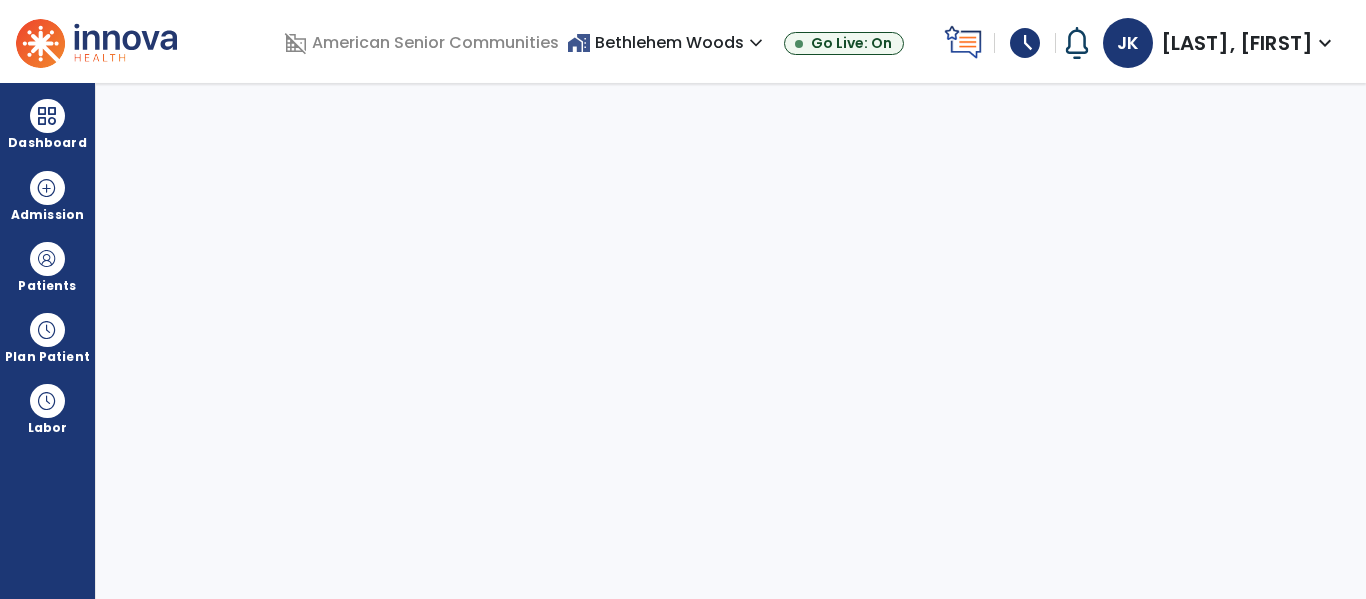 select on "****" 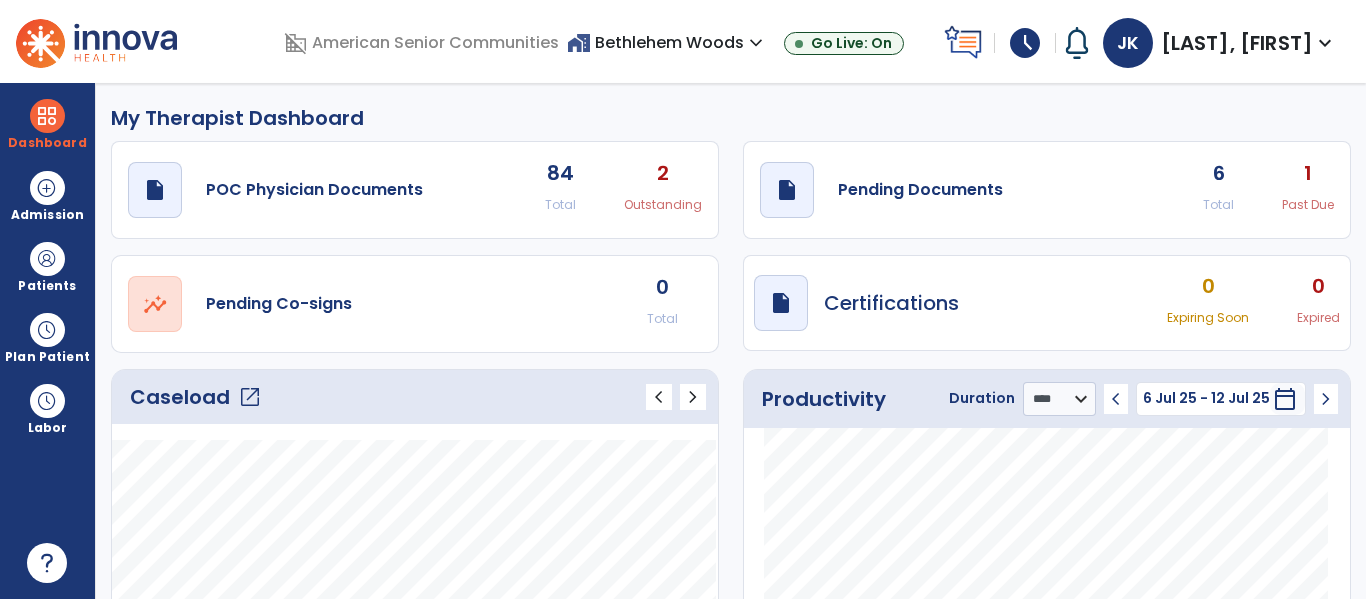 click on "draft   open_in_new  Pending Documents 6 Total 1 Past Due" 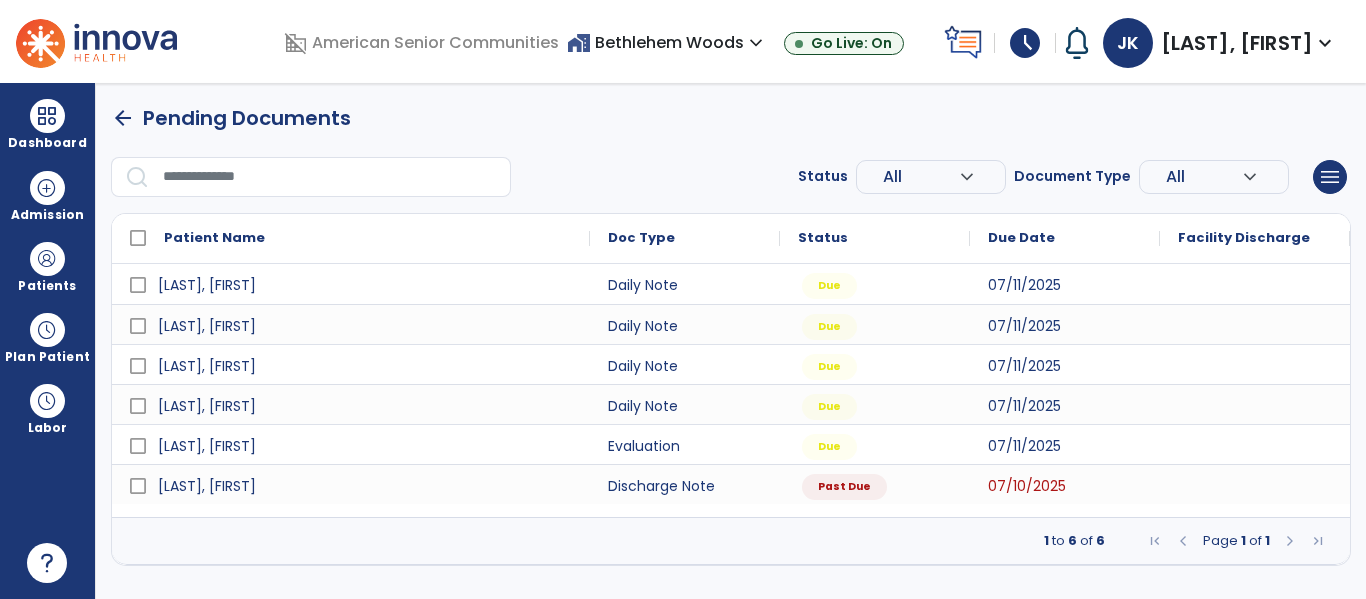 click on "home_work   Bethlehem Woods   expand_more" at bounding box center [667, 42] 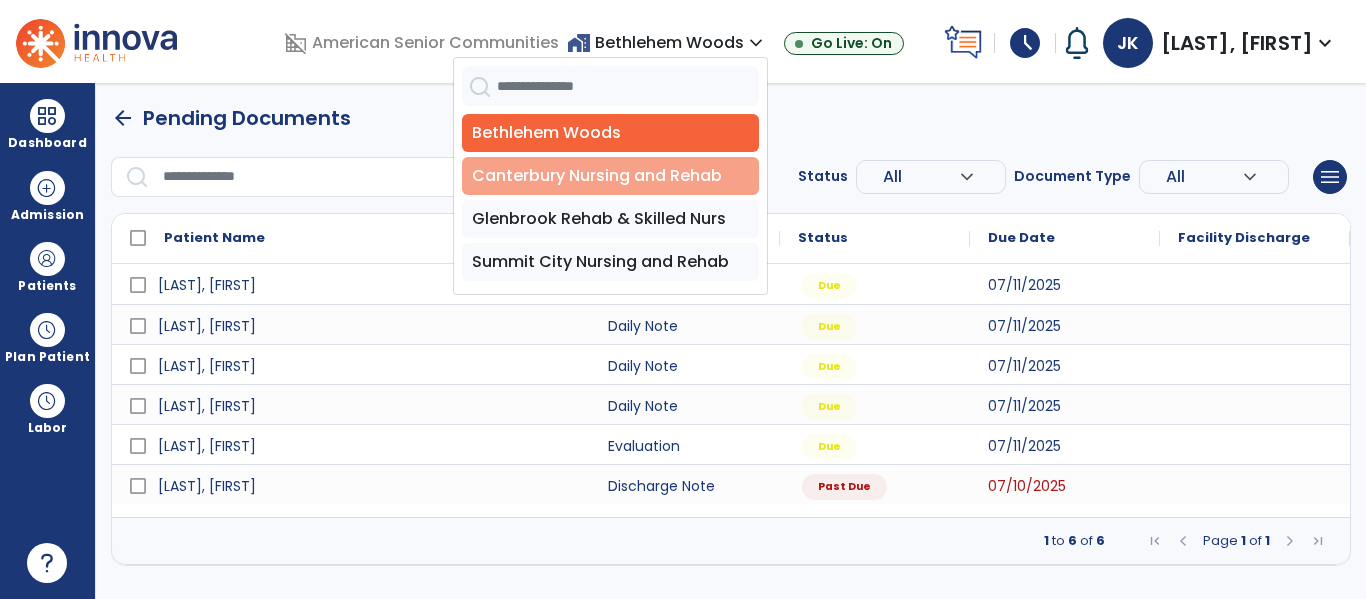 click on "Canterbury Nursing and Rehab" at bounding box center (610, 176) 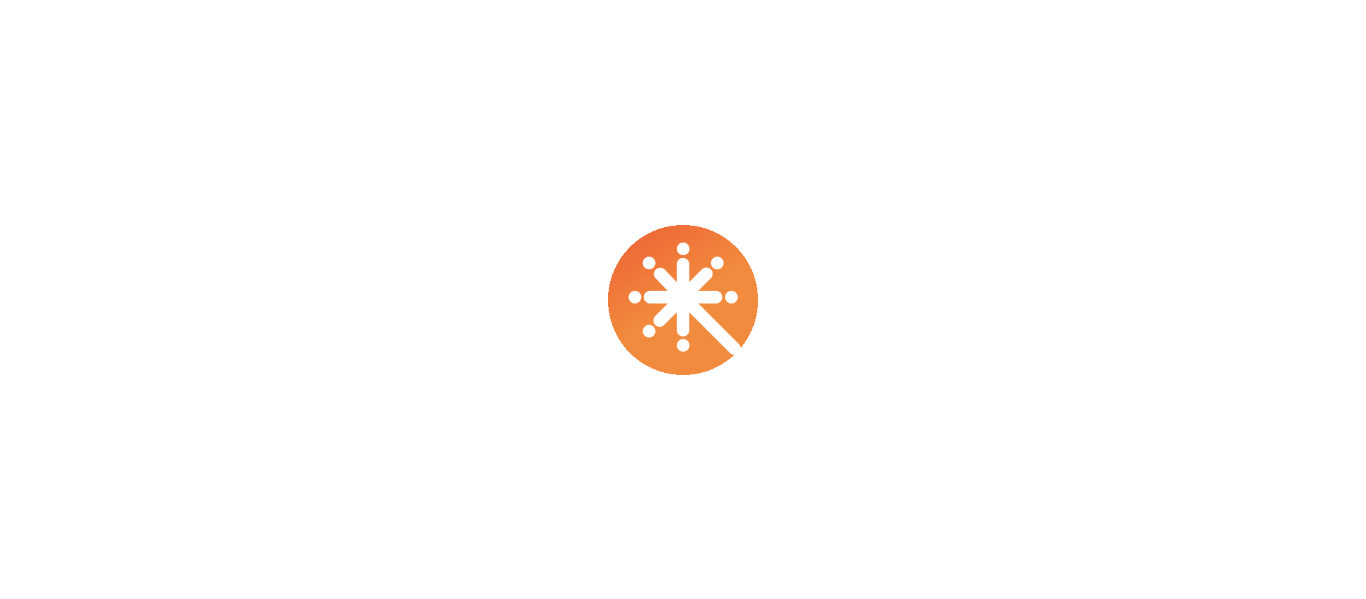 scroll, scrollTop: 0, scrollLeft: 0, axis: both 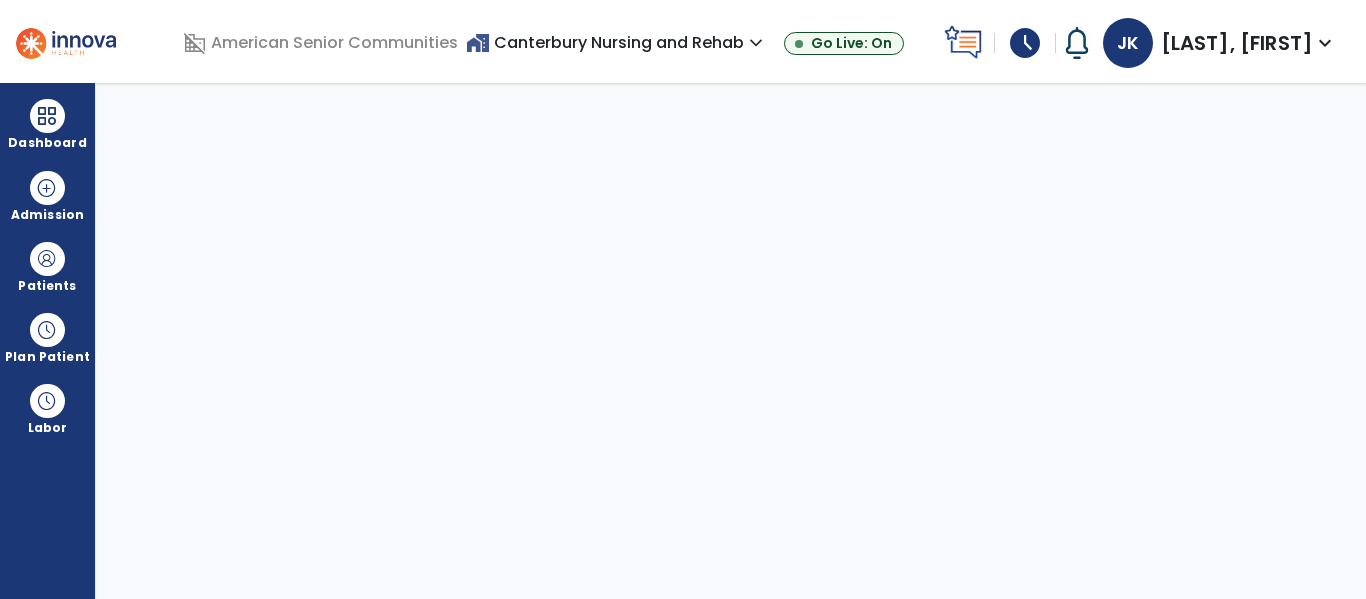 select on "****" 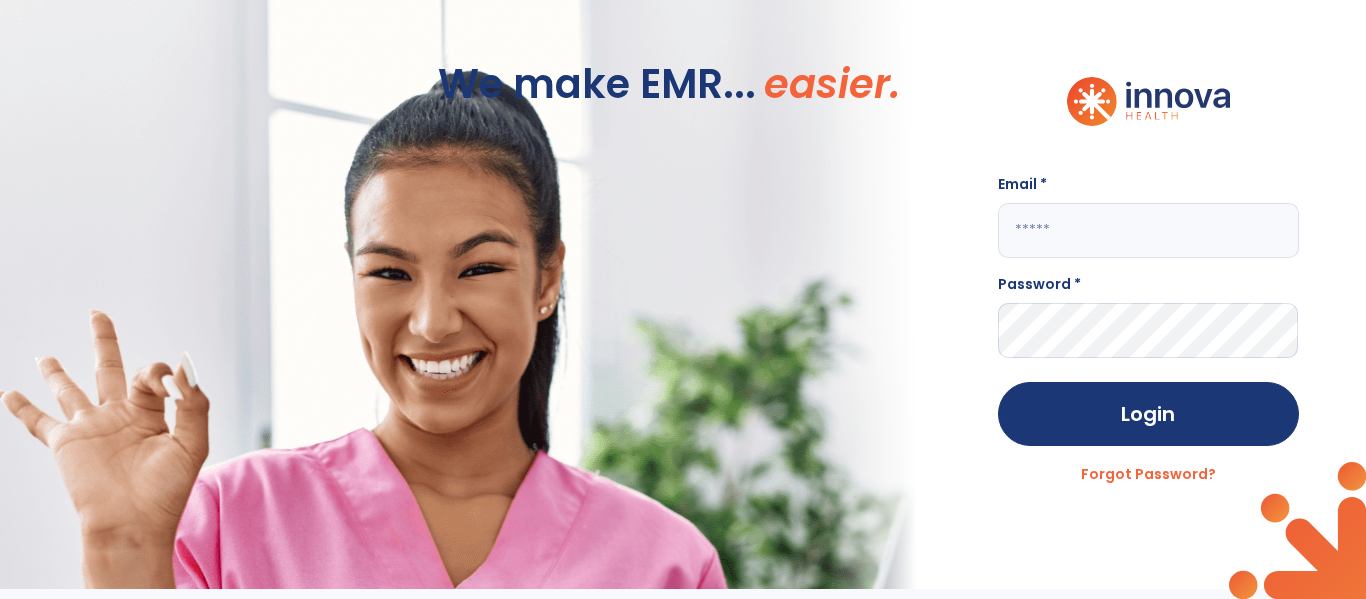 click 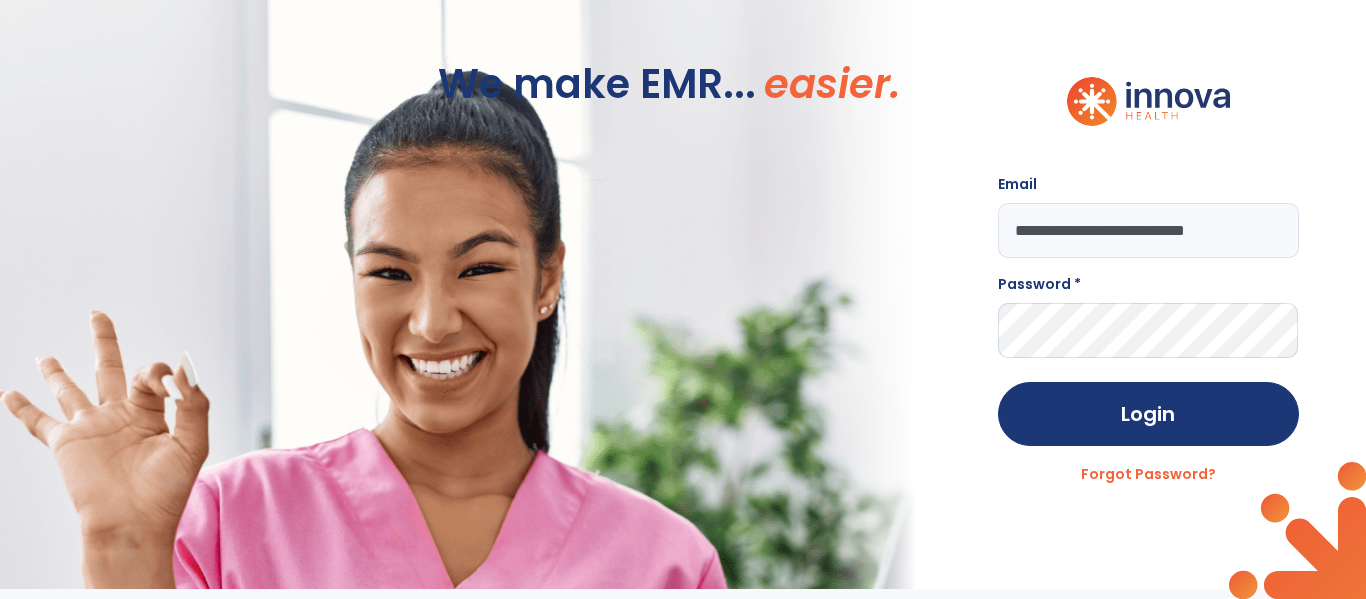type on "**********" 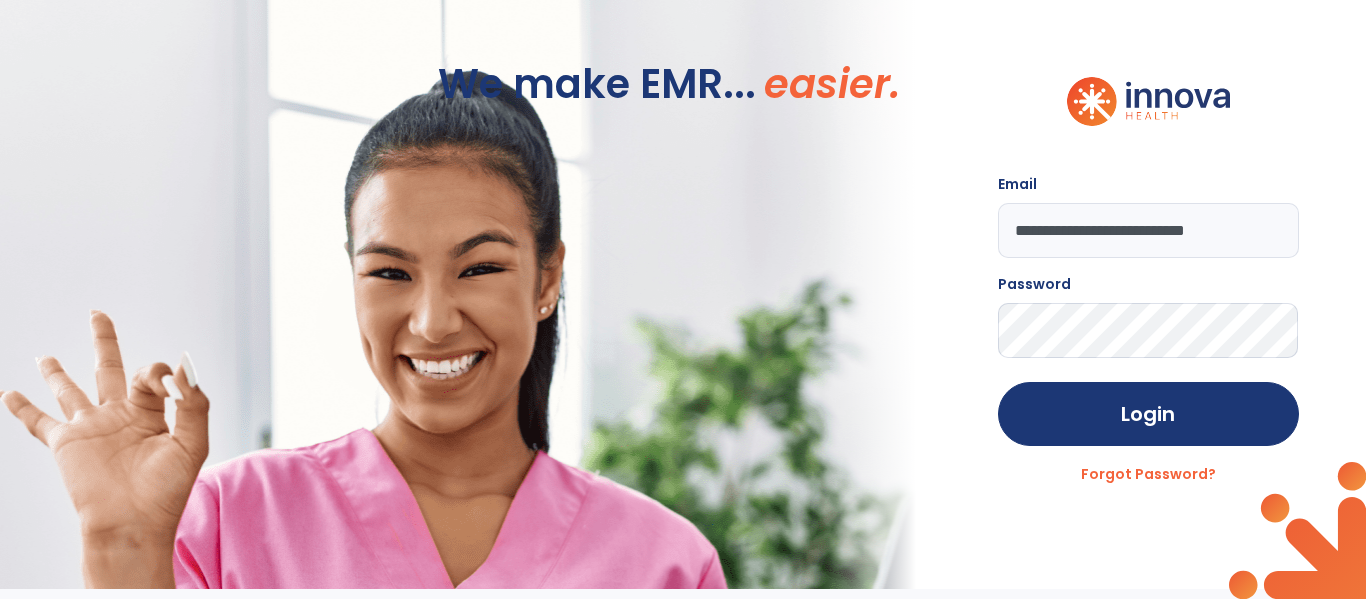 click on "Login" 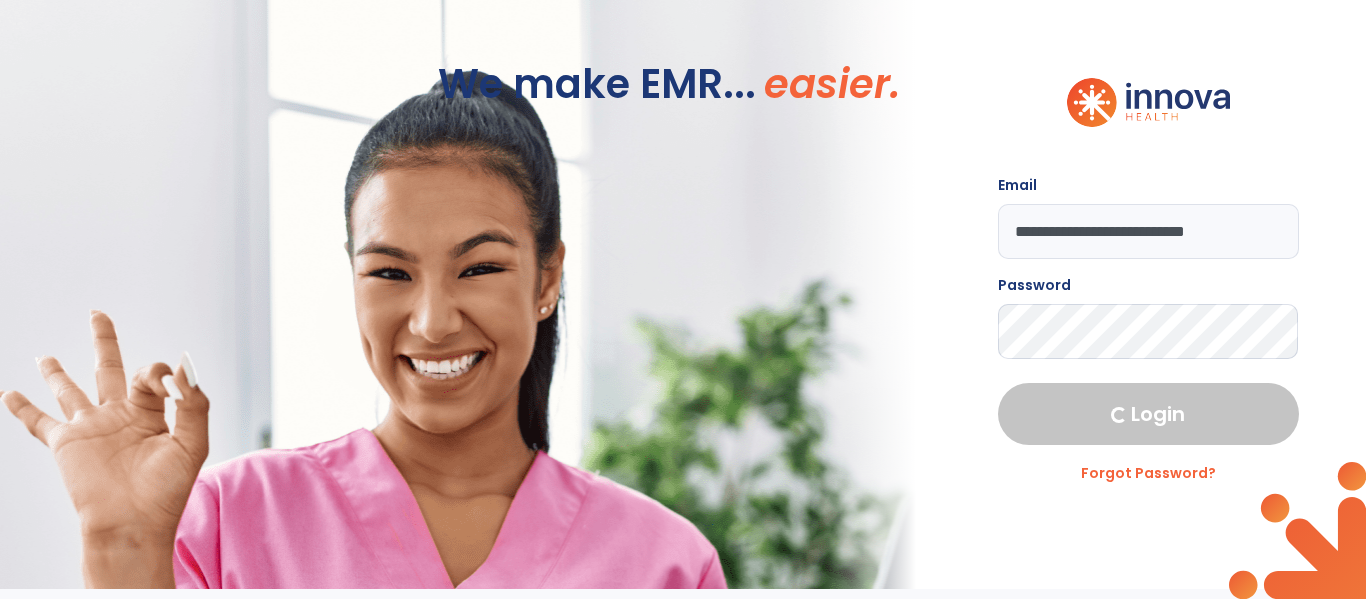 select on "****" 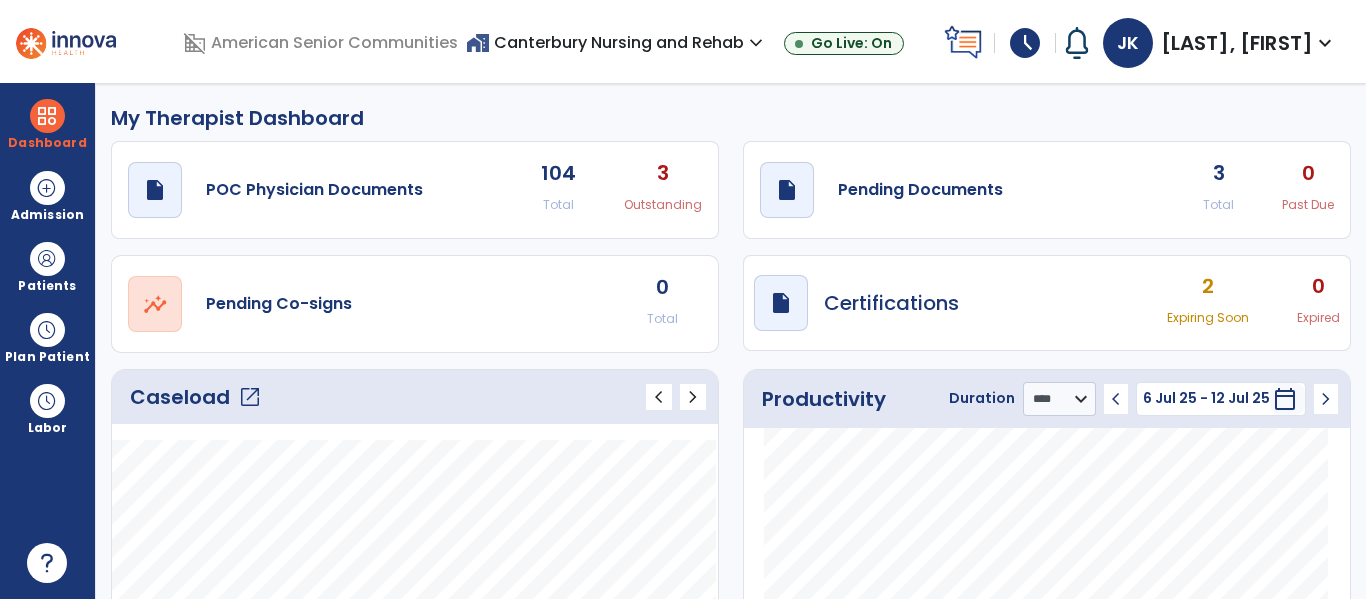 click on "draft   open_in_new  Pending Documents 3 Total 0 Past Due" 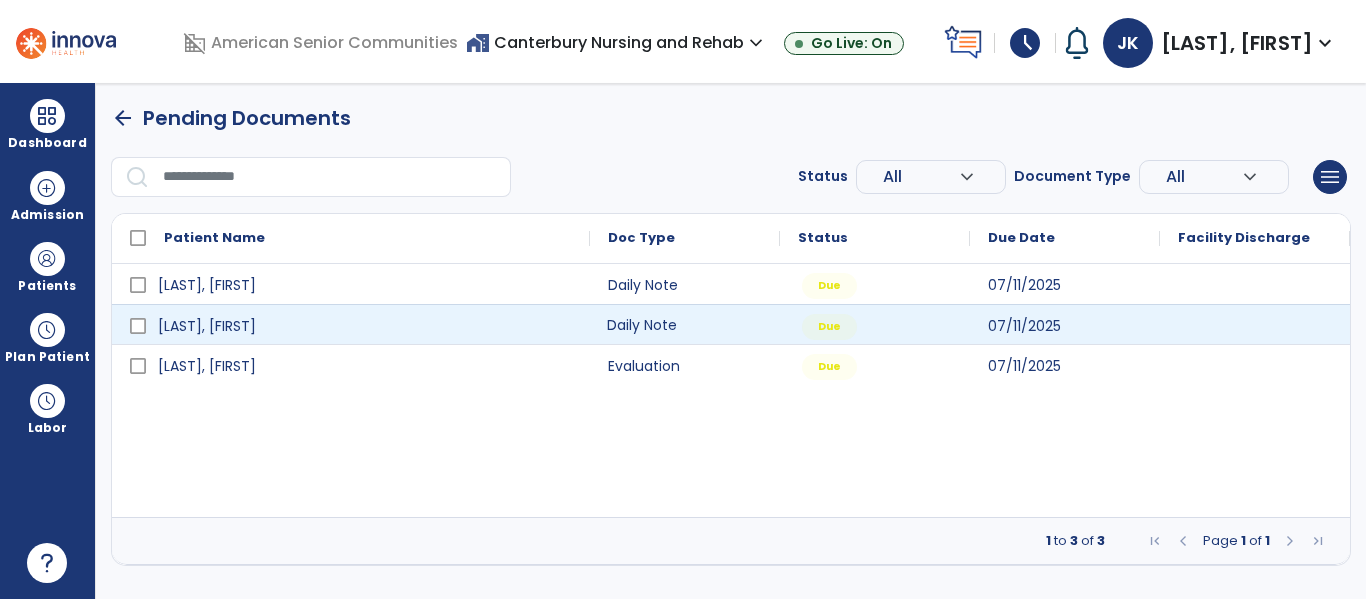 click on "Daily Note" at bounding box center (685, 324) 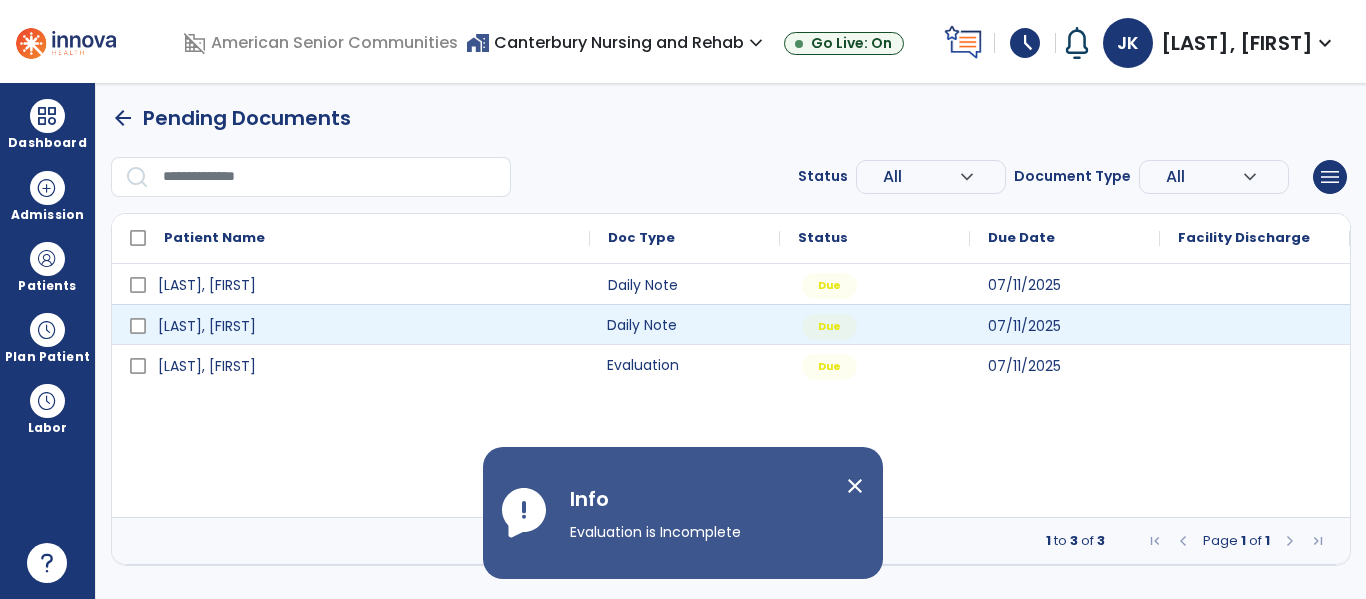 click on "Evaluation" at bounding box center [685, 364] 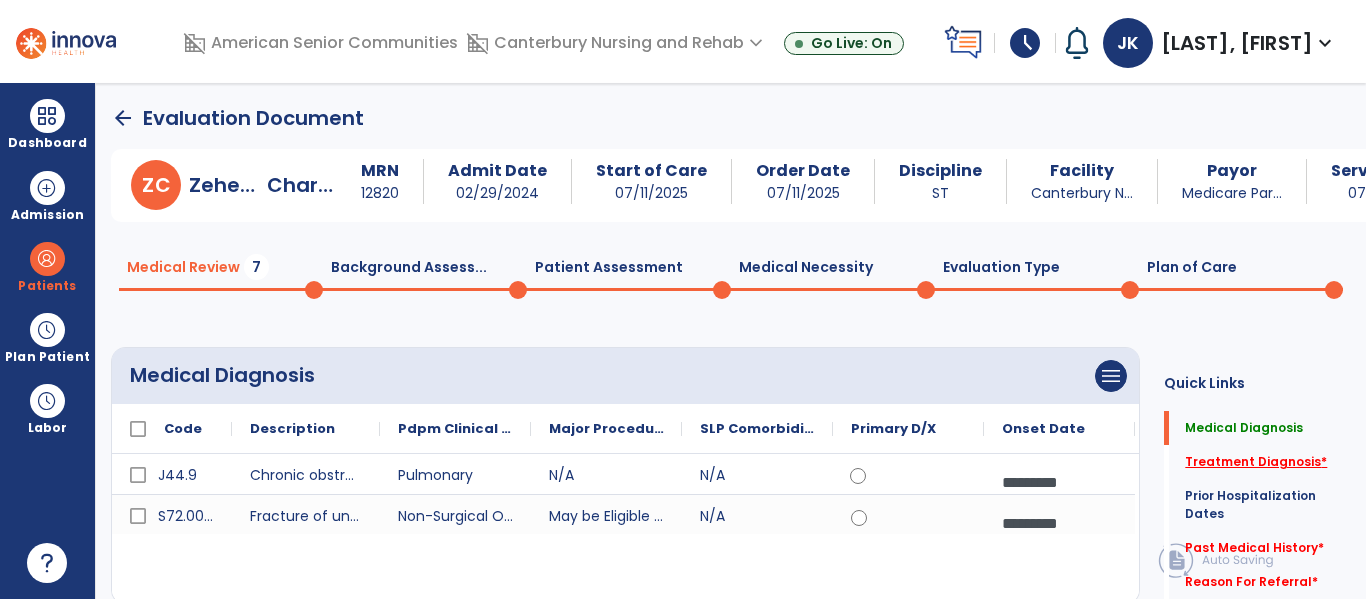 click on "Treatment Diagnosis   *" 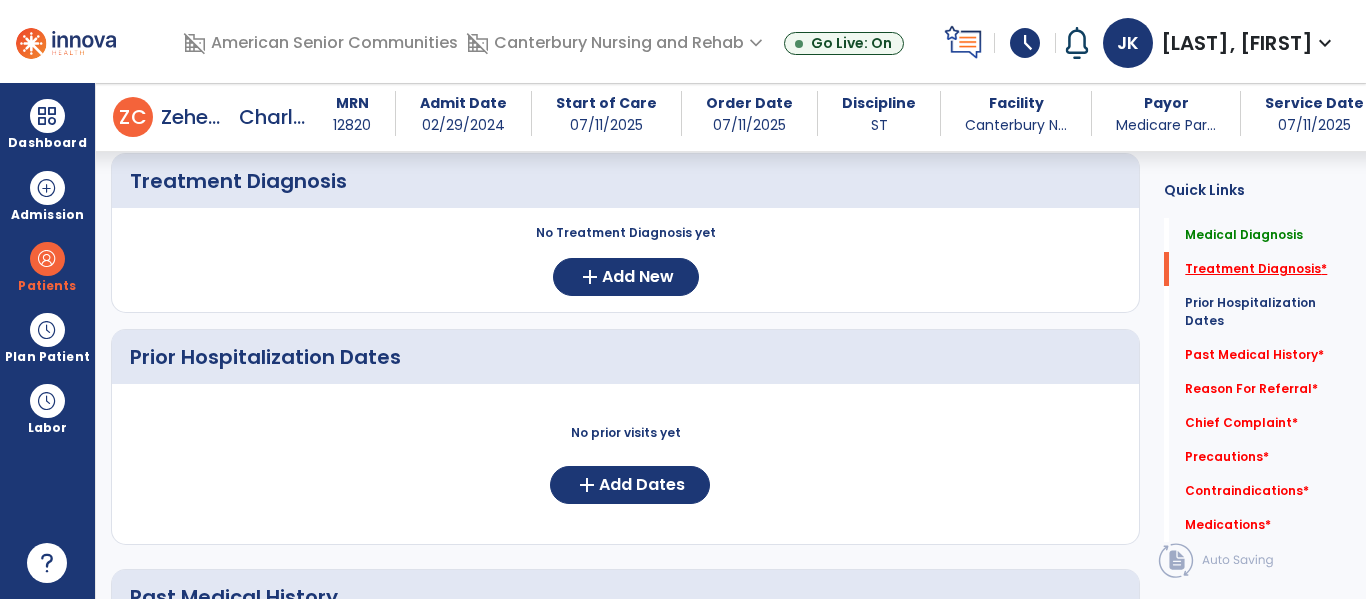 scroll, scrollTop: 449, scrollLeft: 0, axis: vertical 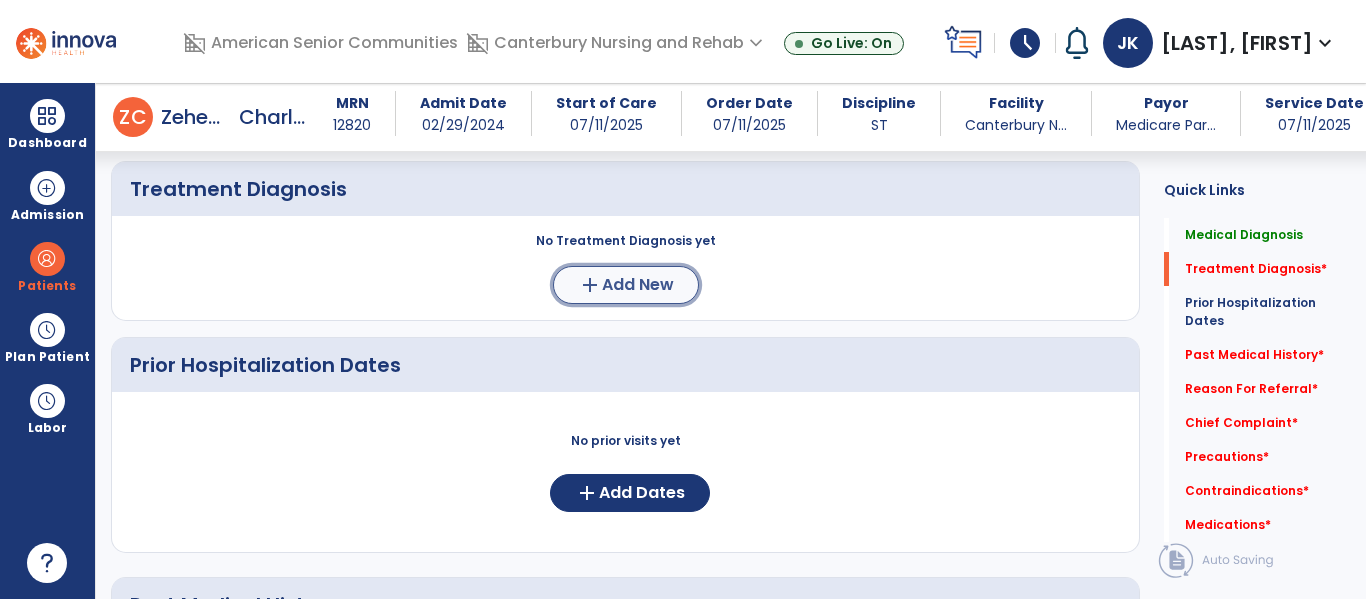 click on "add" 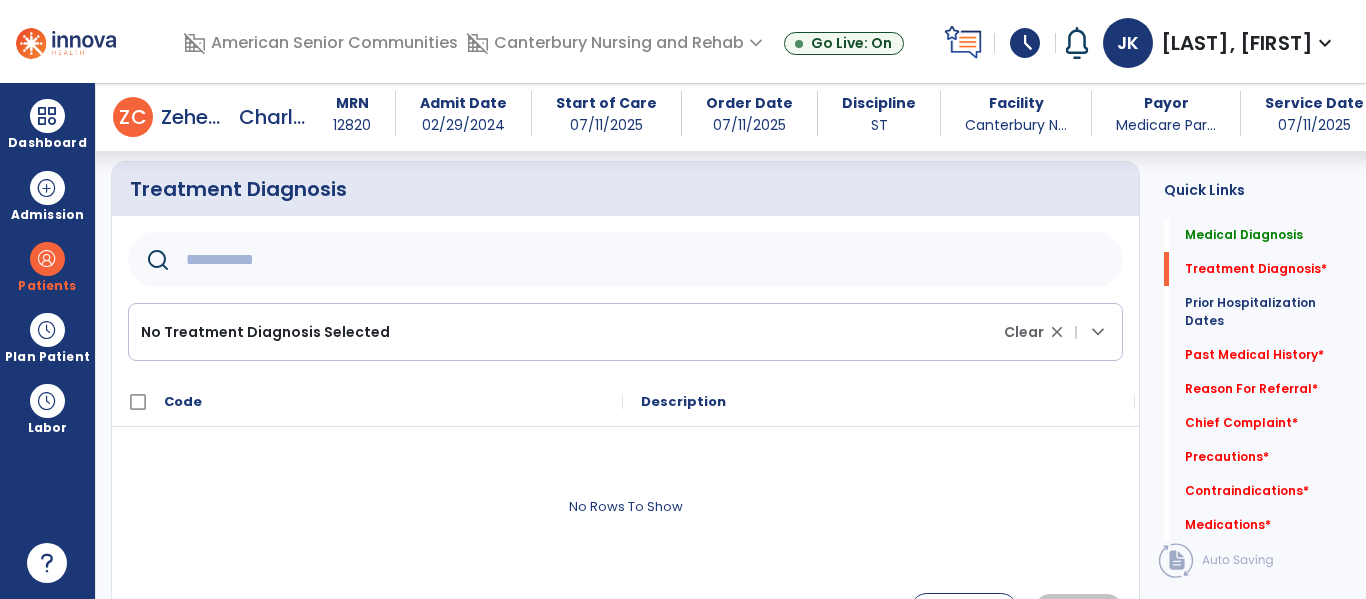 click 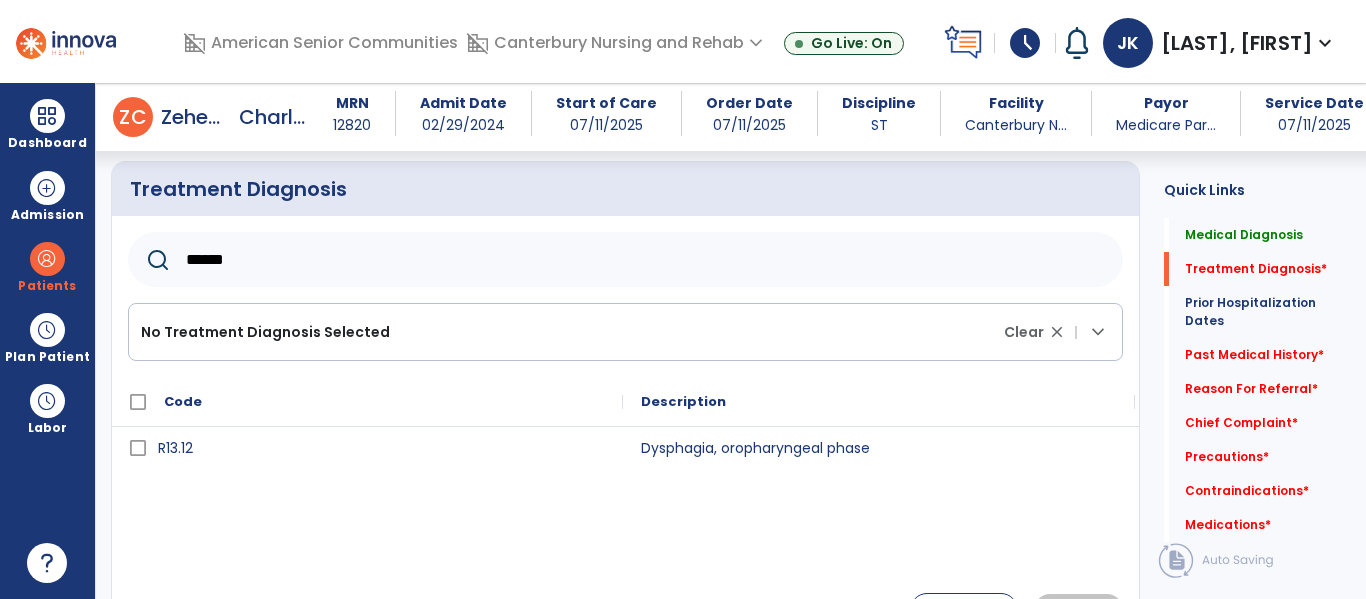 type on "******" 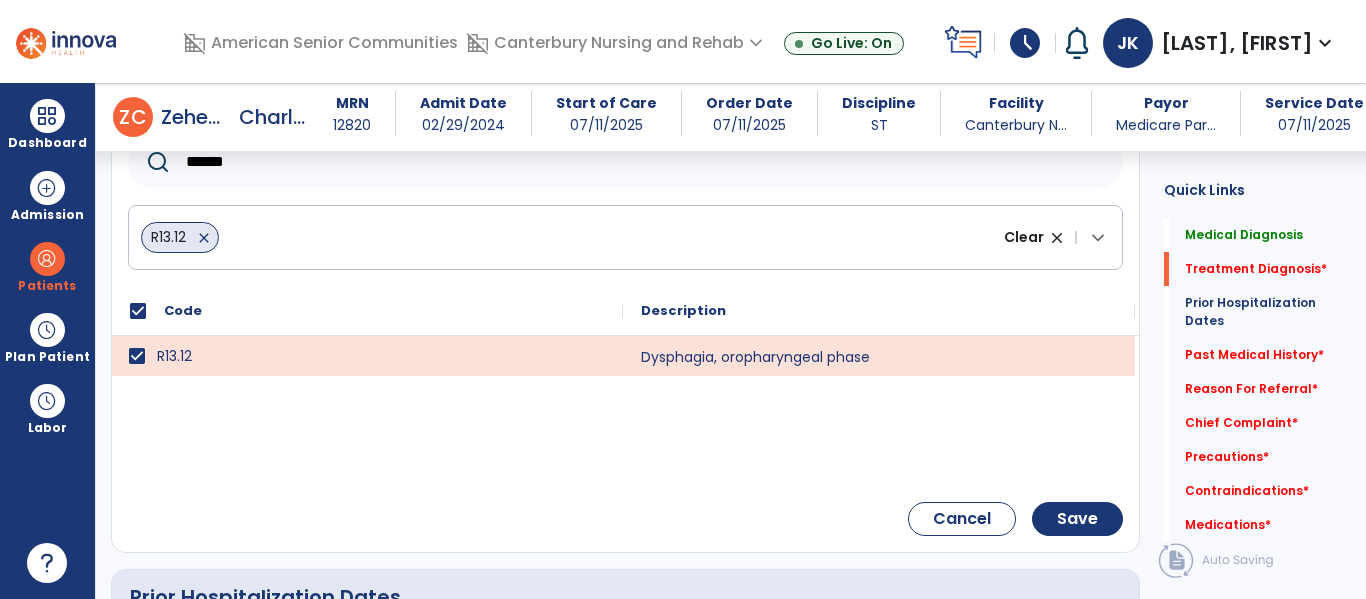 scroll, scrollTop: 566, scrollLeft: 0, axis: vertical 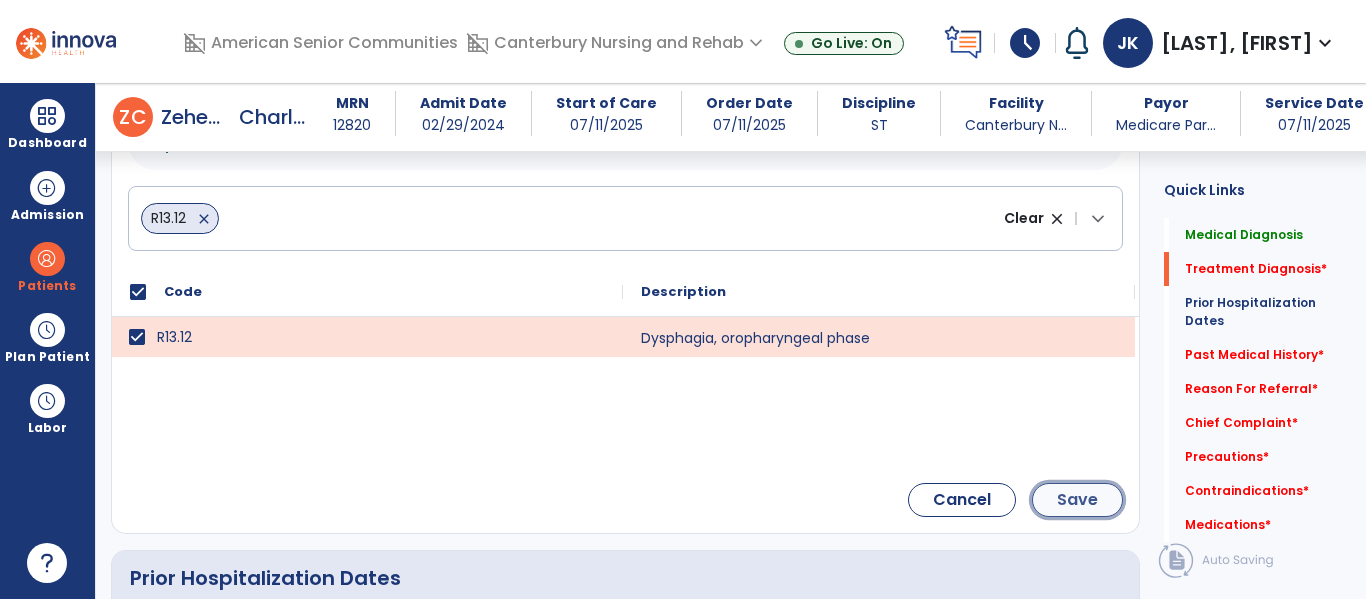 click on "Save" 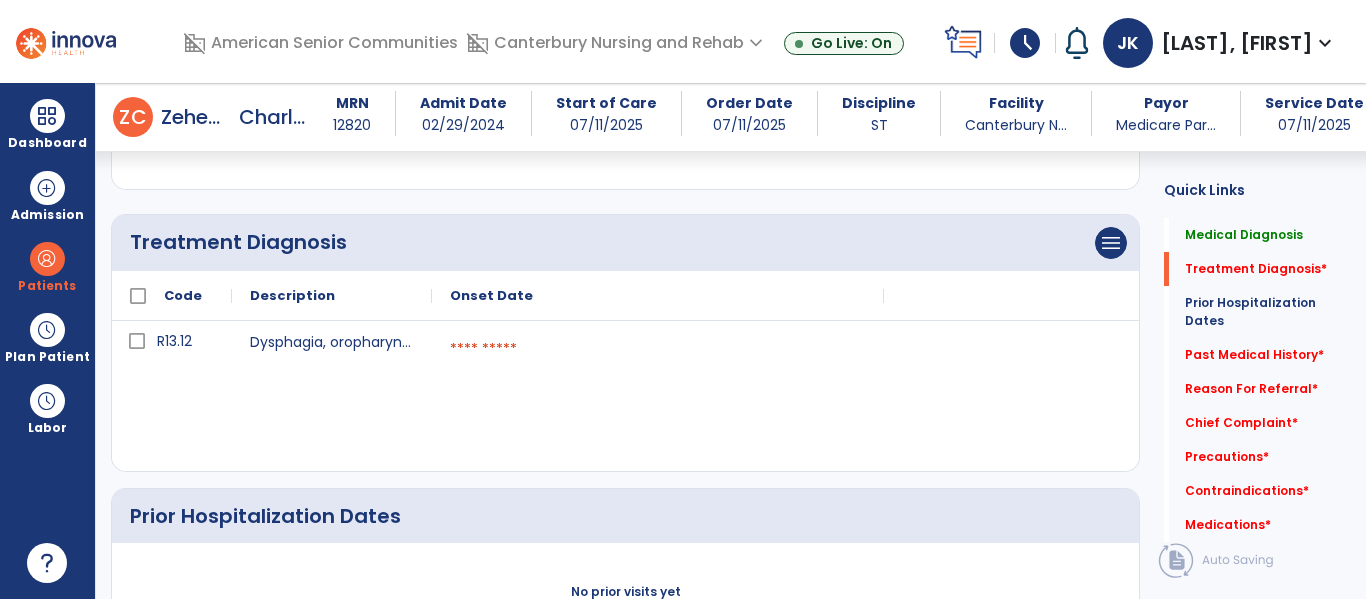scroll, scrollTop: 379, scrollLeft: 0, axis: vertical 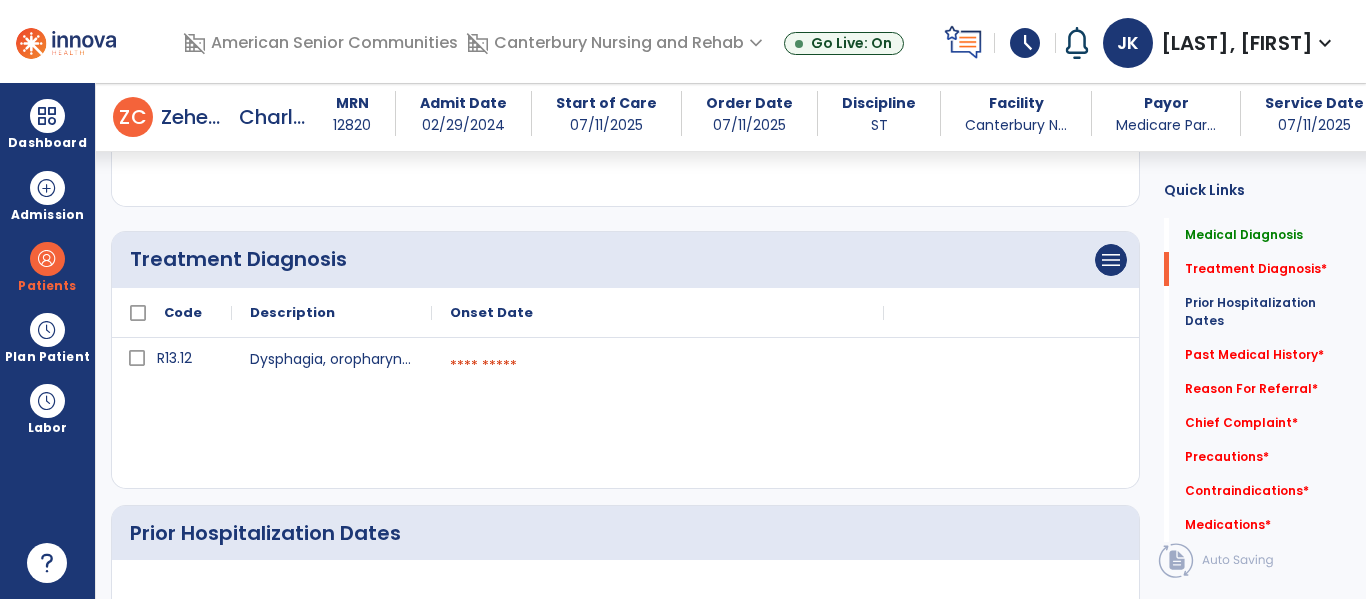 click at bounding box center (658, 366) 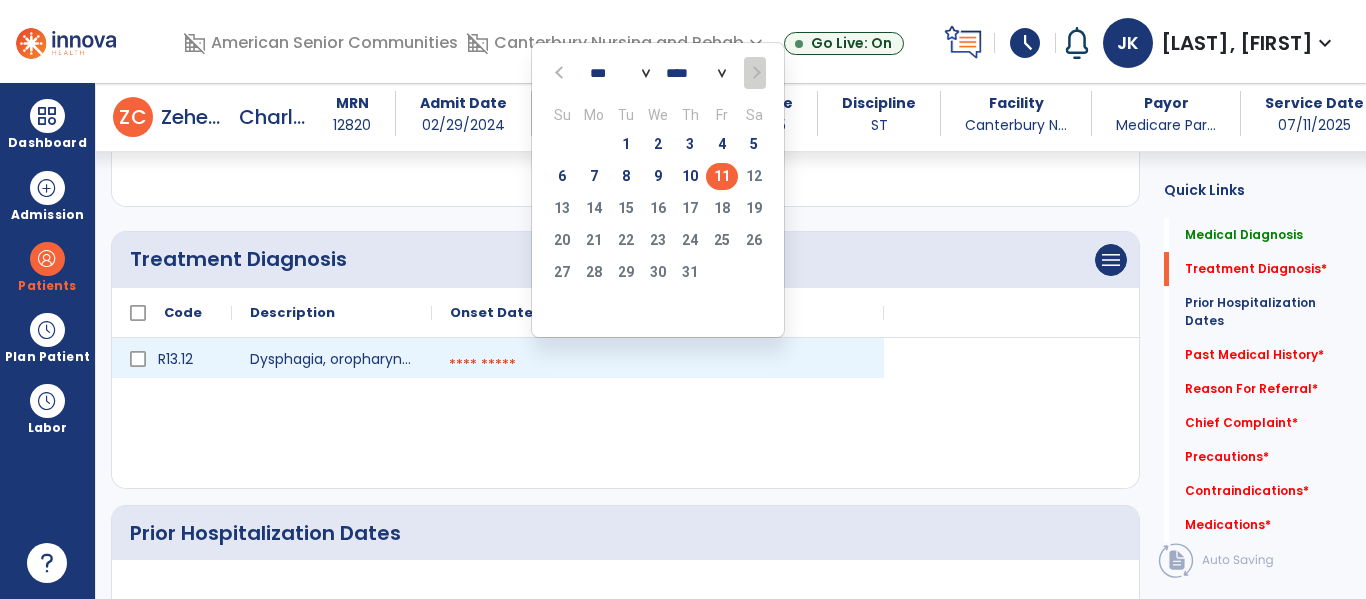 click on "11" 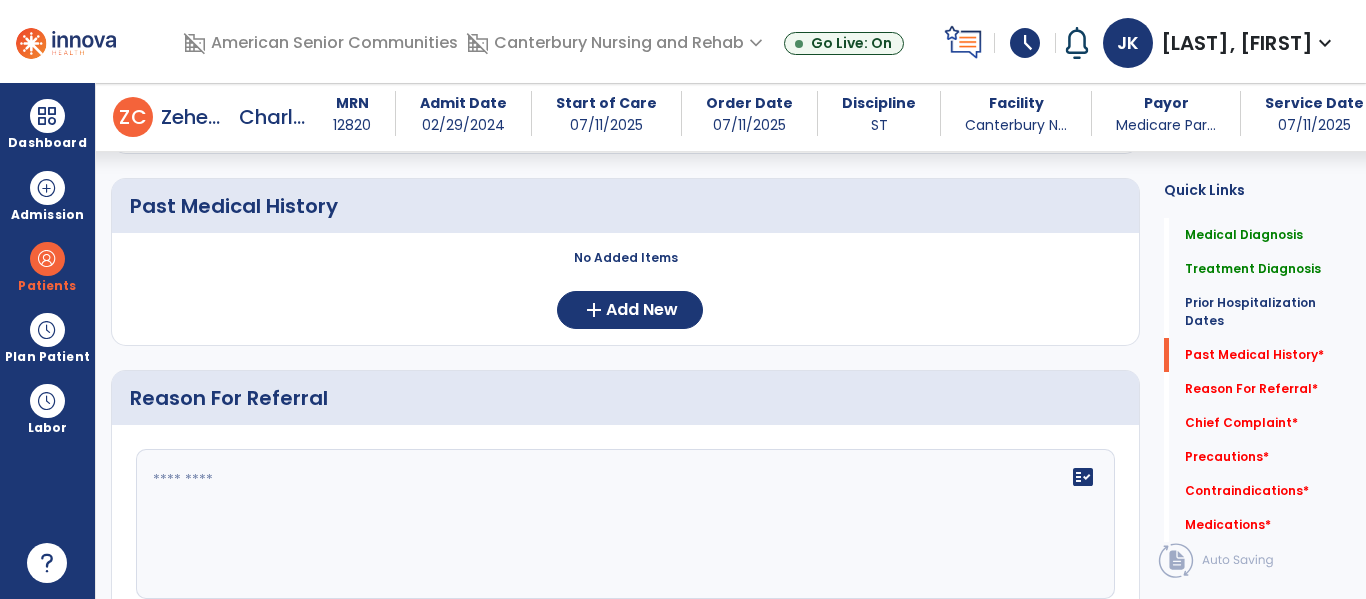 scroll, scrollTop: 949, scrollLeft: 0, axis: vertical 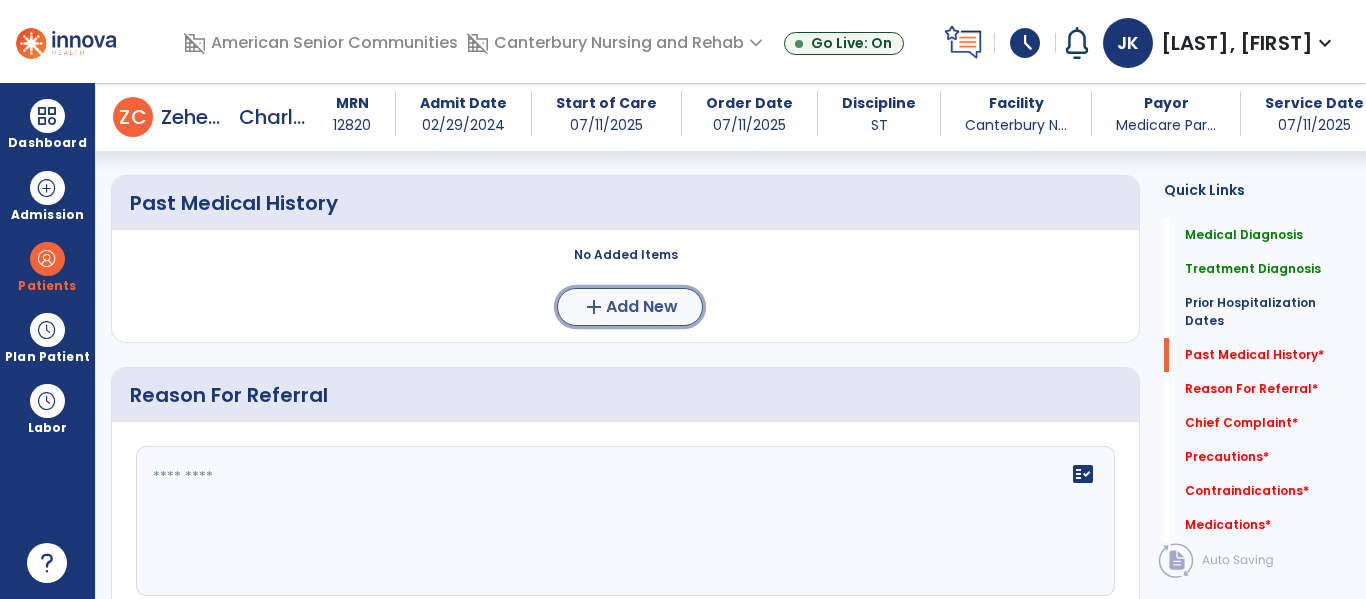 click on "Add New" 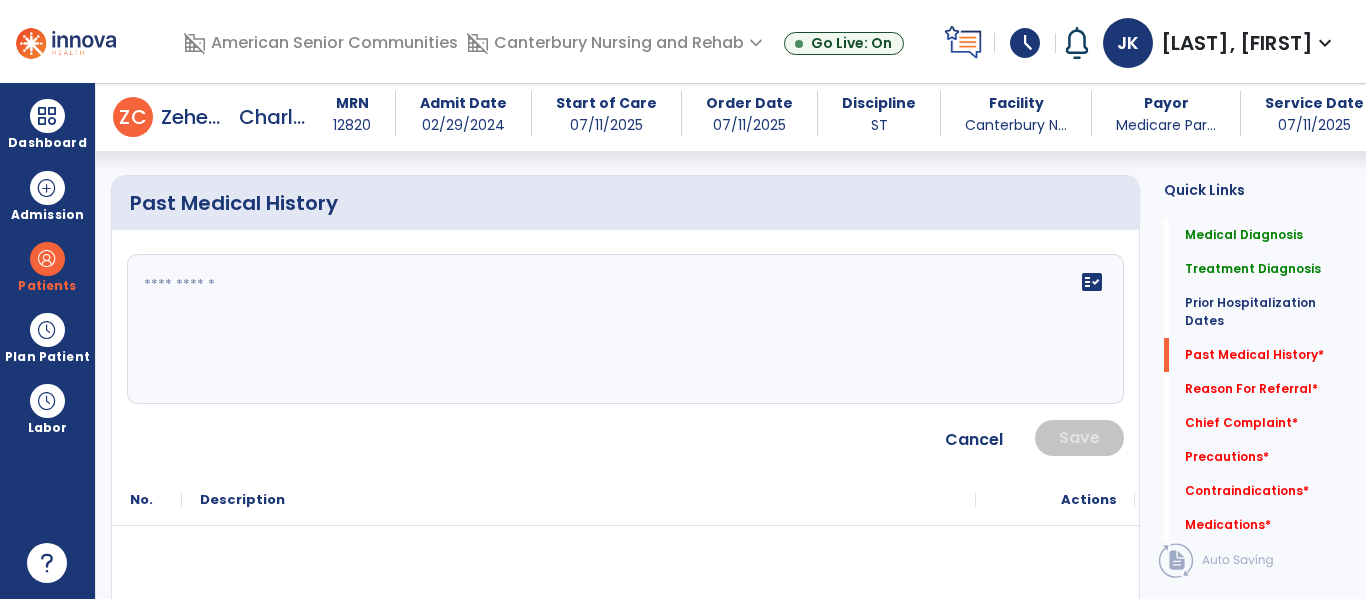 click on "fact_check" 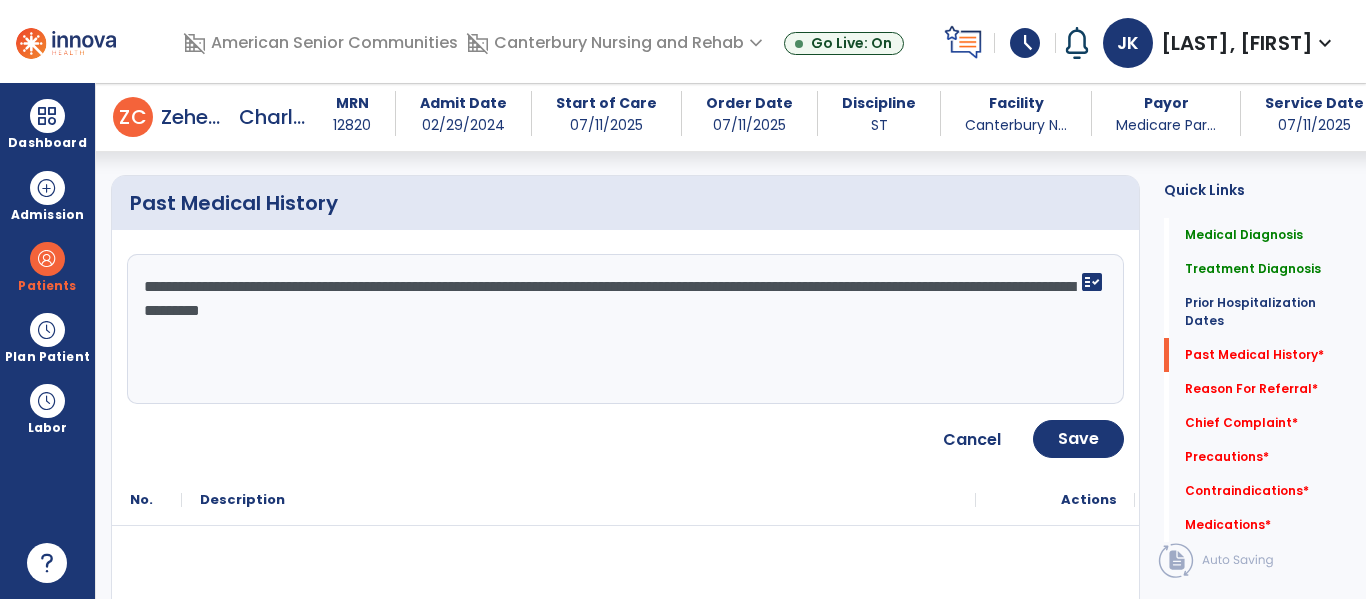 type on "**********" 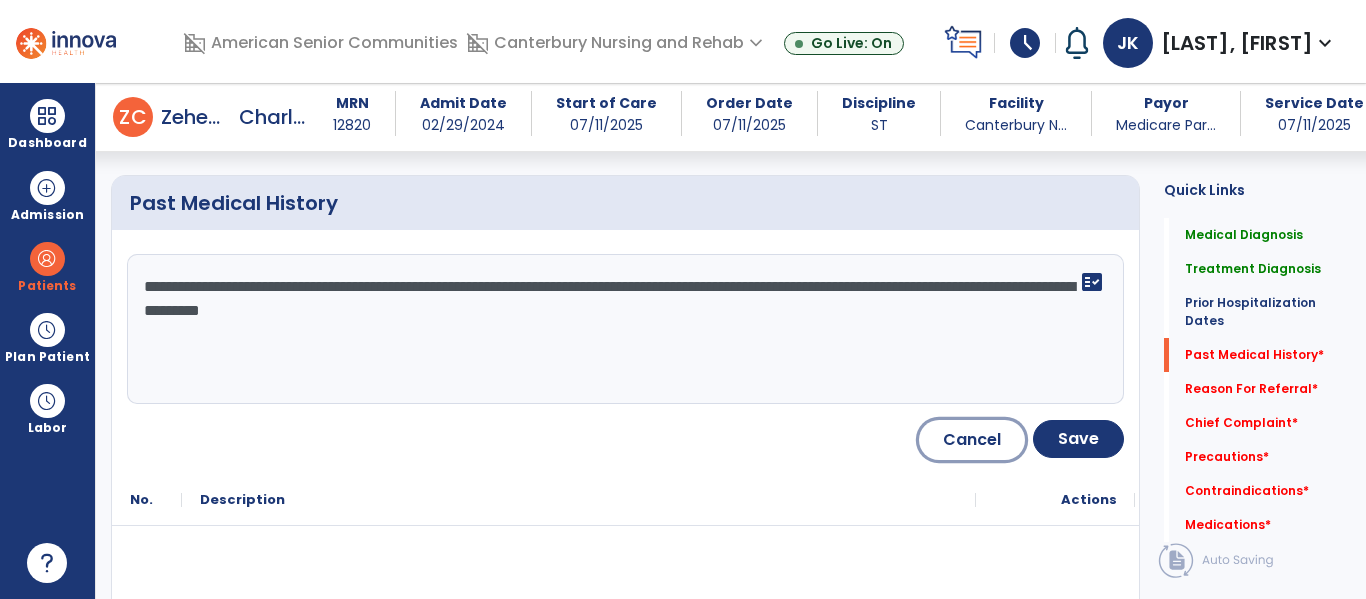 type 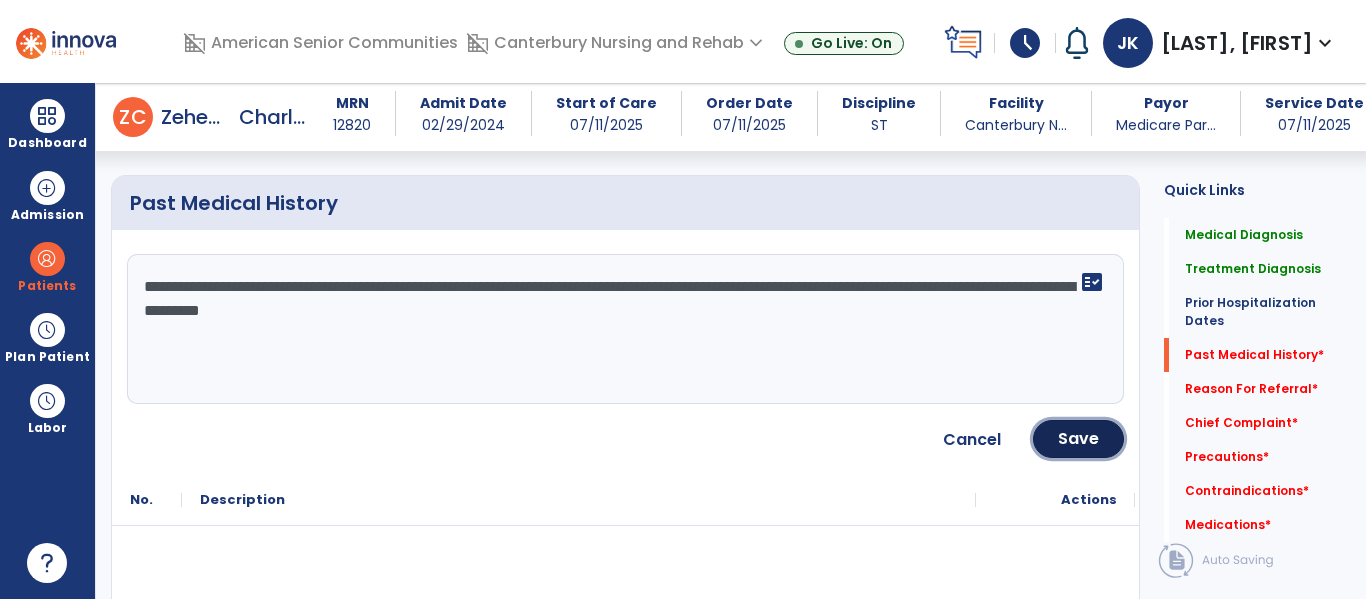 type 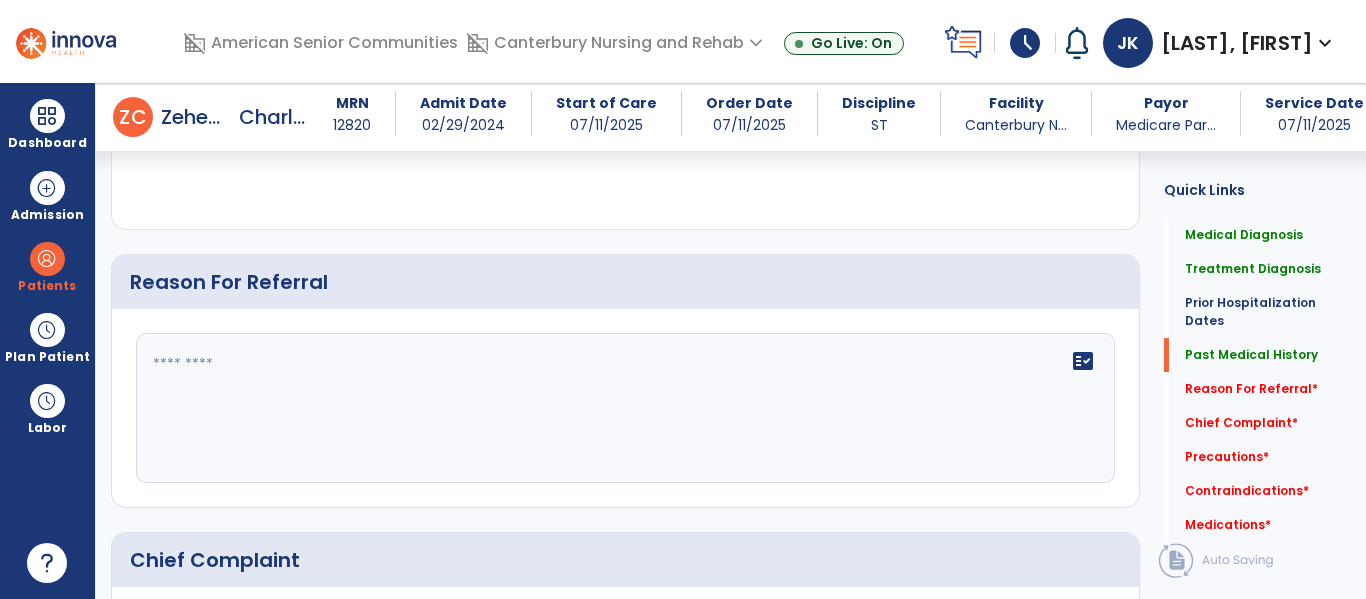 scroll, scrollTop: 1169, scrollLeft: 0, axis: vertical 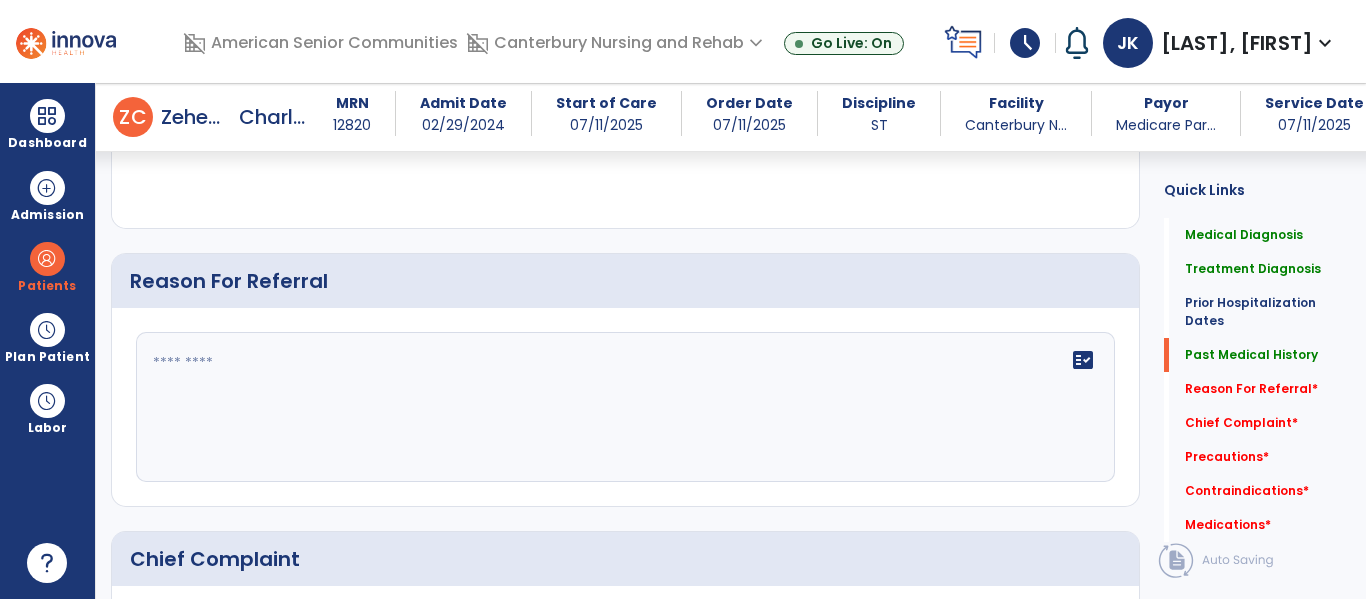 click on "fact_check" 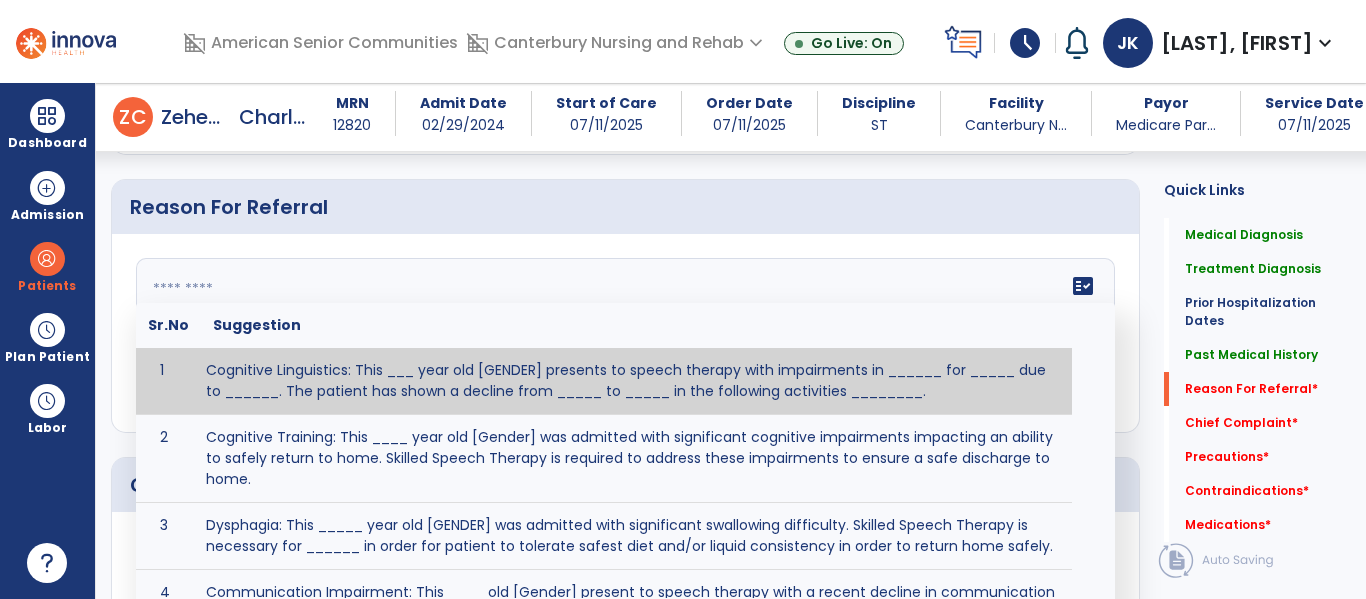 scroll, scrollTop: 1268, scrollLeft: 0, axis: vertical 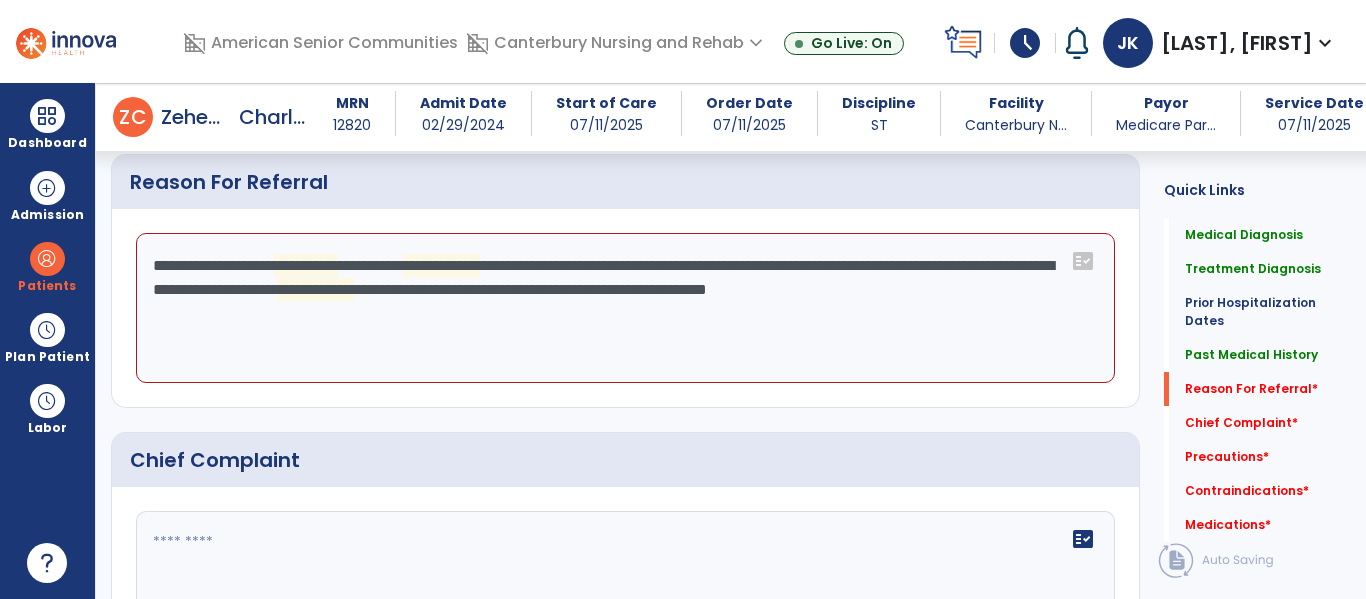 click on "**********" 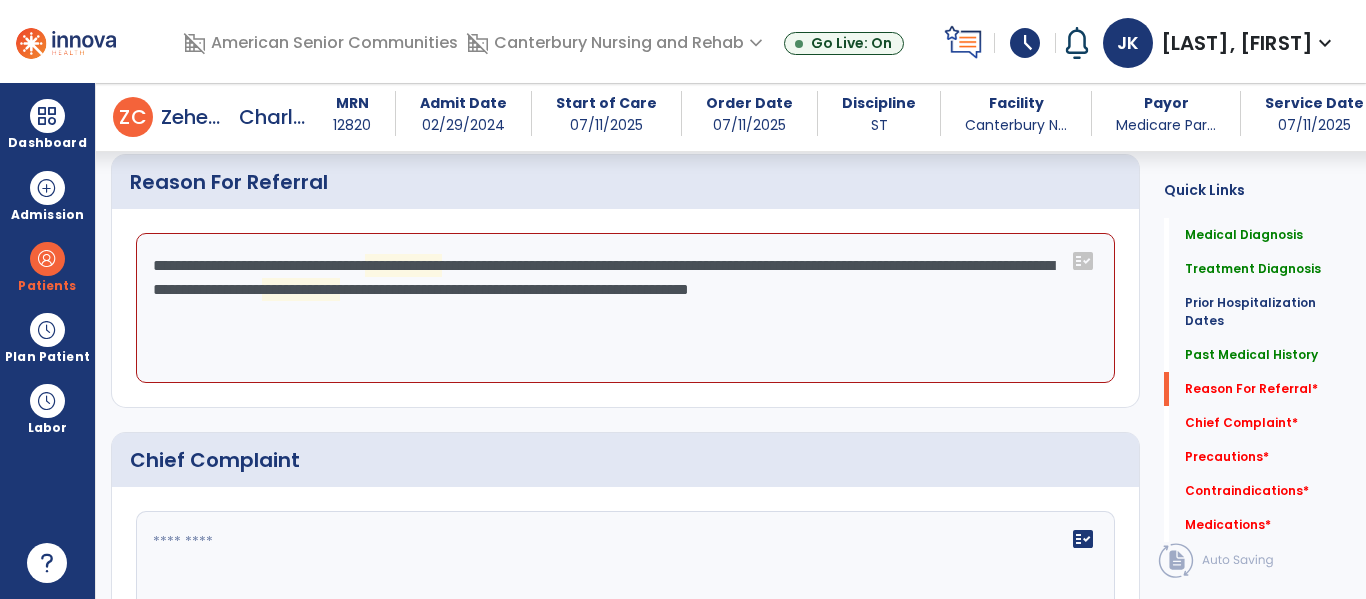 click on "**********" 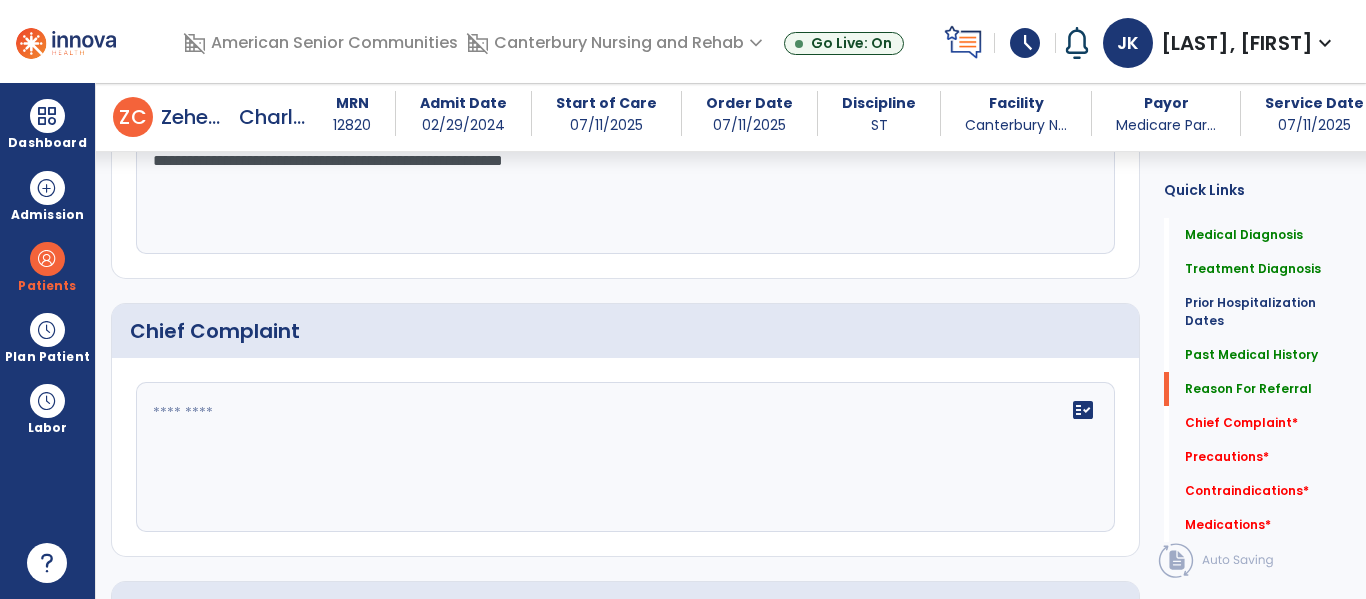 scroll, scrollTop: 1438, scrollLeft: 0, axis: vertical 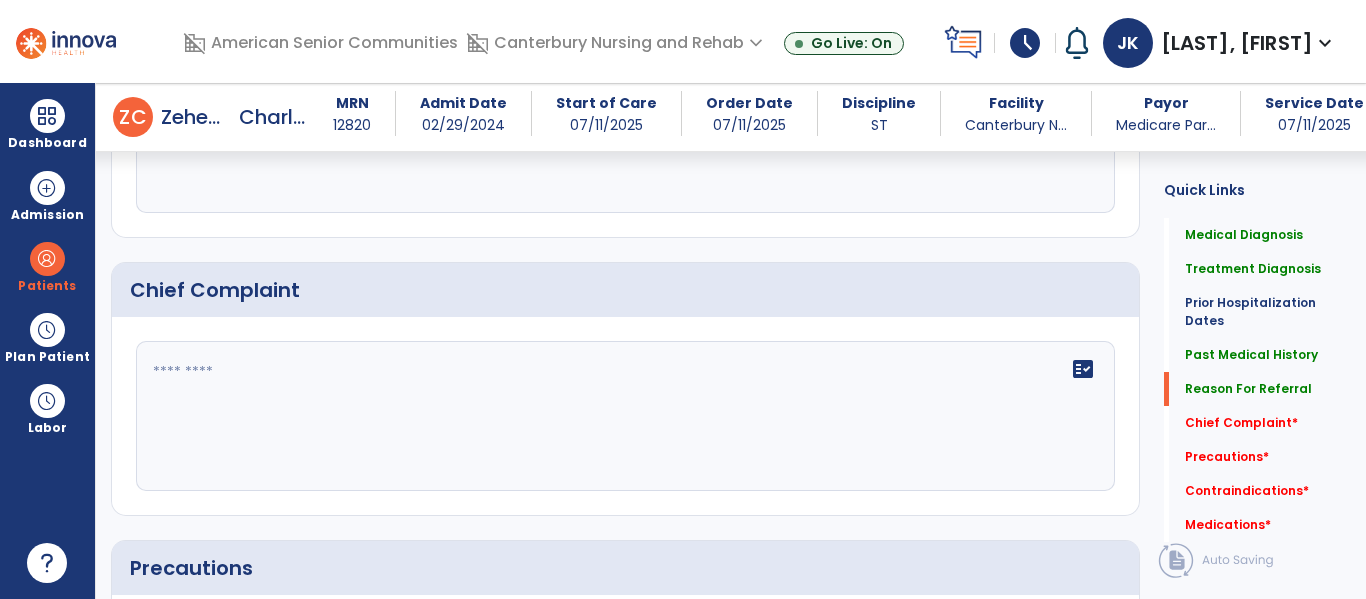 type on "**********" 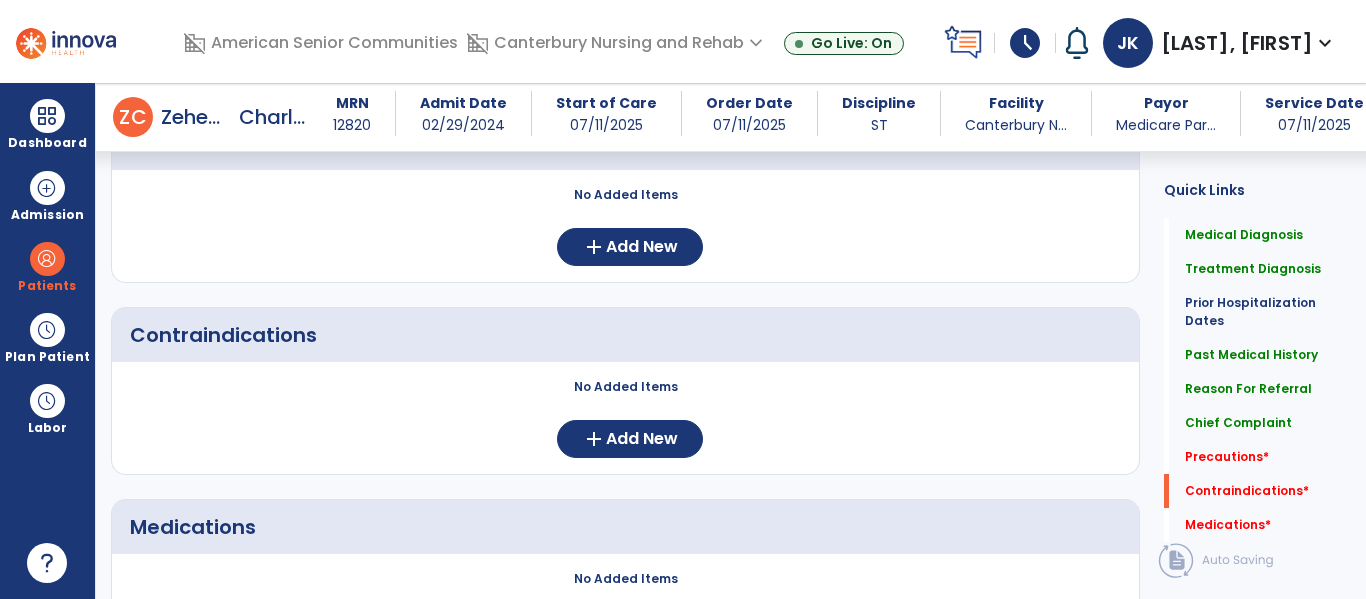scroll, scrollTop: 1875, scrollLeft: 0, axis: vertical 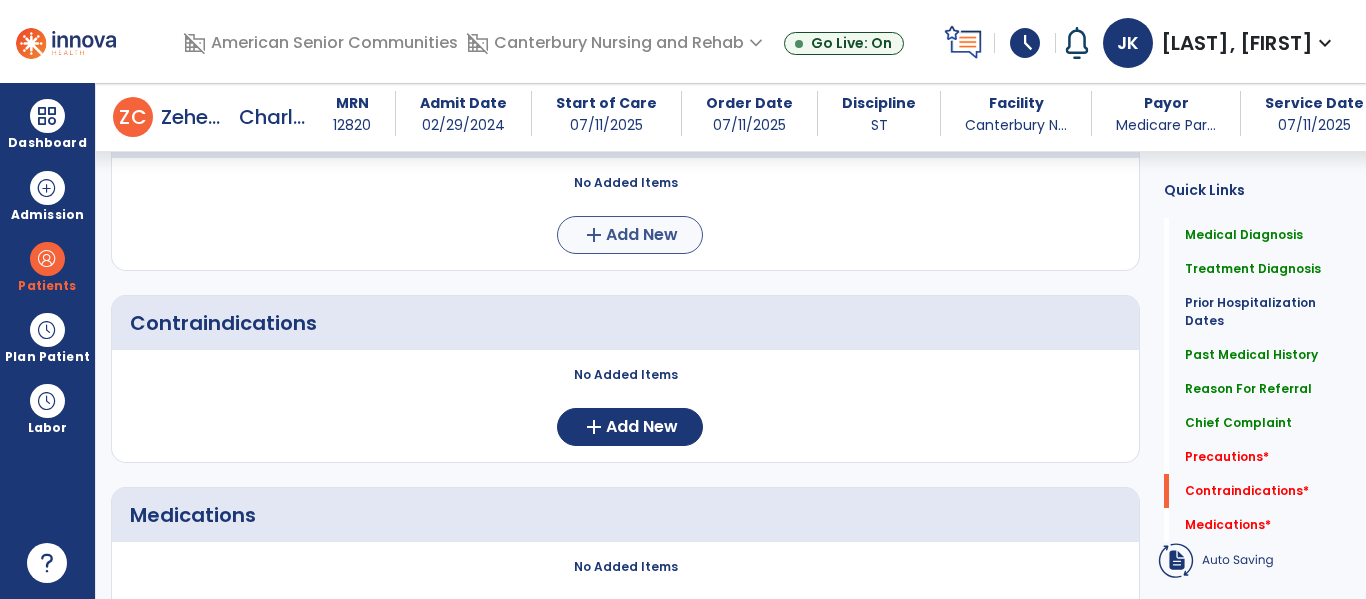 type on "**********" 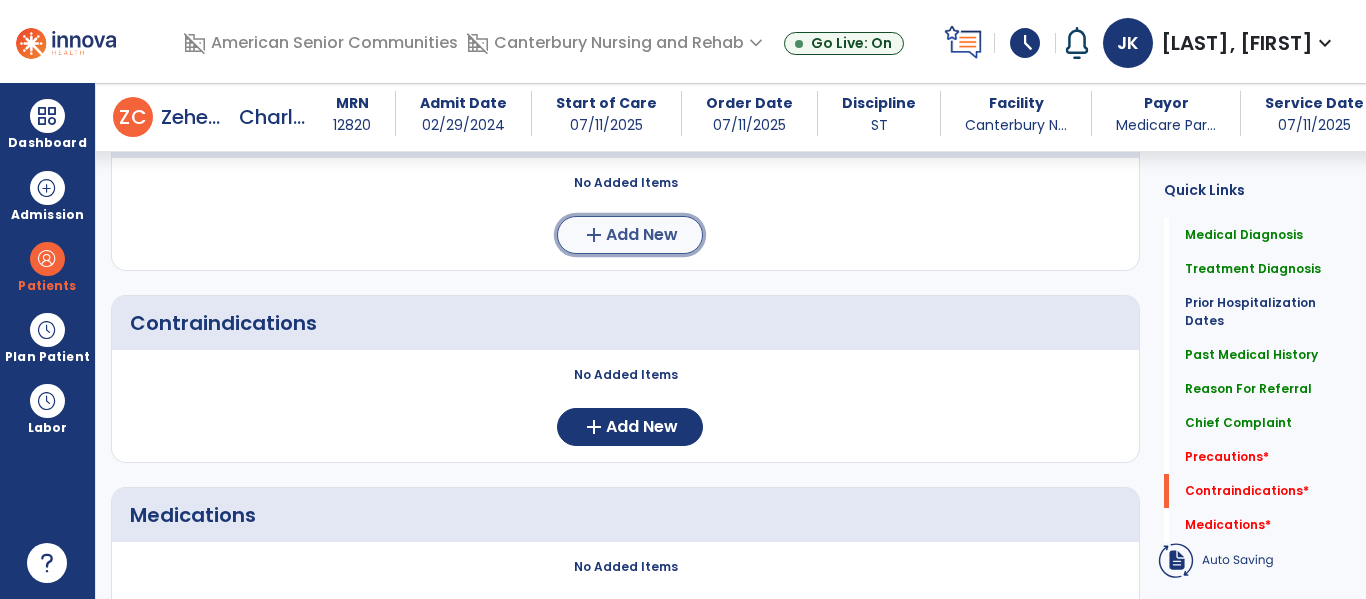 click on "add  Add New" 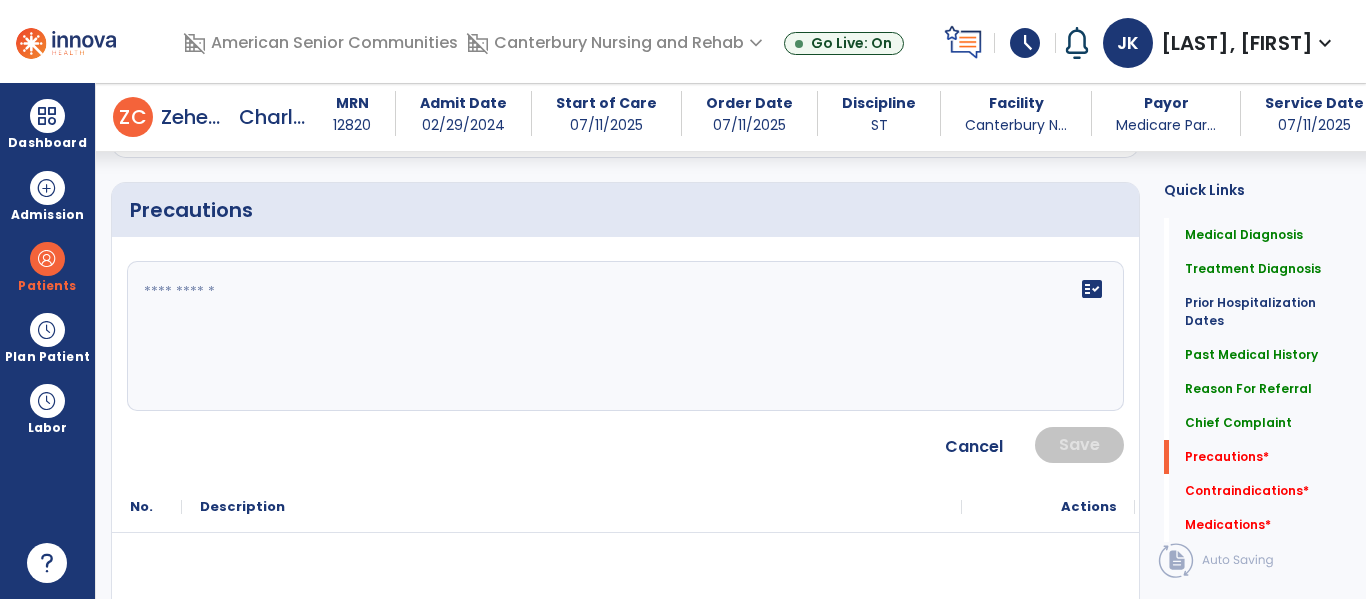 scroll, scrollTop: 1783, scrollLeft: 0, axis: vertical 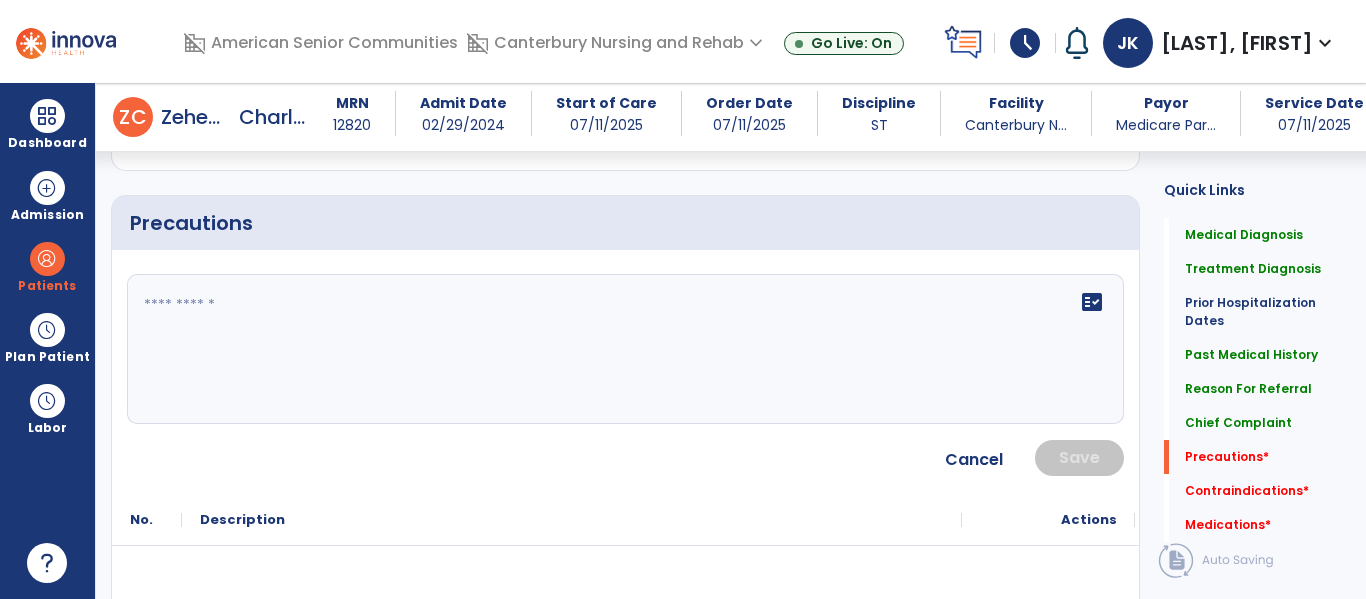 click on "fact_check" 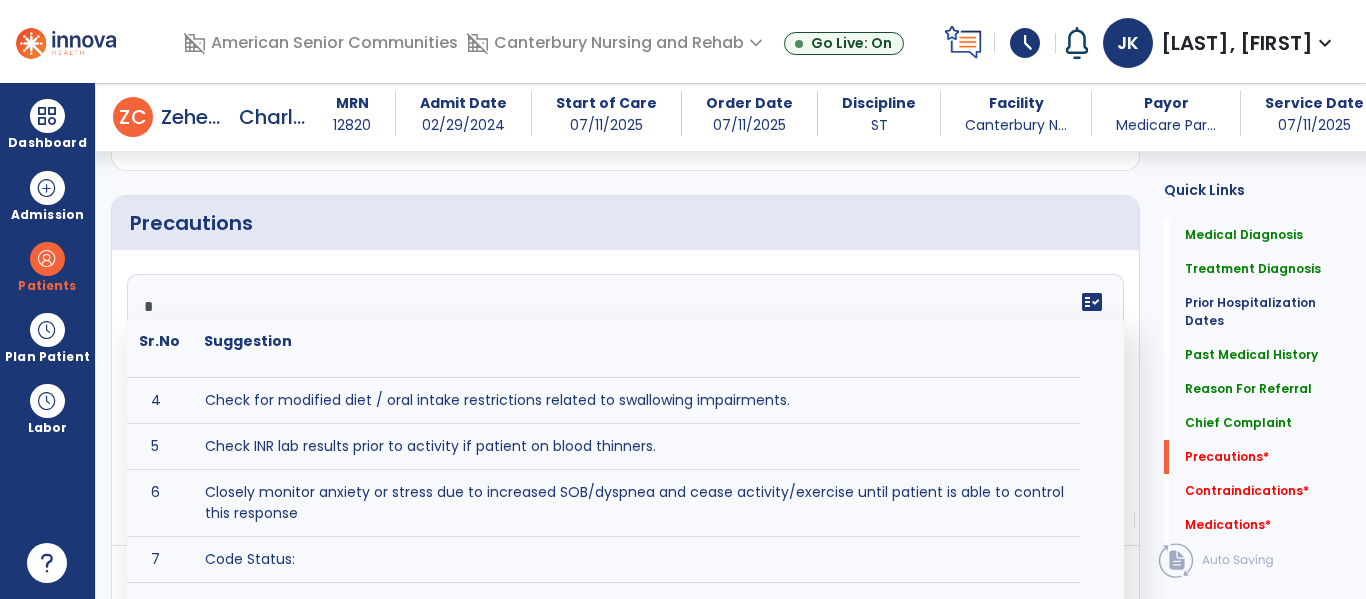 scroll, scrollTop: 0, scrollLeft: 0, axis: both 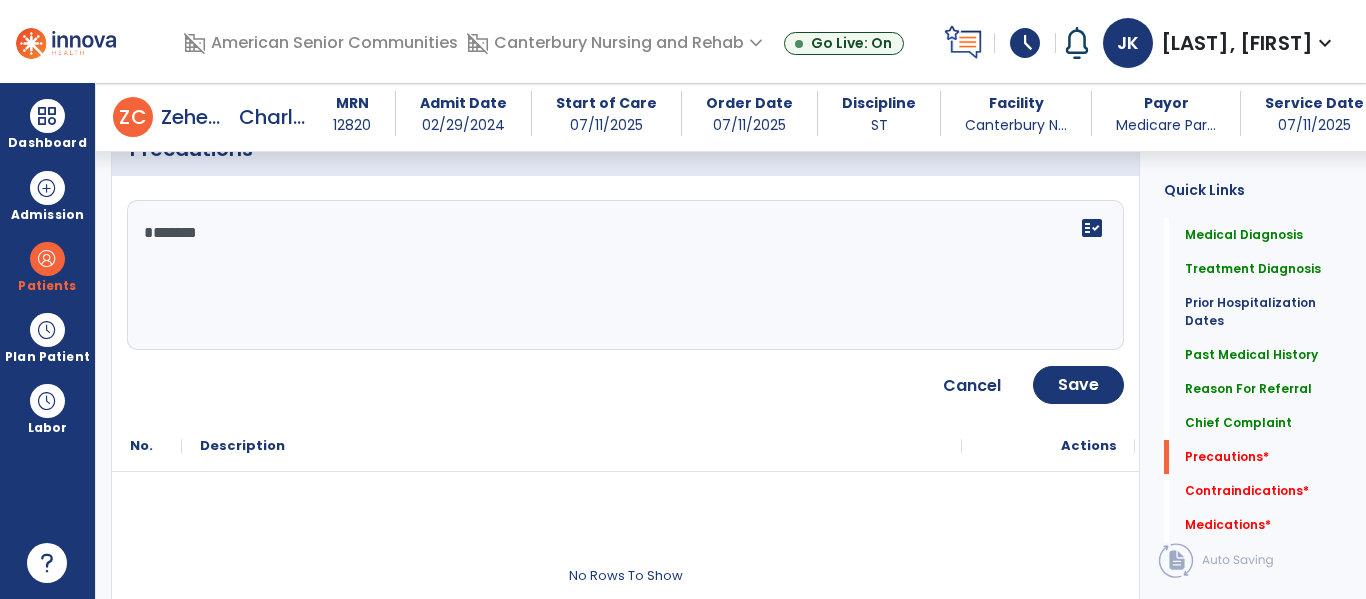 type on "*******" 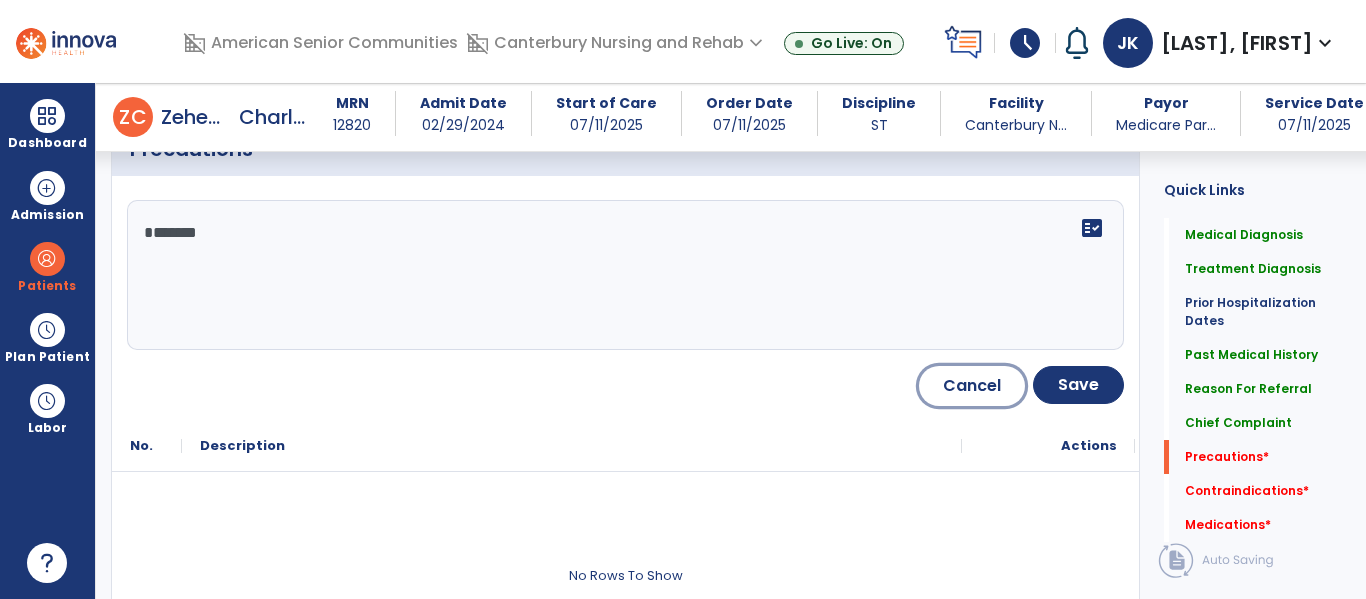 type 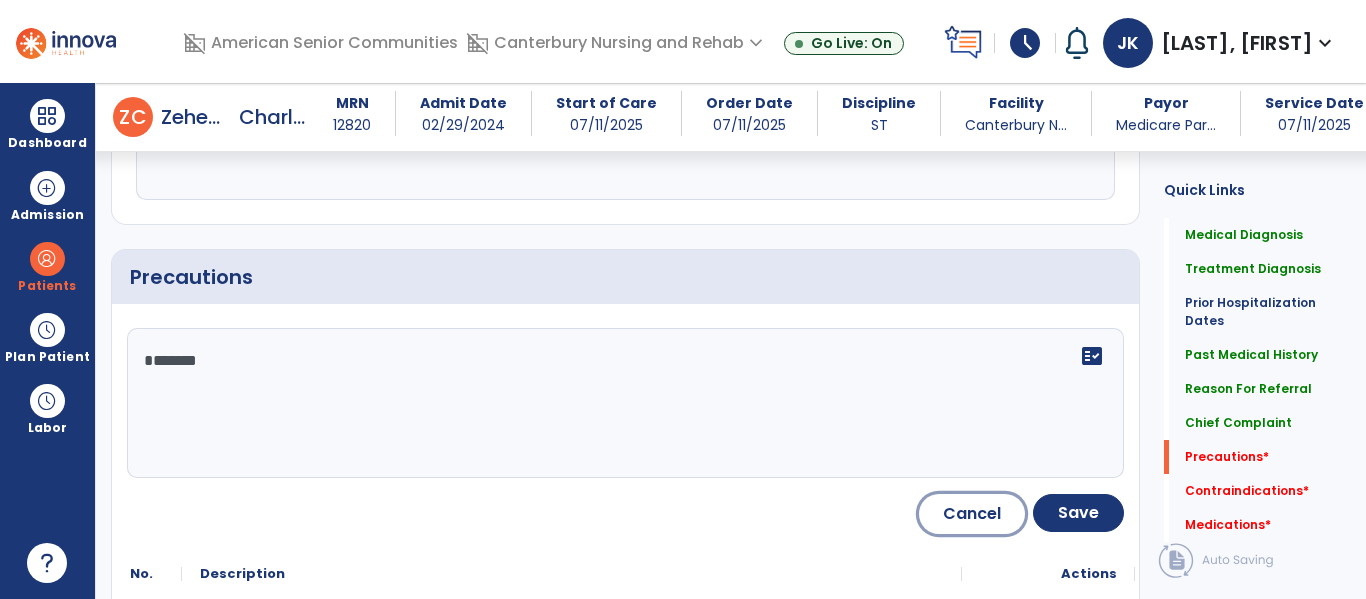 scroll, scrollTop: 1734, scrollLeft: 0, axis: vertical 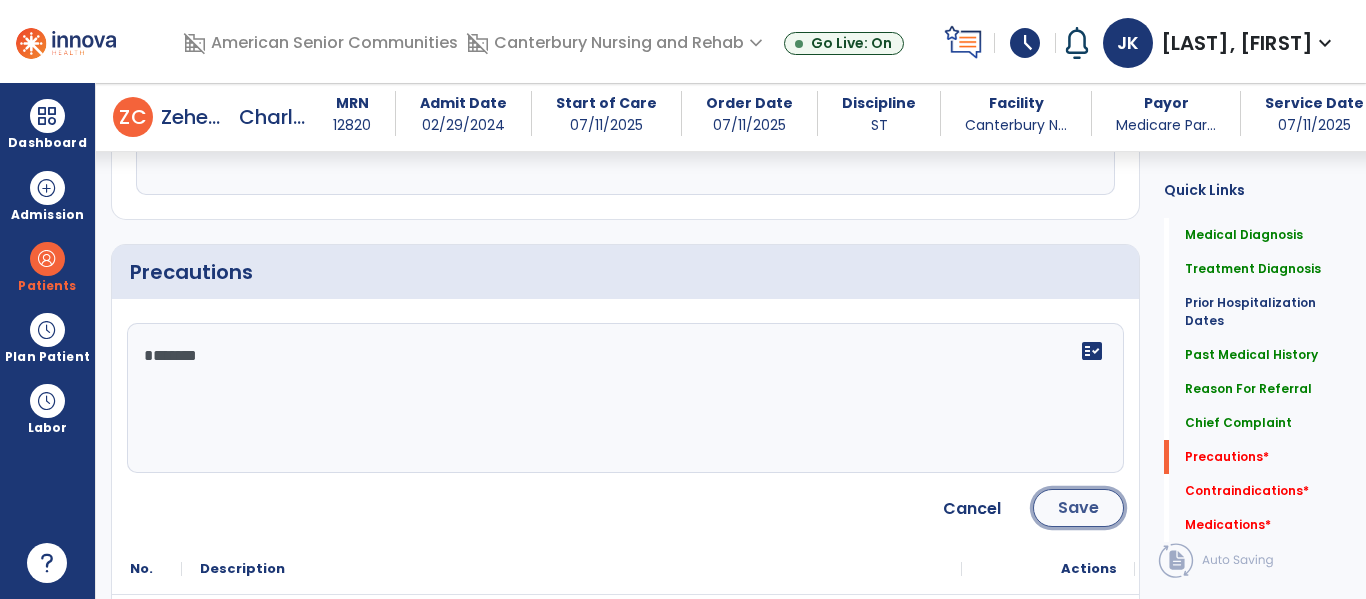 click on "Save" 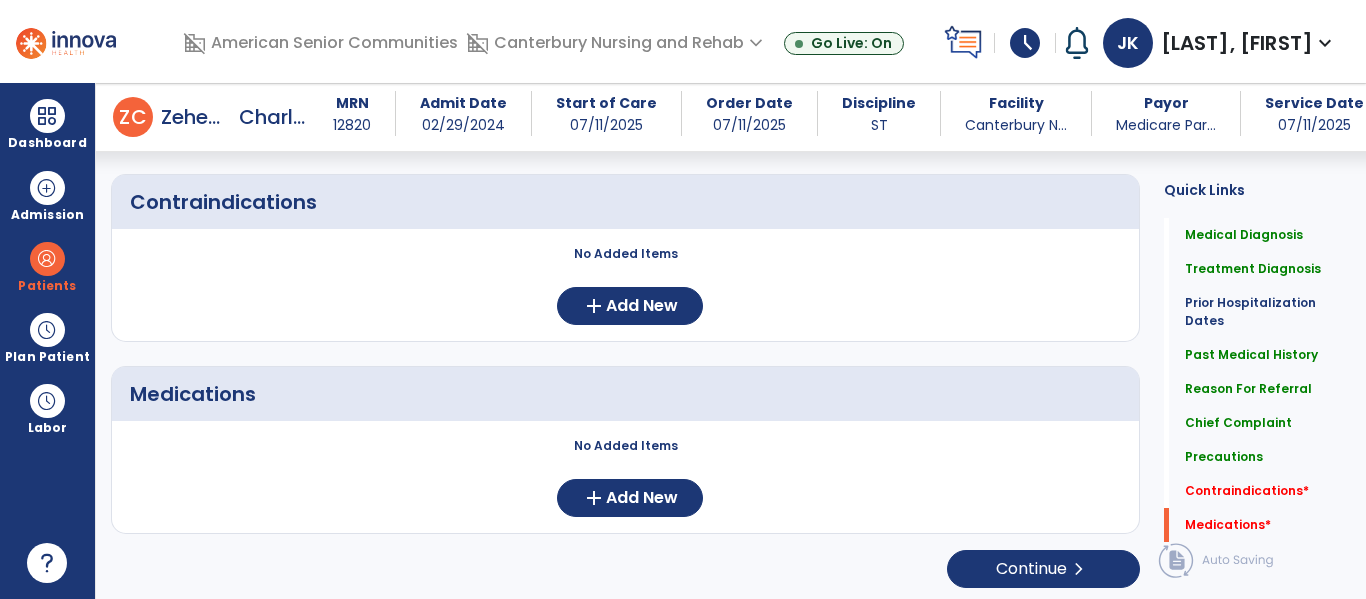 scroll, scrollTop: 2104, scrollLeft: 0, axis: vertical 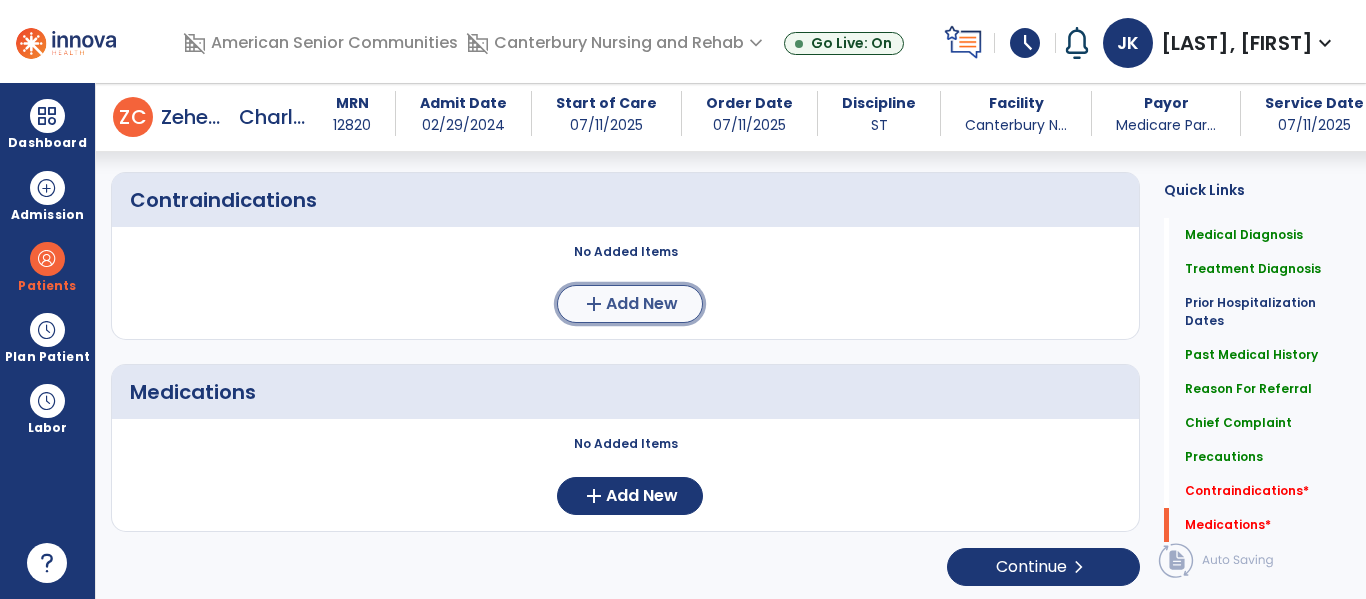 click on "Add New" 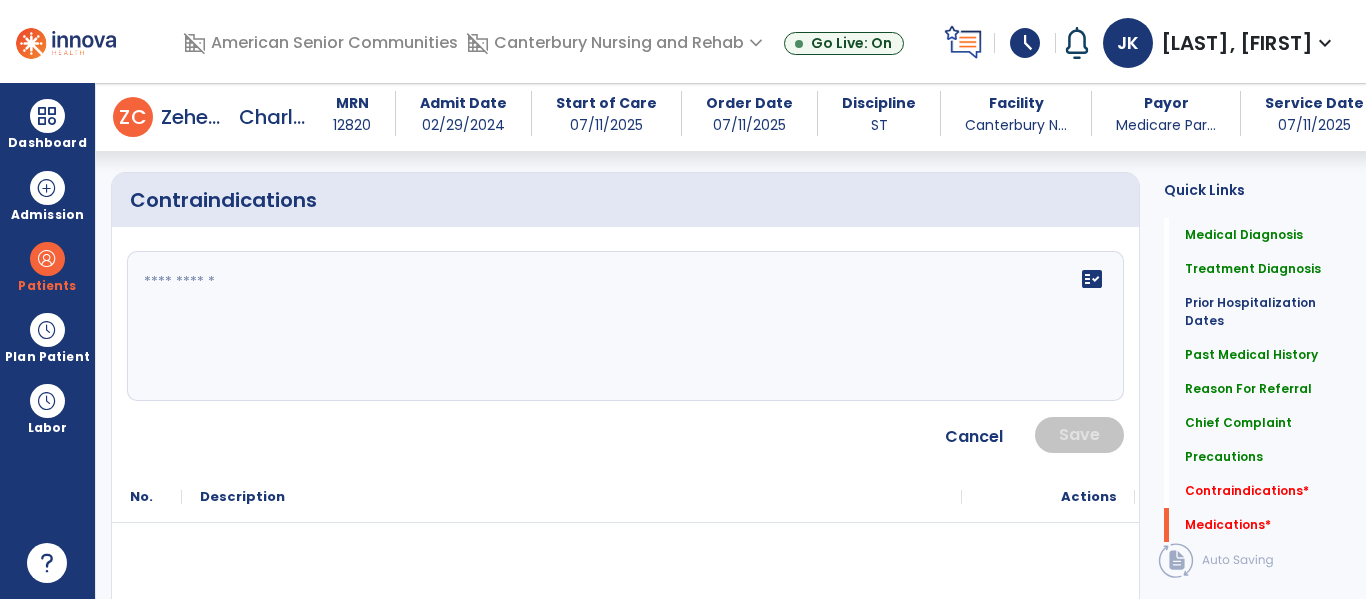 click on "fact_check" 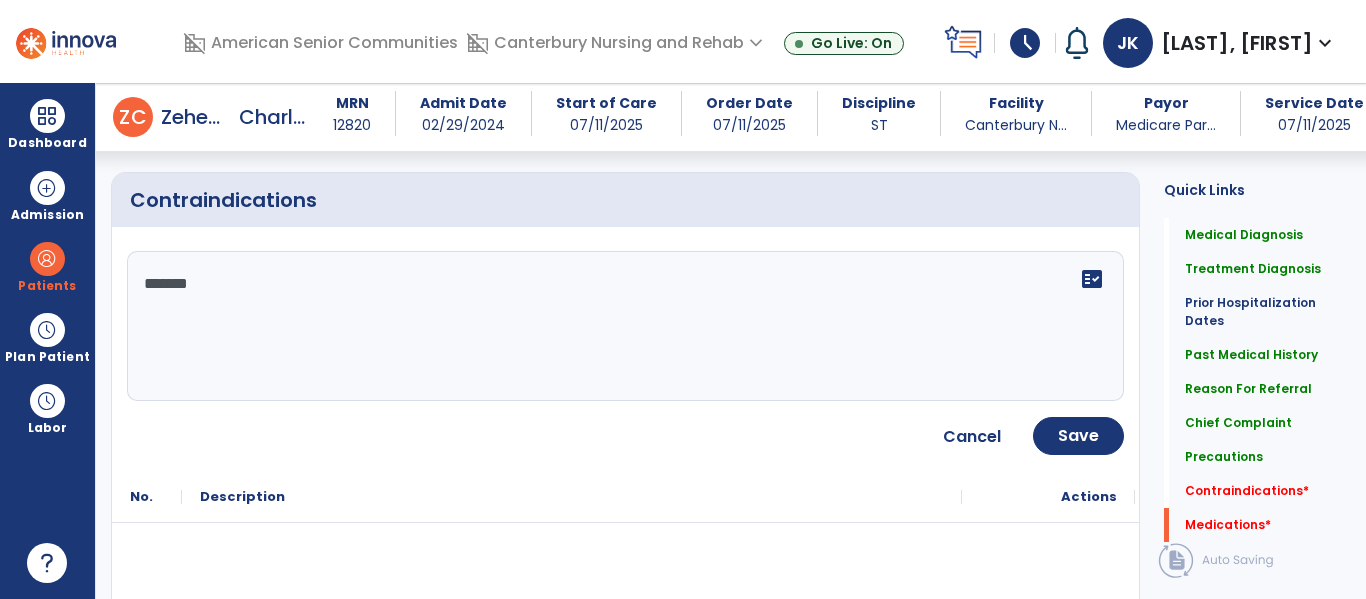 type on "********" 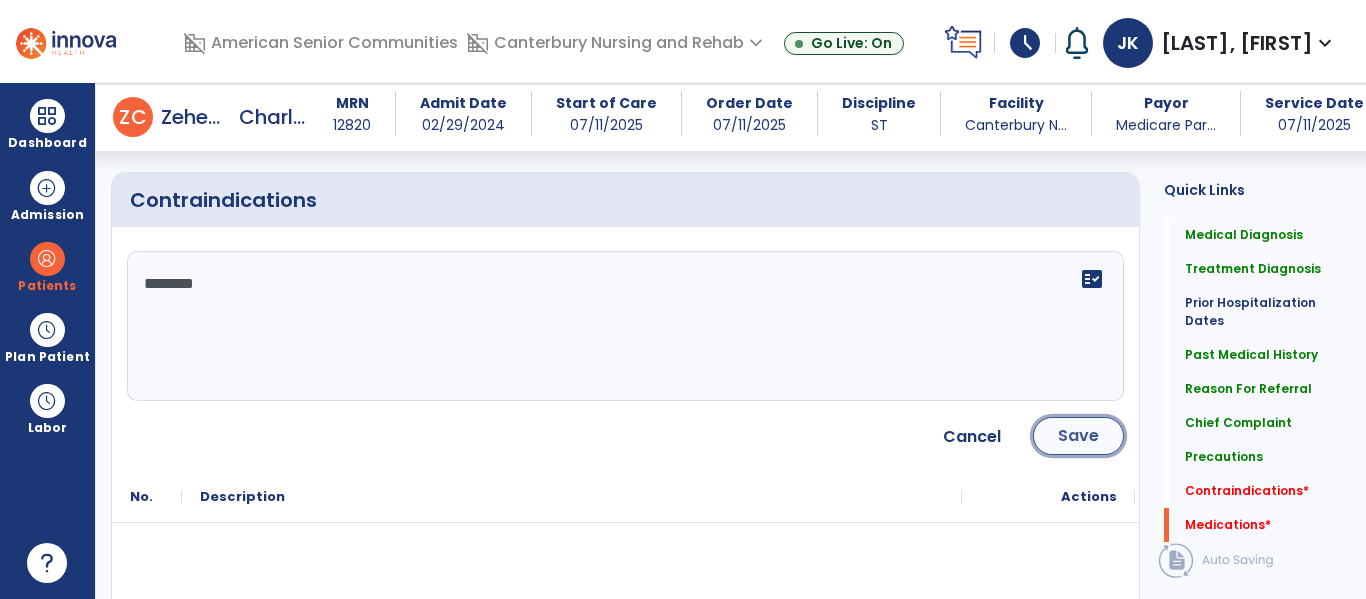 click on "Save" 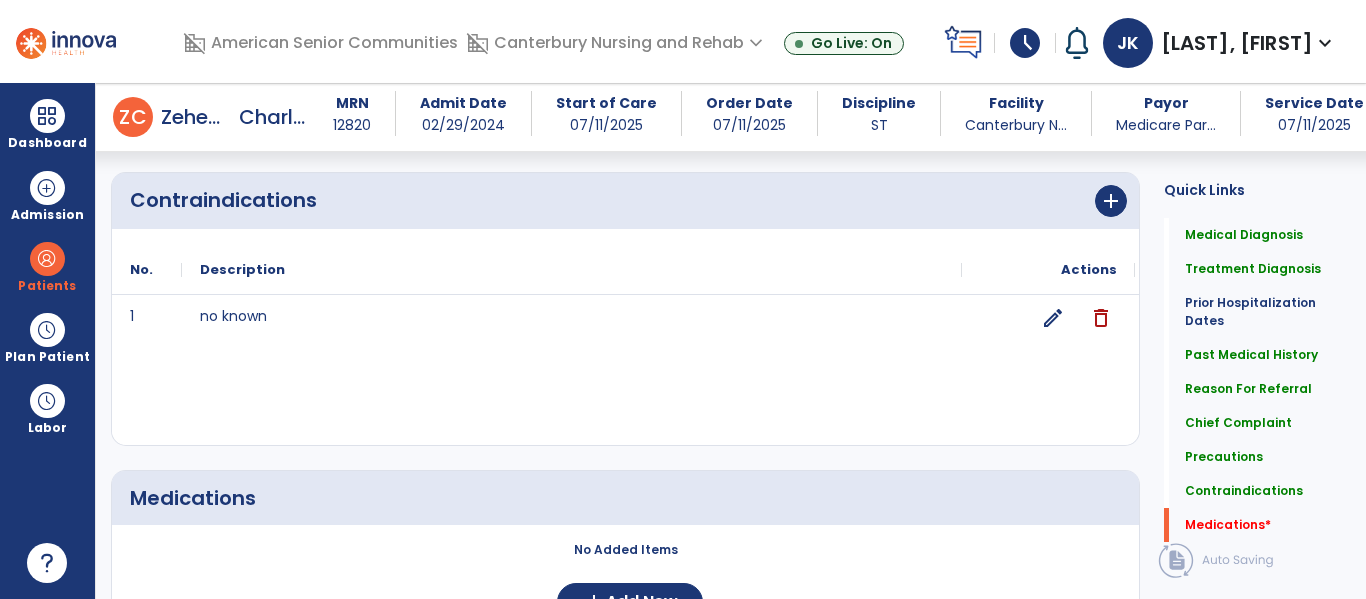 scroll, scrollTop: 2213, scrollLeft: 0, axis: vertical 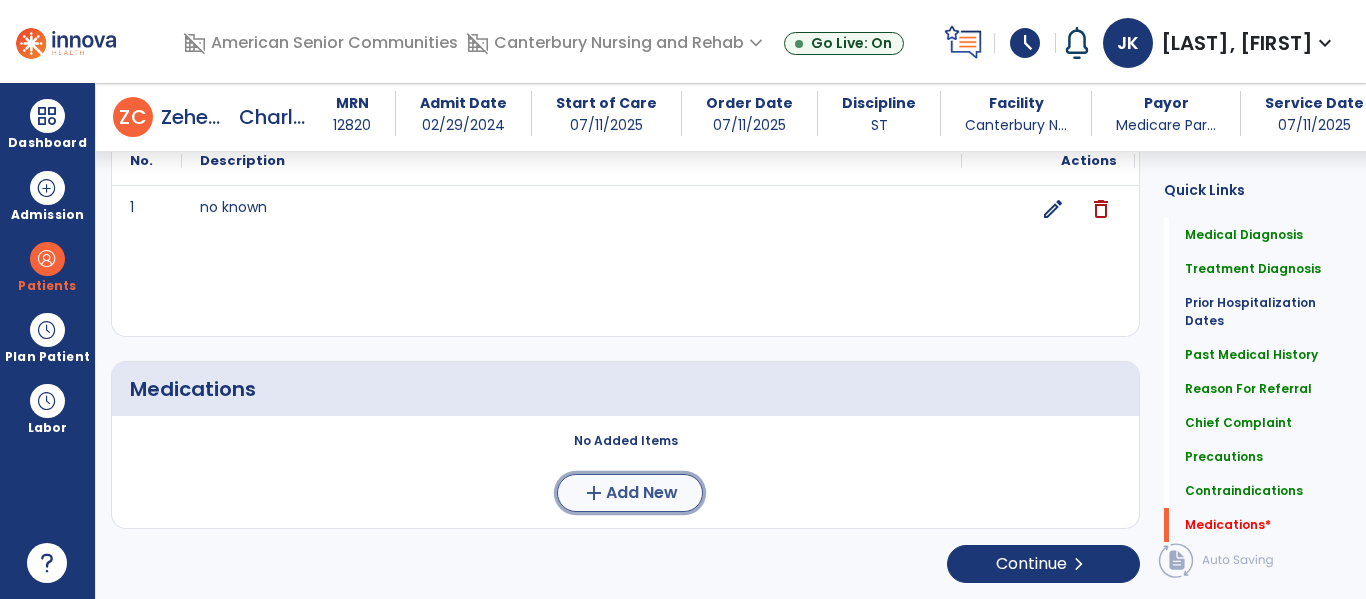 click on "Add New" 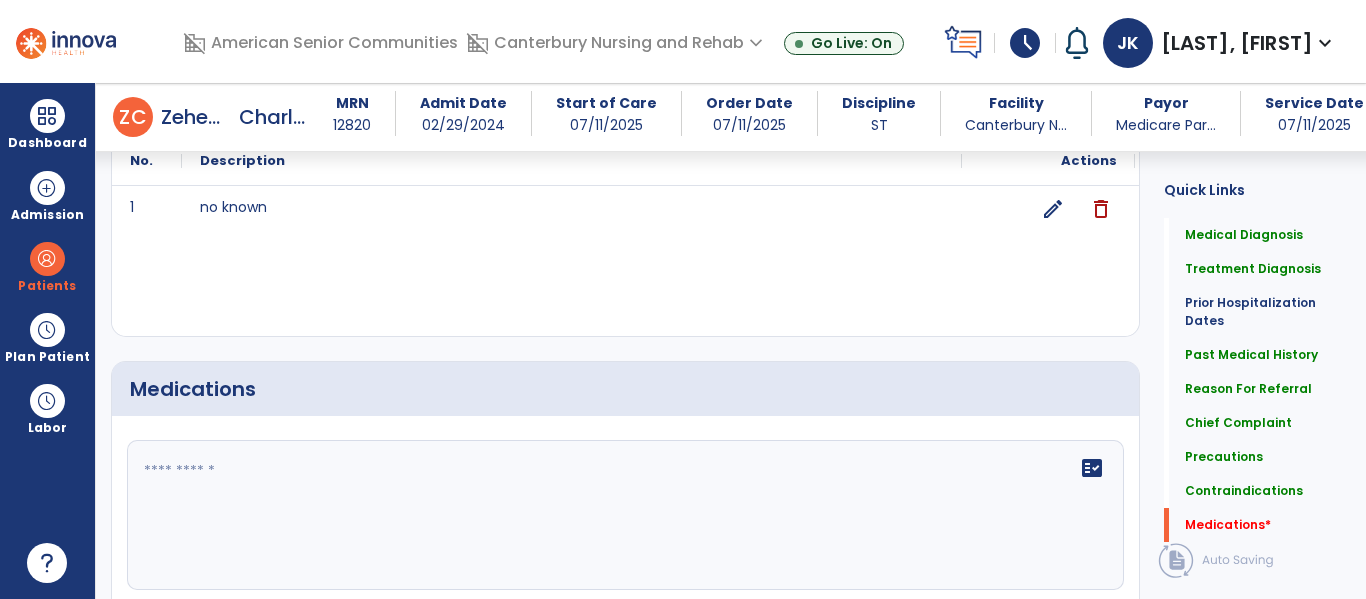 click 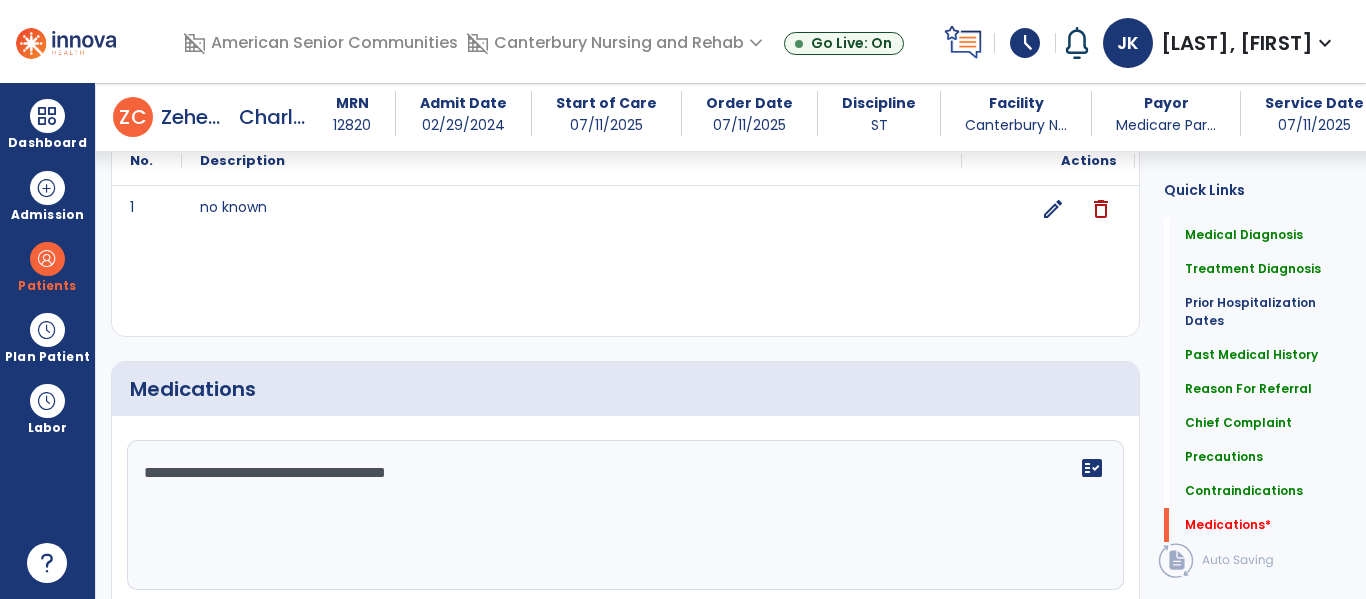 type on "**********" 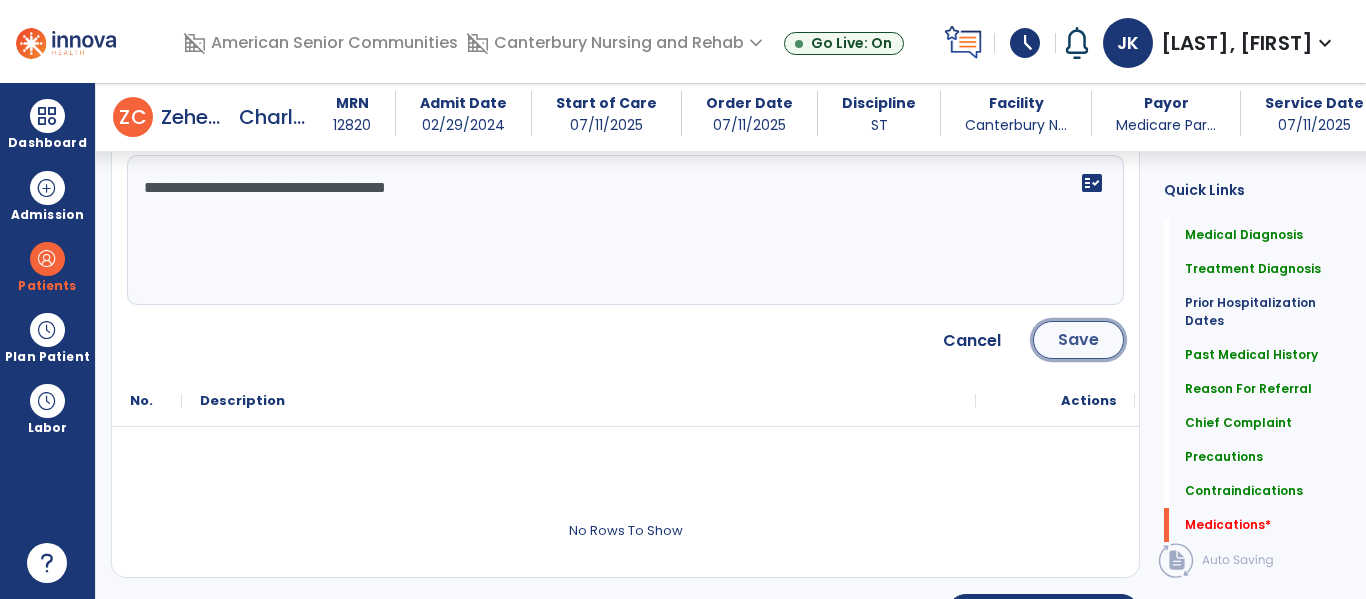 click on "Save" 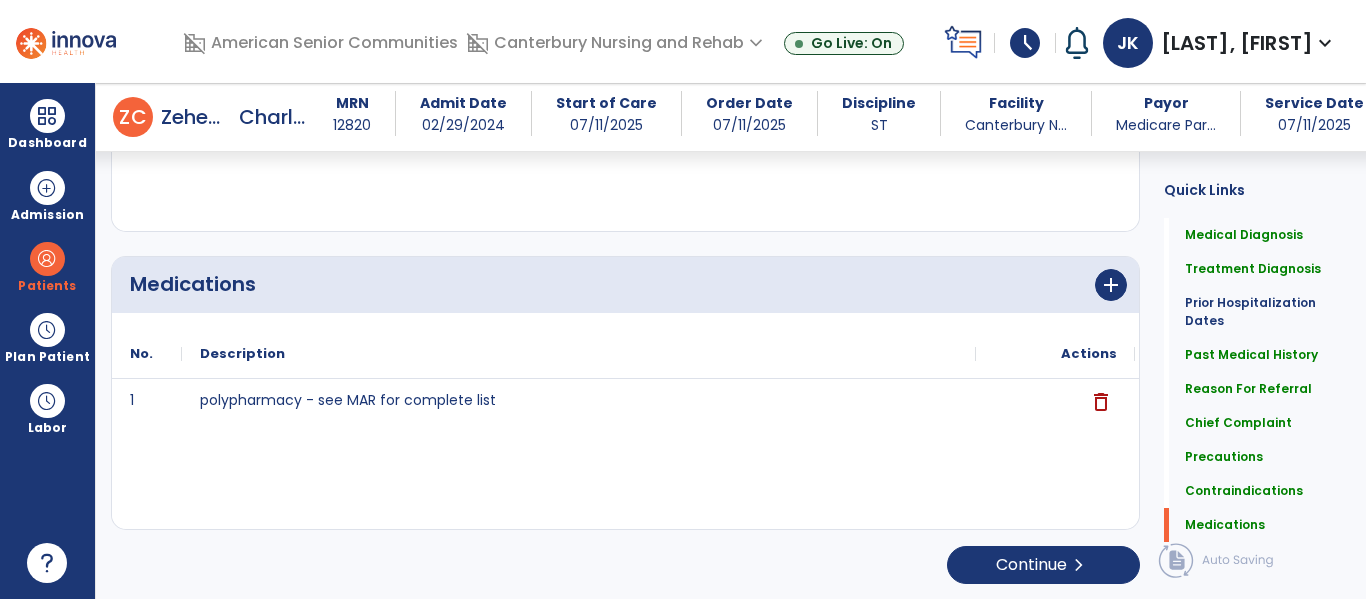 scroll, scrollTop: 2320, scrollLeft: 0, axis: vertical 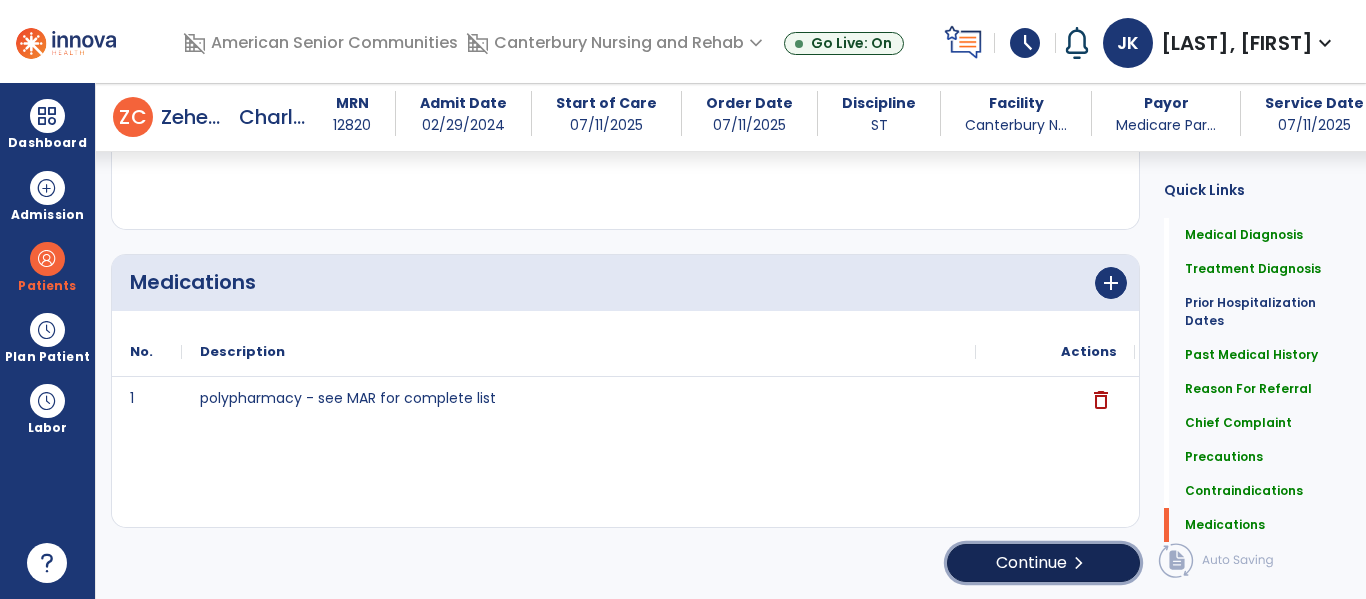 click on "Continue  chevron_right" 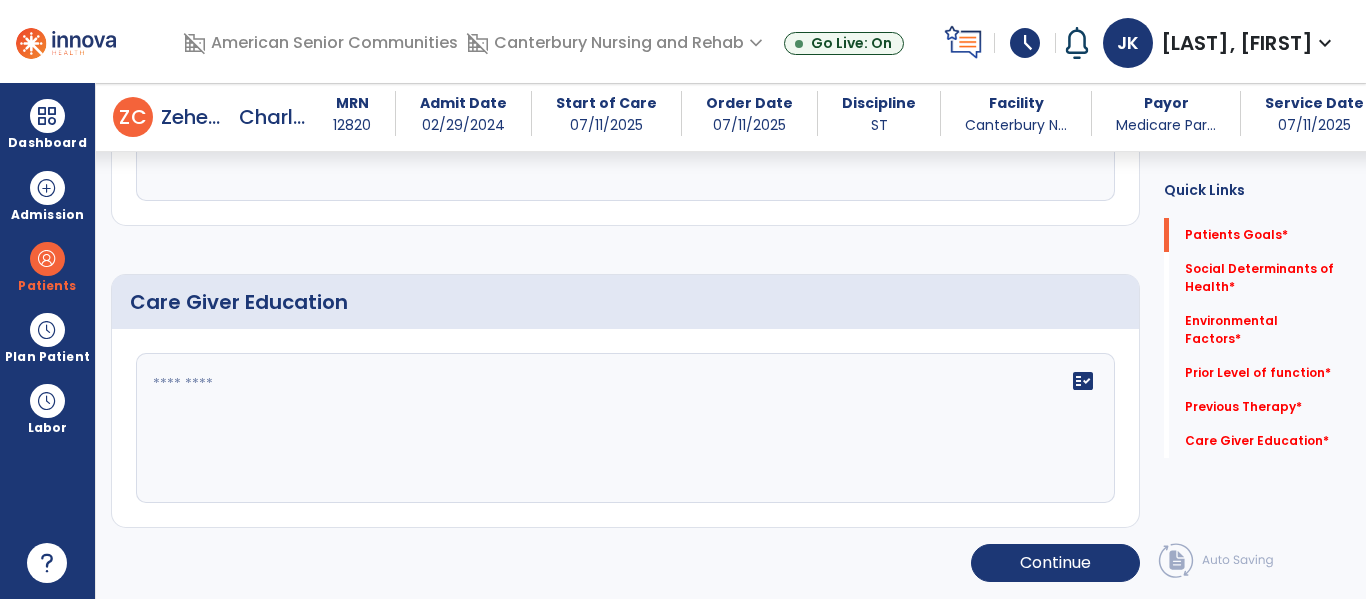 scroll, scrollTop: 106, scrollLeft: 0, axis: vertical 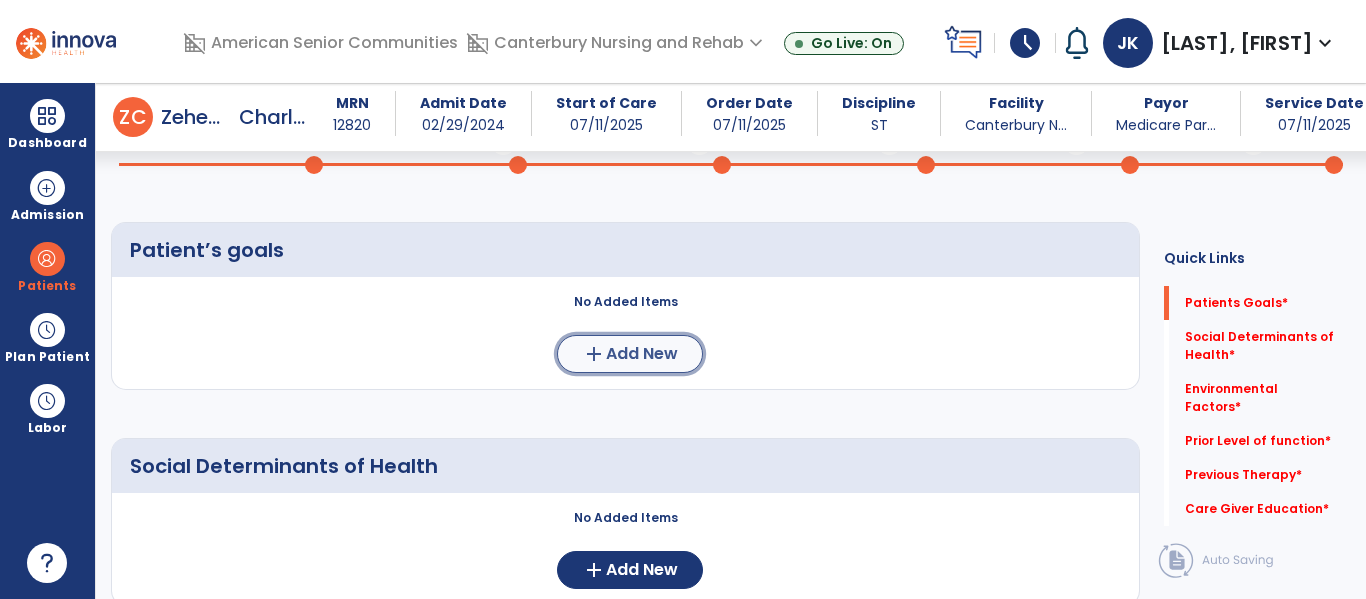 click on "Add New" 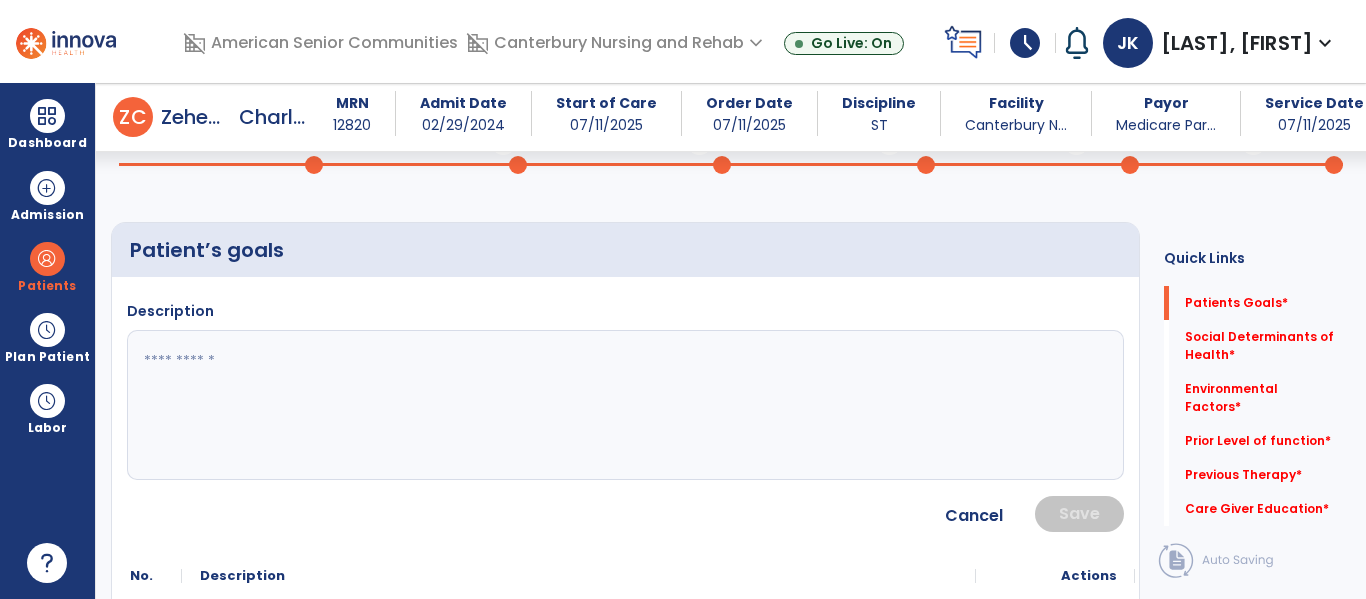 click 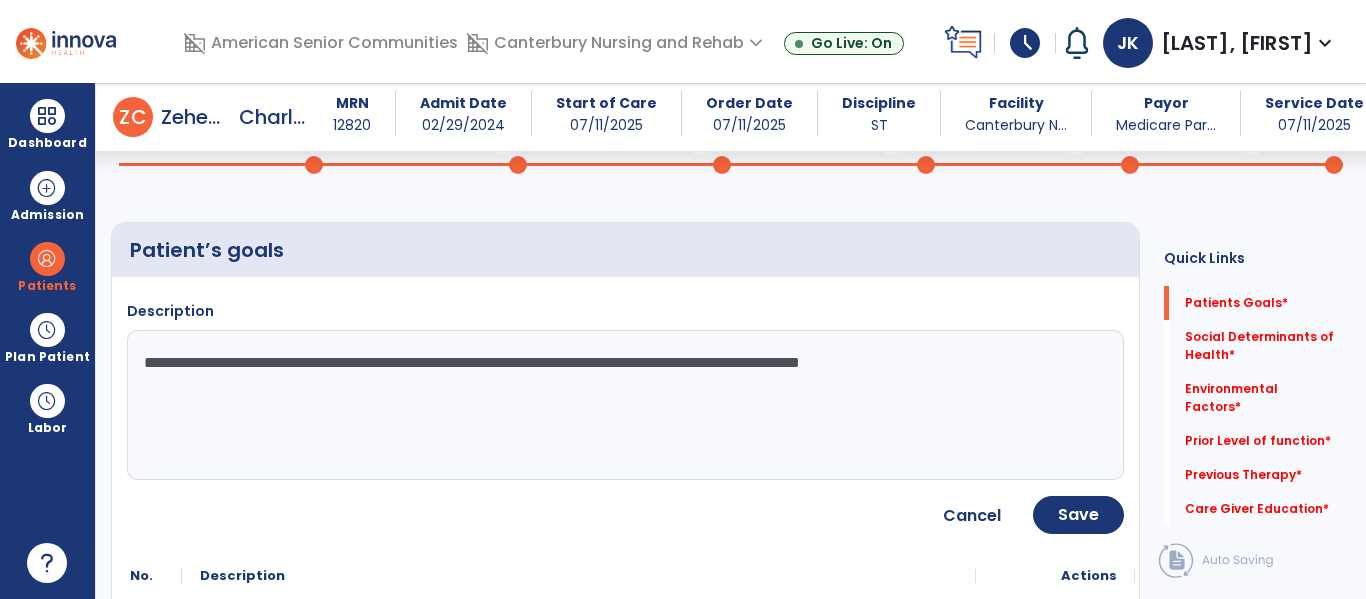 type on "**********" 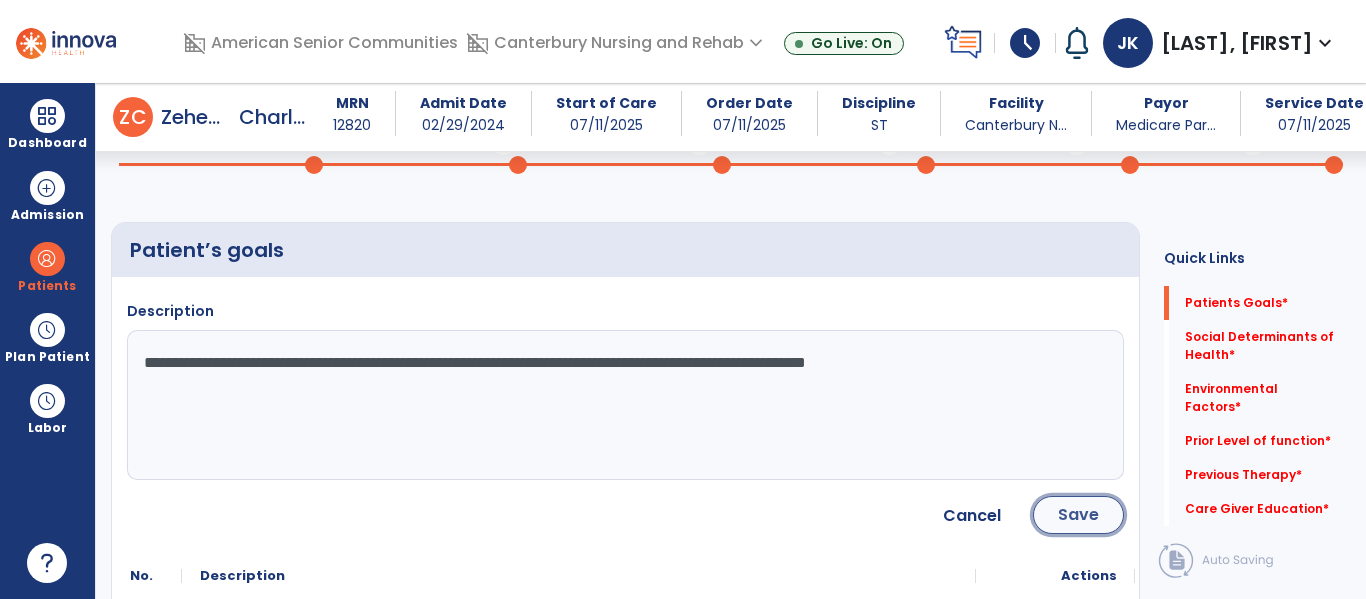 click on "Save" 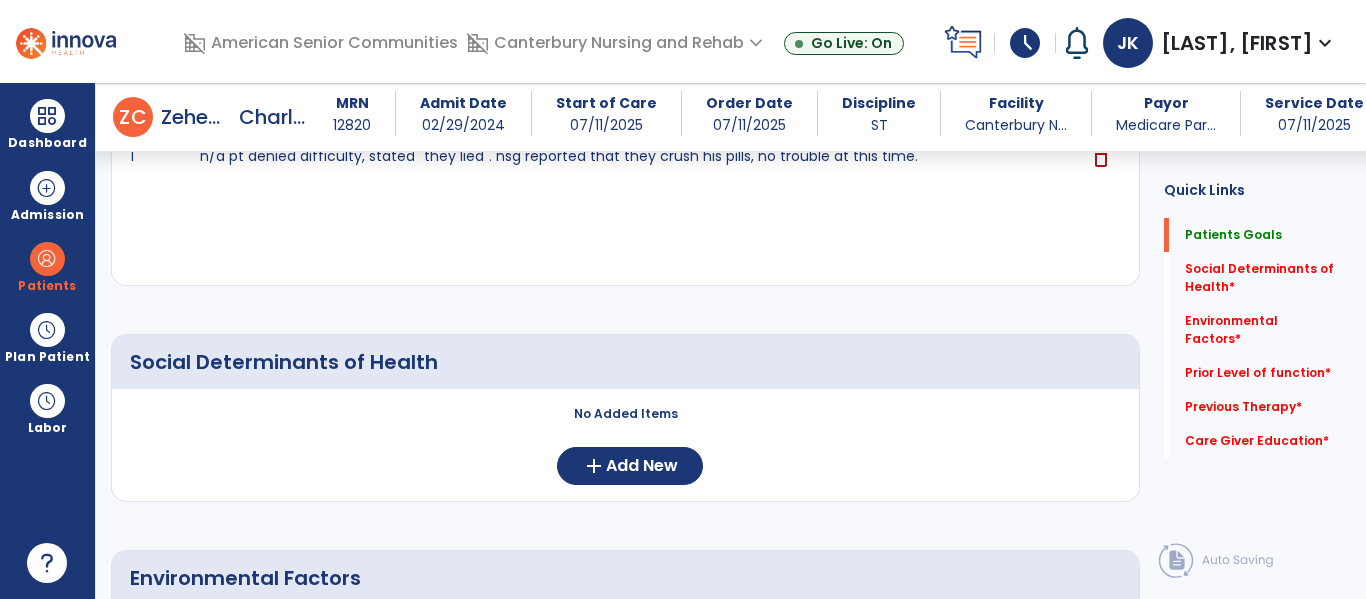 scroll, scrollTop: 319, scrollLeft: 0, axis: vertical 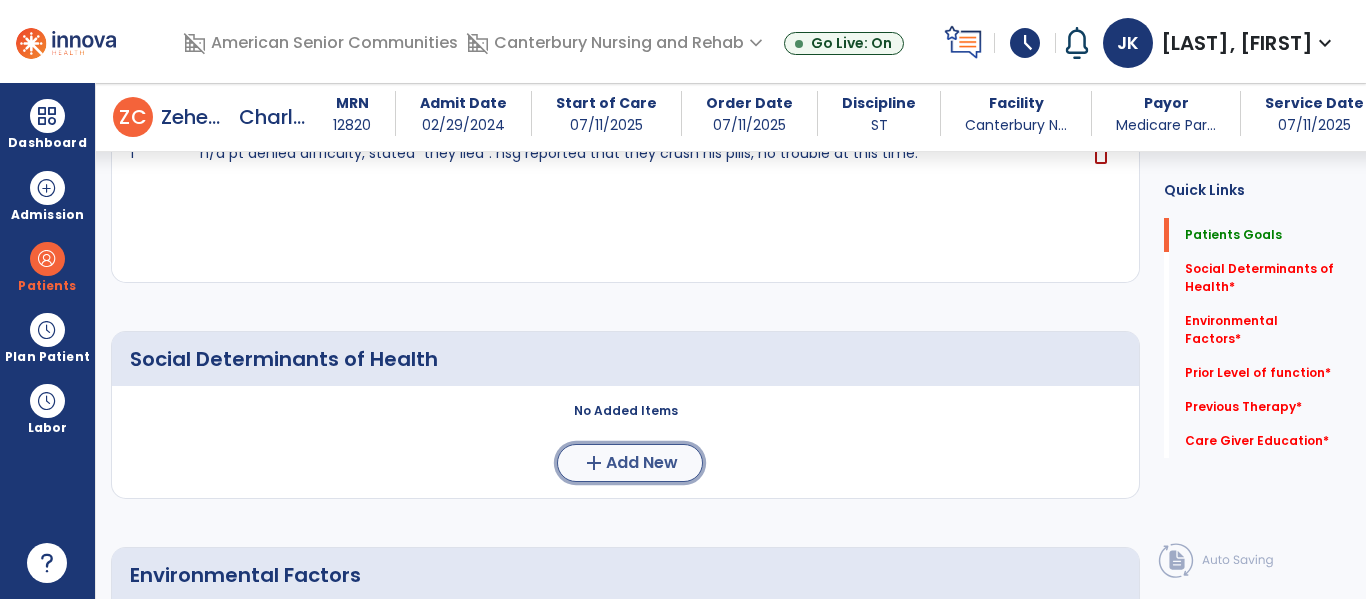 click on "Add New" 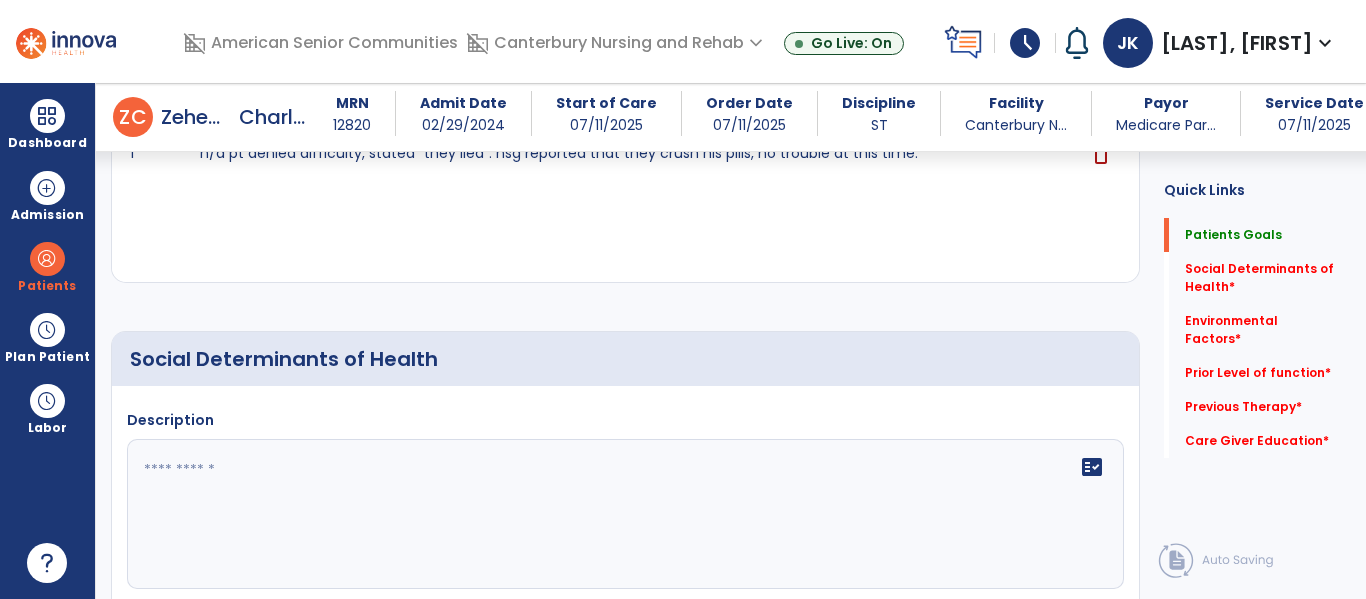 click 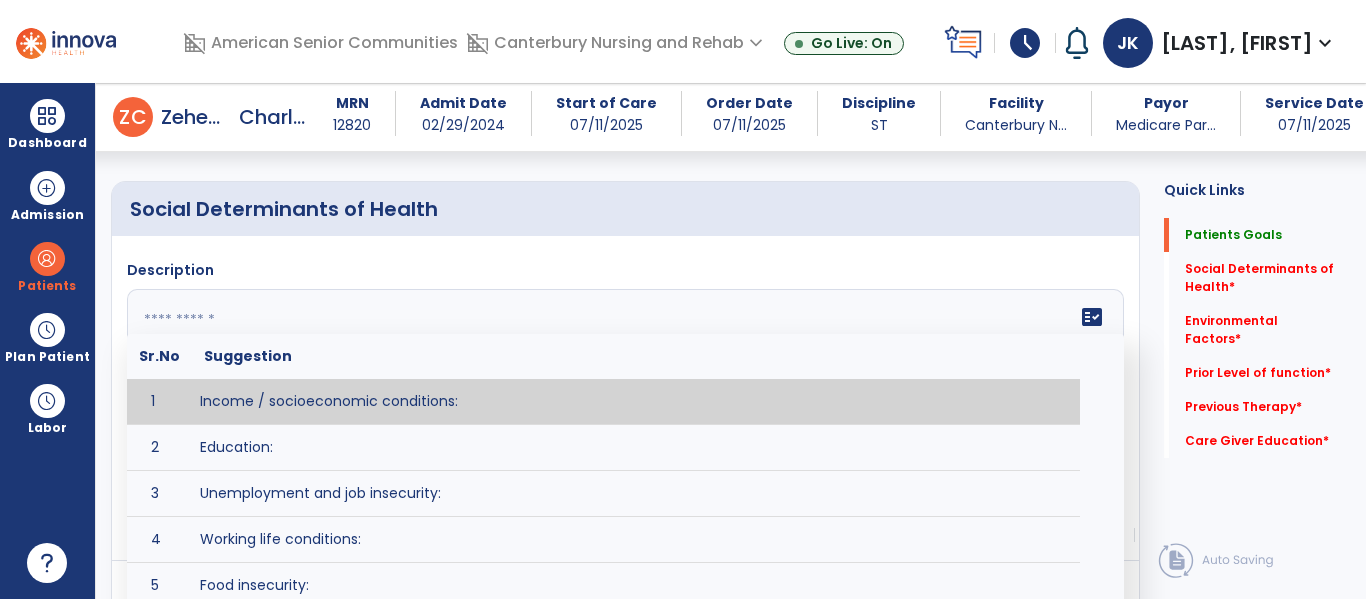 scroll, scrollTop: 478, scrollLeft: 0, axis: vertical 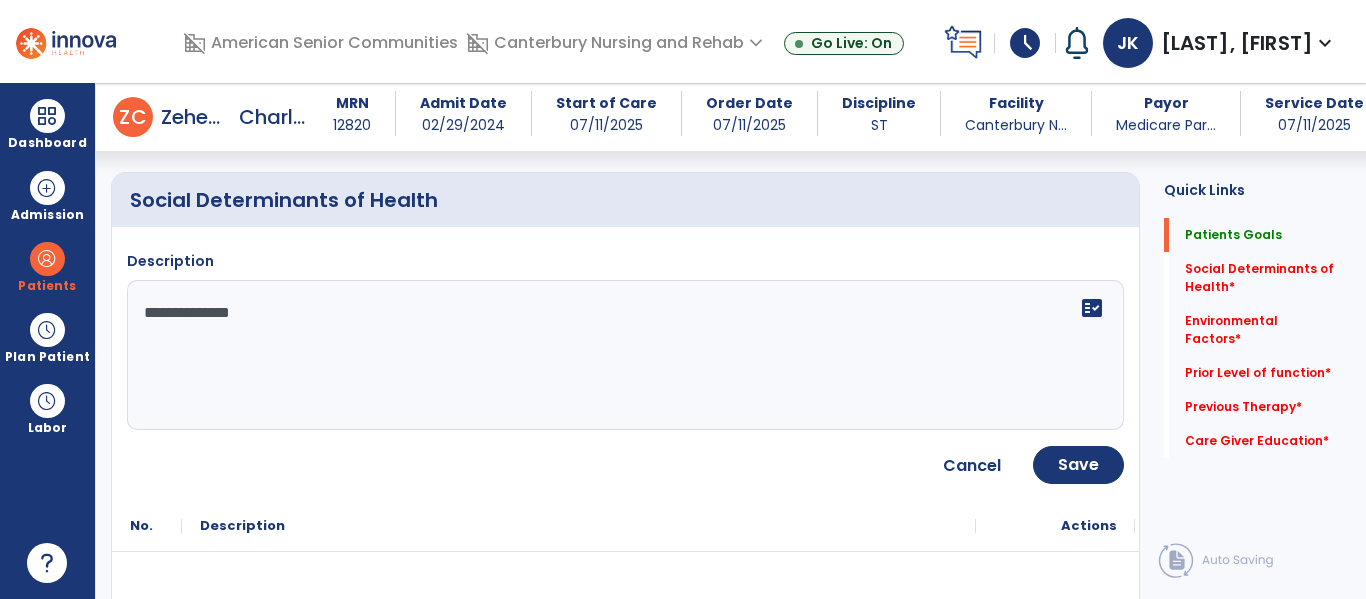 type on "**********" 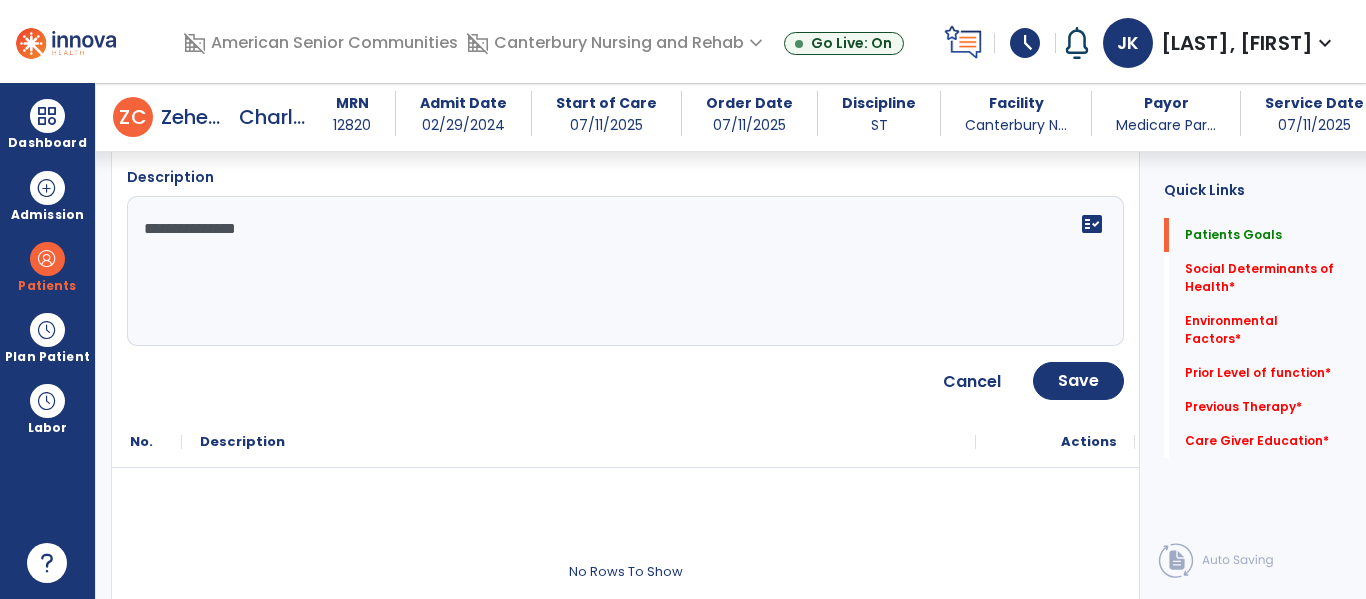 scroll, scrollTop: 561, scrollLeft: 0, axis: vertical 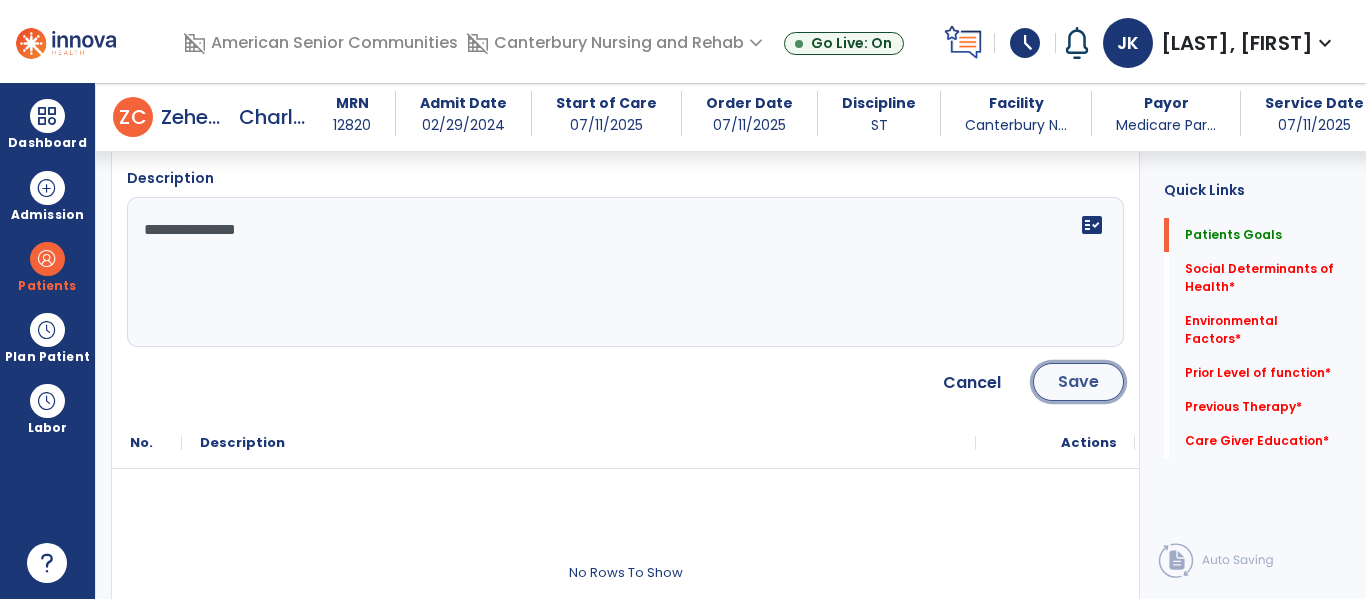 click on "Save" 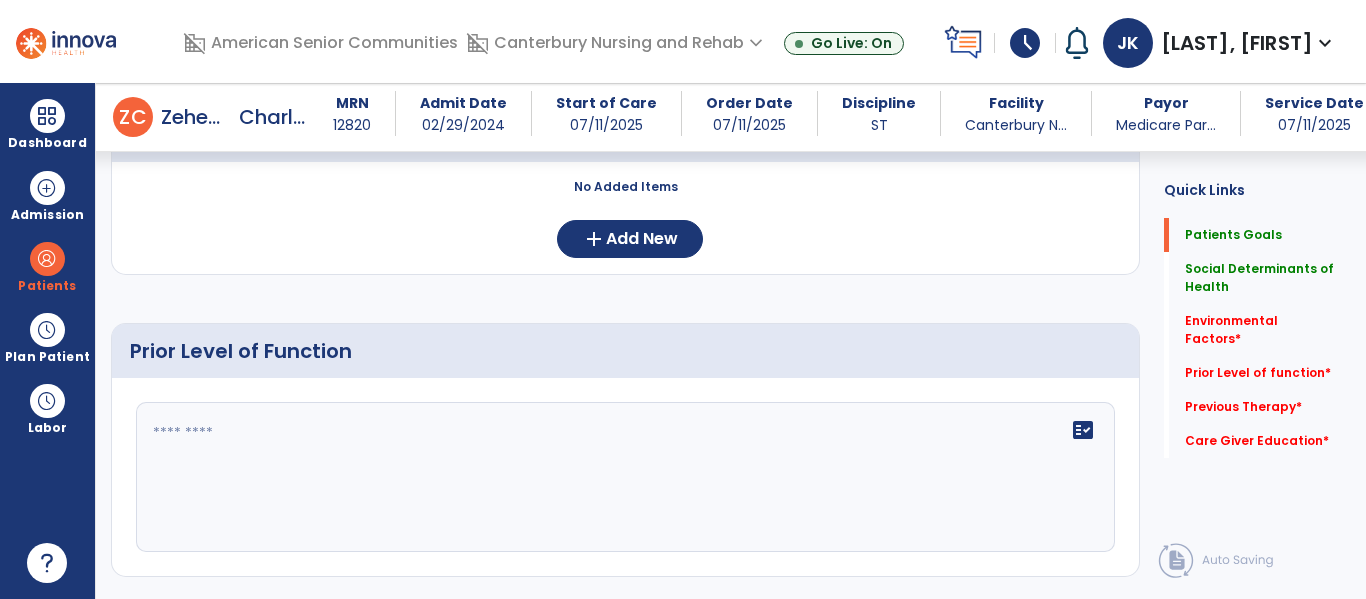 scroll, scrollTop: 866, scrollLeft: 0, axis: vertical 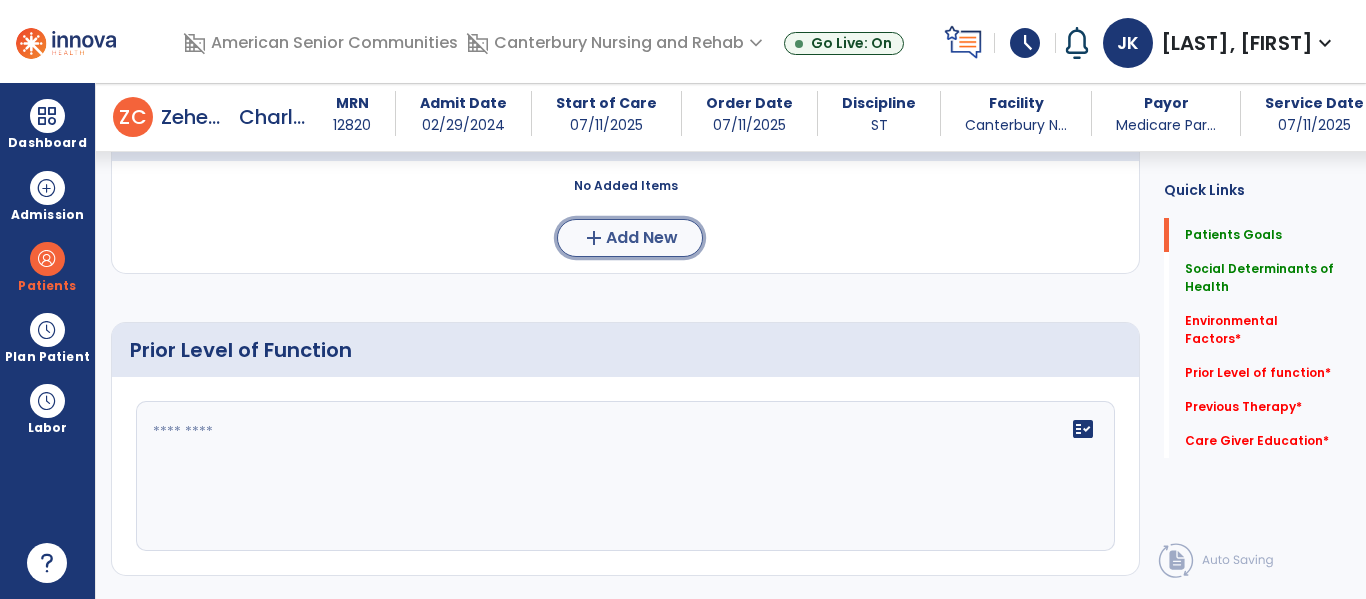 click on "Add New" 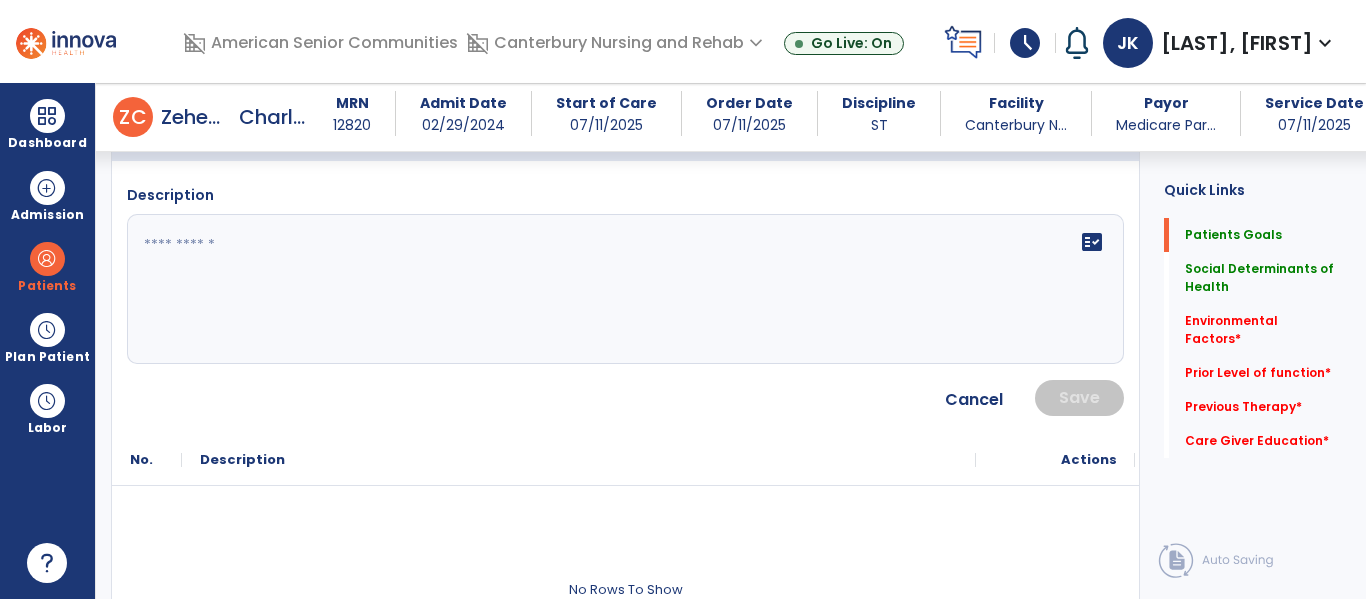 click on "fact_check" 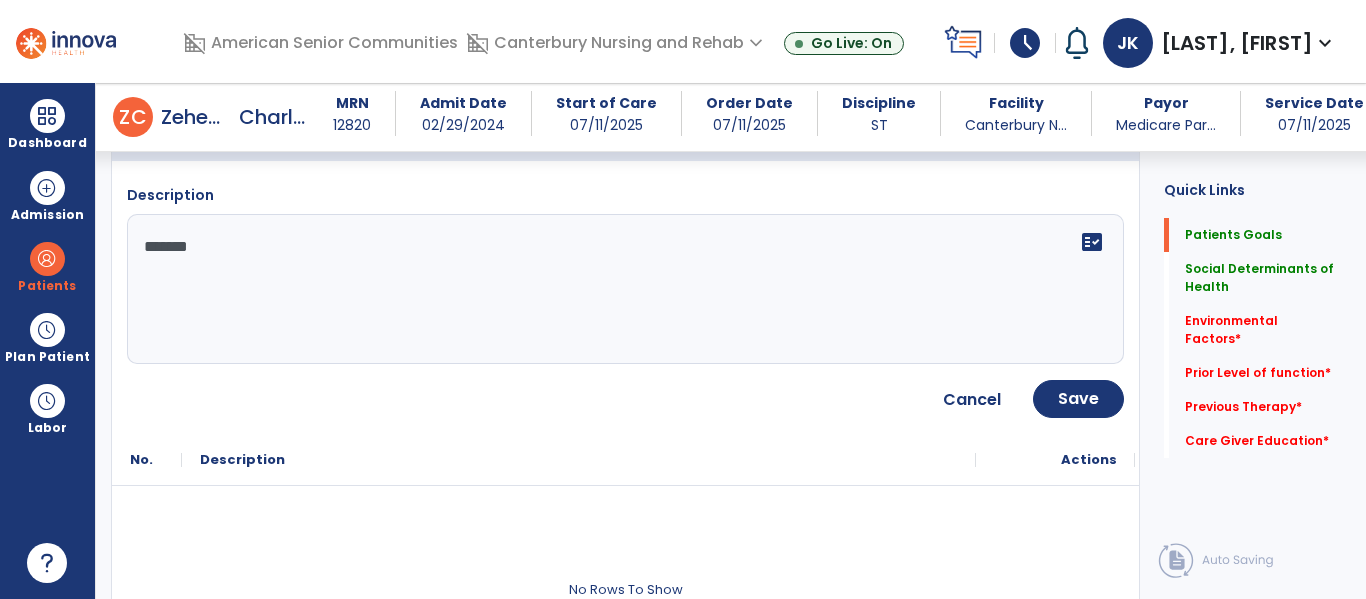 type on "********" 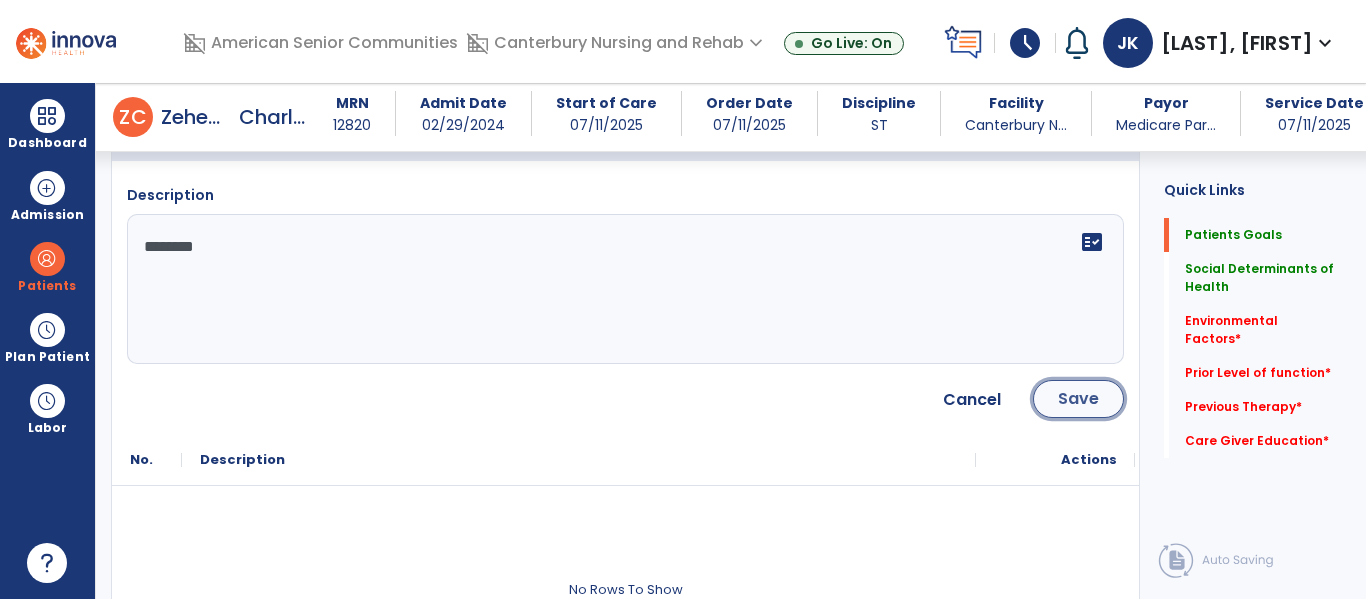 click on "Save" 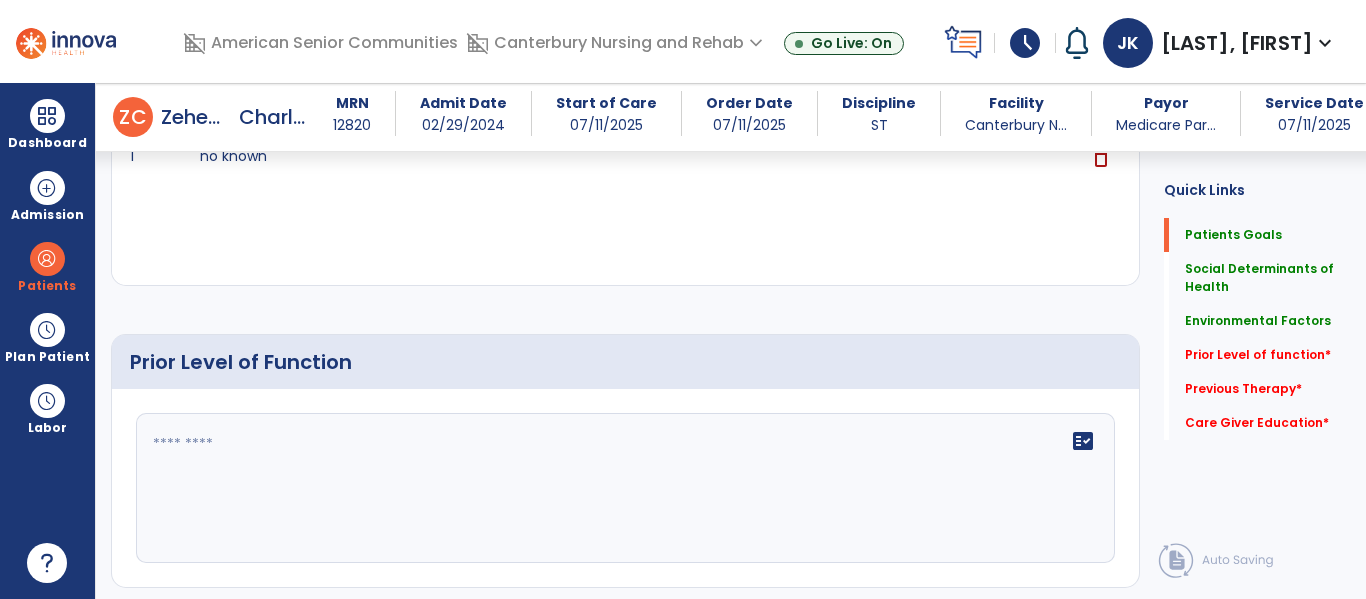 scroll, scrollTop: 961, scrollLeft: 0, axis: vertical 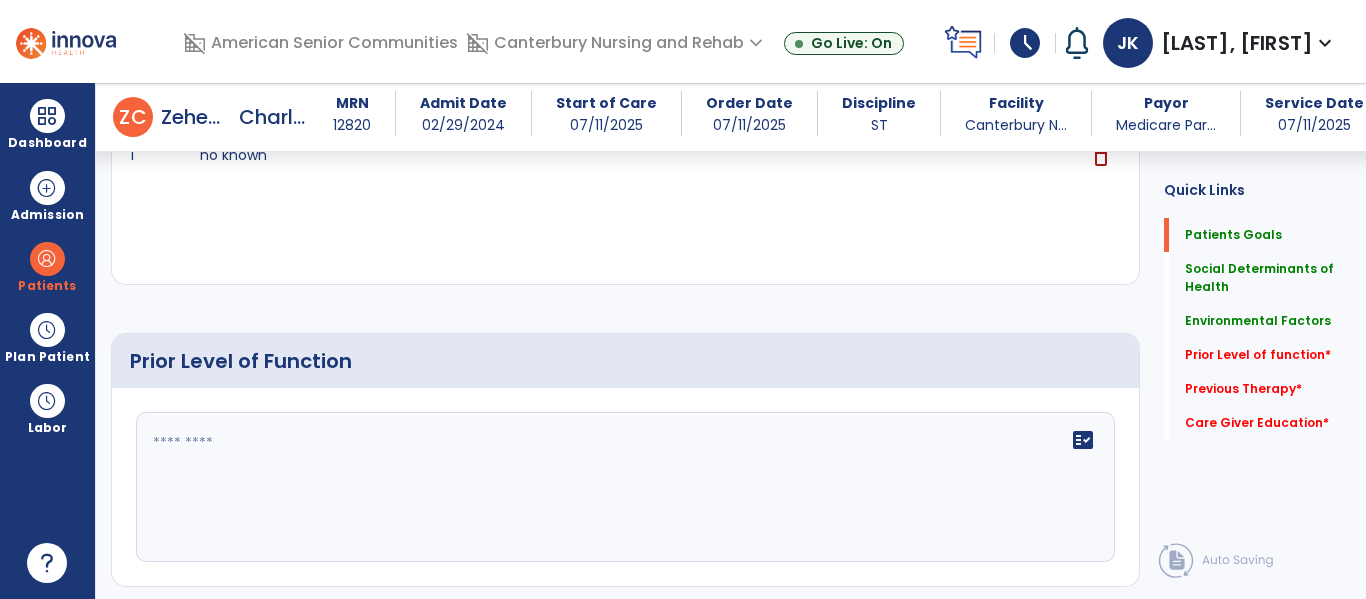 click on "fact_check" 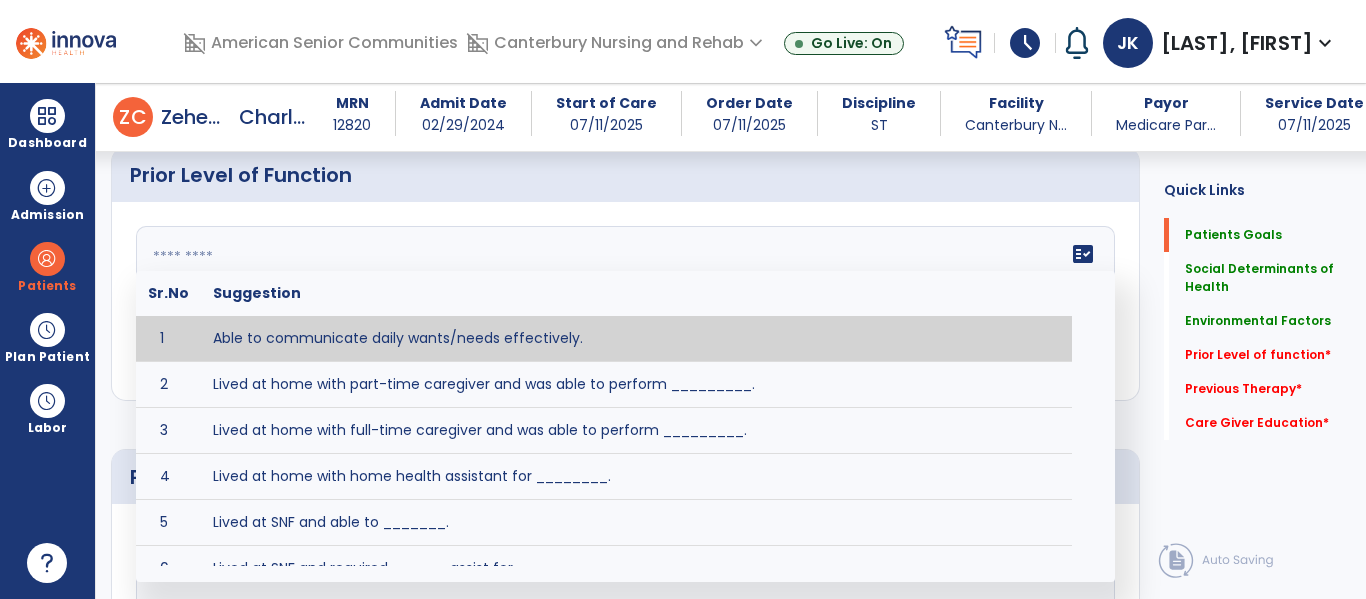 scroll, scrollTop: 1163, scrollLeft: 0, axis: vertical 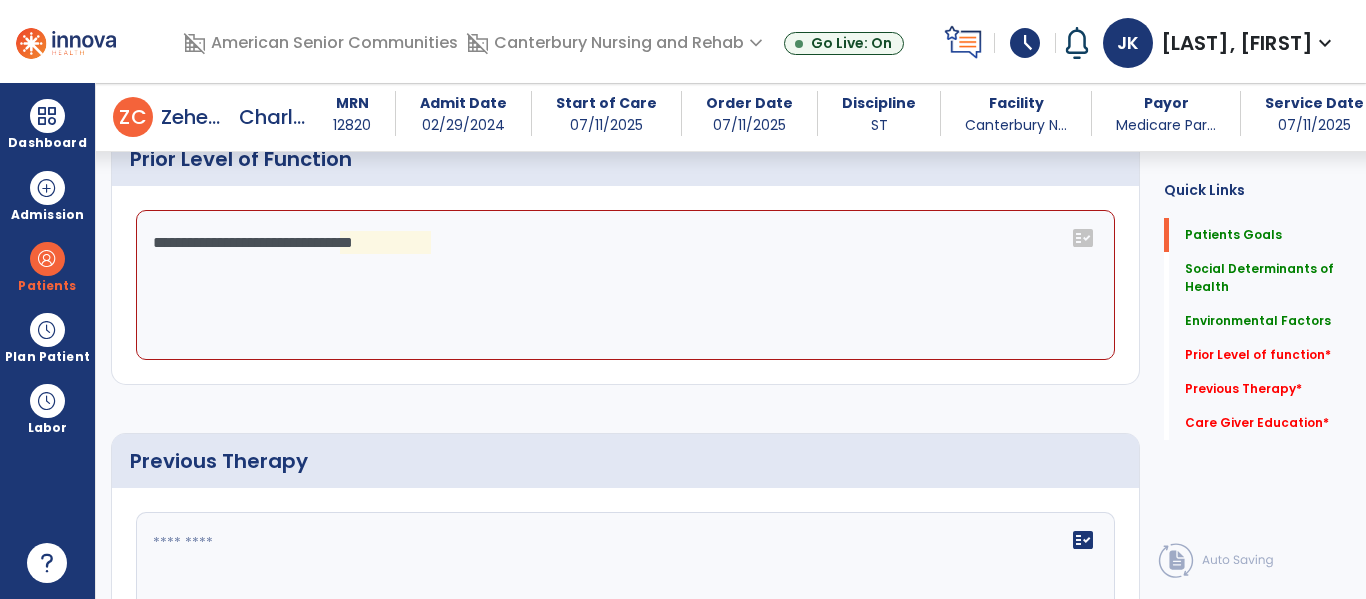 click on "**********" 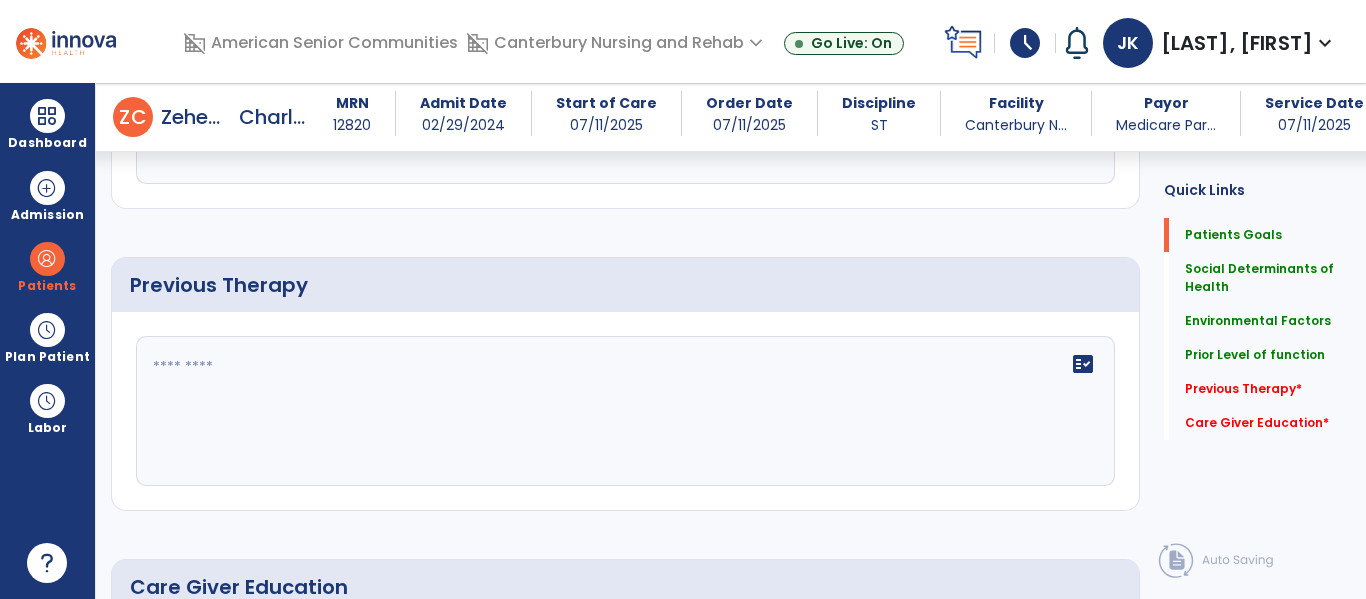 scroll, scrollTop: 1349, scrollLeft: 0, axis: vertical 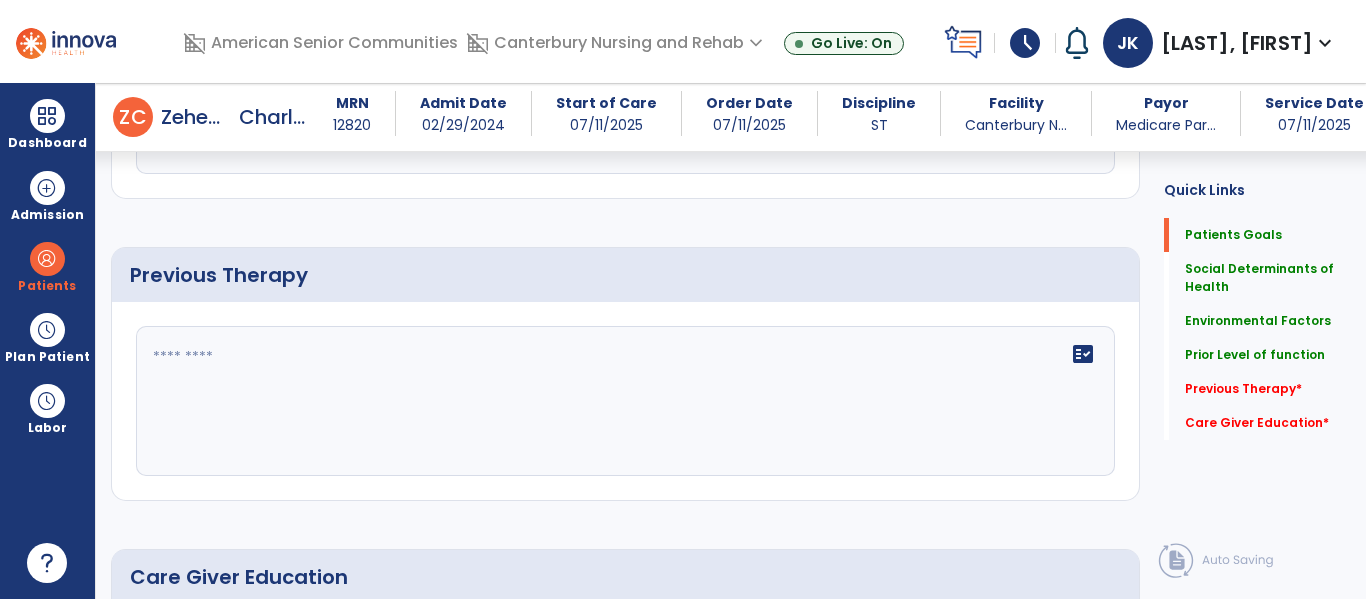 type on "**********" 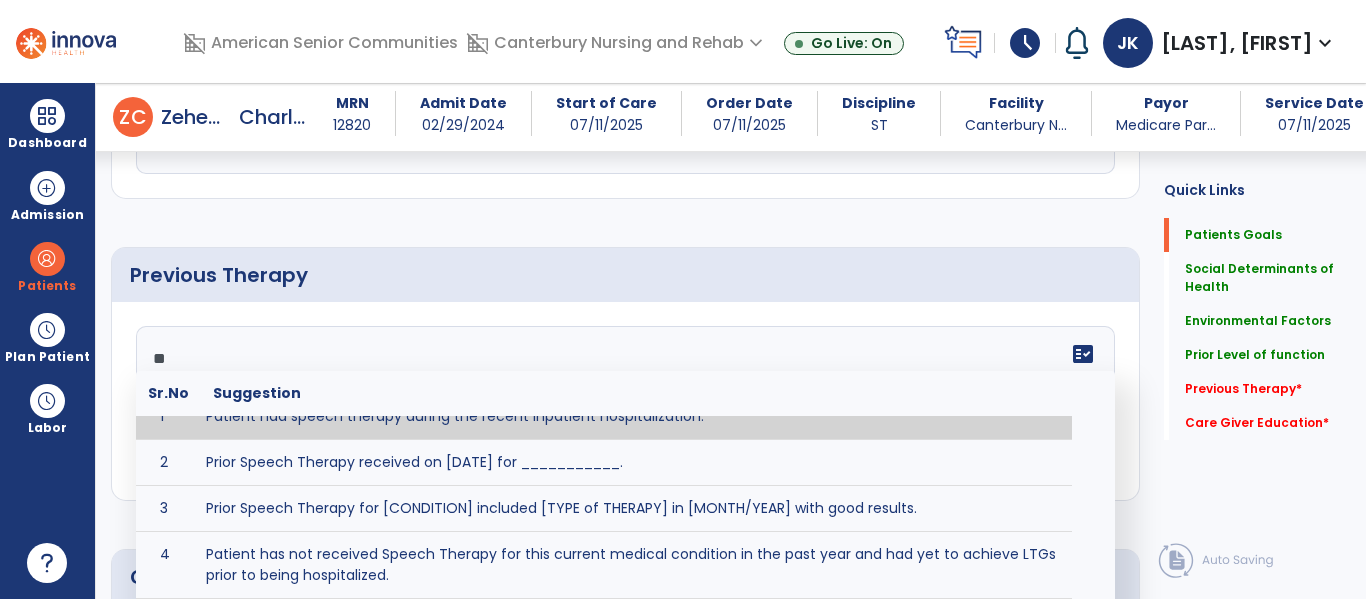 scroll, scrollTop: 0, scrollLeft: 0, axis: both 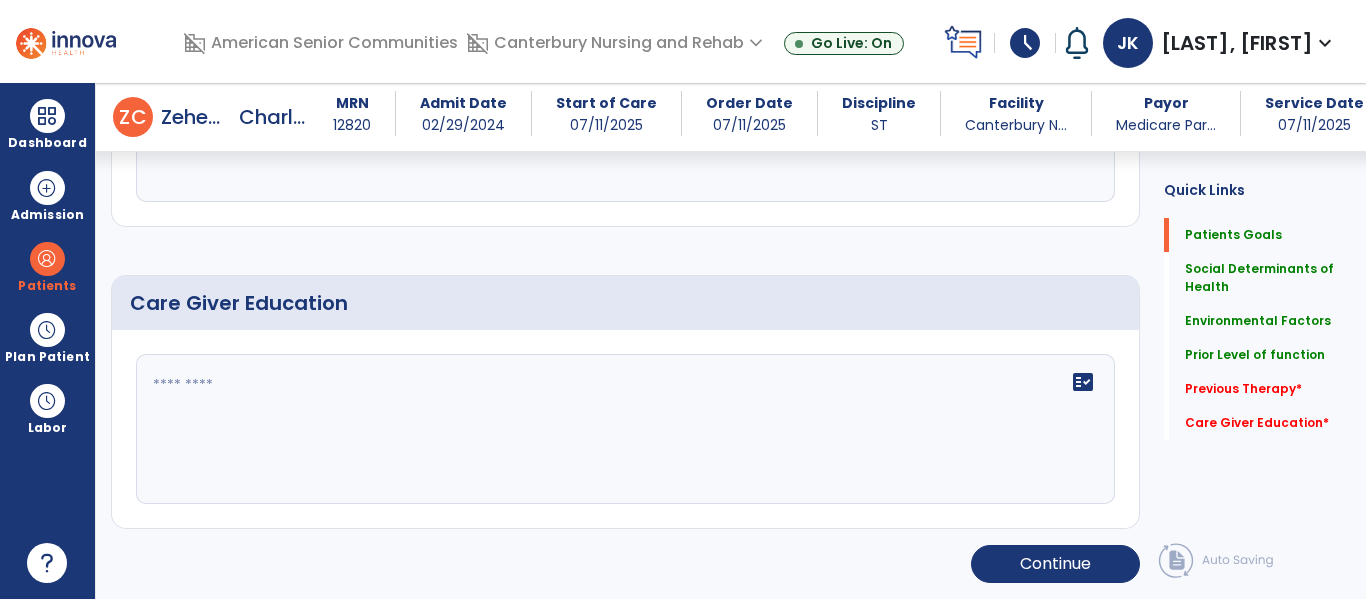type on "**********" 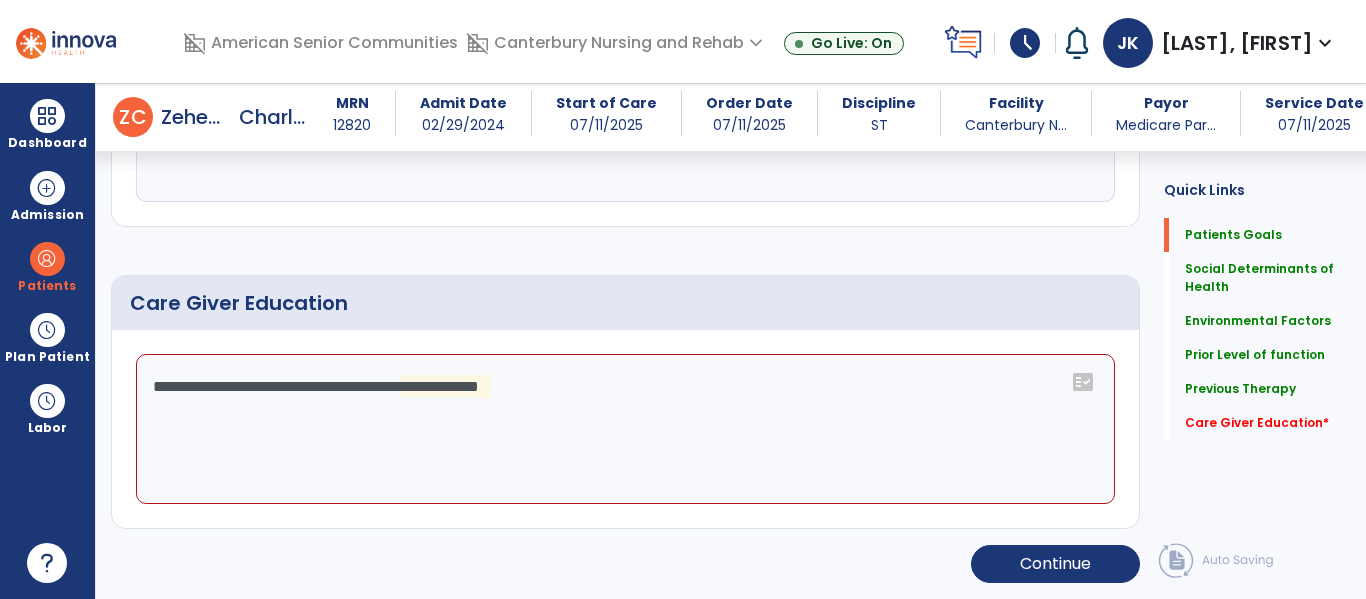 click on "**********" 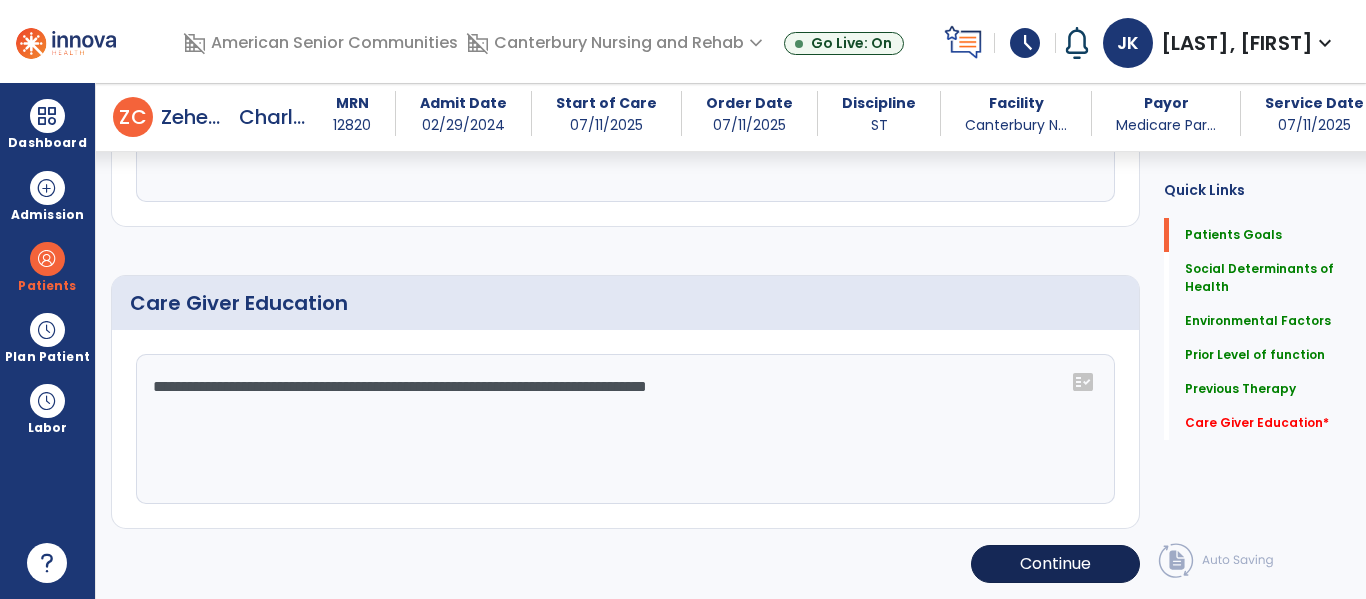 type on "**********" 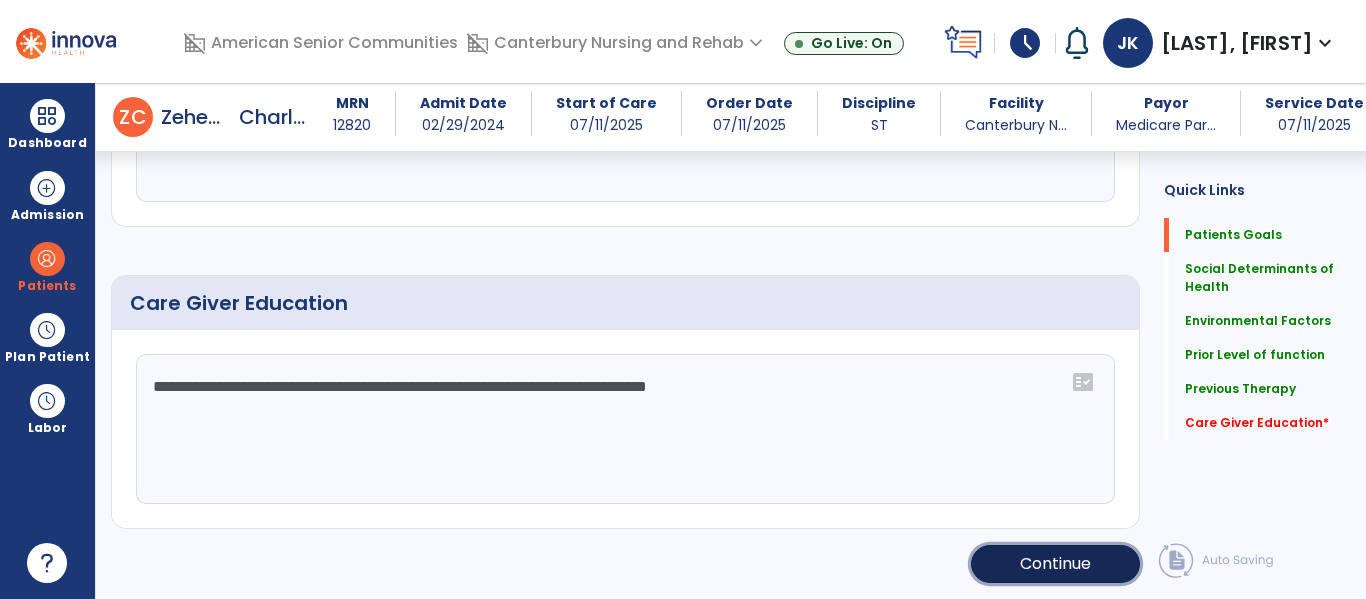 click on "Continue" 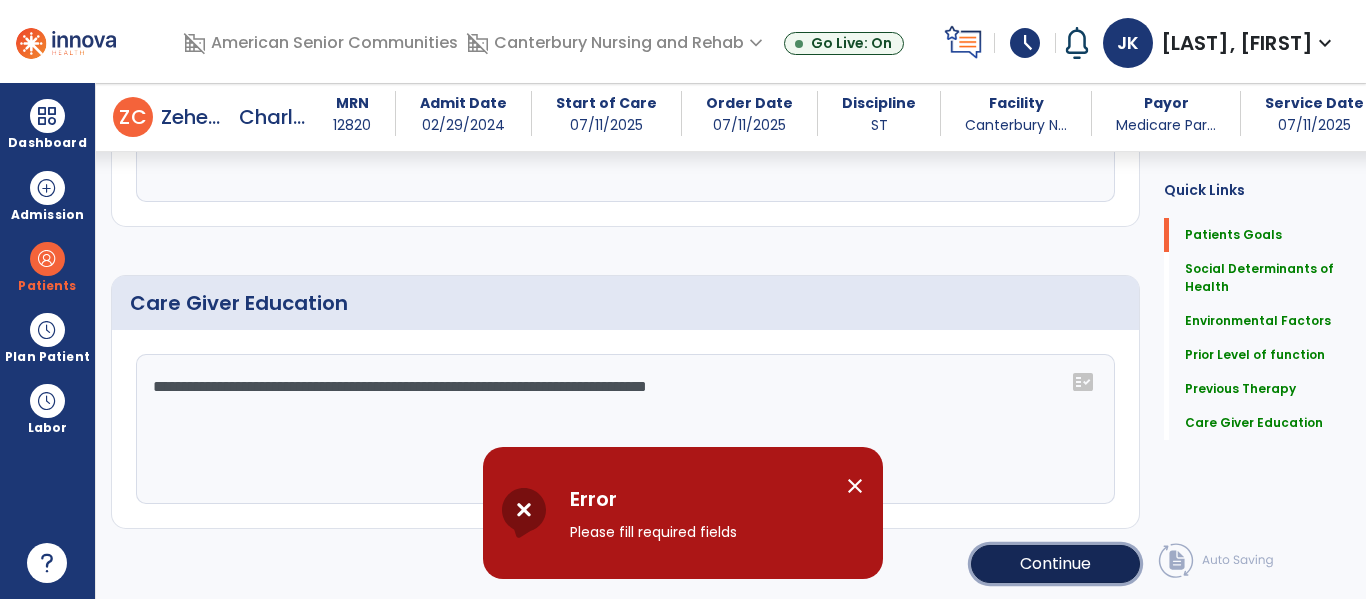 click on "Continue" 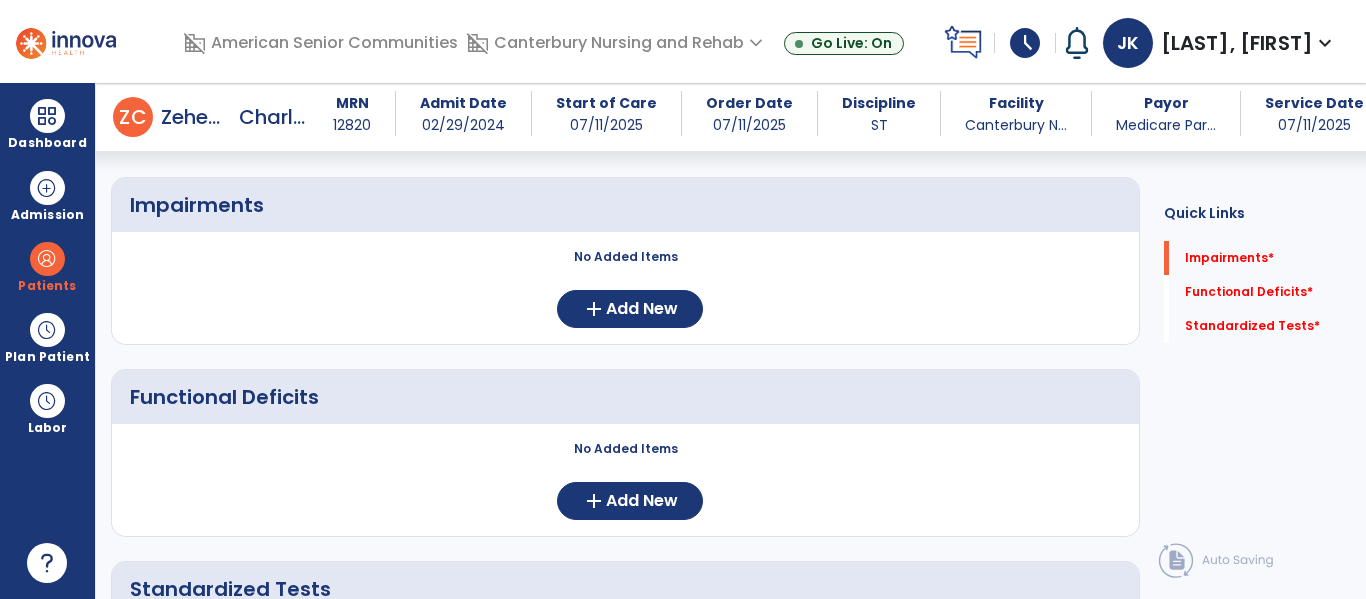 scroll, scrollTop: 140, scrollLeft: 0, axis: vertical 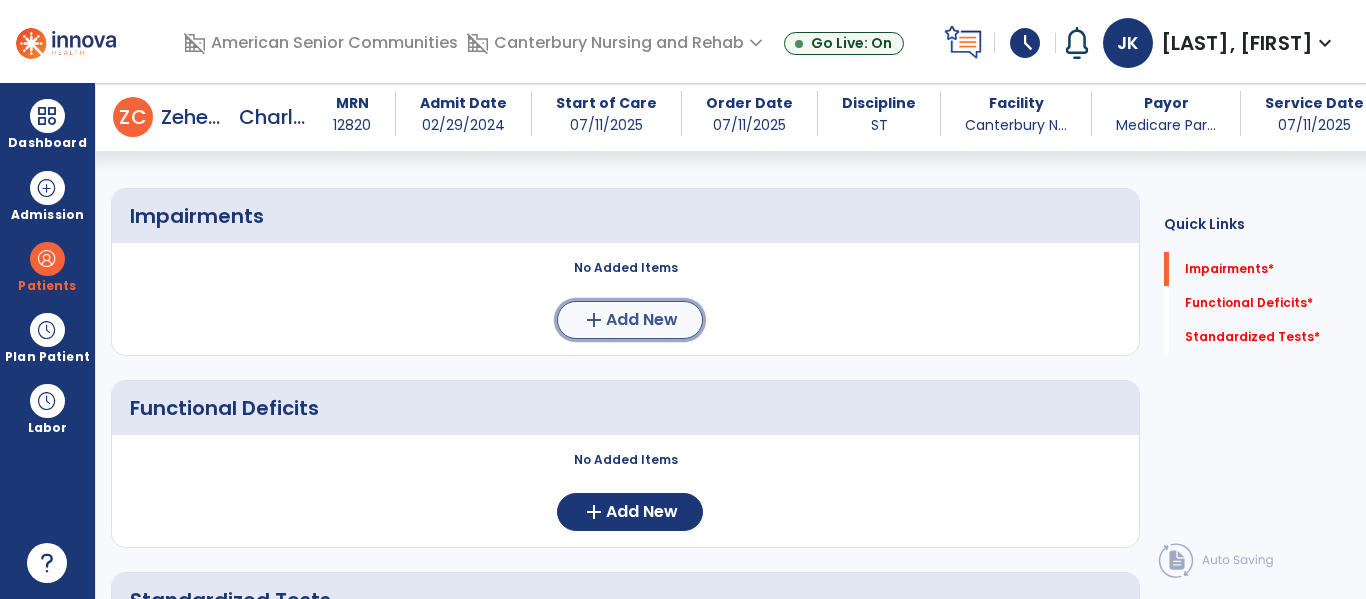 click on "Add New" 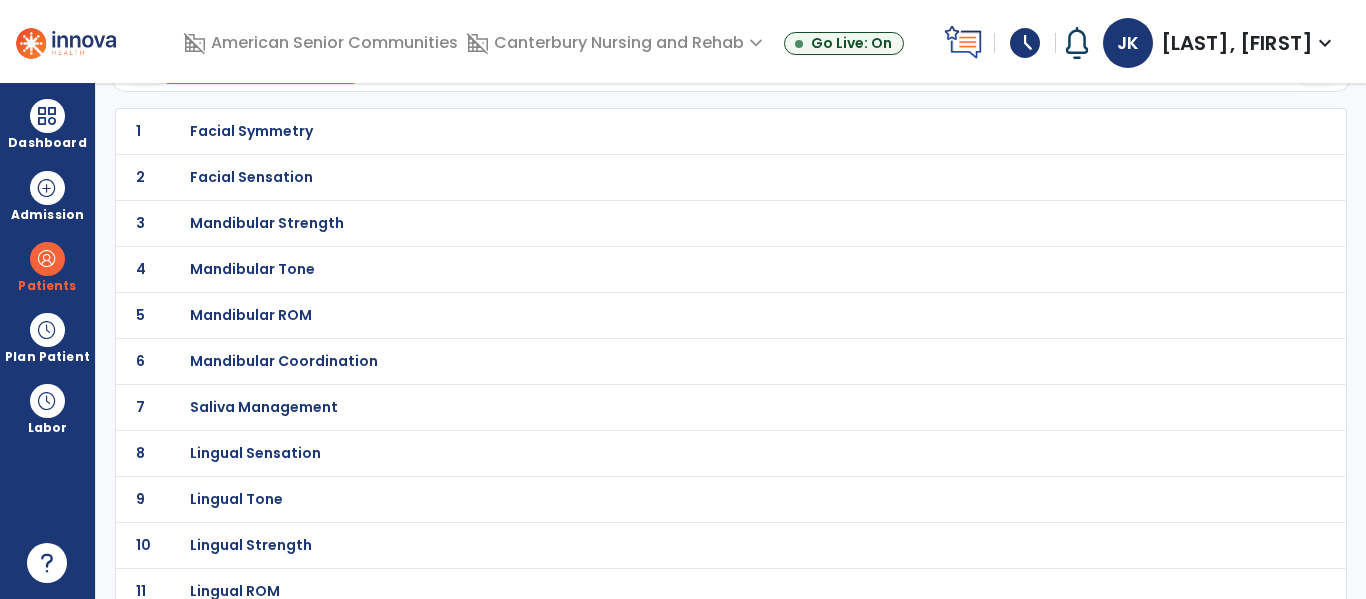 scroll, scrollTop: 0, scrollLeft: 0, axis: both 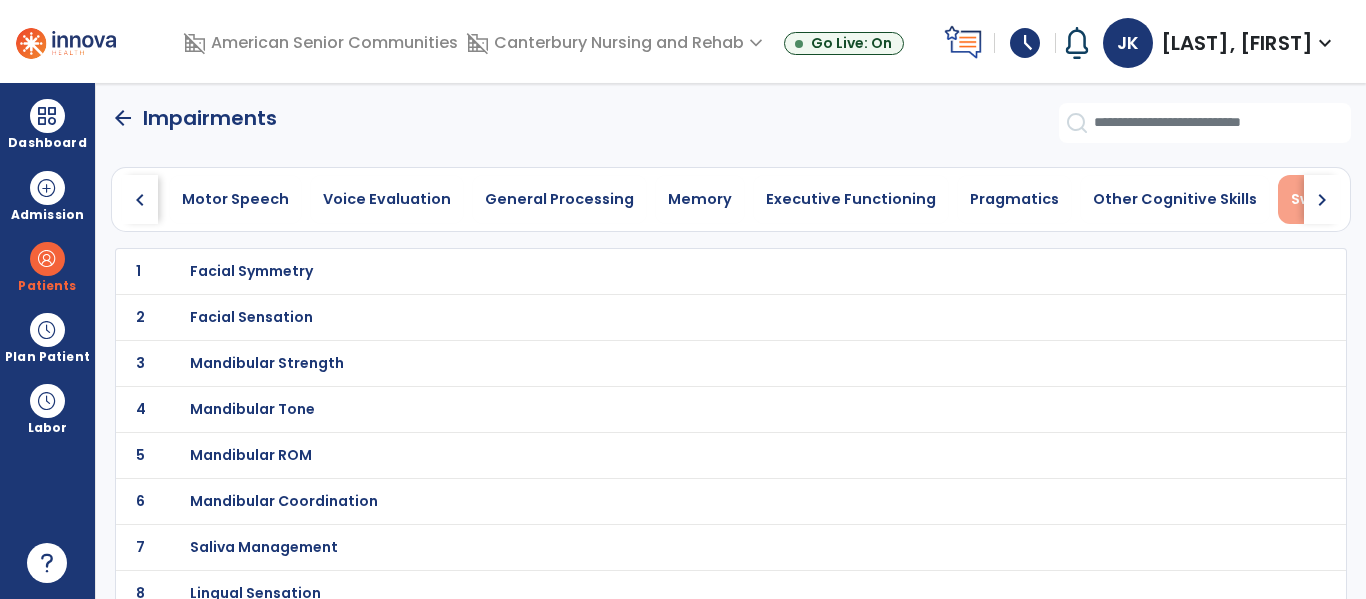 click on "Swallowing" at bounding box center [1333, 199] 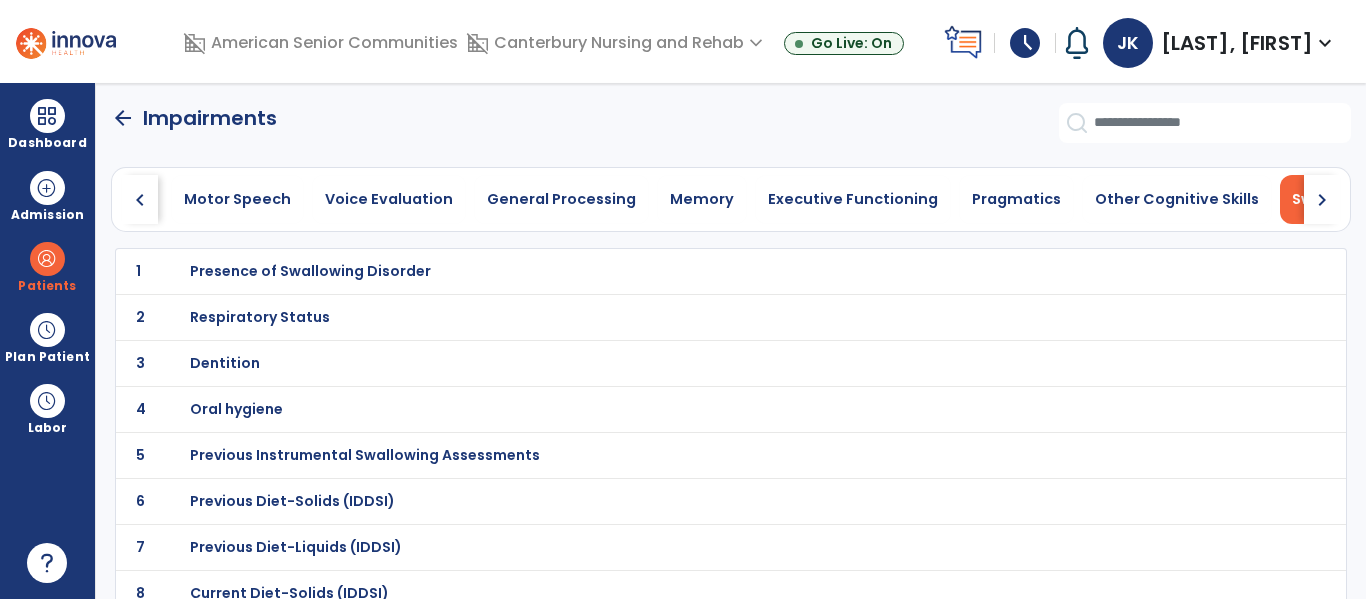 scroll, scrollTop: 0, scrollLeft: 997, axis: horizontal 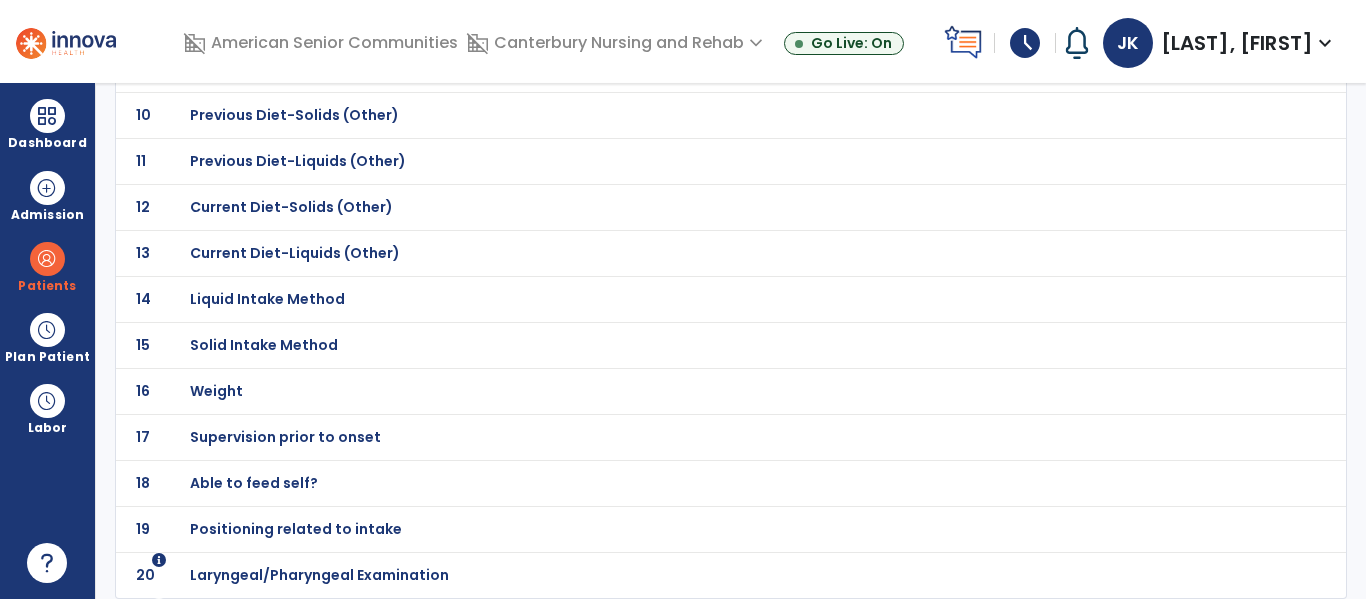 click on "Laryngeal/Pharyngeal Examination" at bounding box center [687, -299] 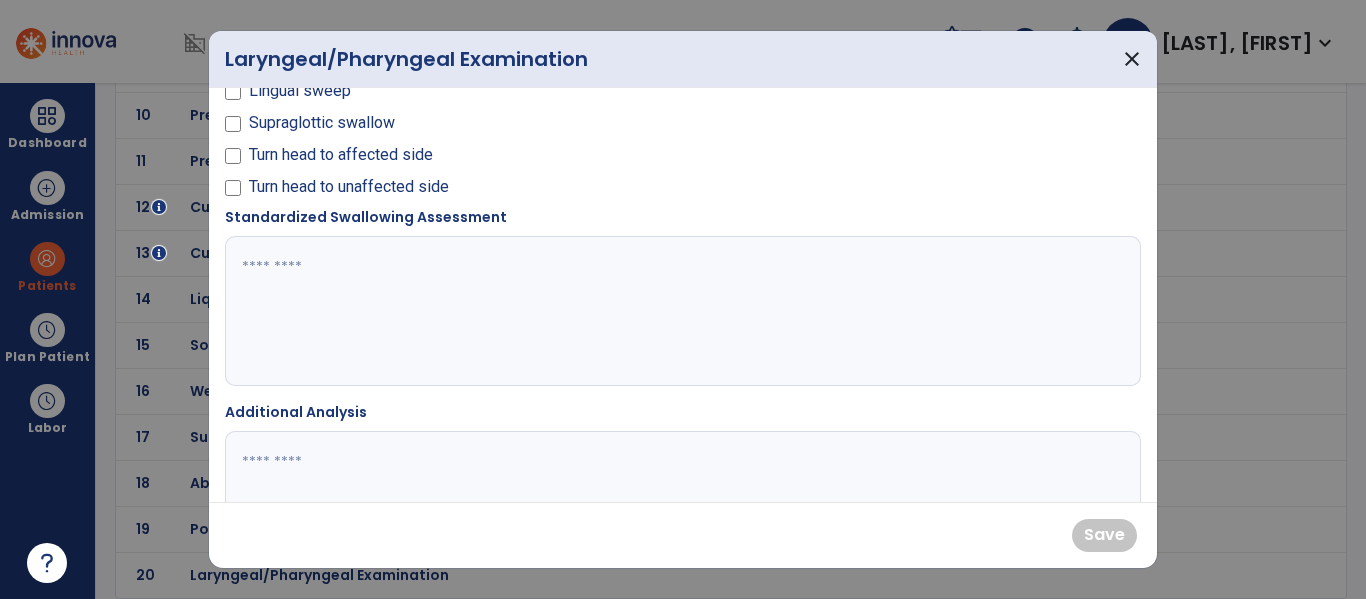 scroll, scrollTop: 1660, scrollLeft: 0, axis: vertical 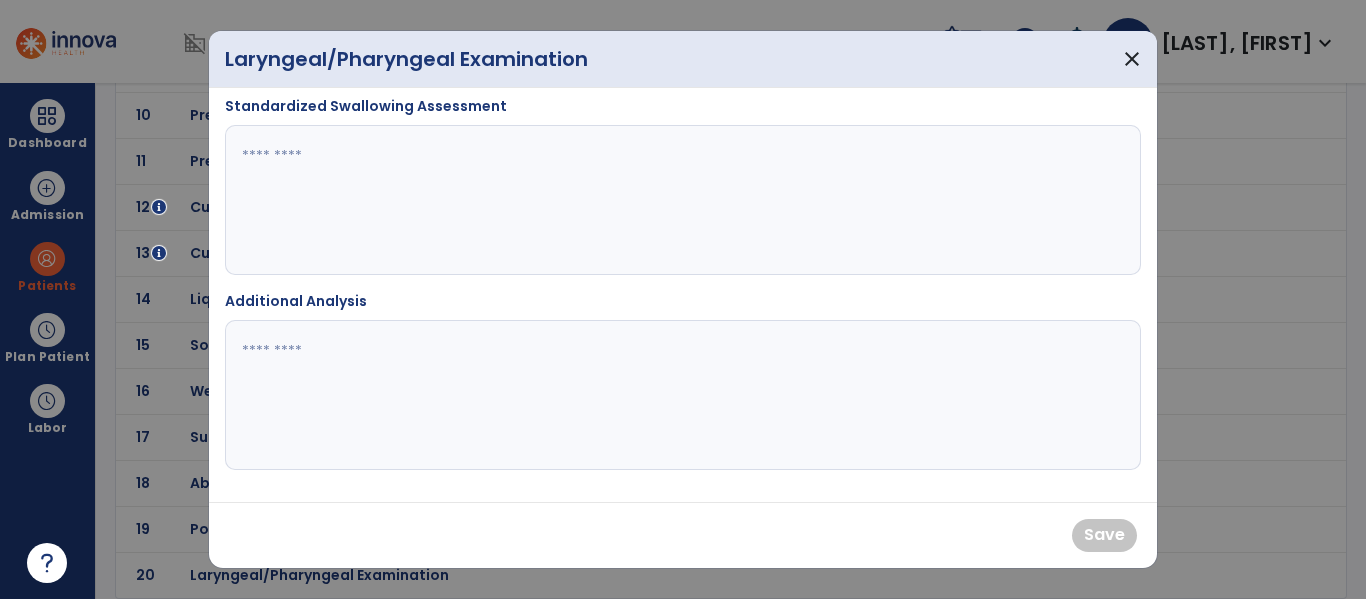 click at bounding box center [680, 395] 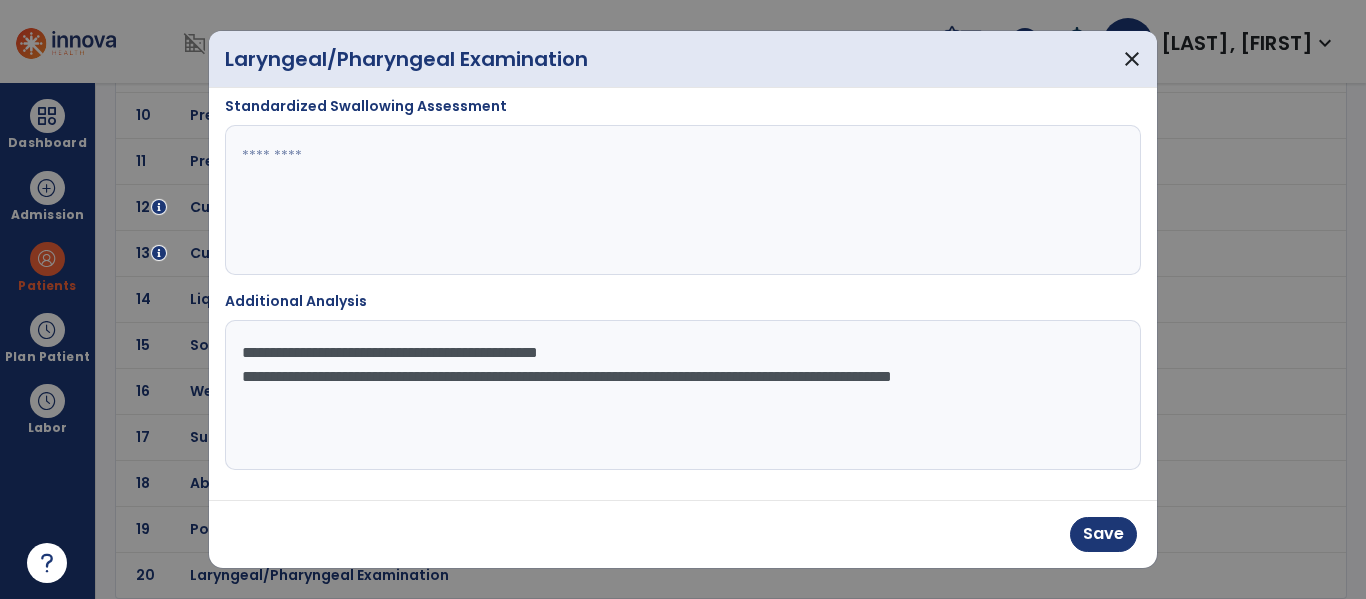 type on "**********" 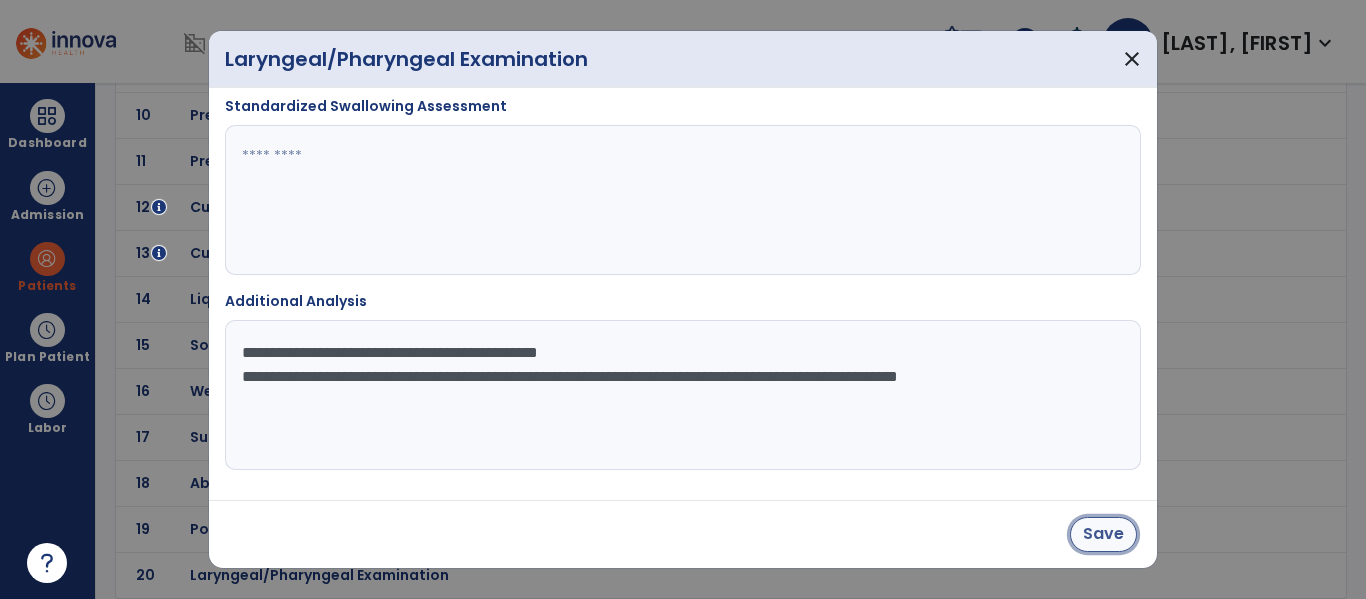 click on "Save" at bounding box center (1103, 534) 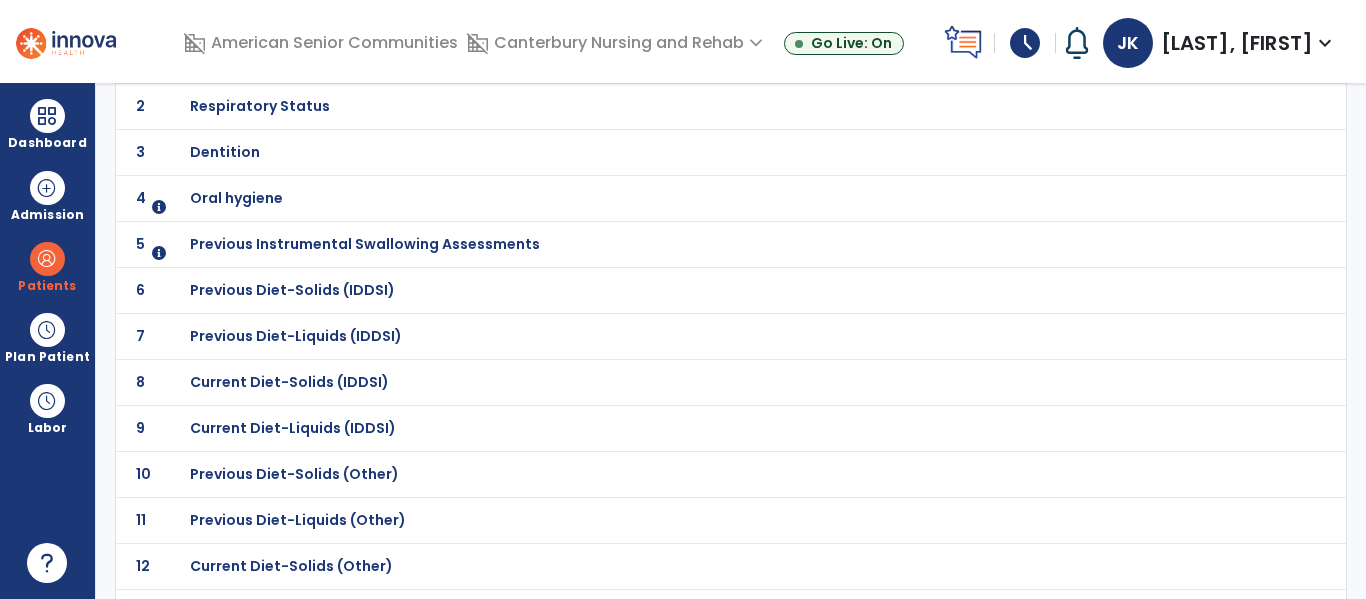 scroll, scrollTop: 0, scrollLeft: 0, axis: both 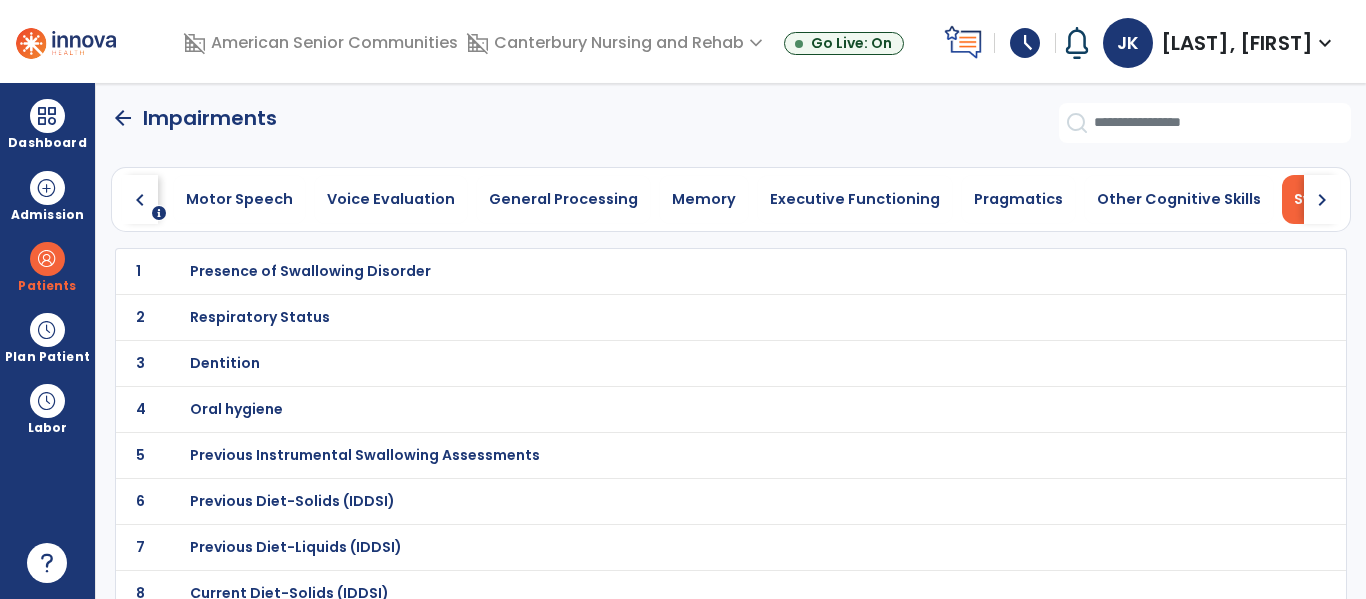 click on "arrow_back" 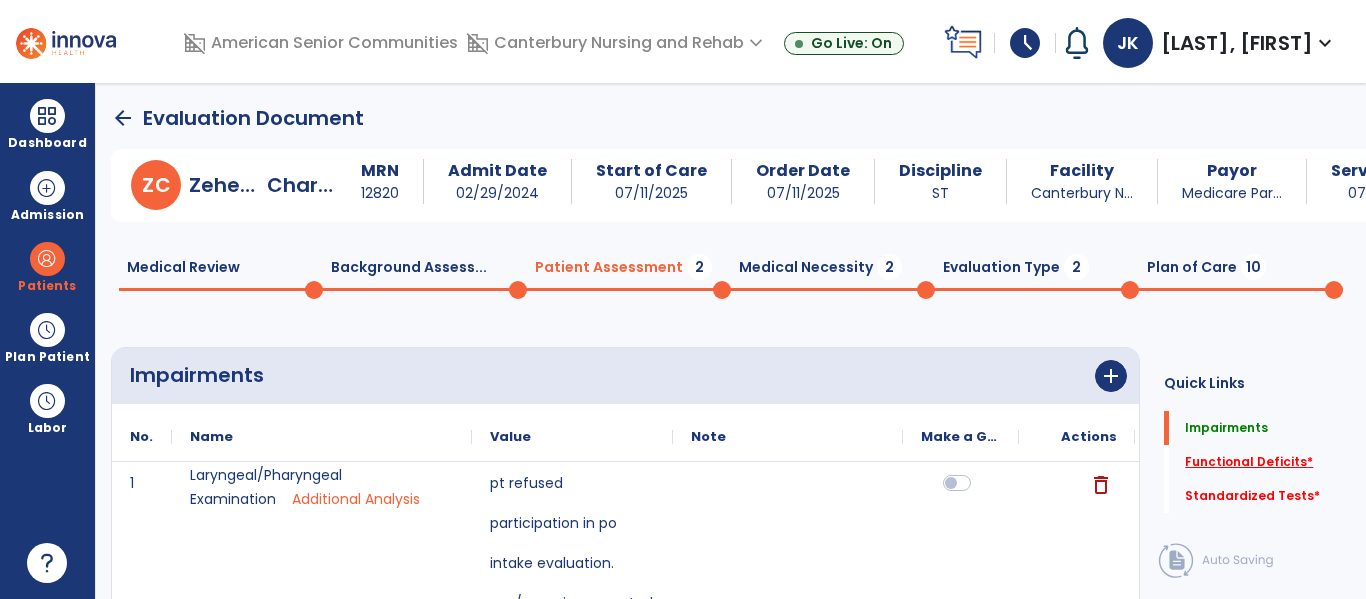 click on "Functional Deficits   *" 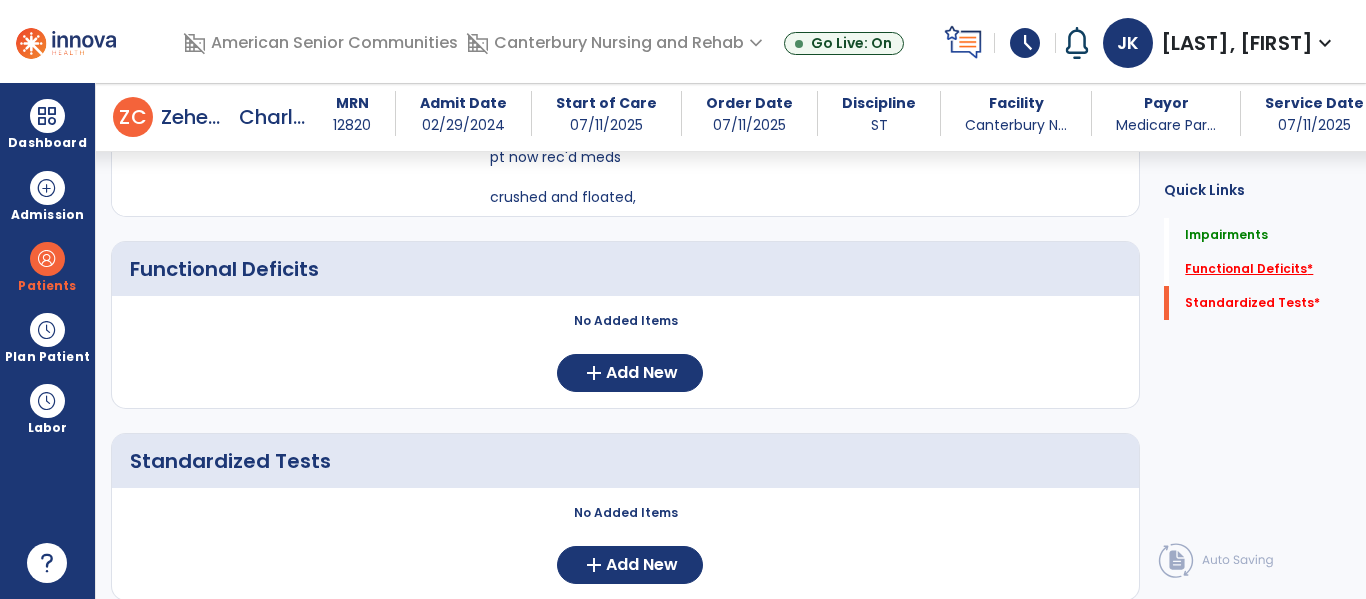 scroll, scrollTop: 551, scrollLeft: 0, axis: vertical 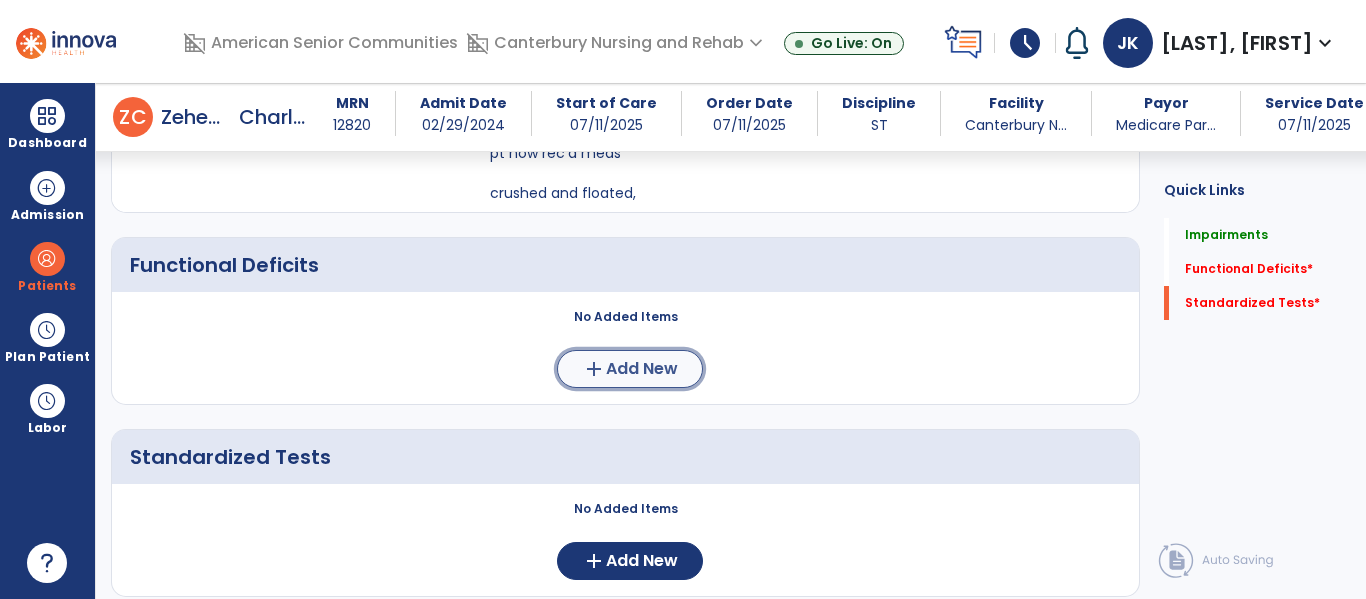 click on "add  Add New" 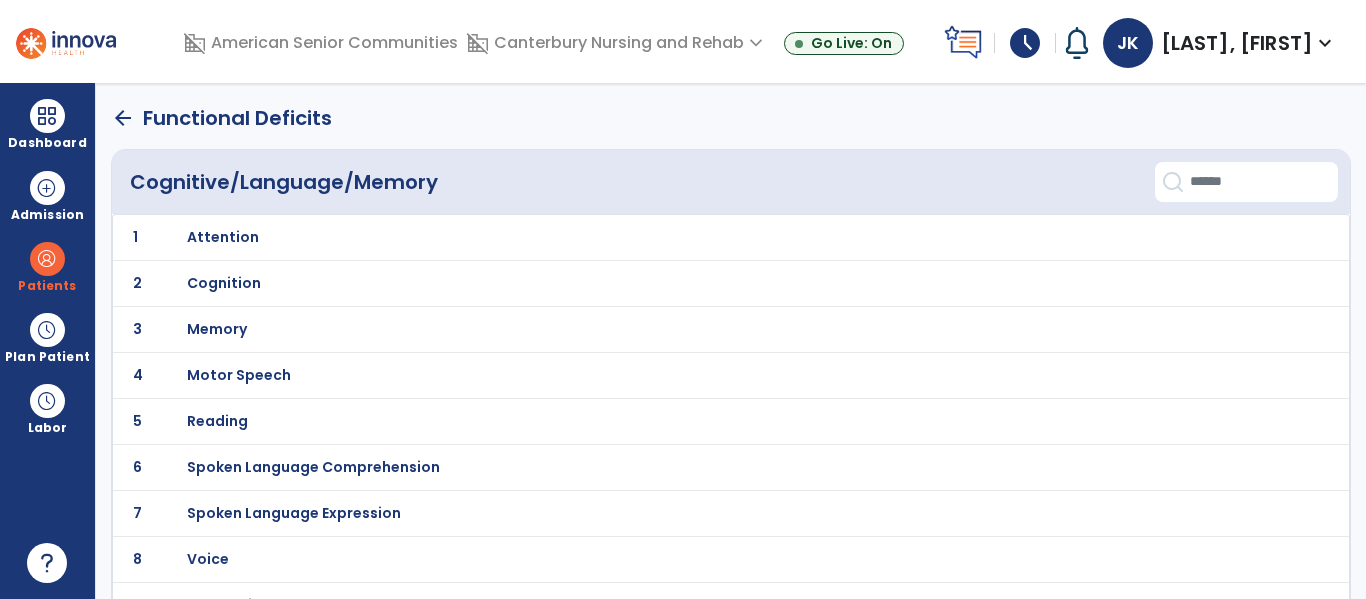 scroll, scrollTop: 31, scrollLeft: 0, axis: vertical 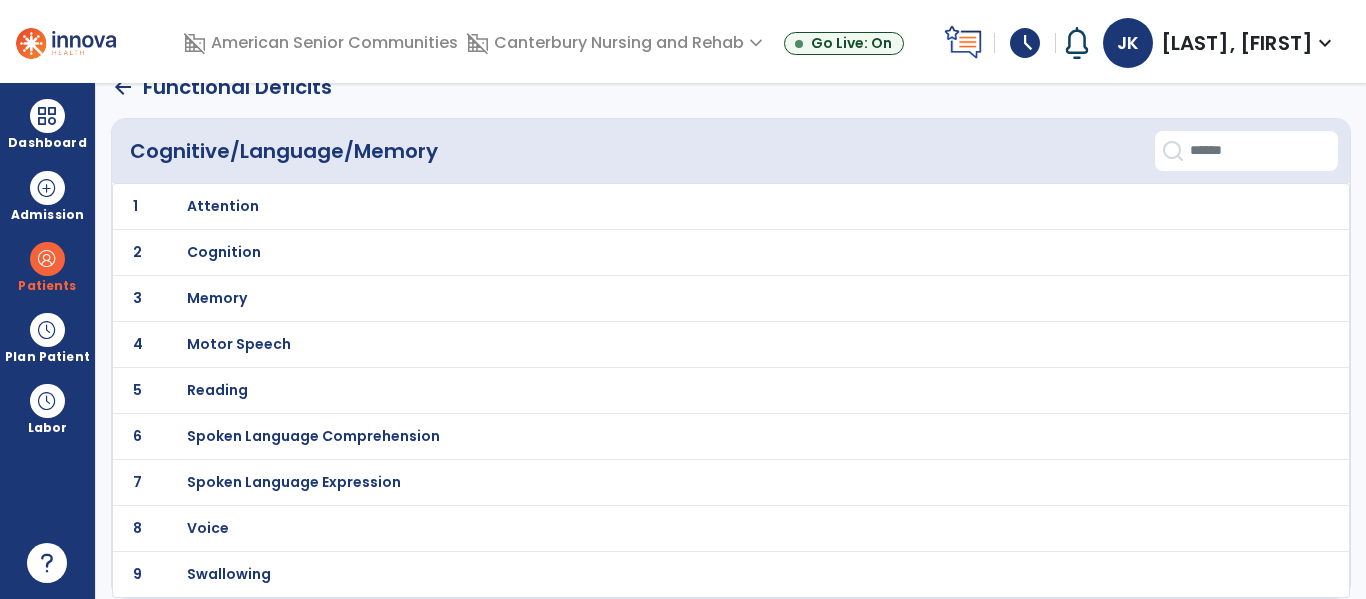 click on "Swallowing" at bounding box center (223, 206) 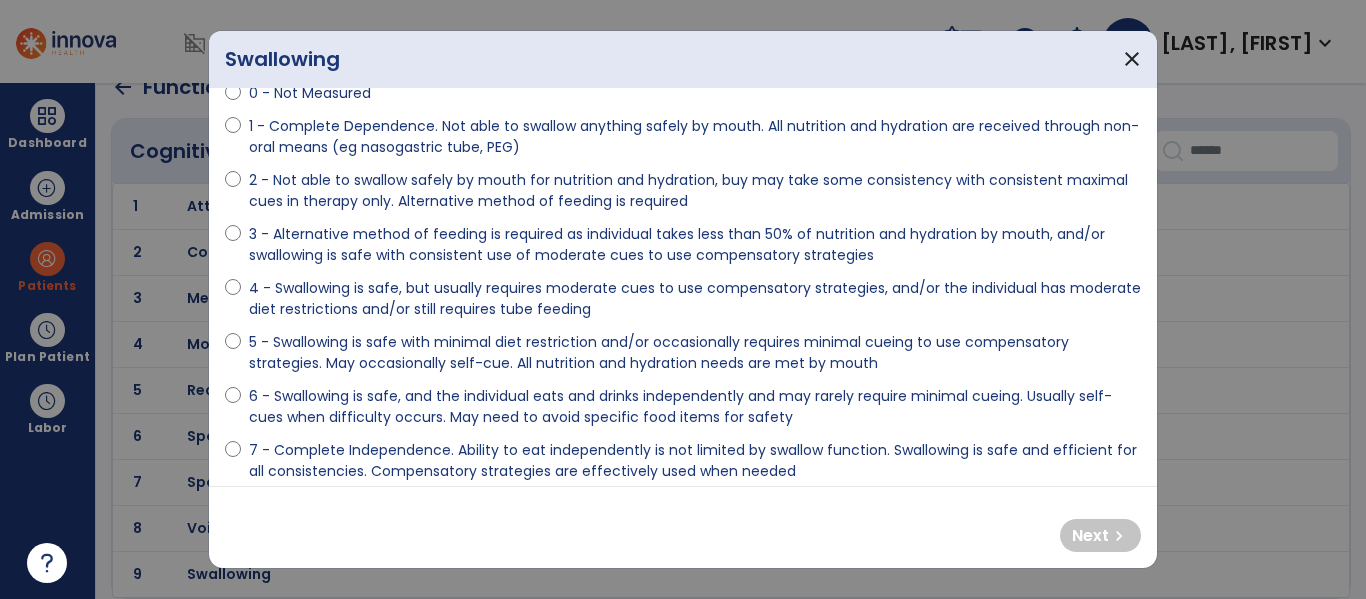 scroll, scrollTop: 181, scrollLeft: 0, axis: vertical 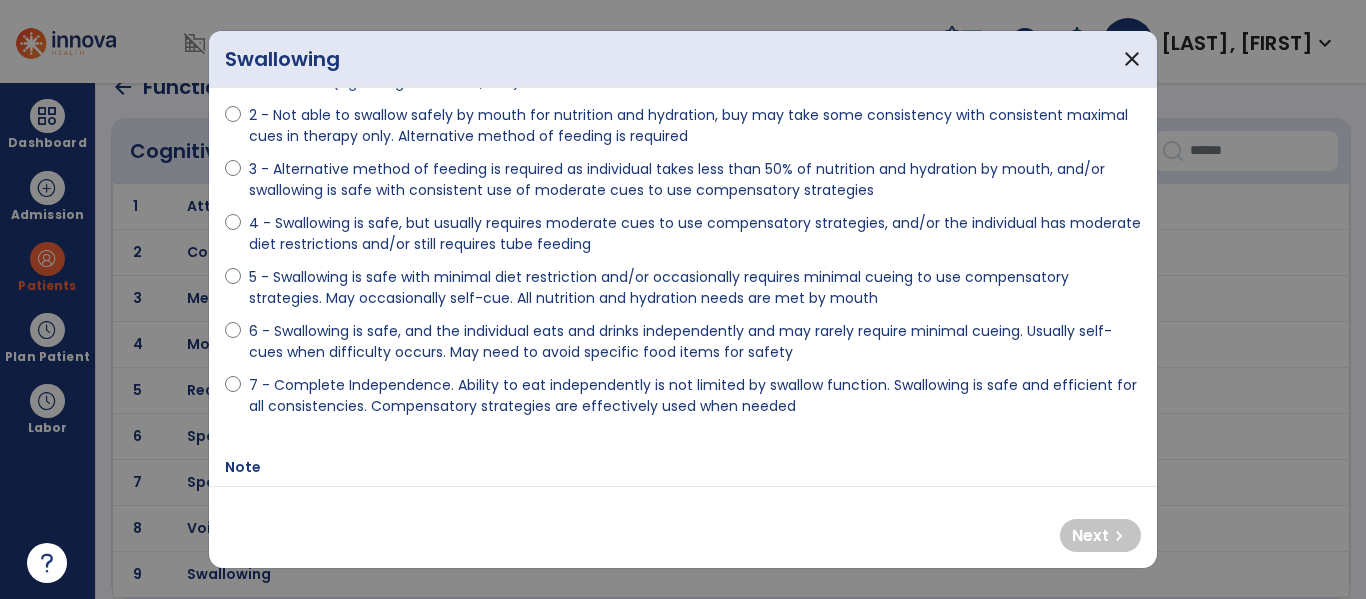 click on "6 - Swallowing is safe, and the individual eats and drinks independently and may rarely require minimal cueing. Usually self-cues when difficulty occurs. May need to avoid specific food items for safety" at bounding box center (695, 342) 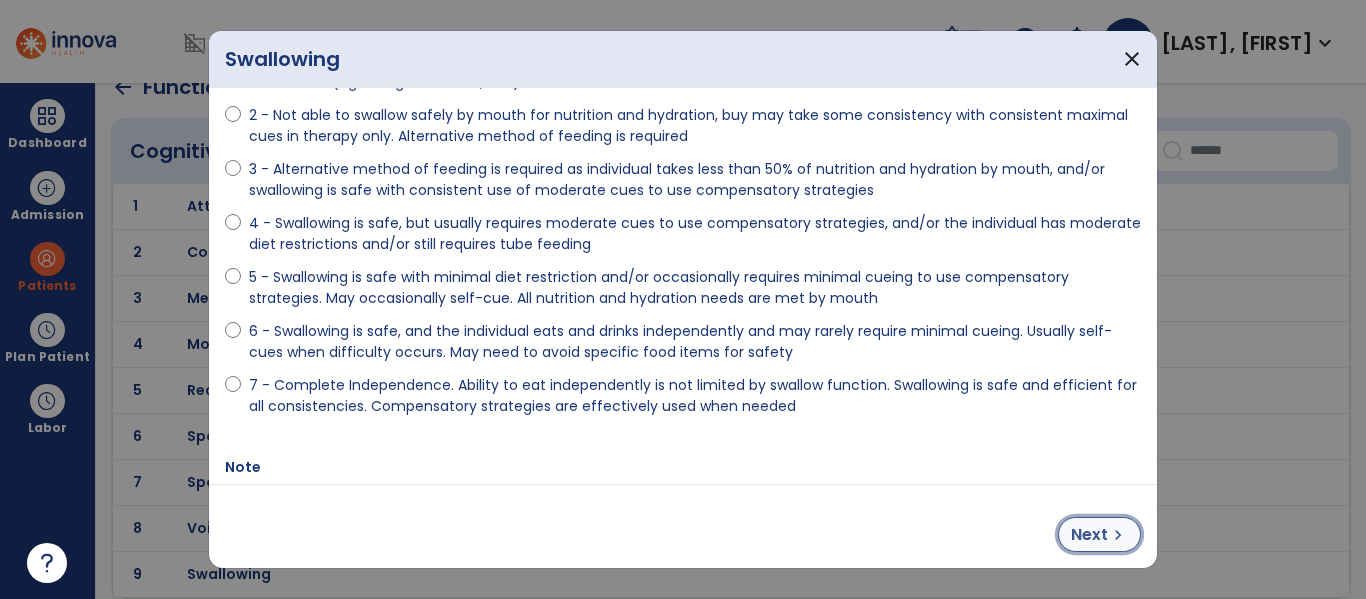 click on "Next" at bounding box center (1089, 535) 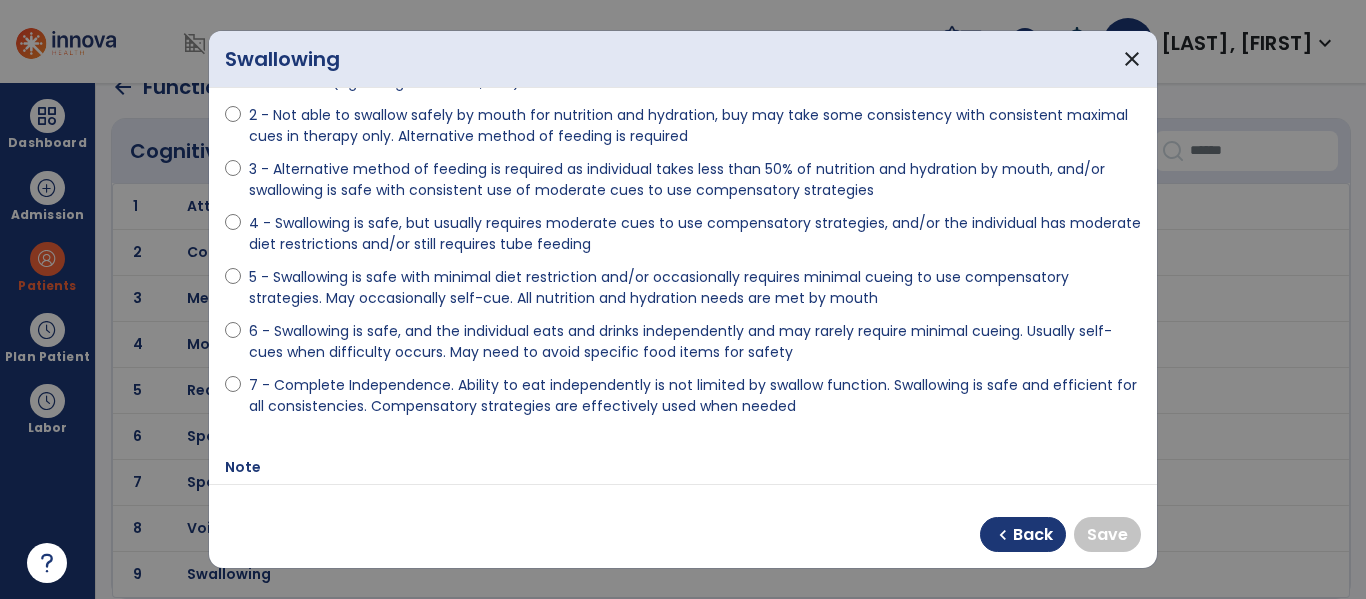 click on "6 - Swallowing is safe, and the individual eats and drinks independently and may rarely require minimal cueing. Usually self-cues when difficulty occurs. May need to avoid specific food items for safety" at bounding box center (695, 342) 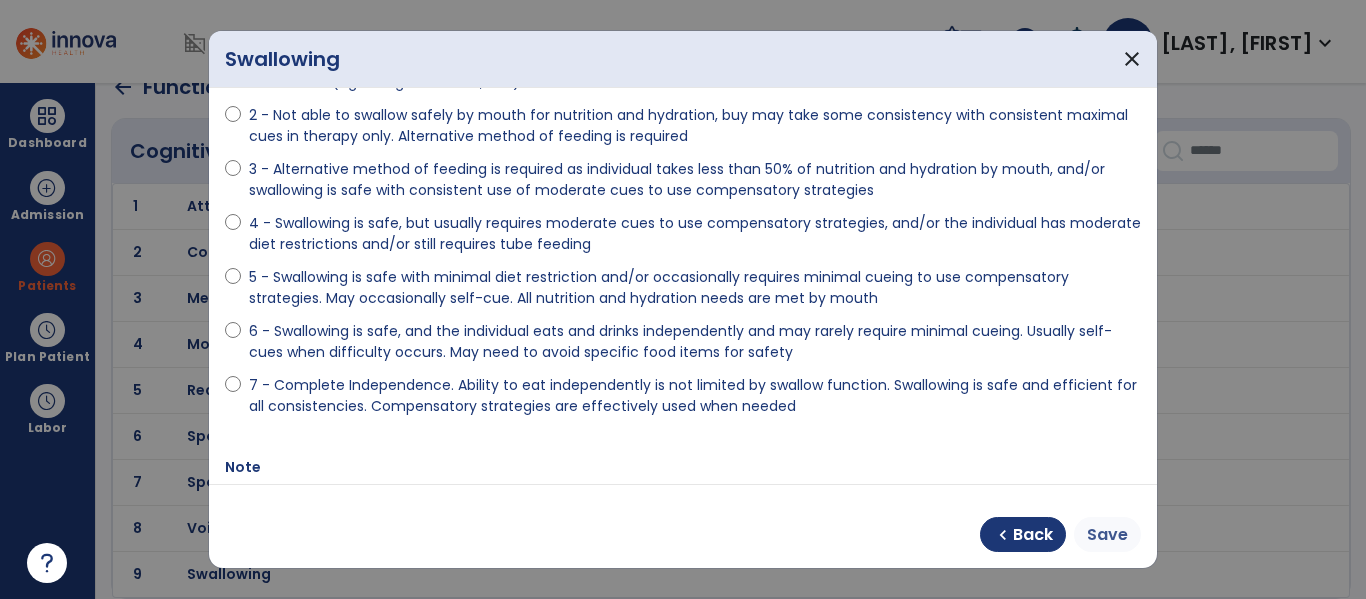 click on "Save" at bounding box center [1107, 535] 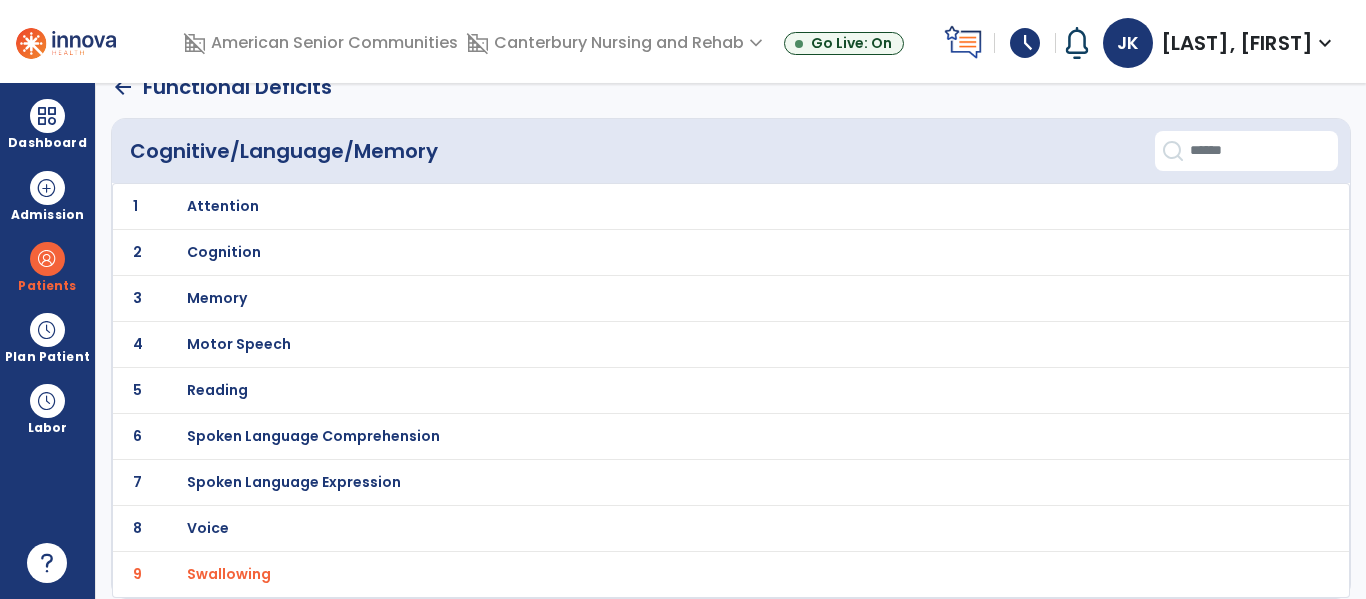 scroll, scrollTop: 0, scrollLeft: 0, axis: both 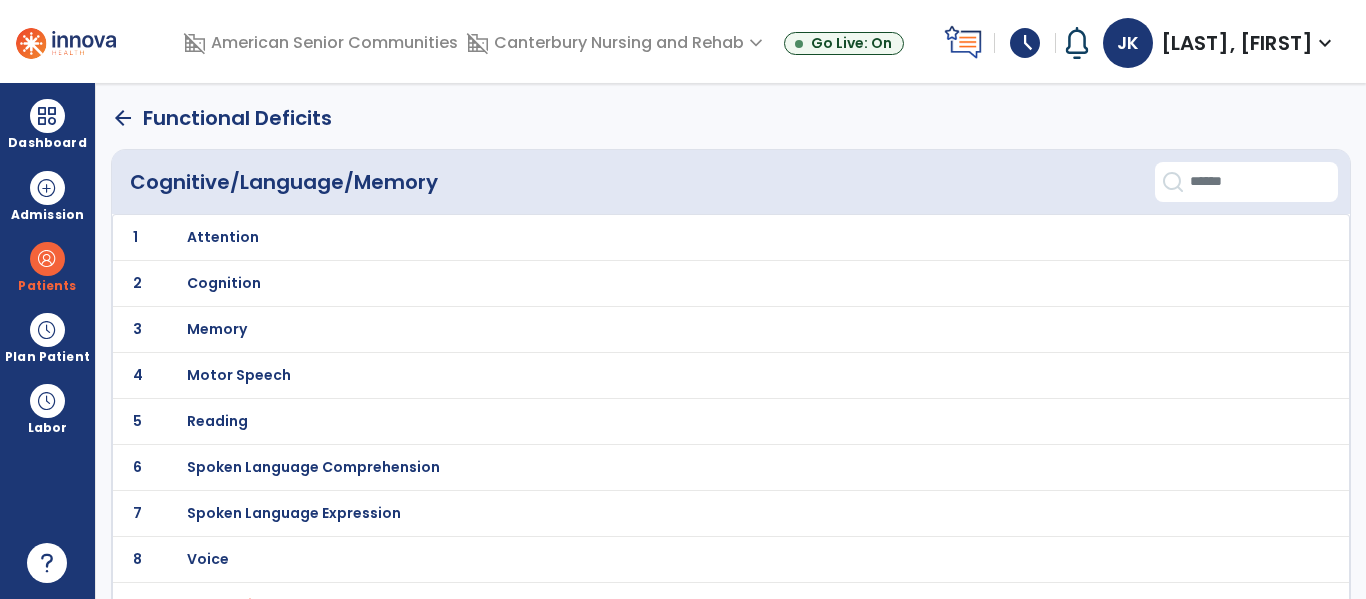 click on "arrow_back" 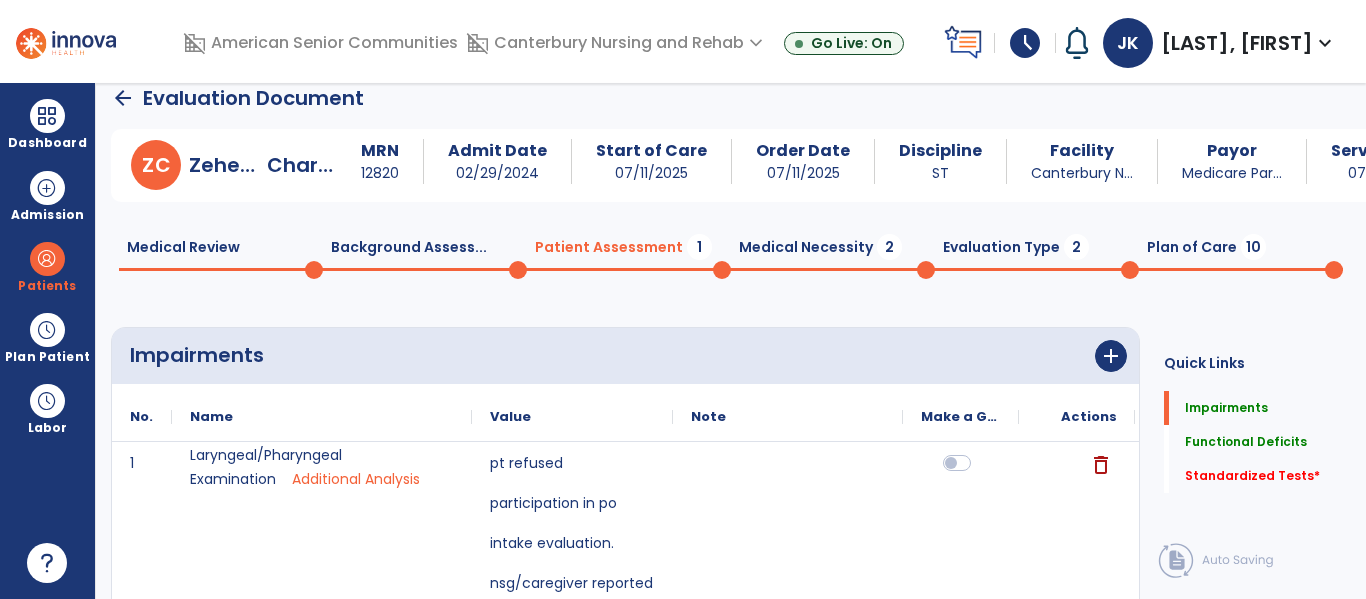 scroll, scrollTop: 0, scrollLeft: 0, axis: both 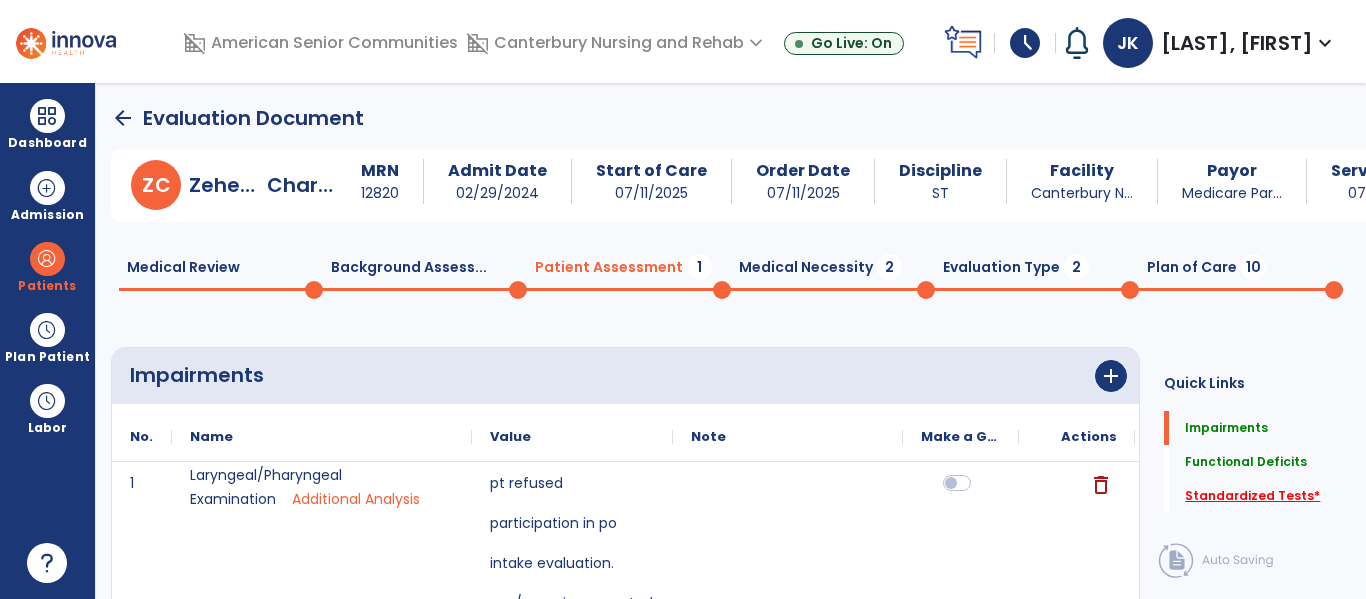 click on "Standardized Tests   *" 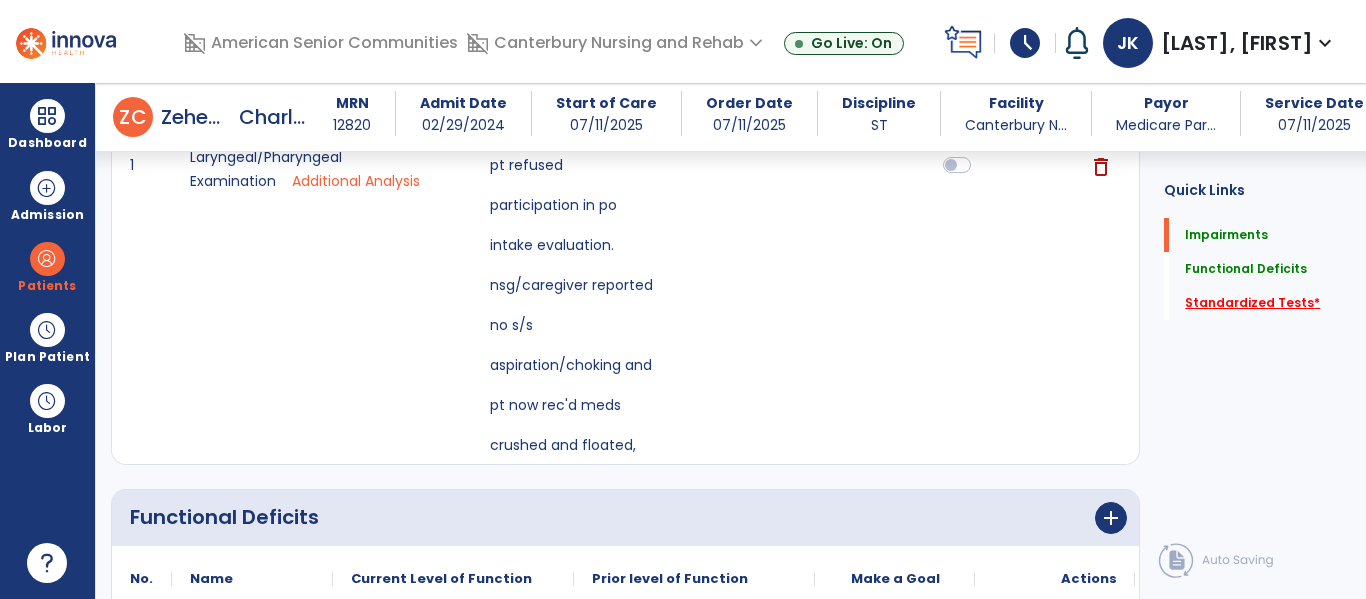 scroll, scrollTop: 887, scrollLeft: 0, axis: vertical 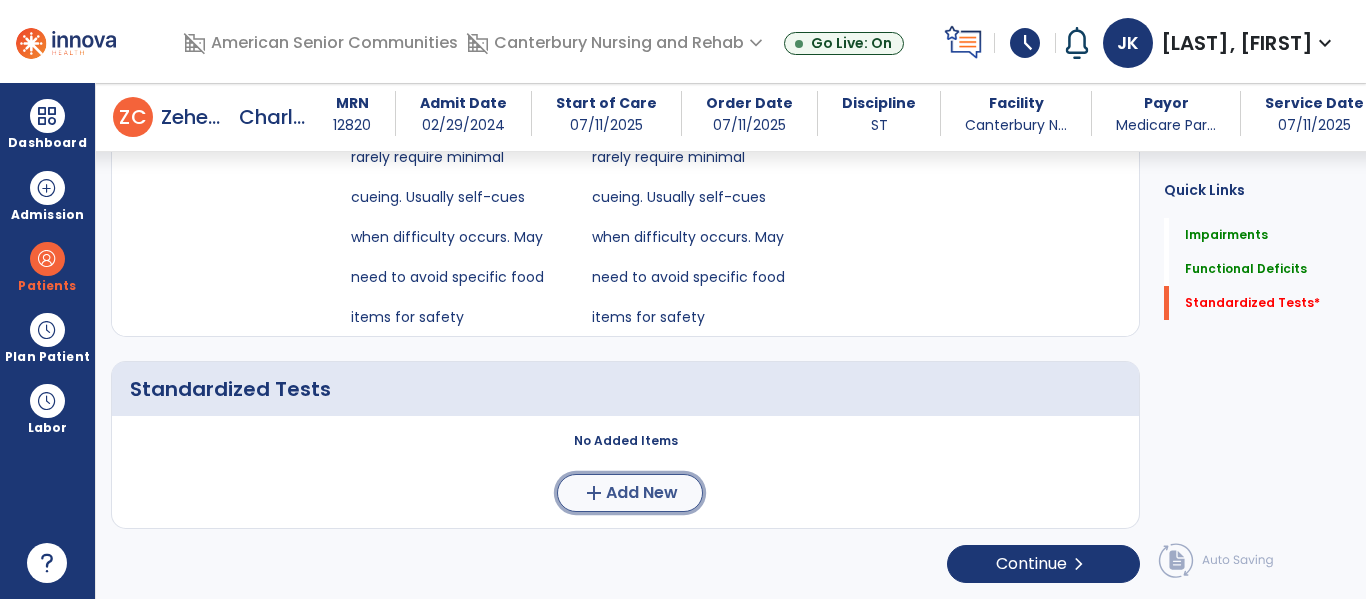 click on "Add New" 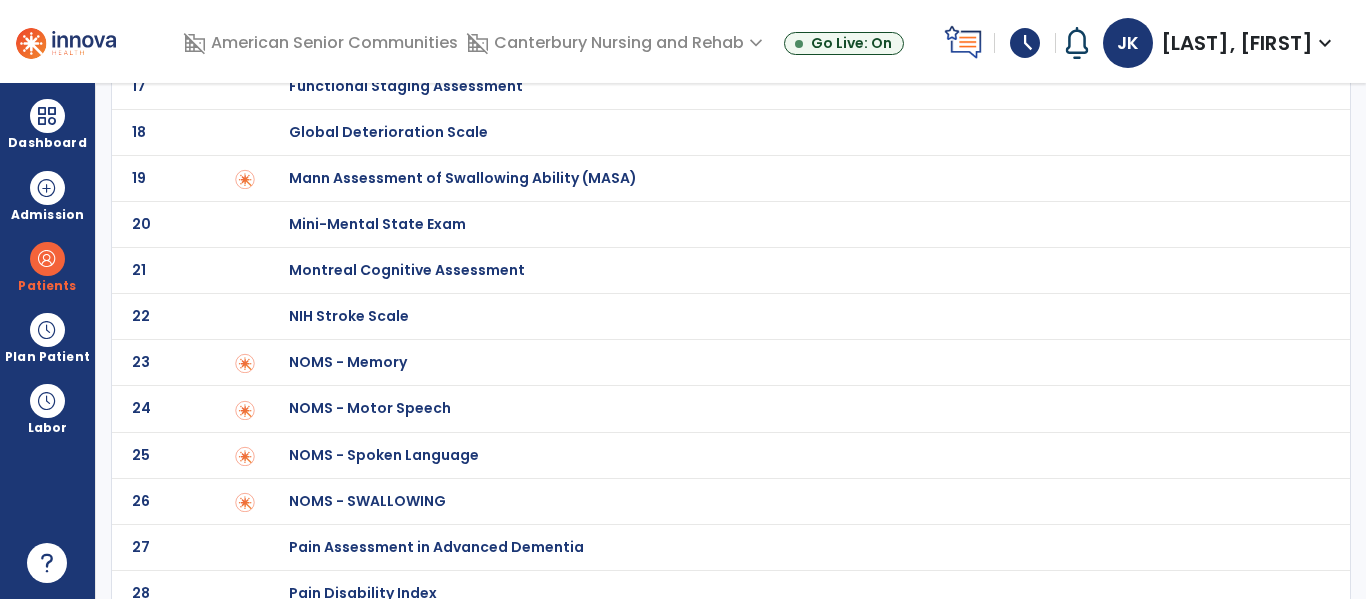 scroll, scrollTop: 862, scrollLeft: 0, axis: vertical 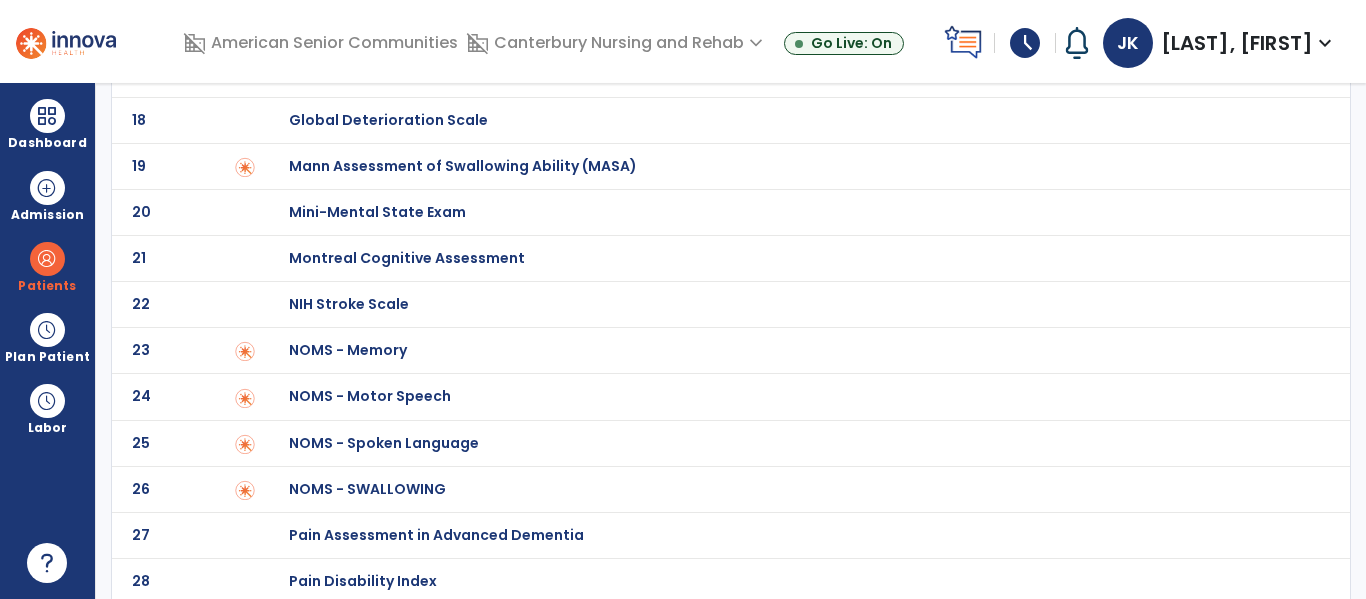 click on "NOMS - SWALLOWING" at bounding box center [368, -662] 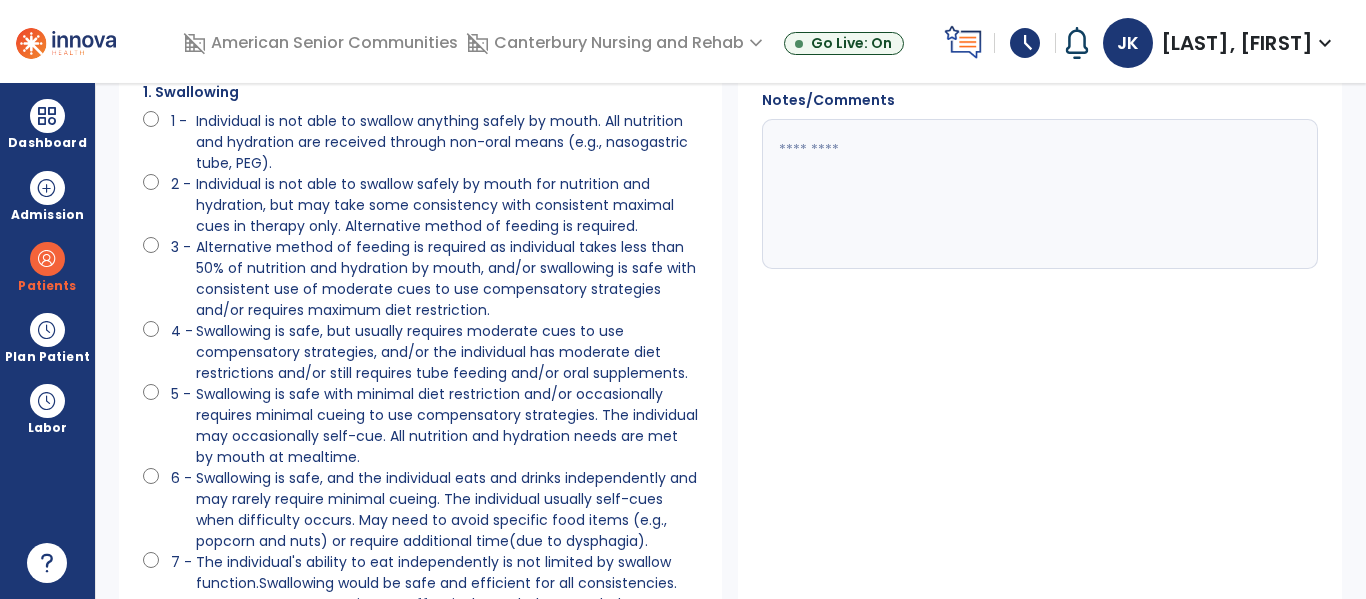 scroll, scrollTop: 116, scrollLeft: 0, axis: vertical 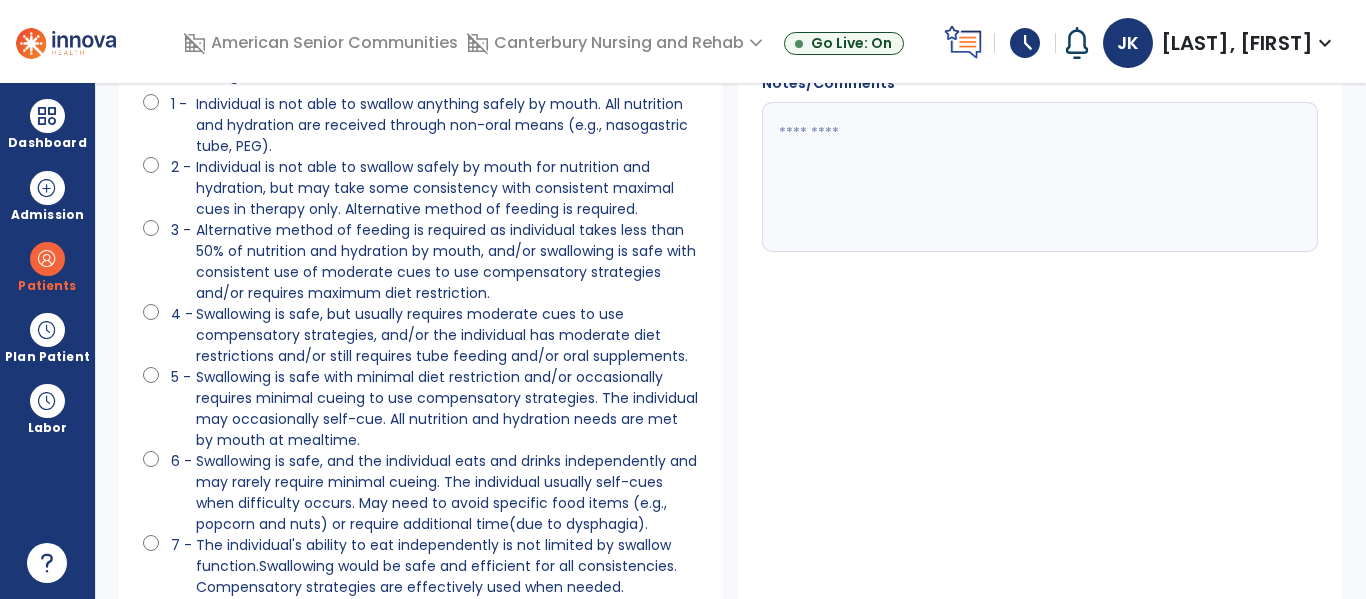 click on "Swallowing is safe, and the individual eats and drinks independently and may rarely require minimal cueing. The individual usually self-cues when difficulty occurs. May need to avoid specific food items (e.g., popcorn and nuts) or require additional time(due to dysphagia)." 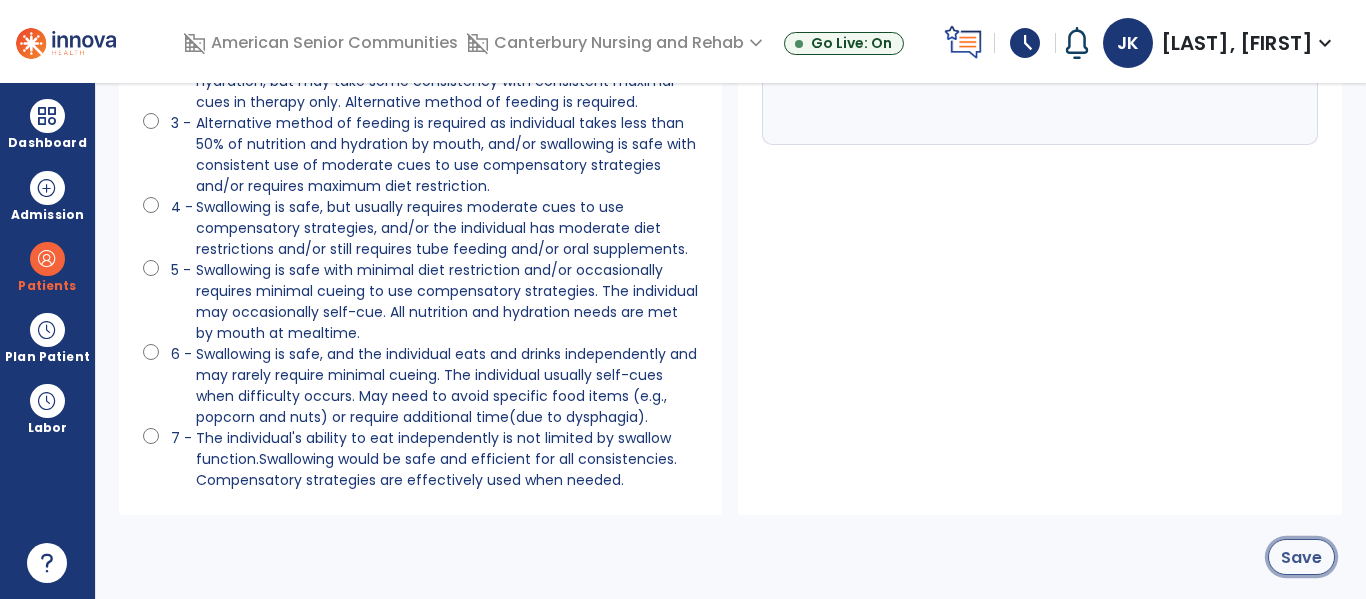 click on "Save" 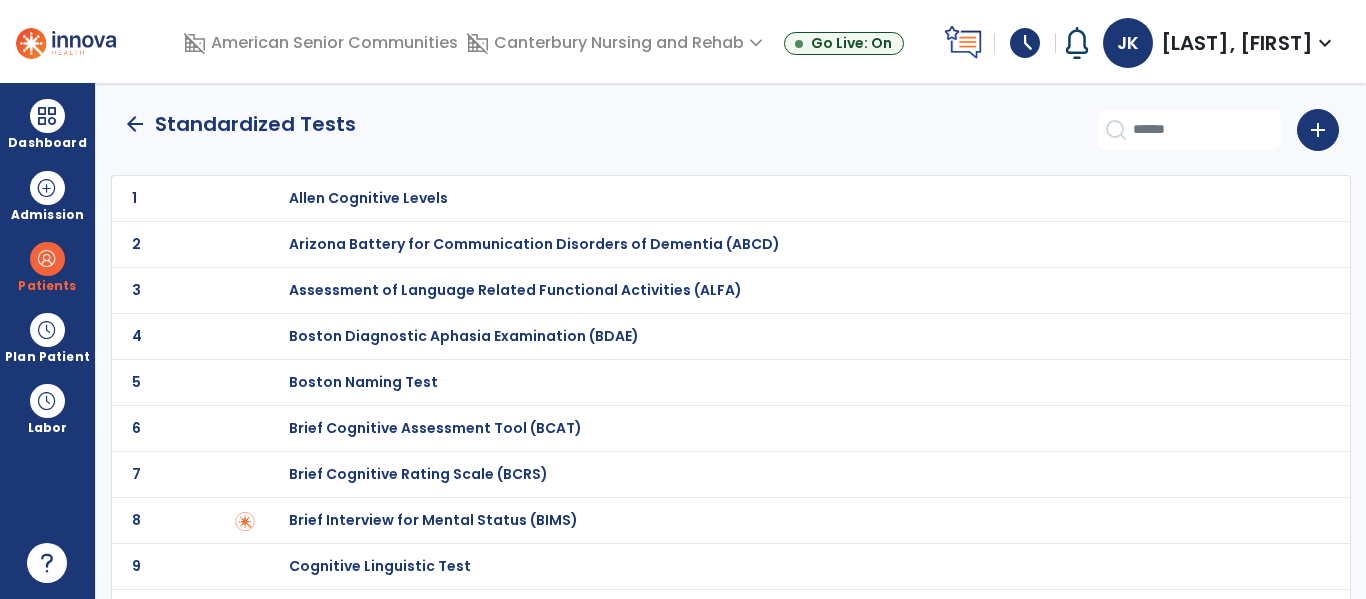 scroll, scrollTop: 0, scrollLeft: 0, axis: both 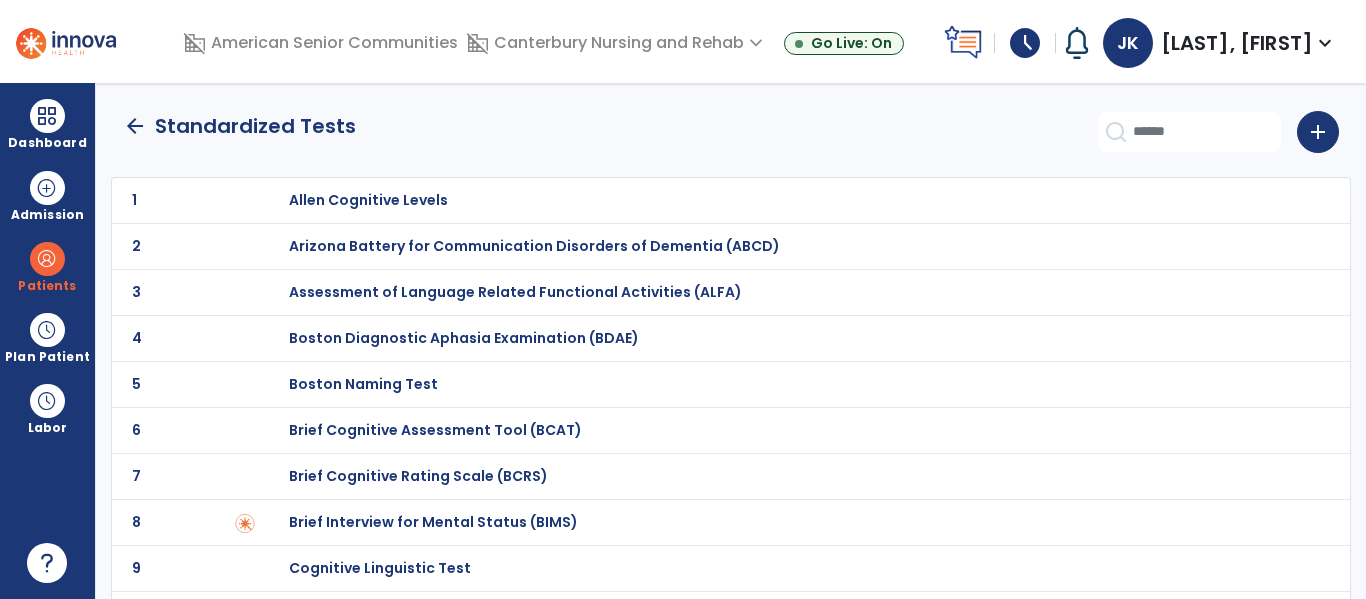 click on "arrow_back" 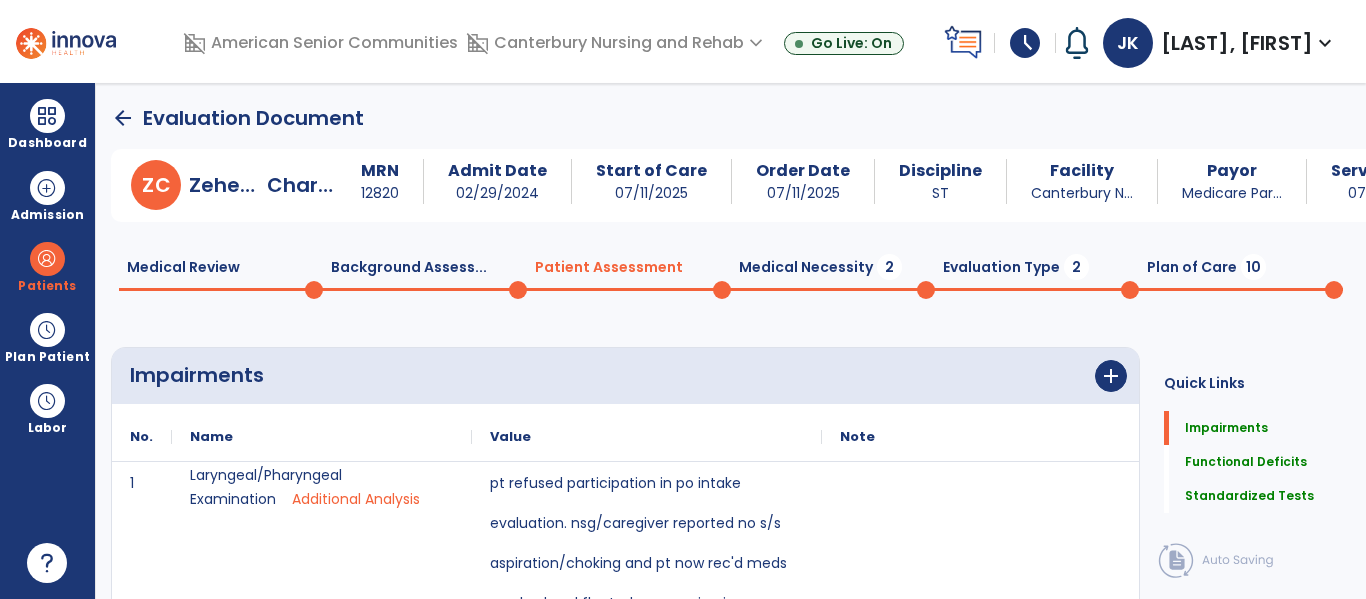 scroll, scrollTop: 20, scrollLeft: 0, axis: vertical 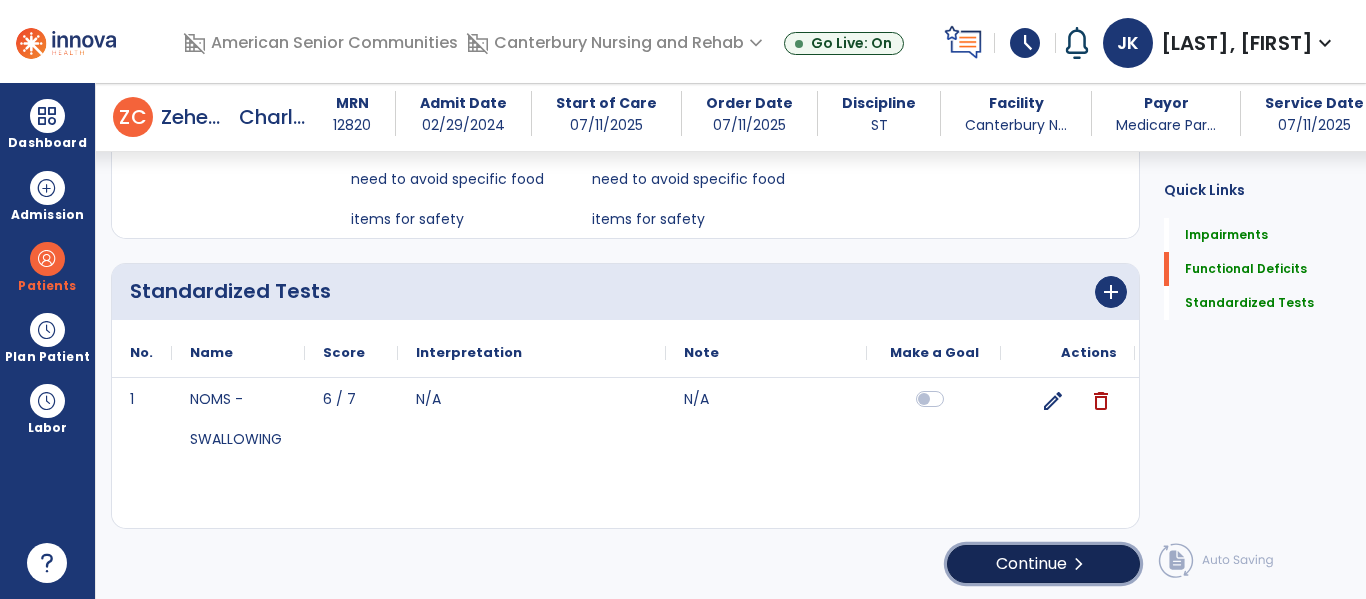 click on "Continue  chevron_right" 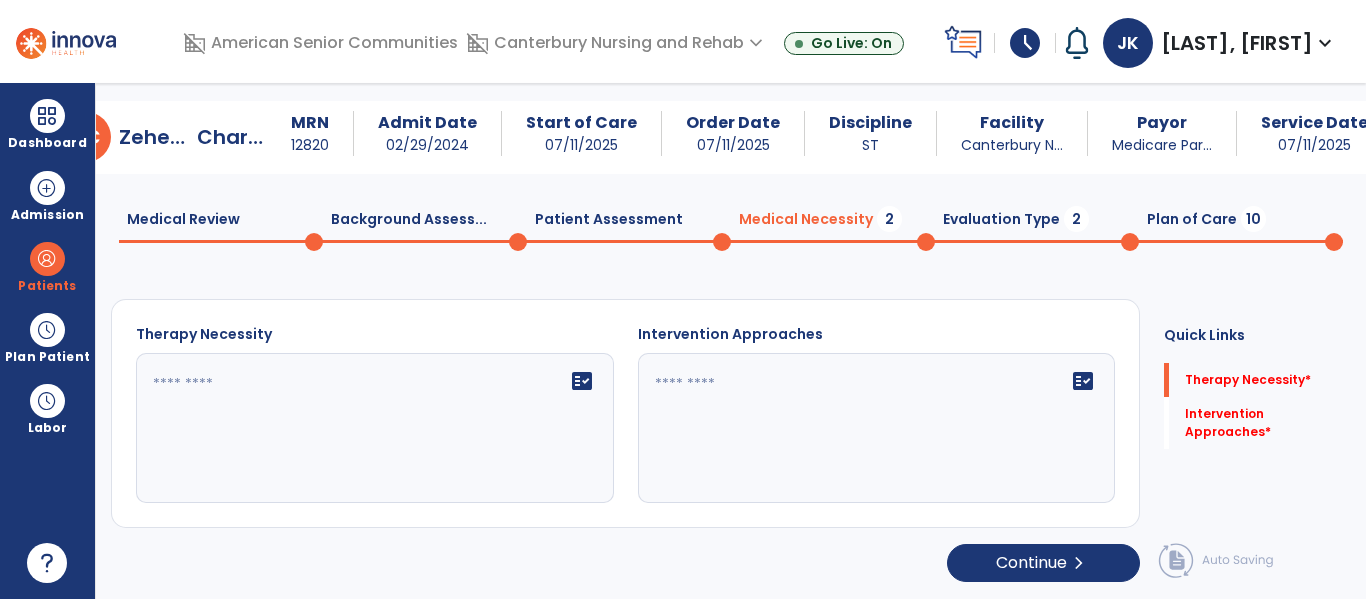 scroll, scrollTop: 29, scrollLeft: 0, axis: vertical 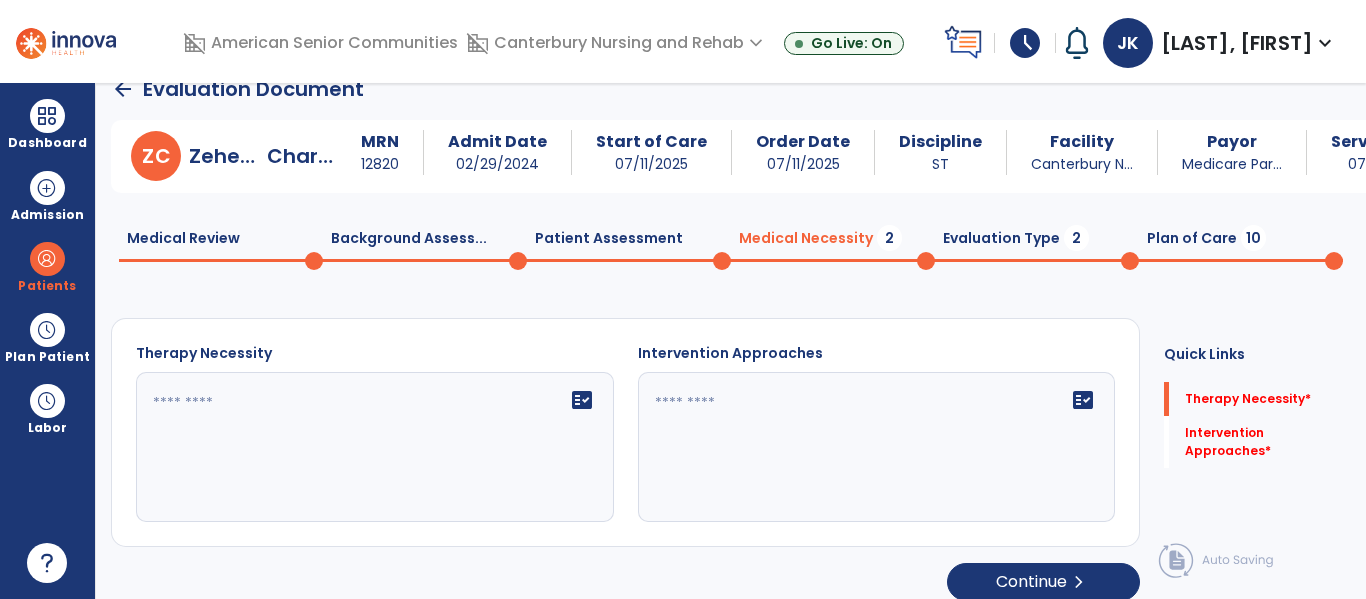 click 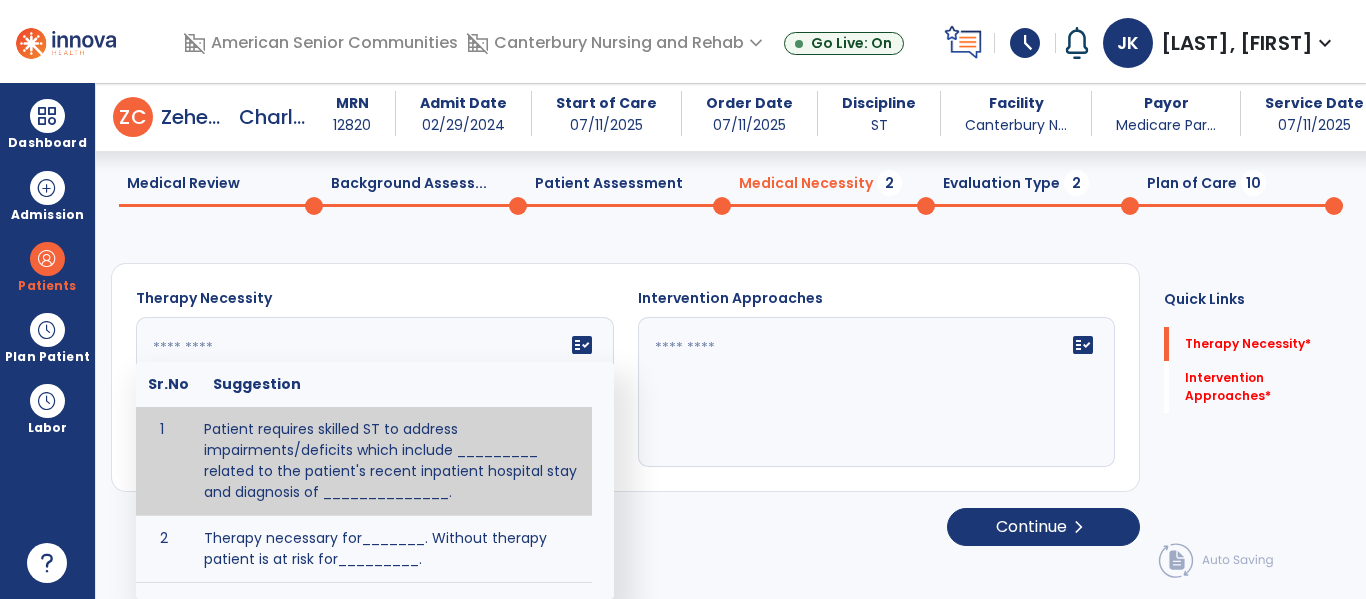 scroll, scrollTop: 0, scrollLeft: 0, axis: both 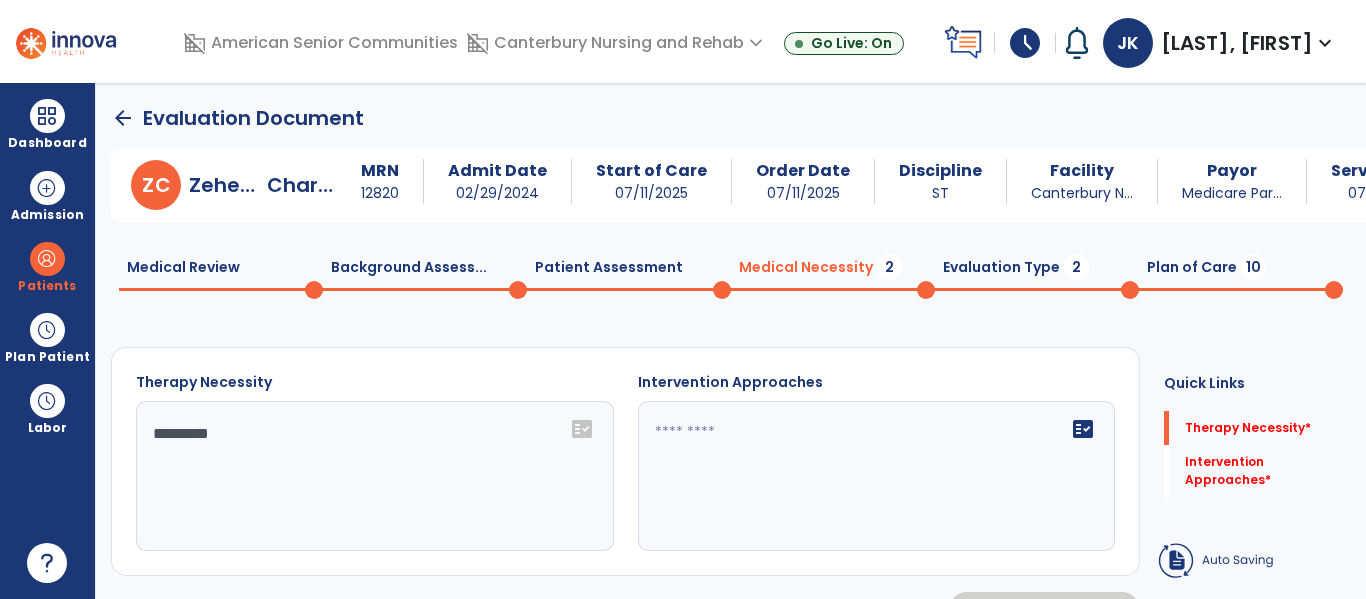type on "*********" 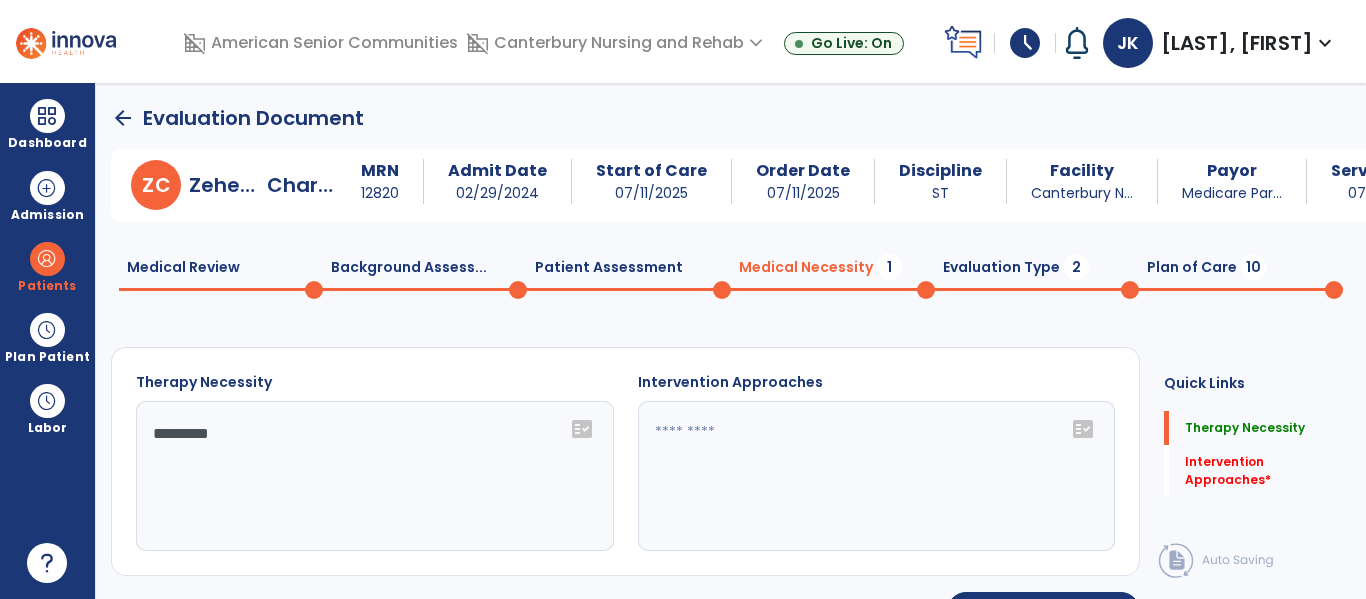 scroll, scrollTop: 47, scrollLeft: 0, axis: vertical 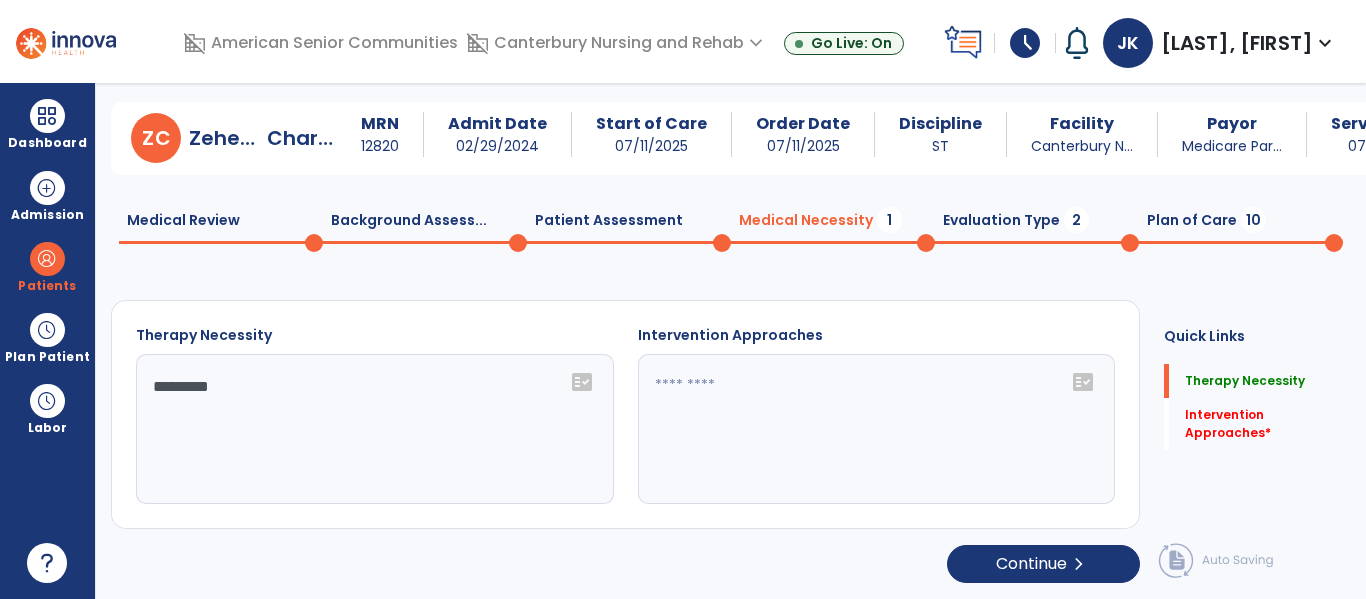 click 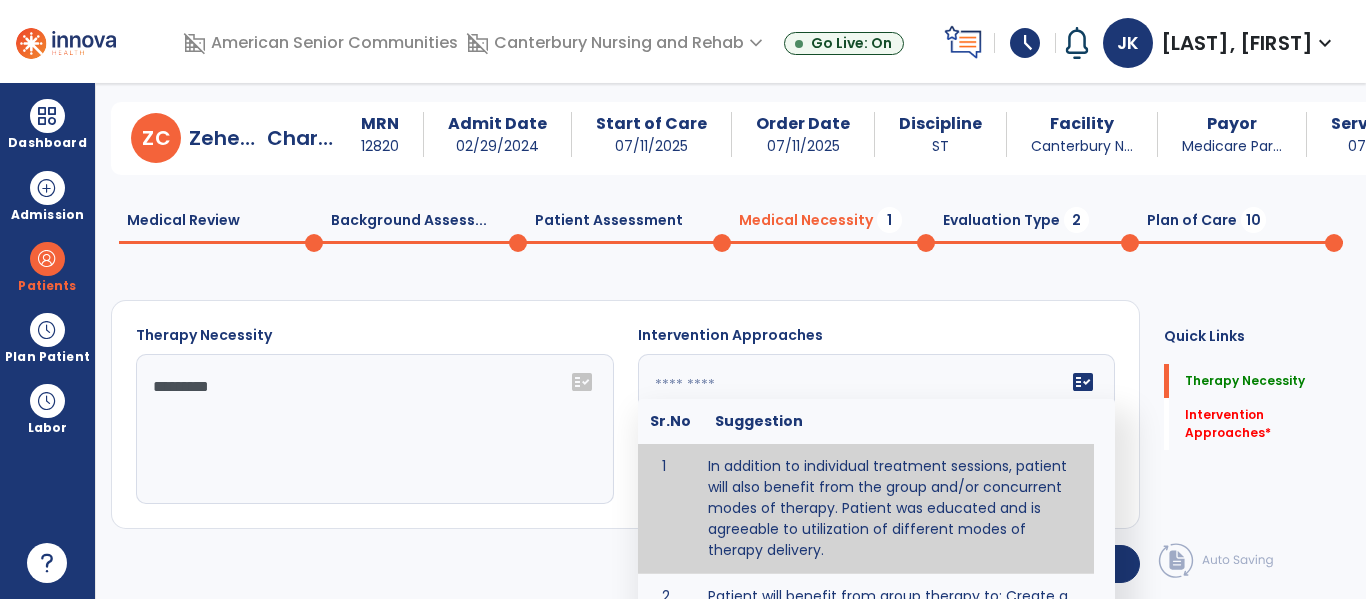 scroll, scrollTop: 139, scrollLeft: 0, axis: vertical 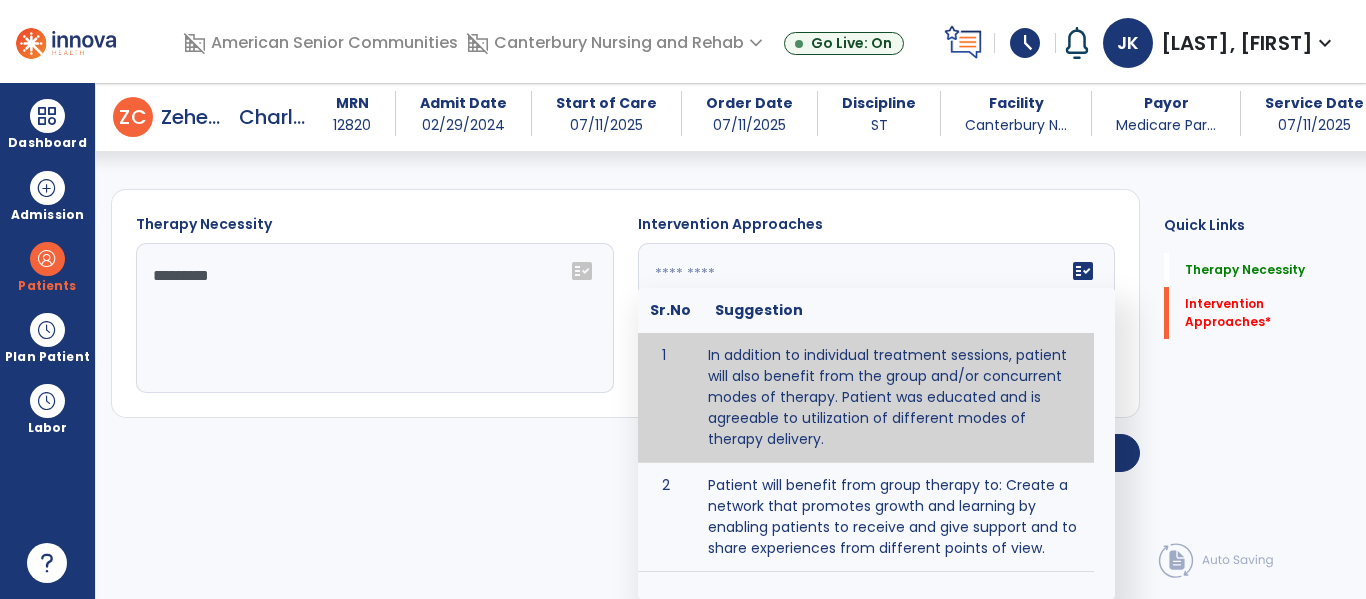 click on "Quick Links  Therapy Necessity   Therapy Necessity   Intervention Approaches   *  Intervention Approaches   *" 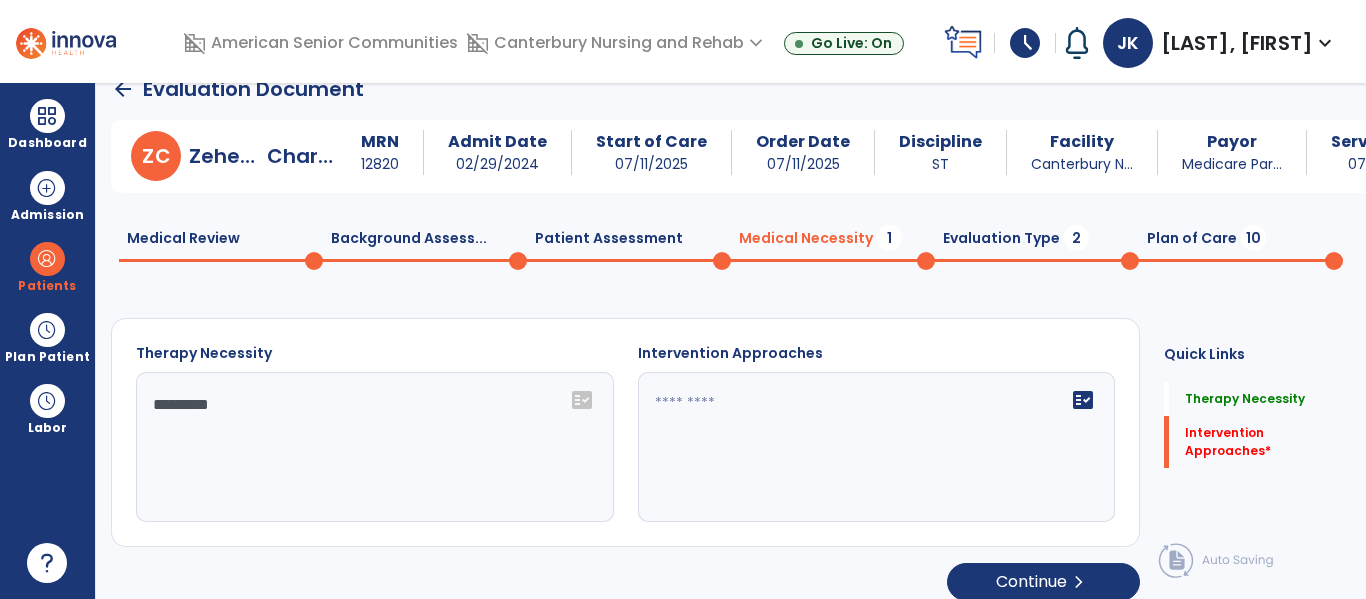 scroll, scrollTop: 47, scrollLeft: 0, axis: vertical 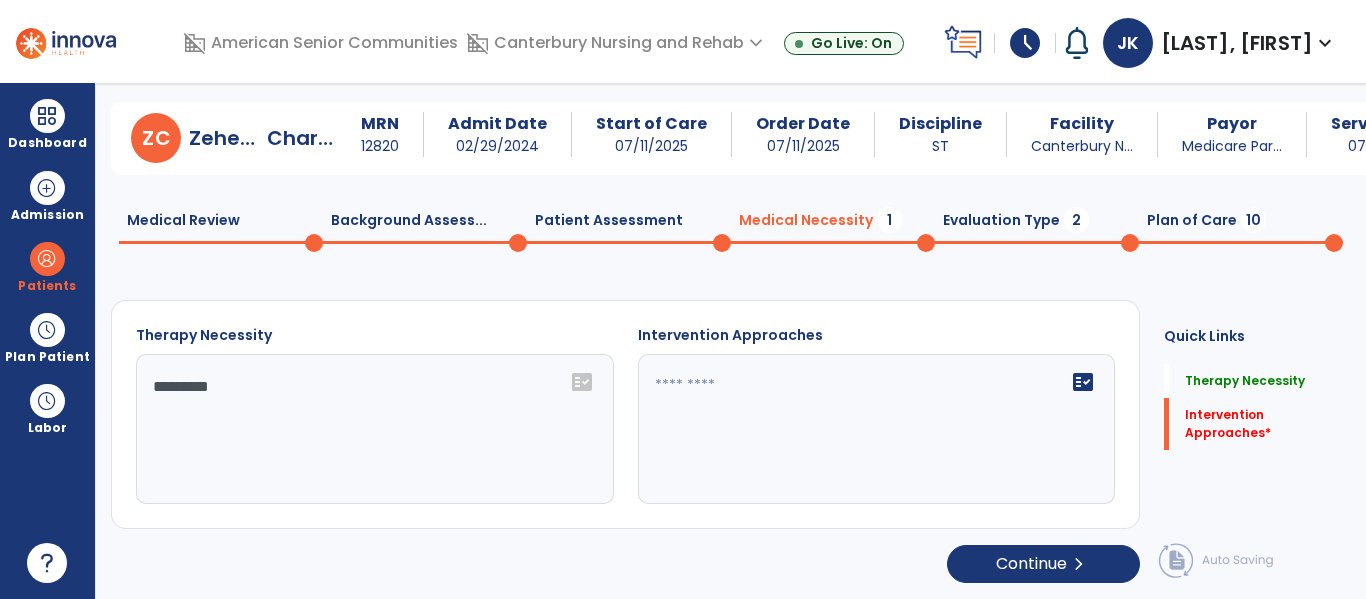 click on "Medical Necessity  1" 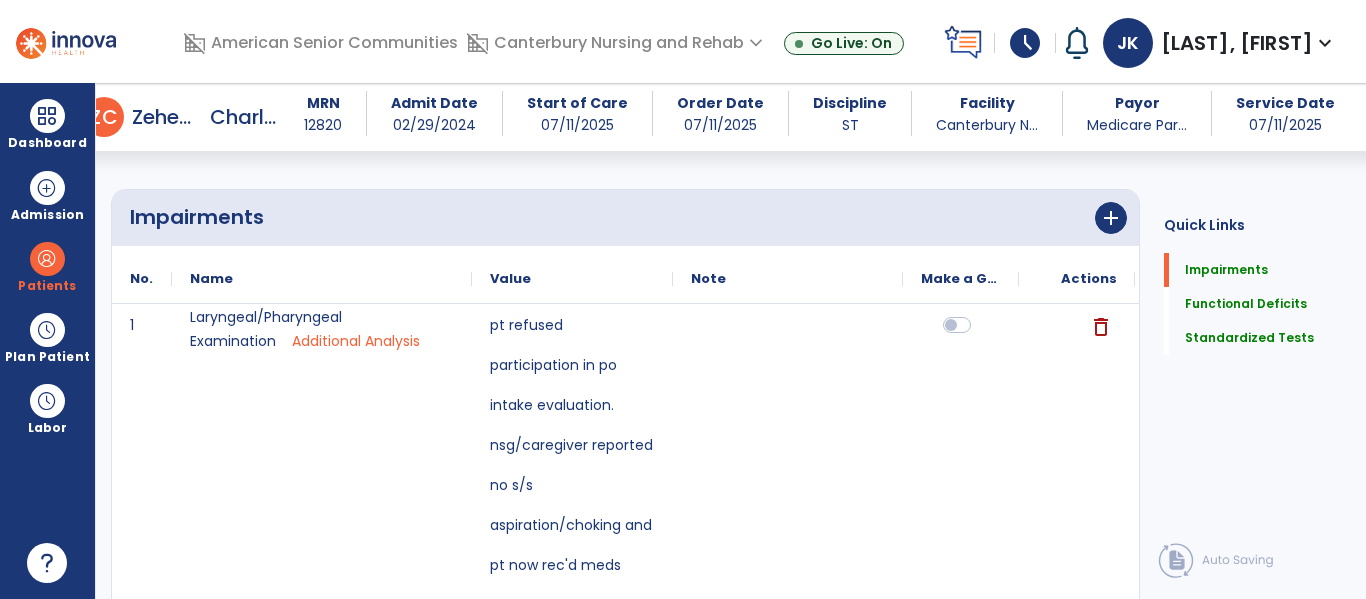 scroll, scrollTop: 137, scrollLeft: 0, axis: vertical 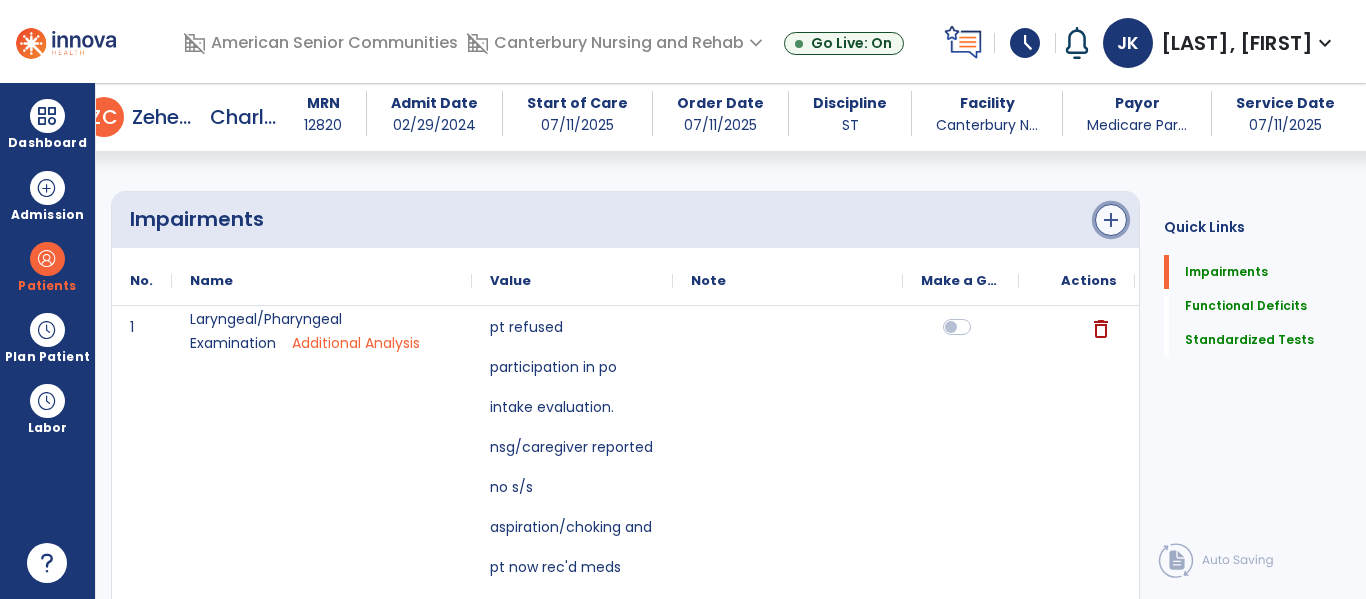 click on "add" 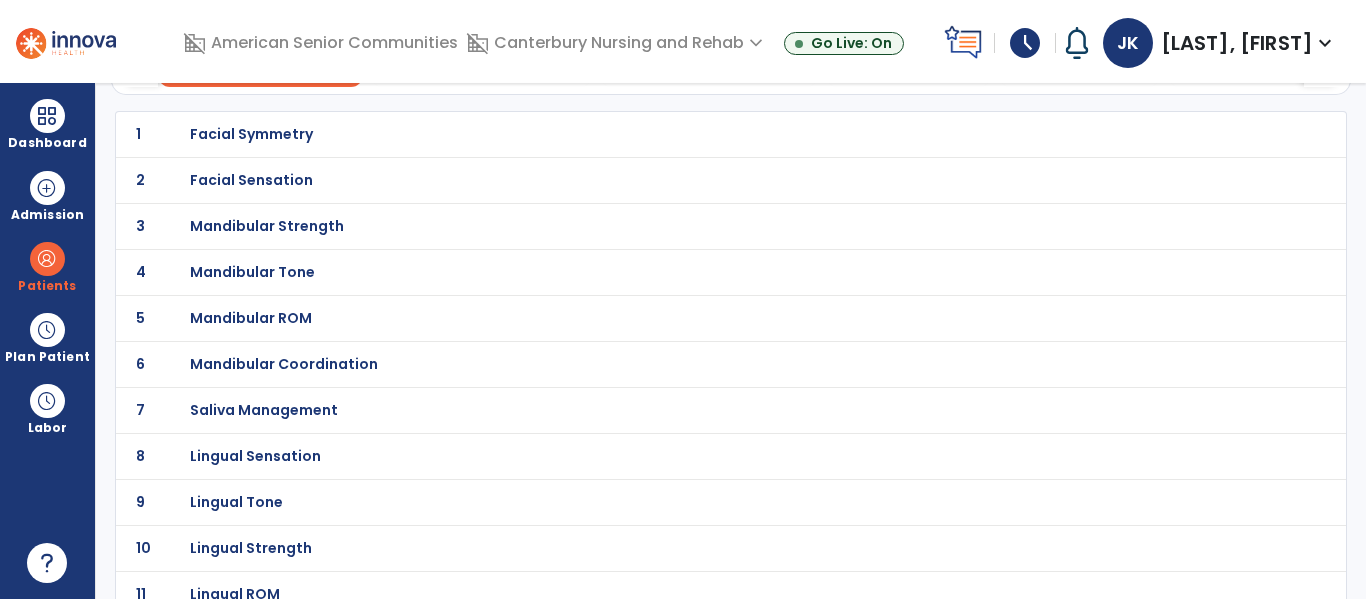scroll, scrollTop: 0, scrollLeft: 0, axis: both 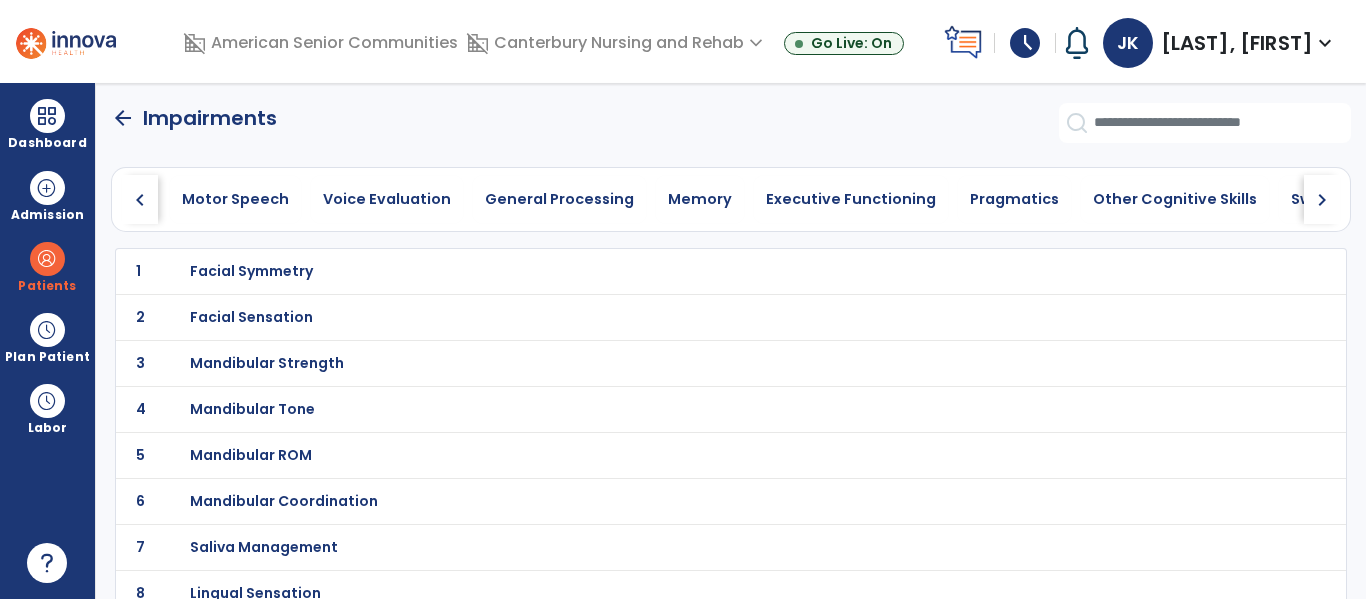 click on "arrow_back" 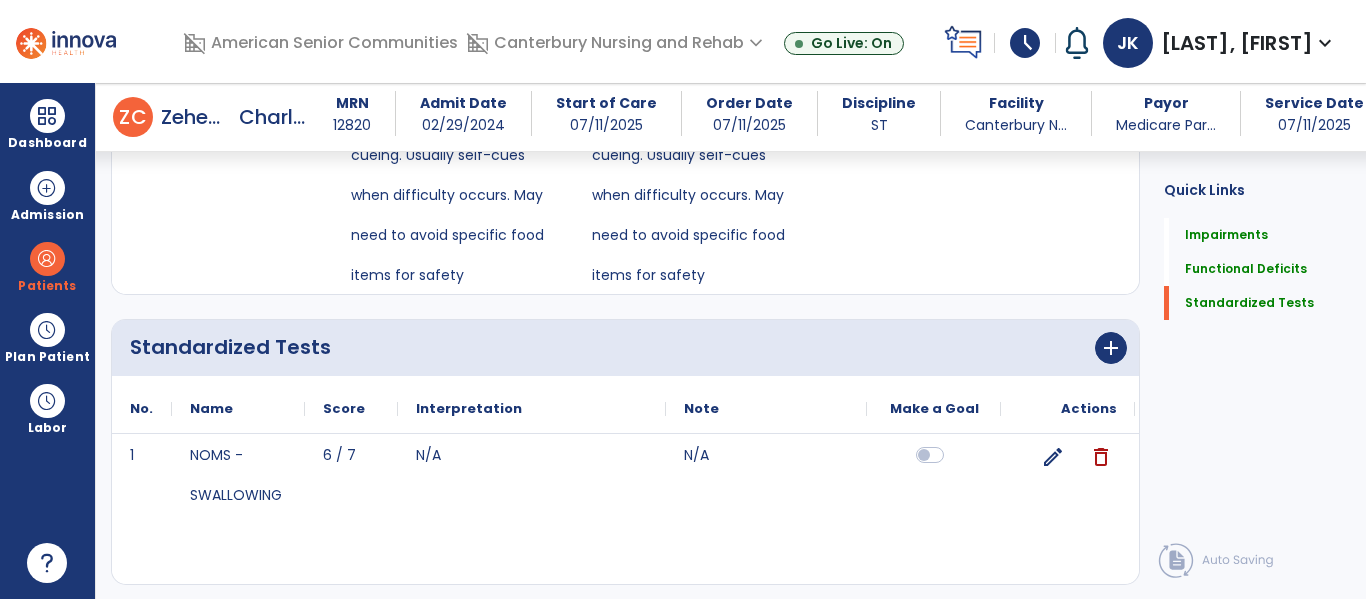 scroll, scrollTop: 985, scrollLeft: 0, axis: vertical 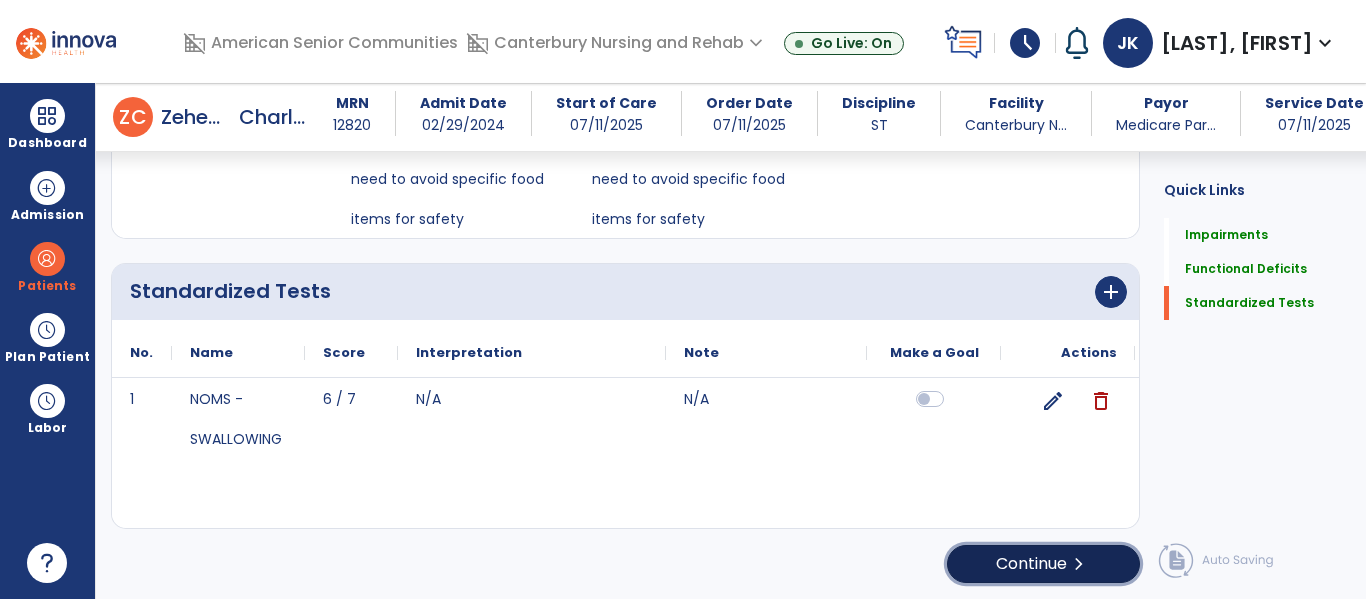 click on "Continue  chevron_right" 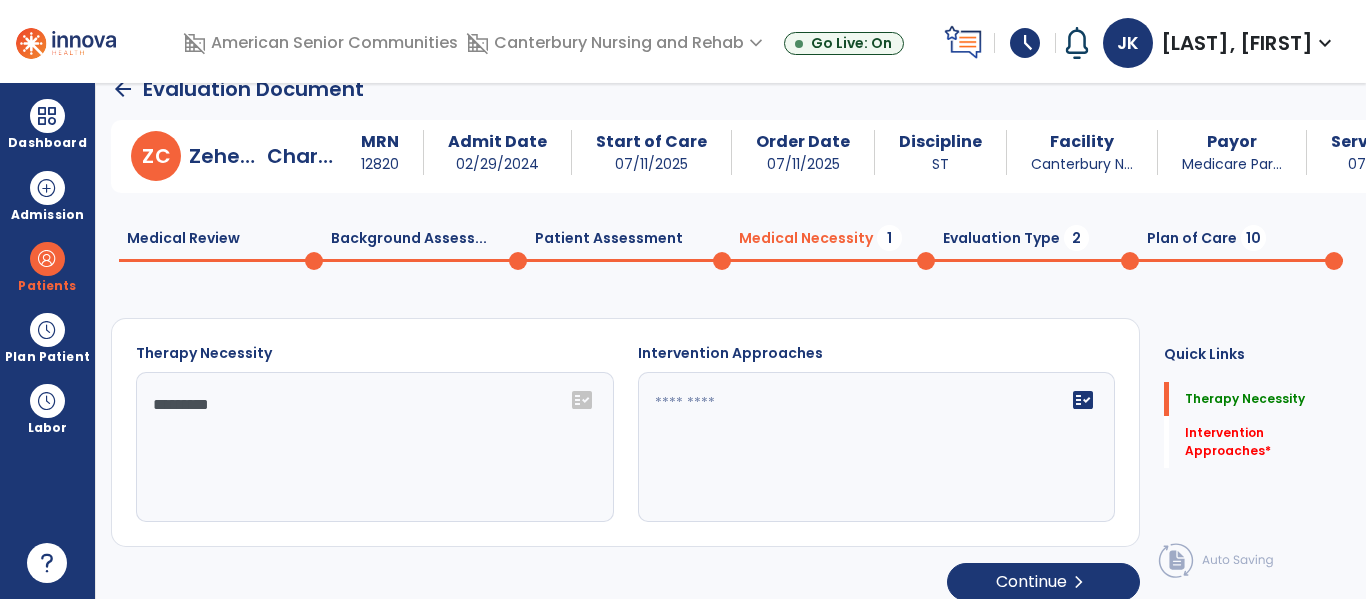 scroll, scrollTop: 47, scrollLeft: 0, axis: vertical 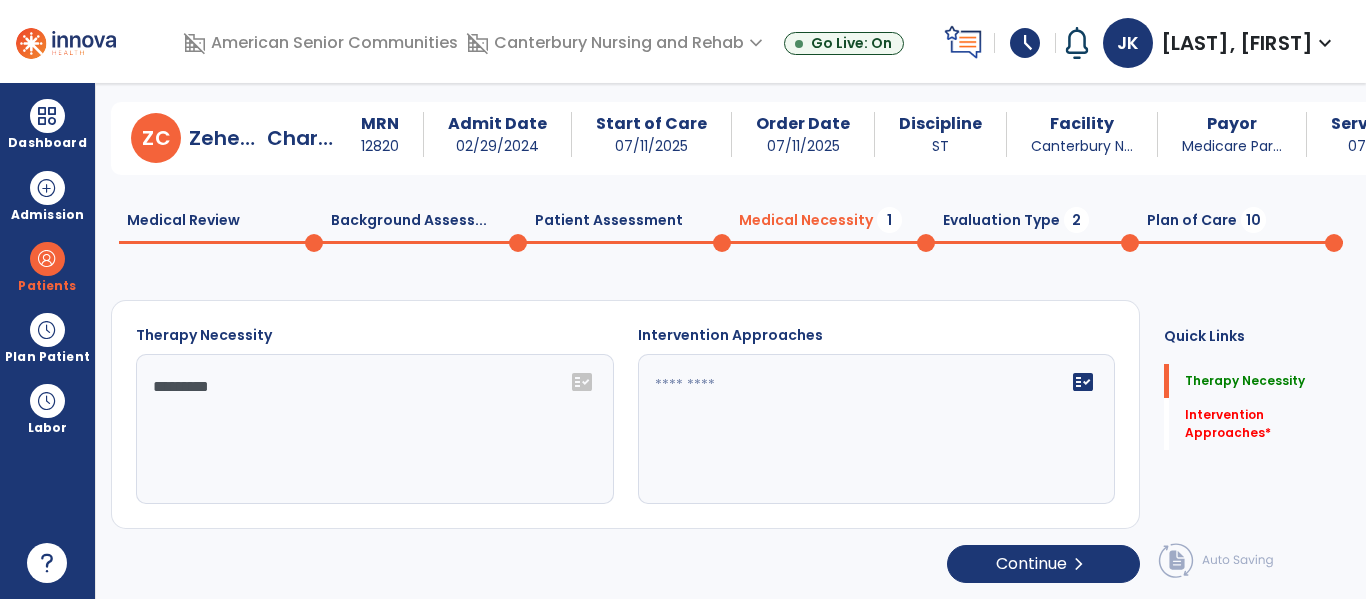 click 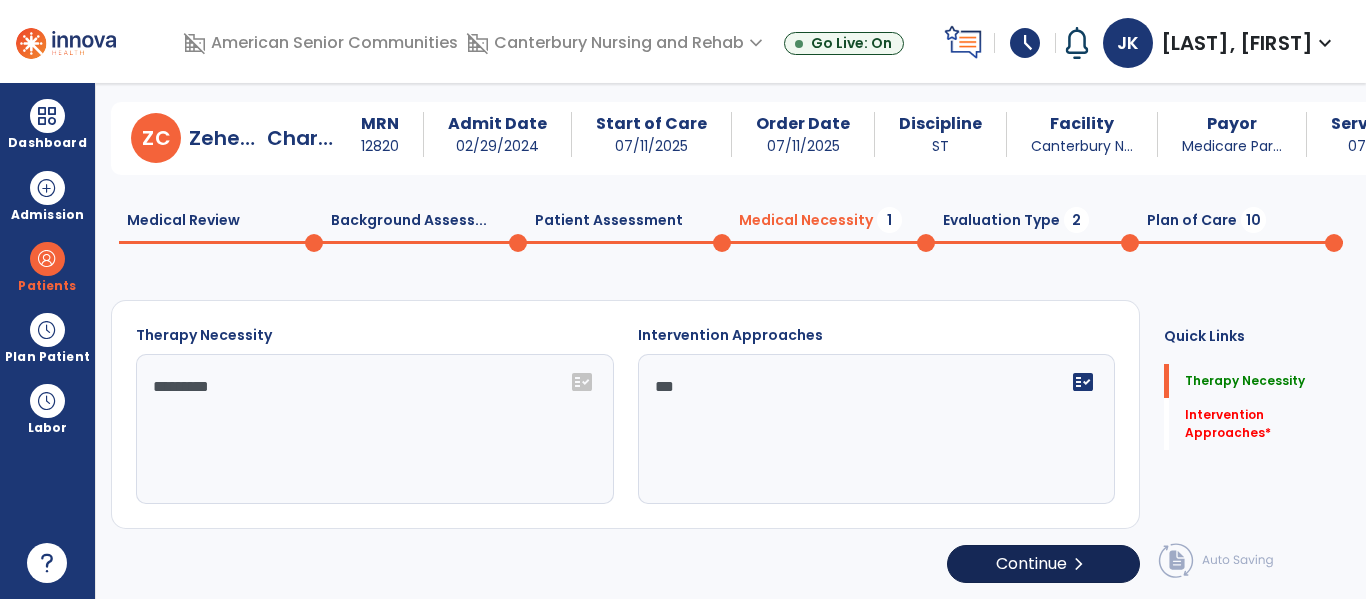 type on "***" 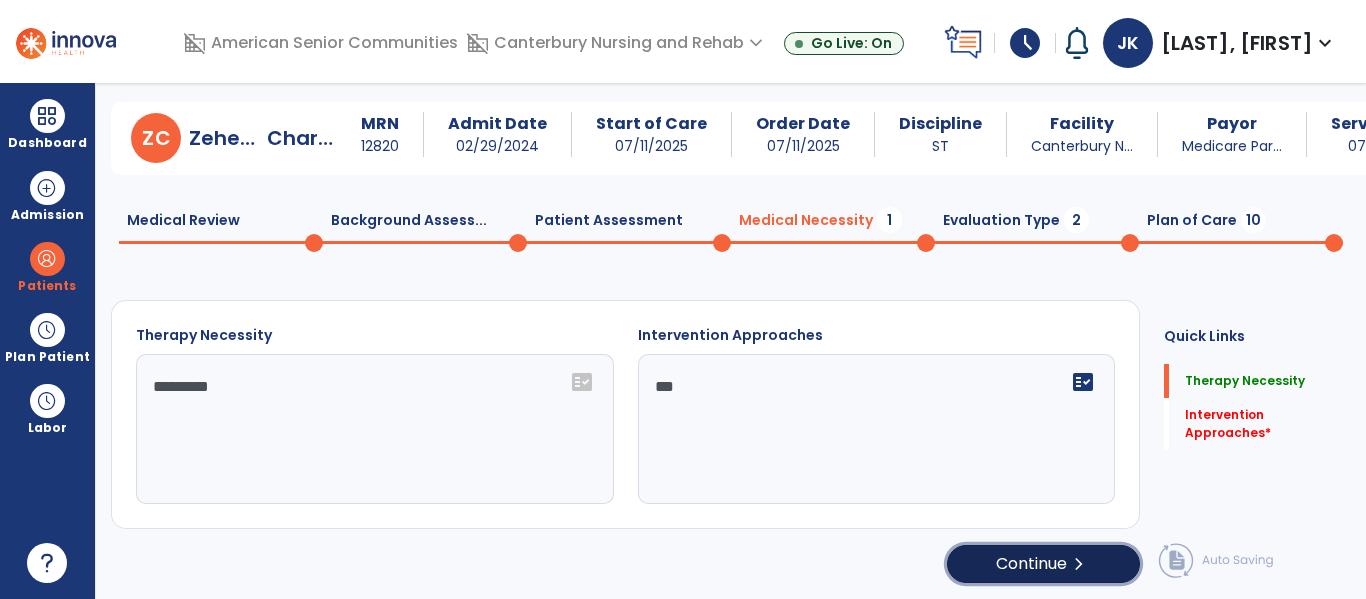 click on "Continue  chevron_right" 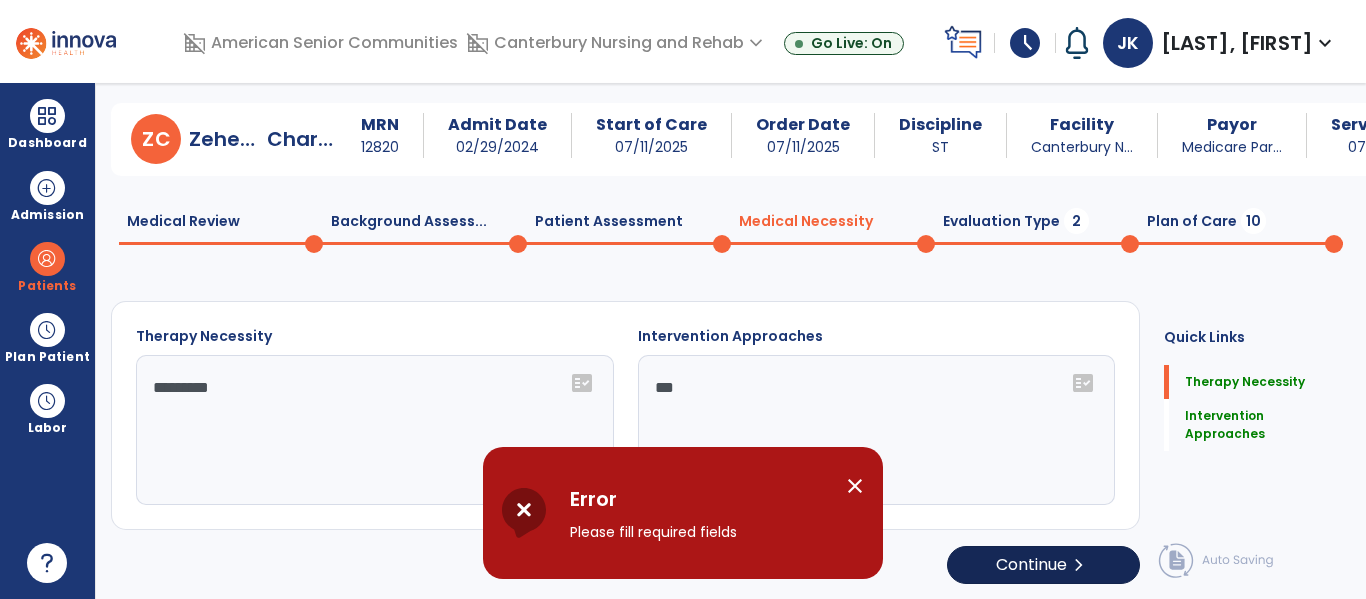 scroll, scrollTop: 47, scrollLeft: 0, axis: vertical 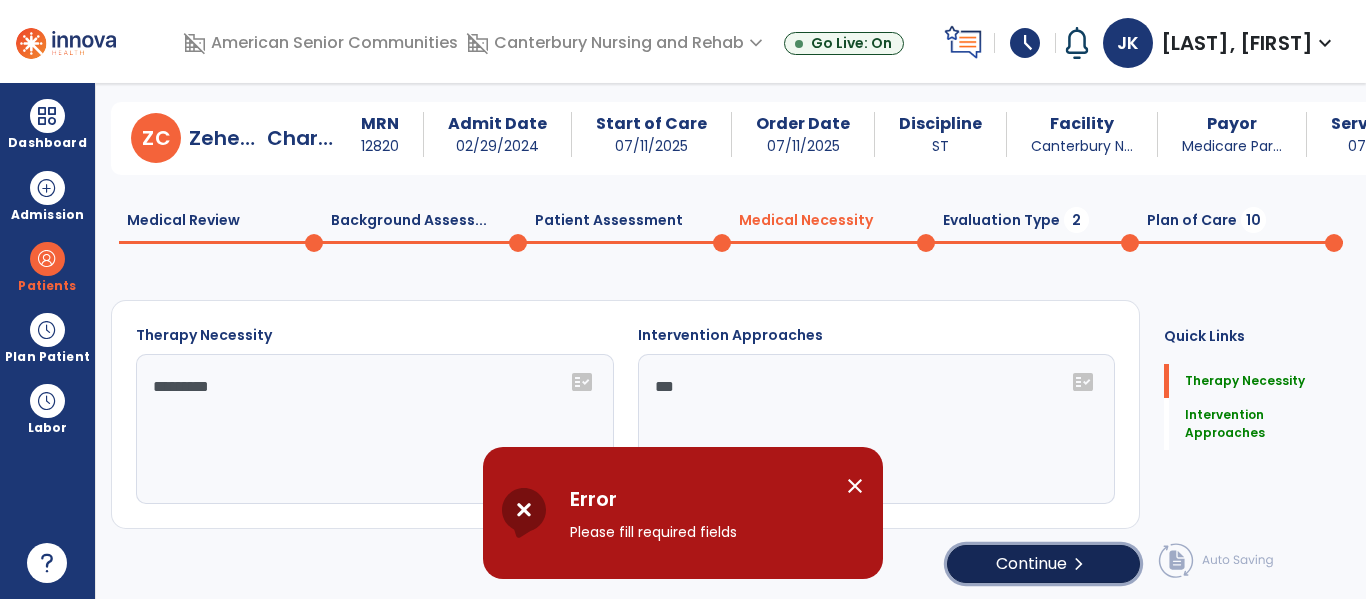 click on "Continue  chevron_right" 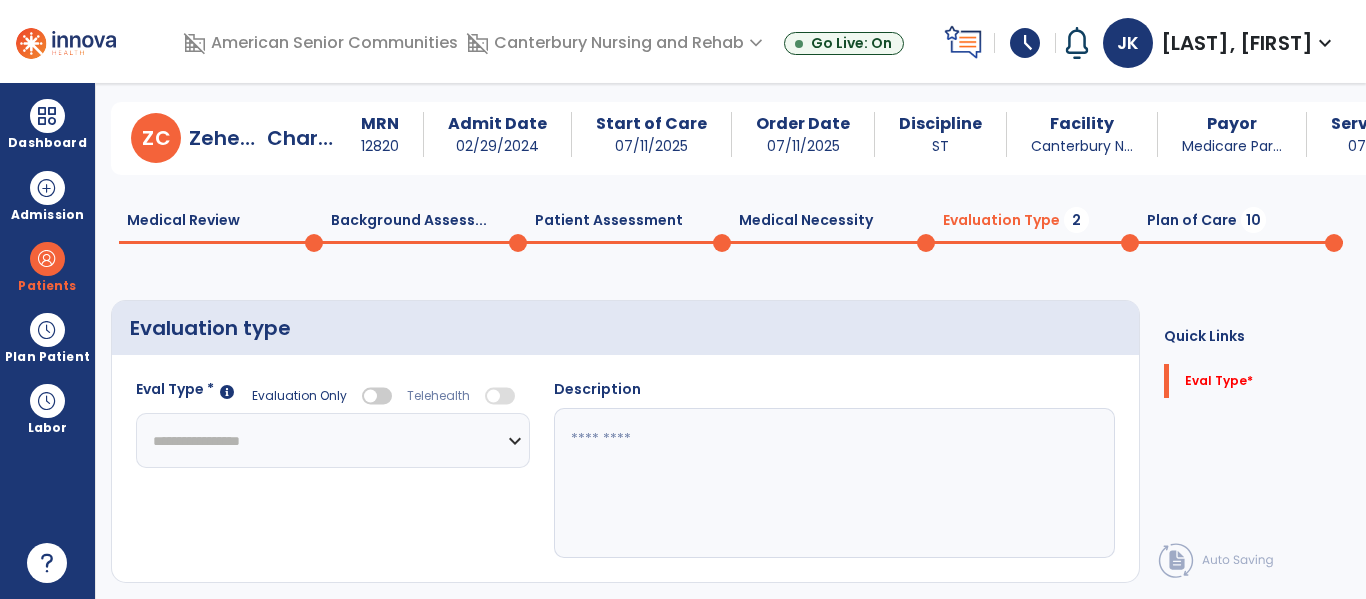 click 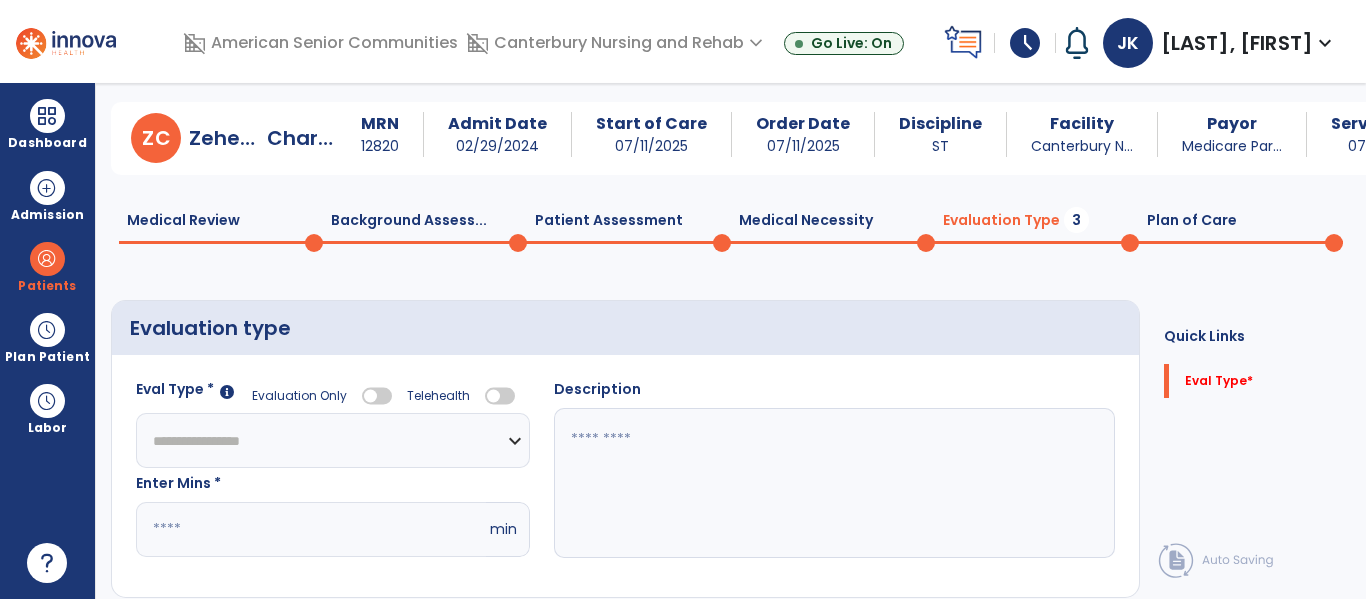 click on "**********" 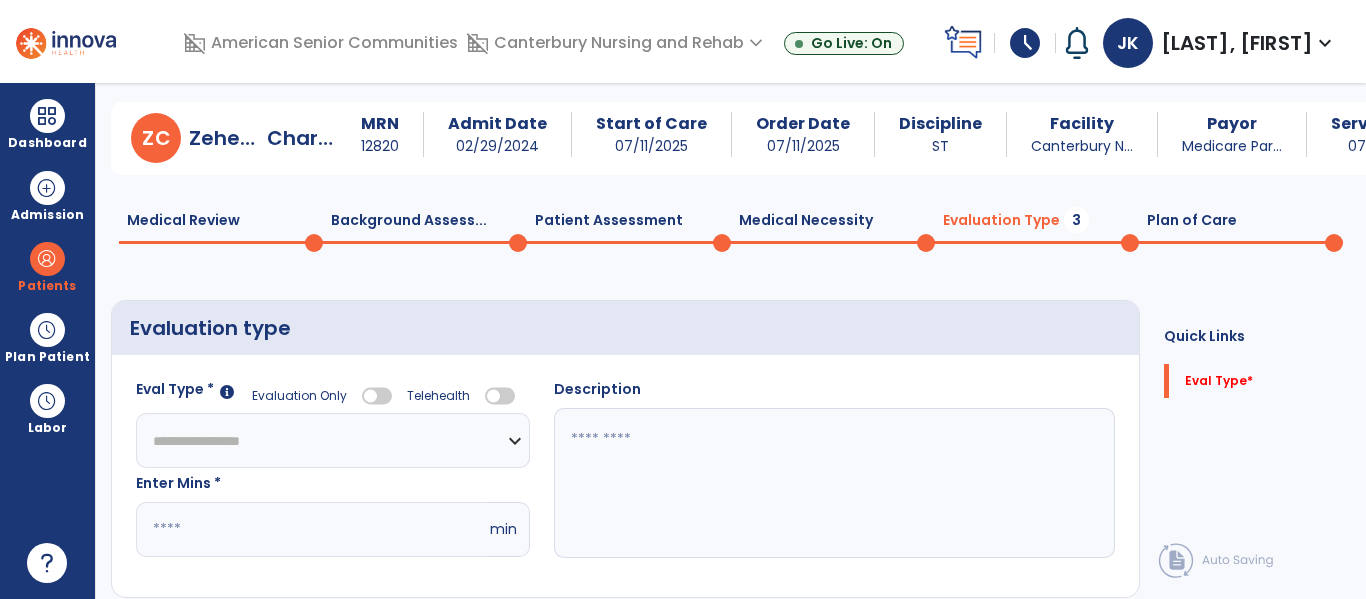 select on "**********" 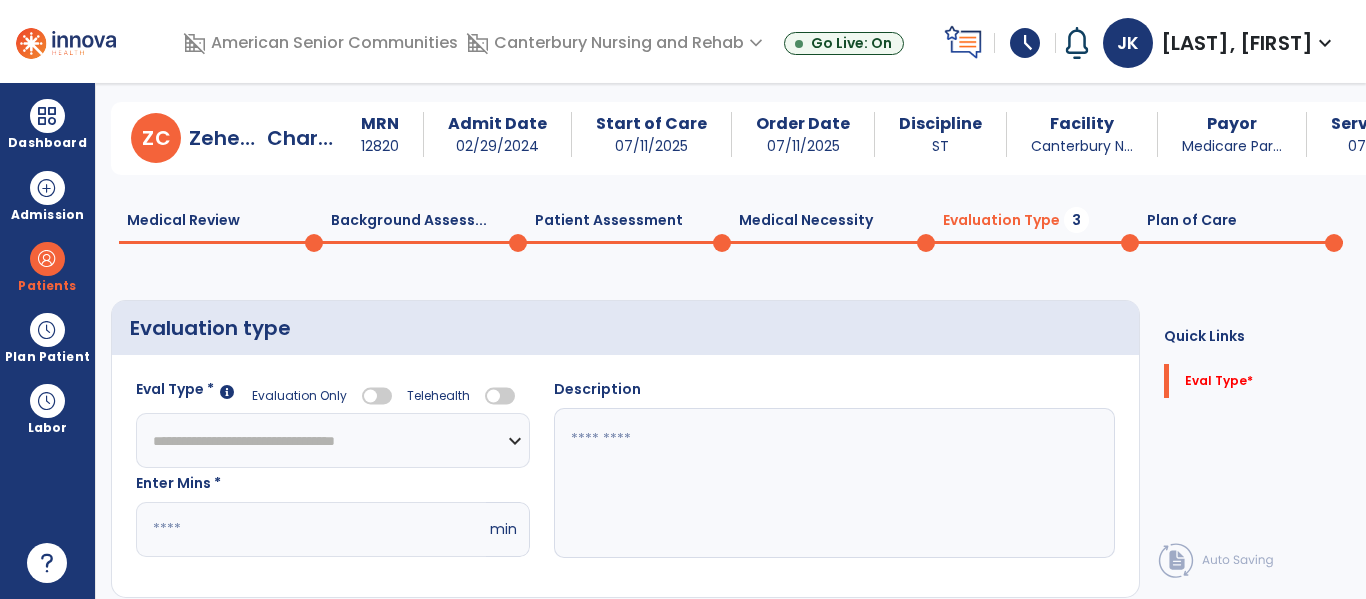 click on "**********" 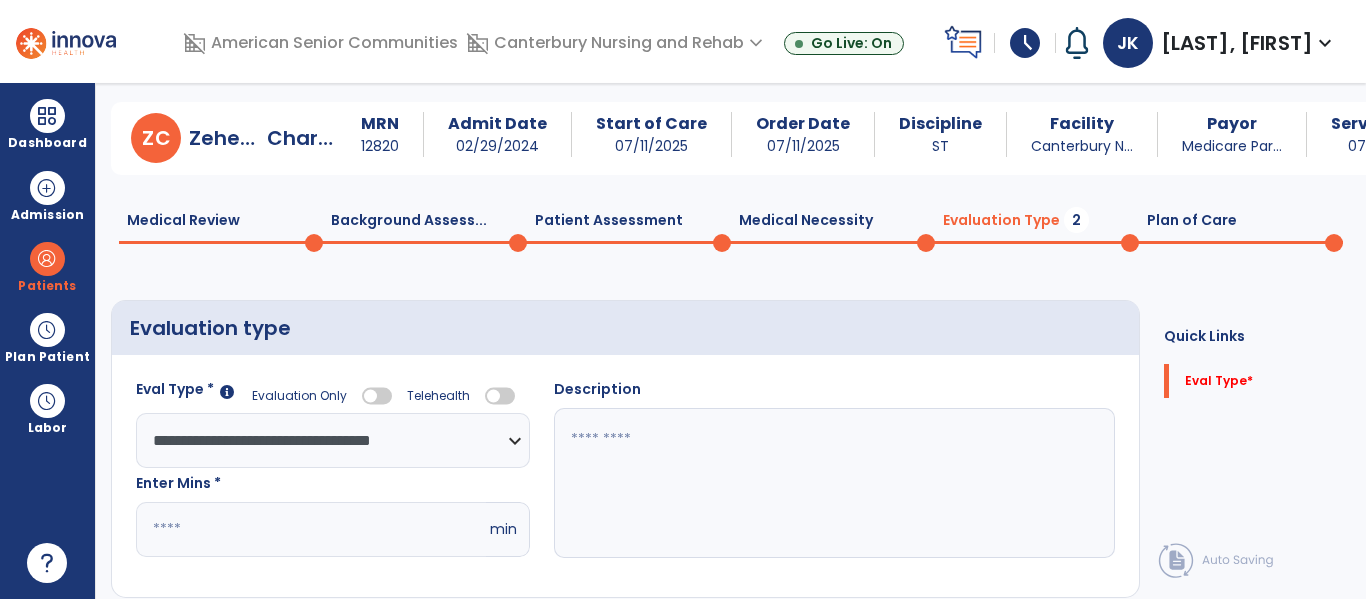 click on "*" 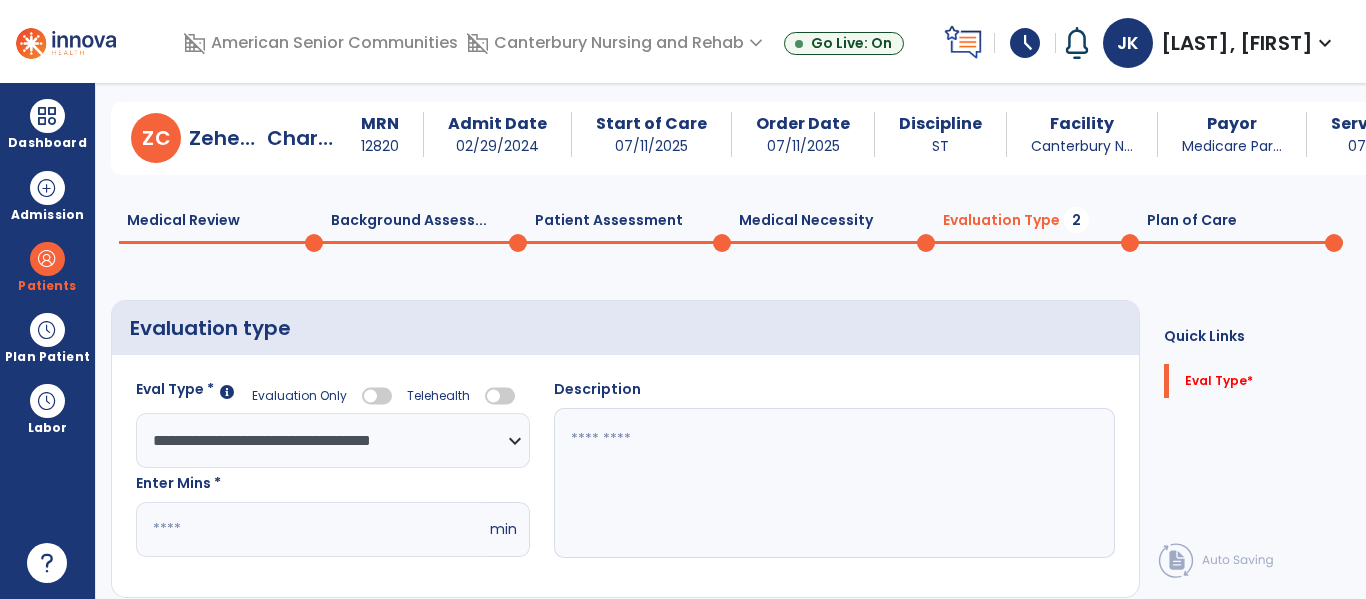 click 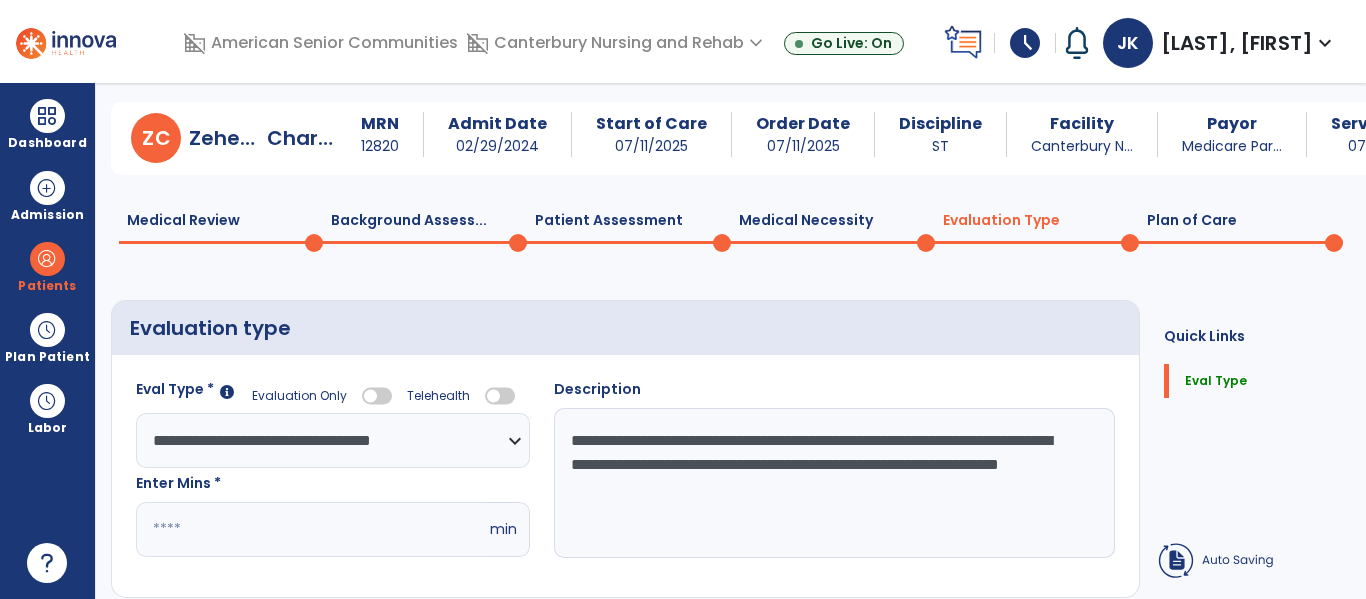 click on "**********" 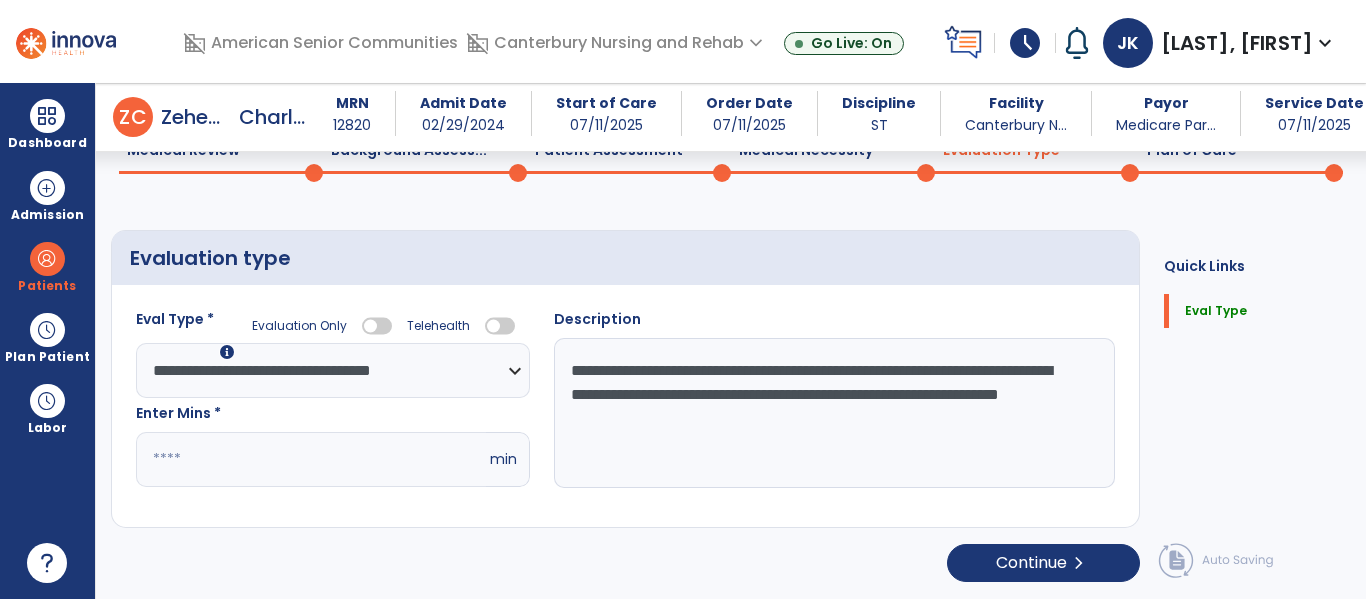 scroll, scrollTop: 97, scrollLeft: 0, axis: vertical 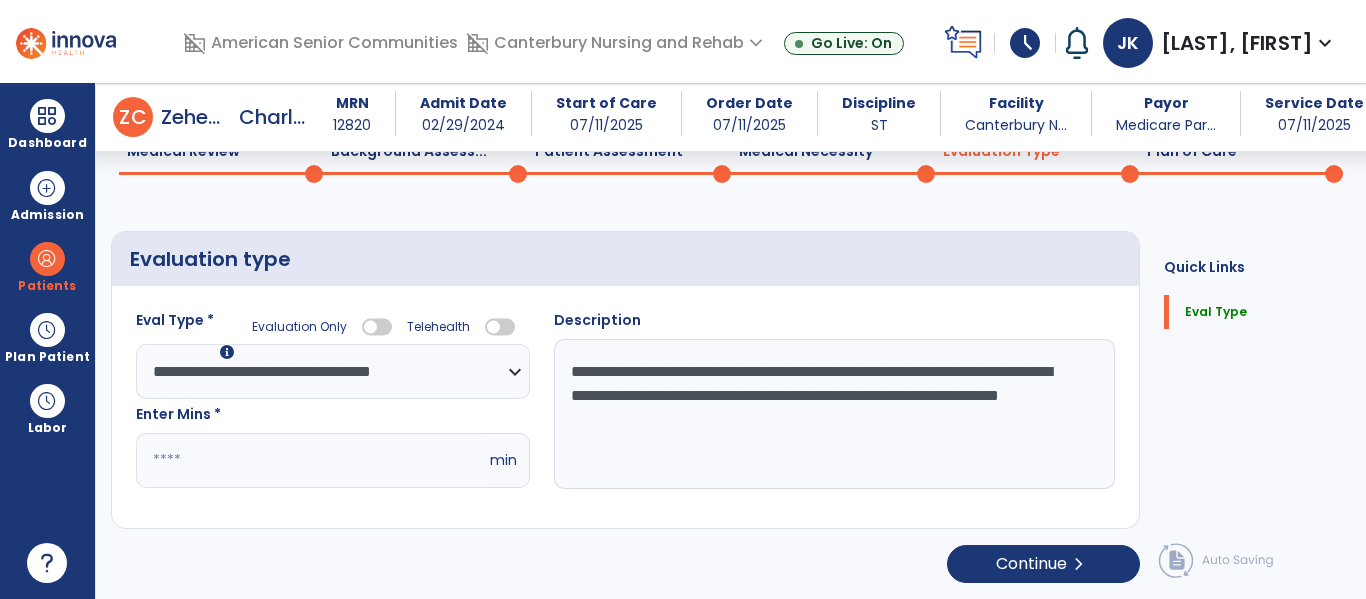 click on "**********" 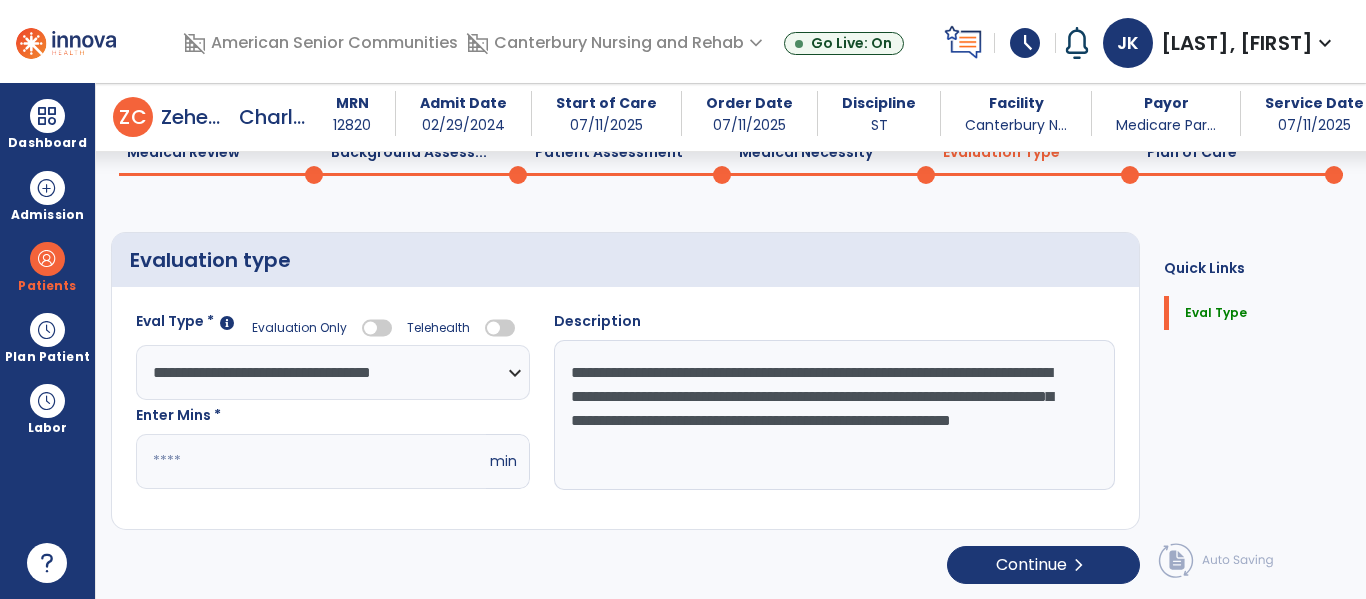 scroll, scrollTop: 97, scrollLeft: 0, axis: vertical 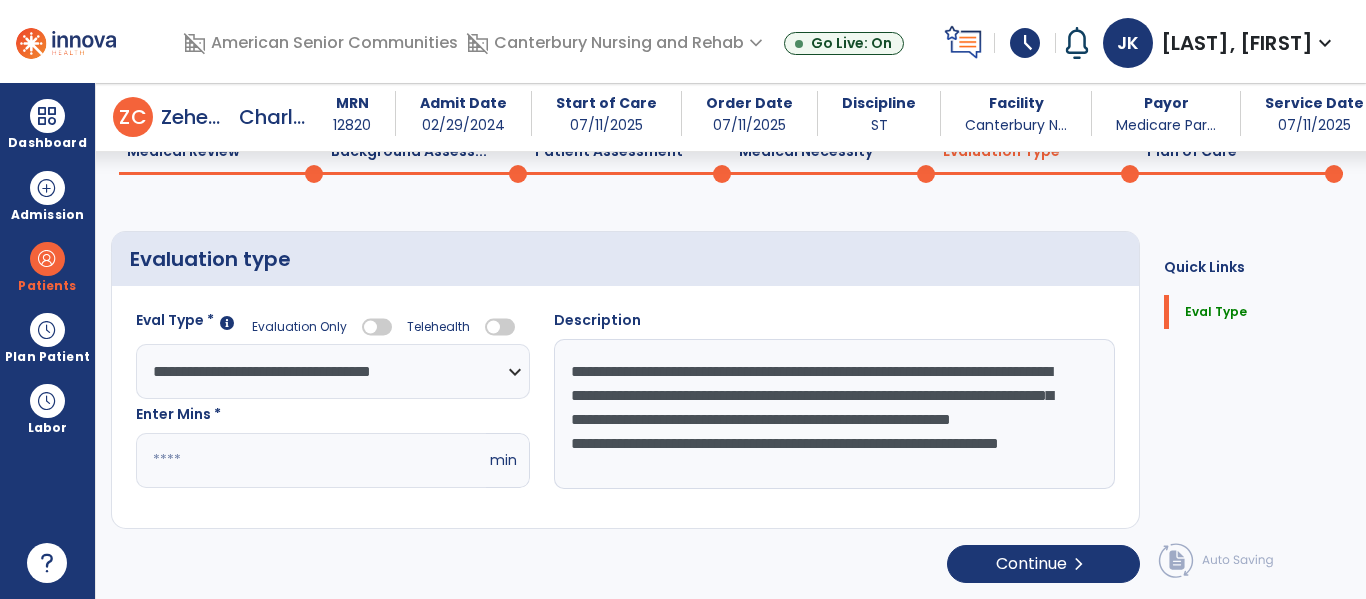 type on "**********" 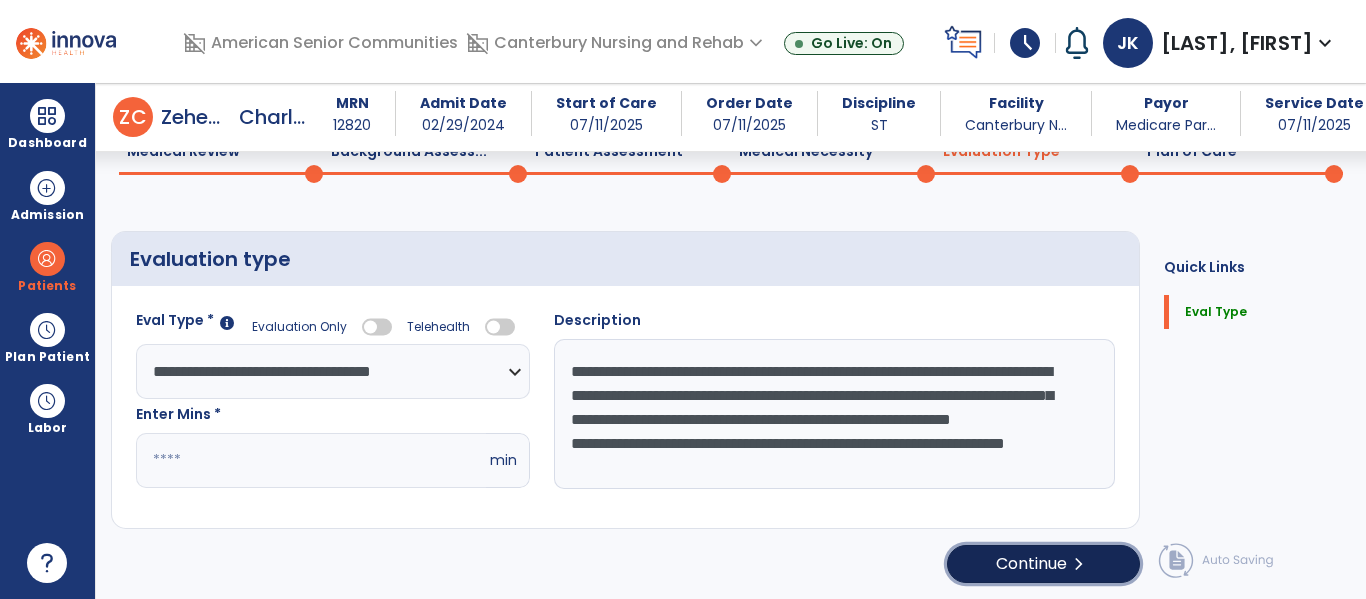 click on "Continue  chevron_right" 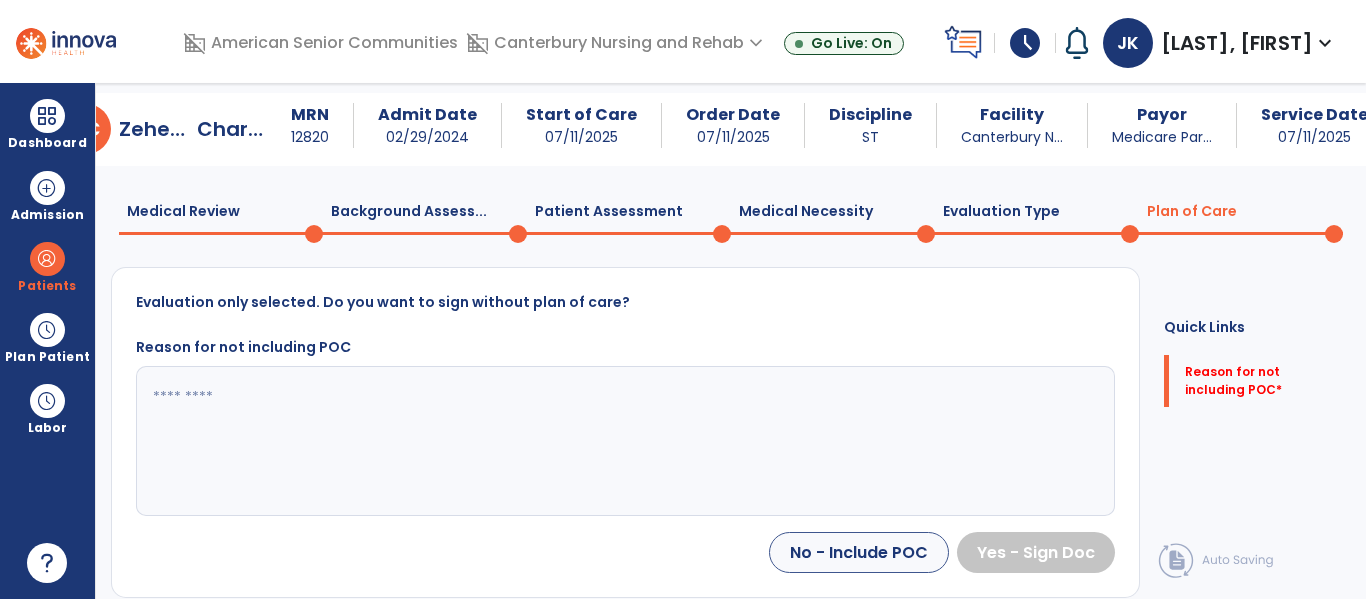 scroll, scrollTop: 37, scrollLeft: 0, axis: vertical 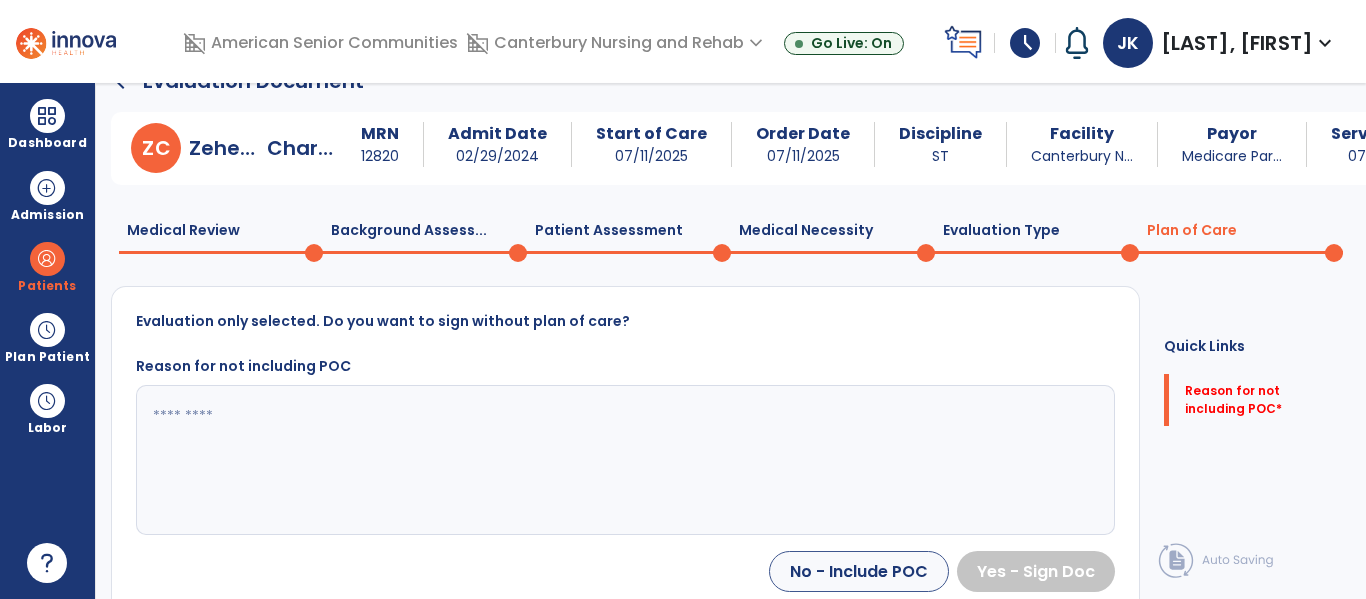click 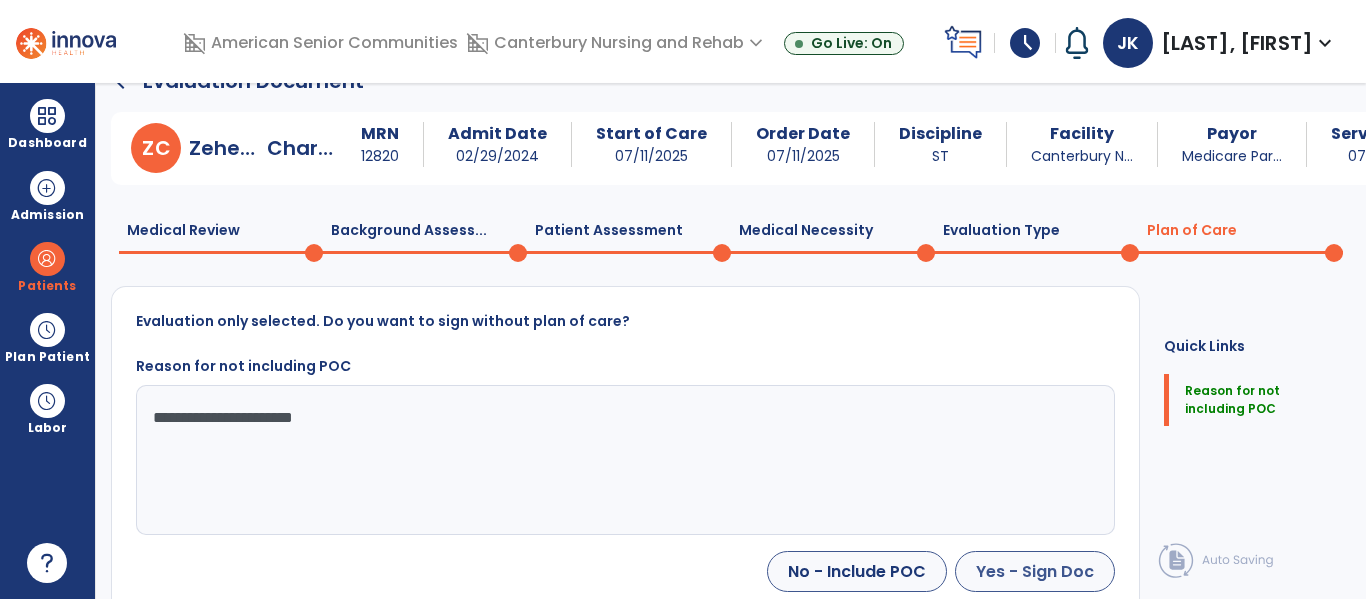 type on "**********" 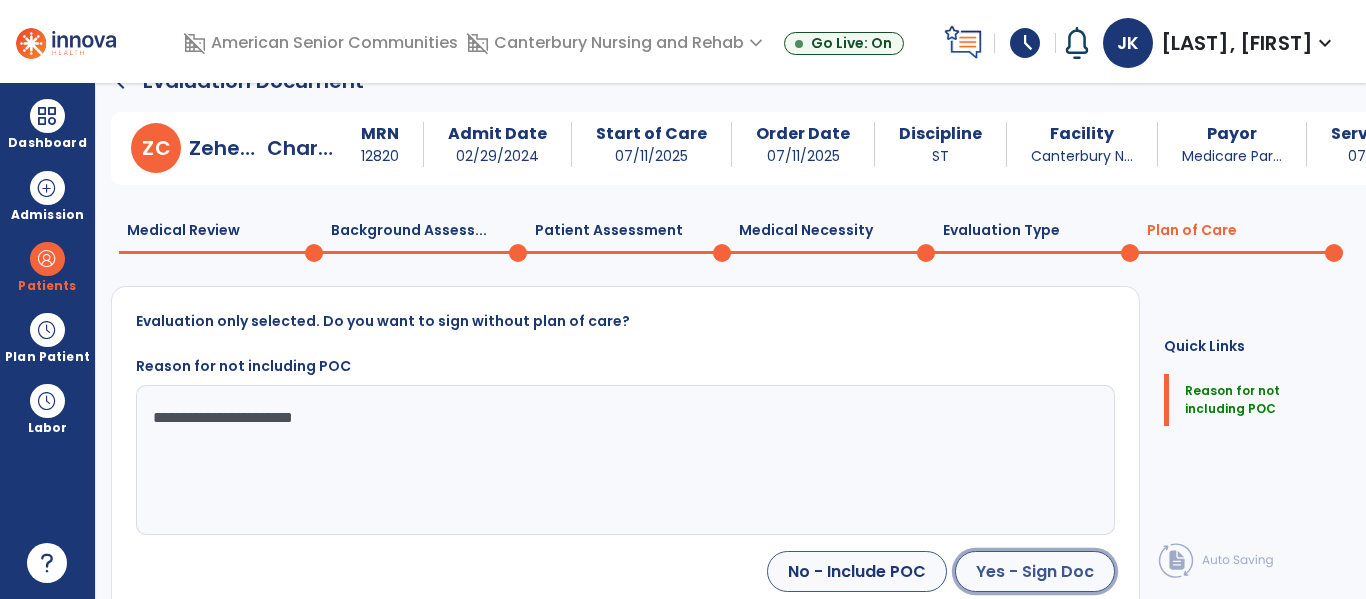 click on "Yes - Sign Doc" 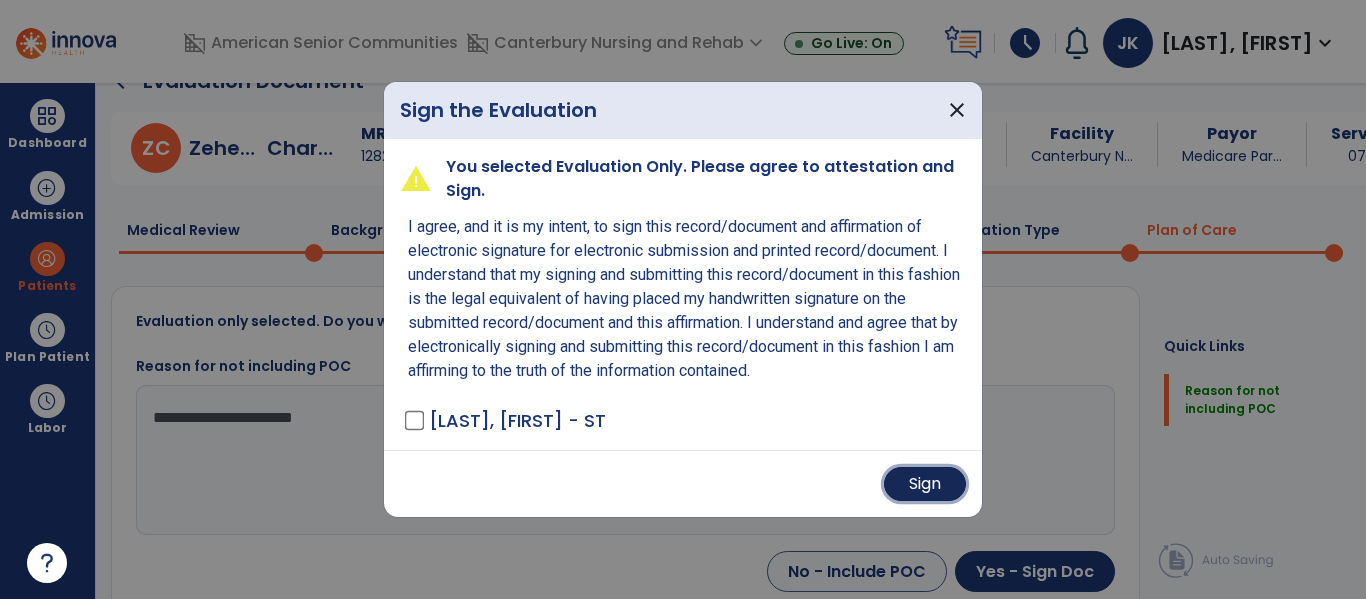 click on "Sign" at bounding box center (925, 484) 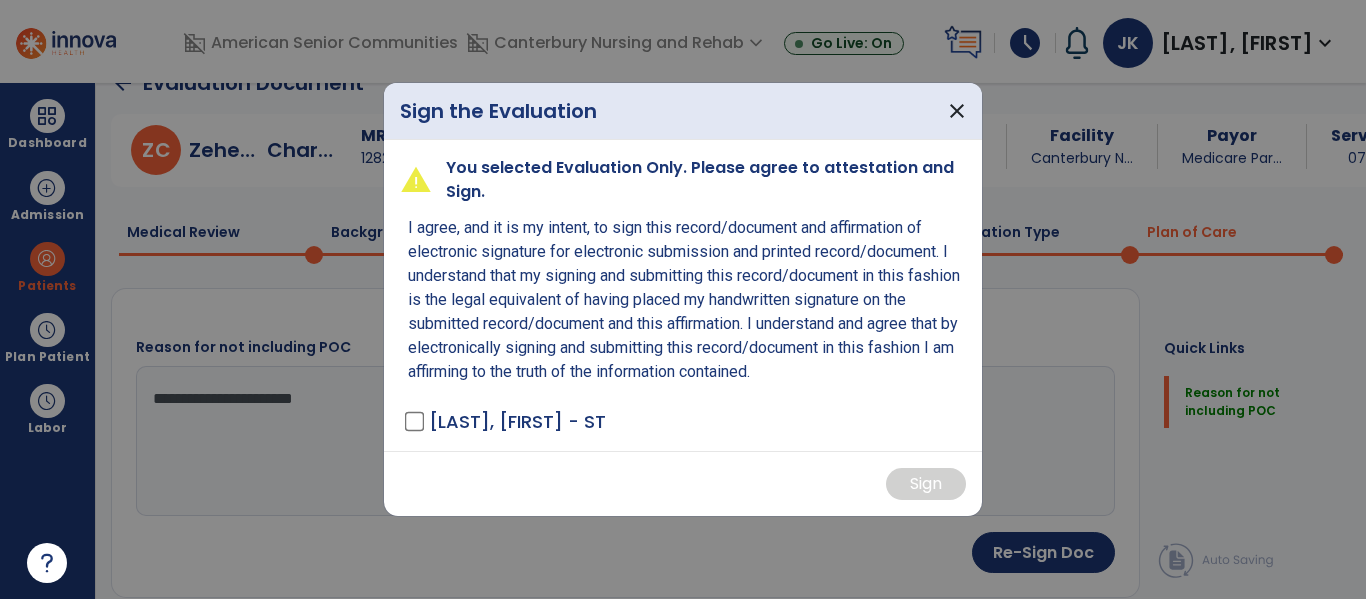 scroll, scrollTop: 35, scrollLeft: 0, axis: vertical 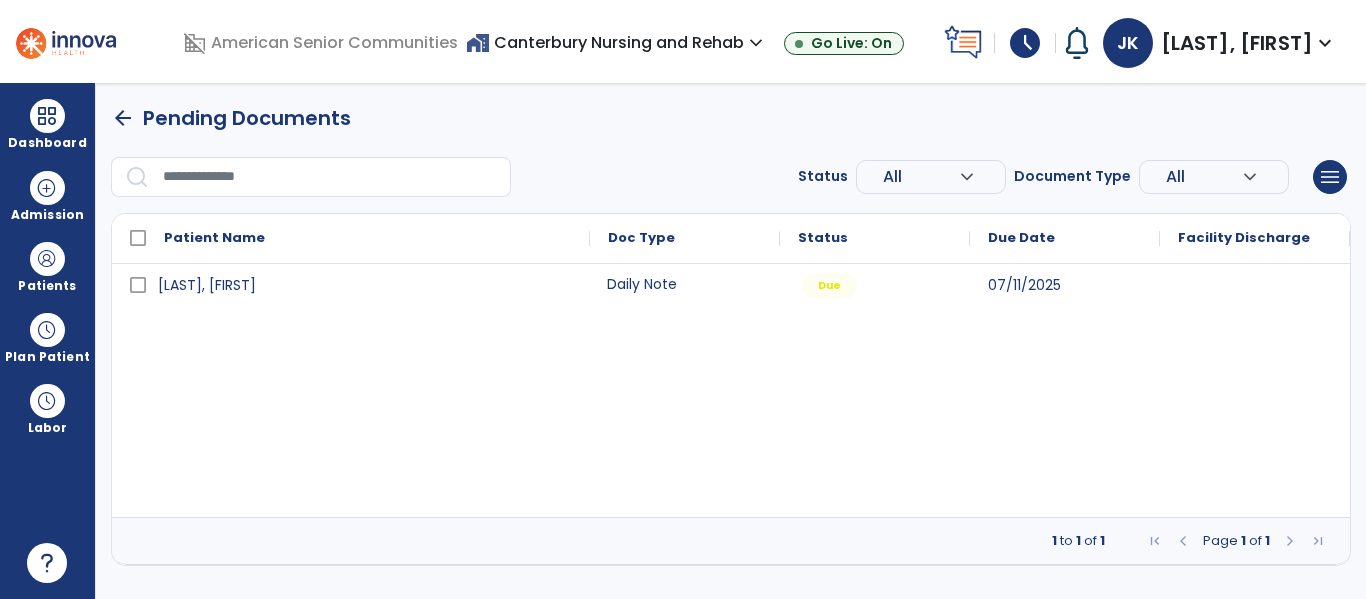 click on "Daily Note" at bounding box center (685, 284) 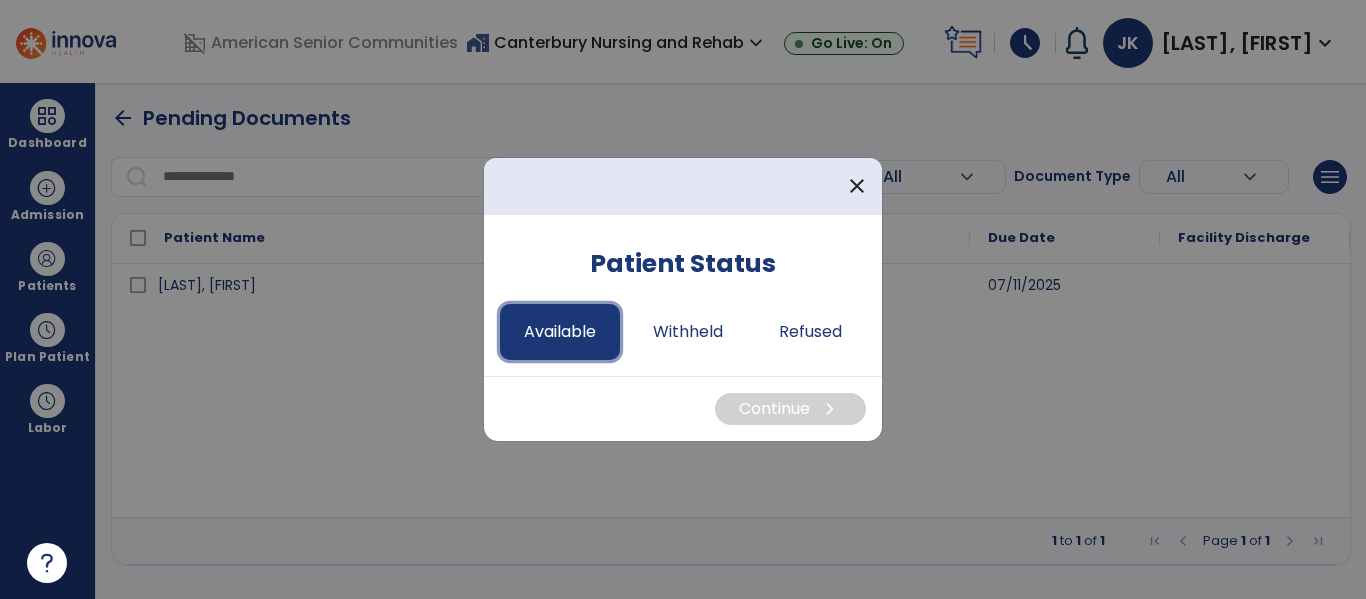 click on "Available" at bounding box center [560, 332] 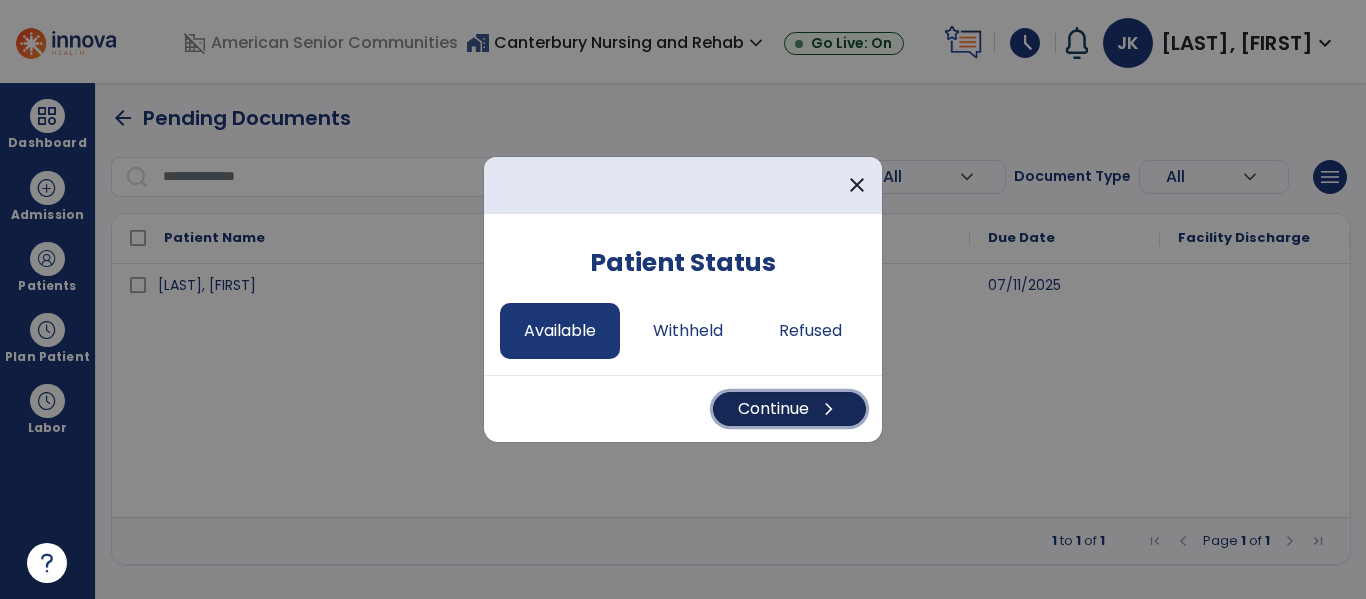click on "Continue   chevron_right" at bounding box center [789, 409] 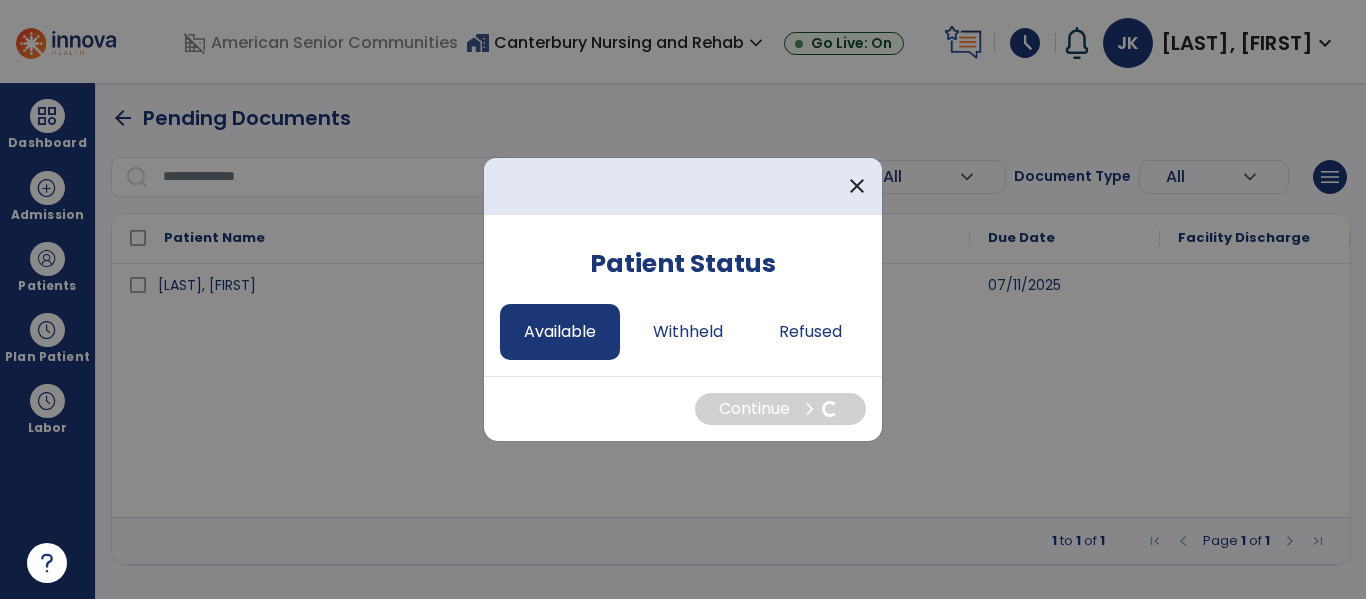 select on "*" 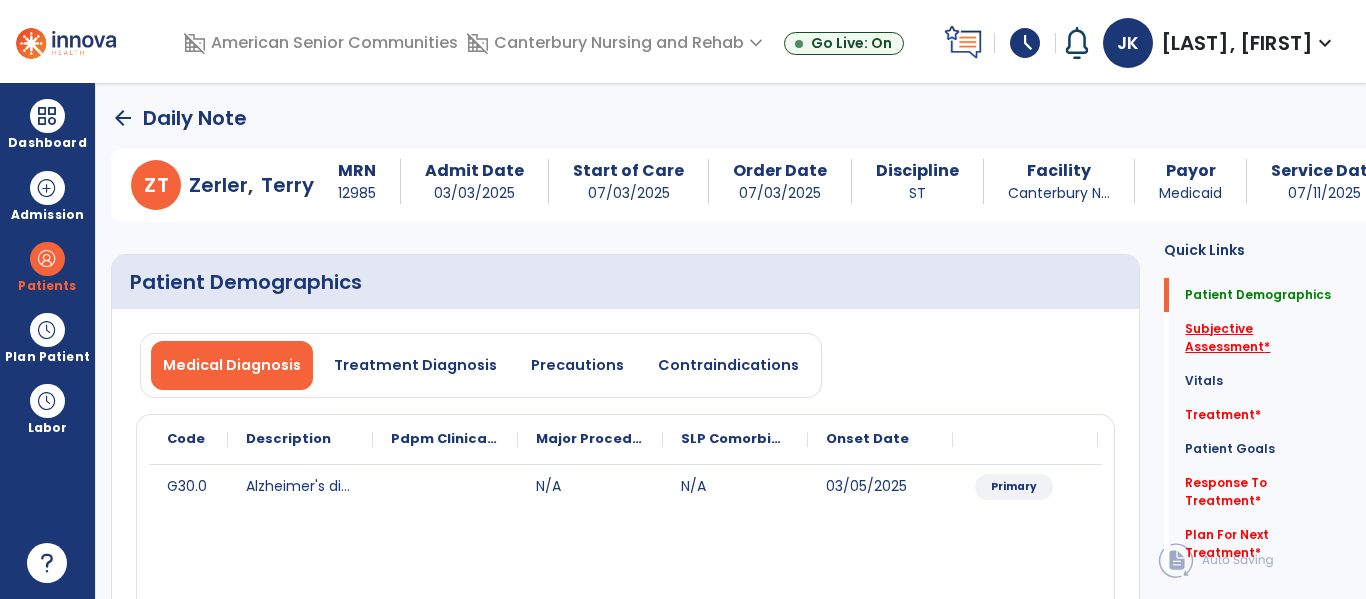 click on "Subjective Assessment   *" 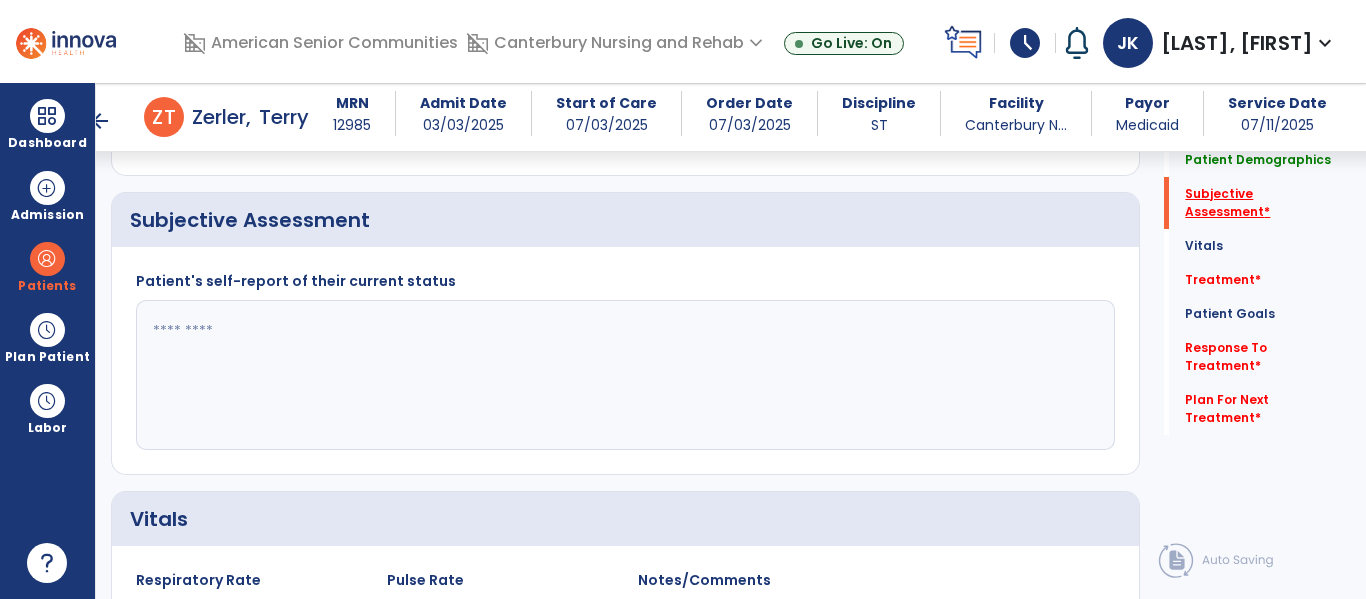 scroll, scrollTop: 457, scrollLeft: 0, axis: vertical 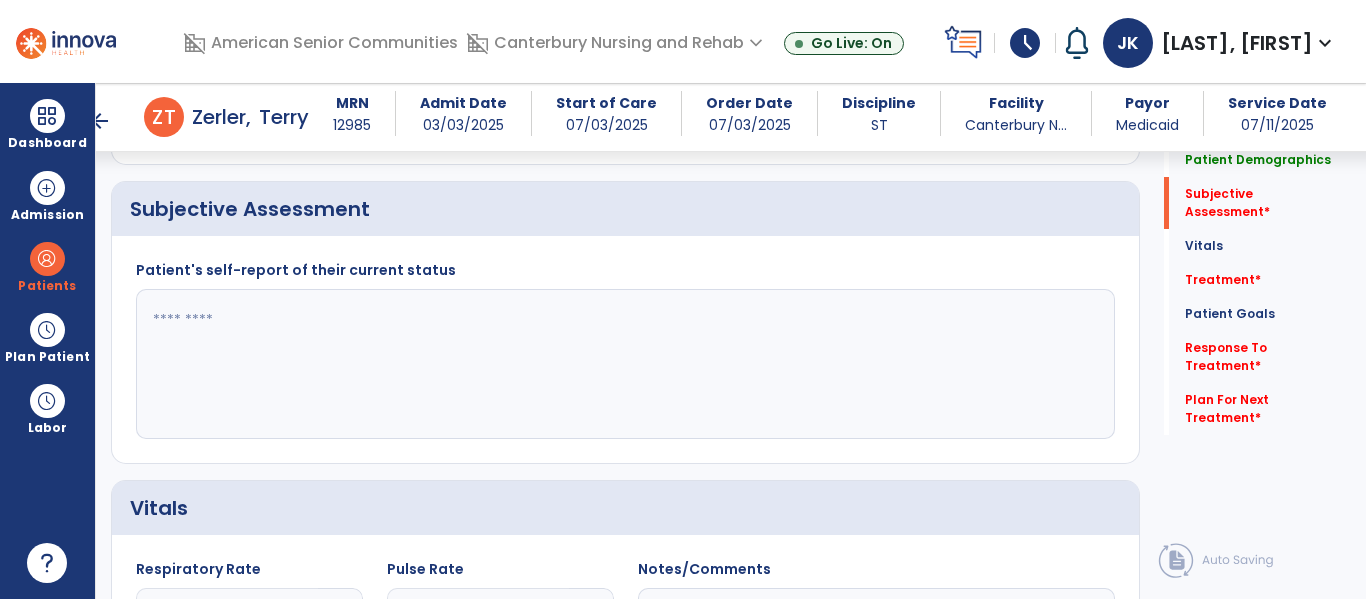 click 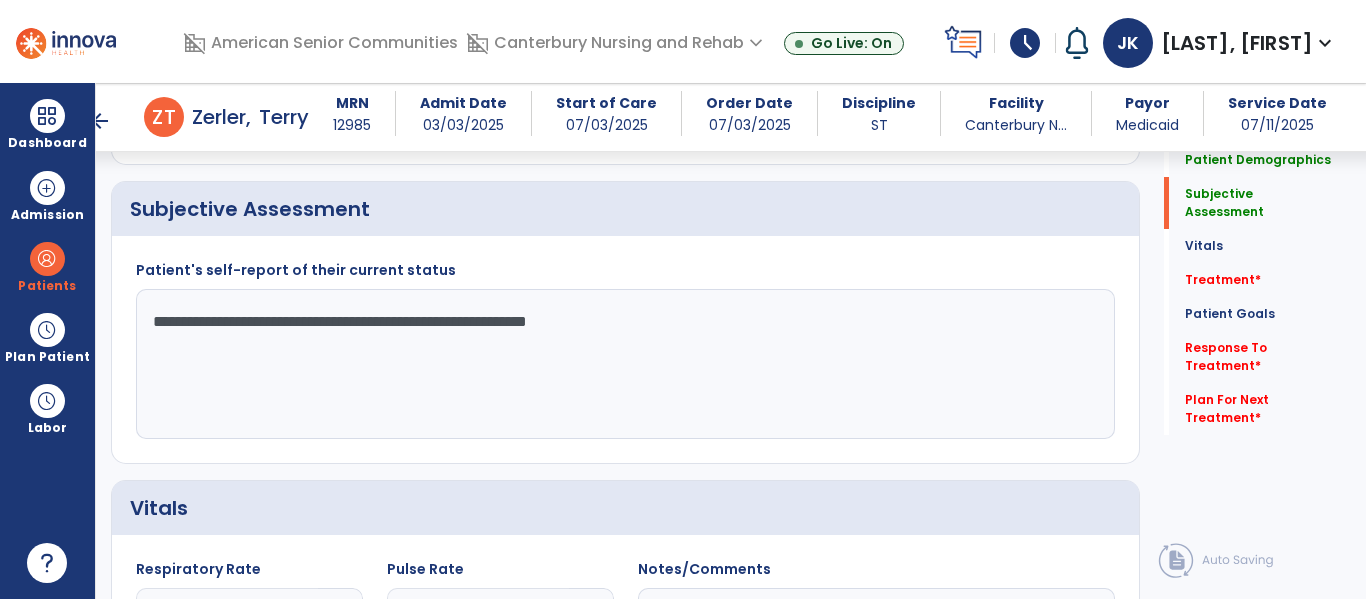 type on "**********" 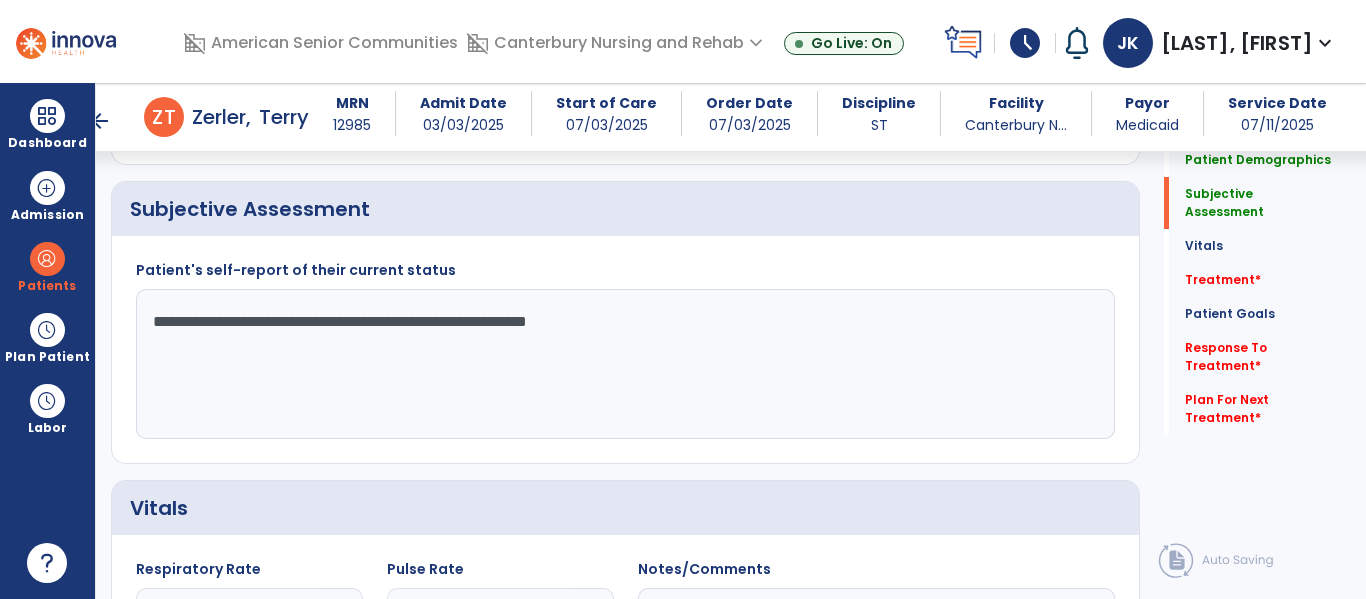 scroll, scrollTop: 501, scrollLeft: 0, axis: vertical 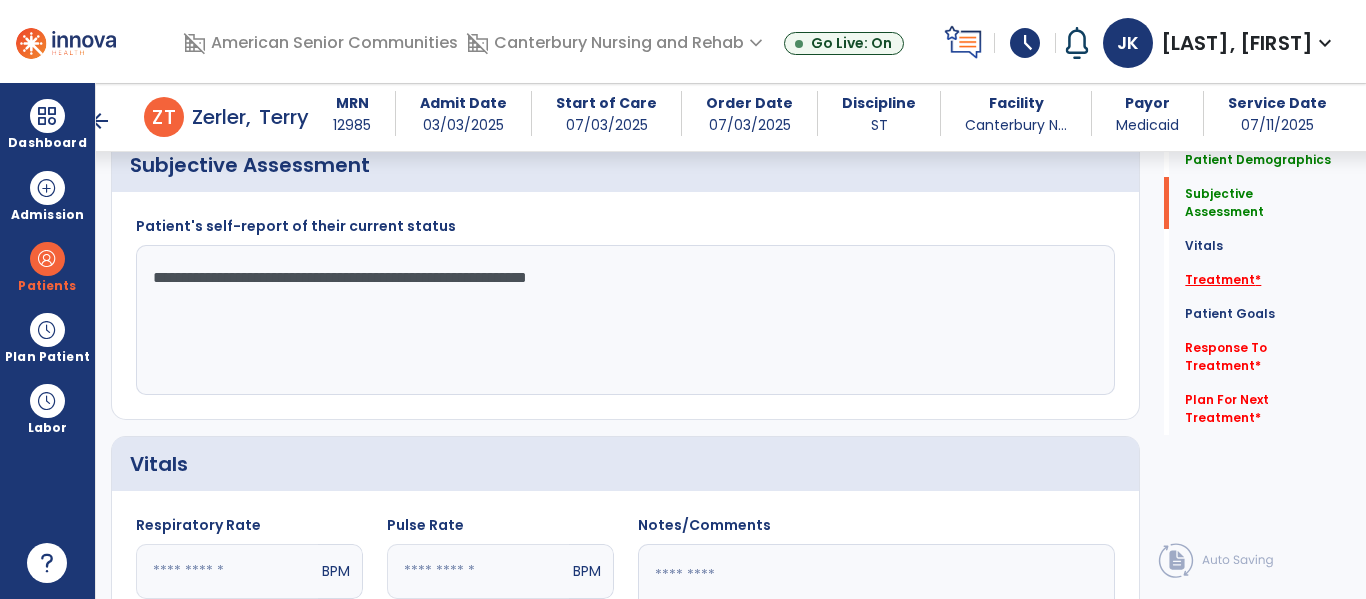 click on "Treatment   *" 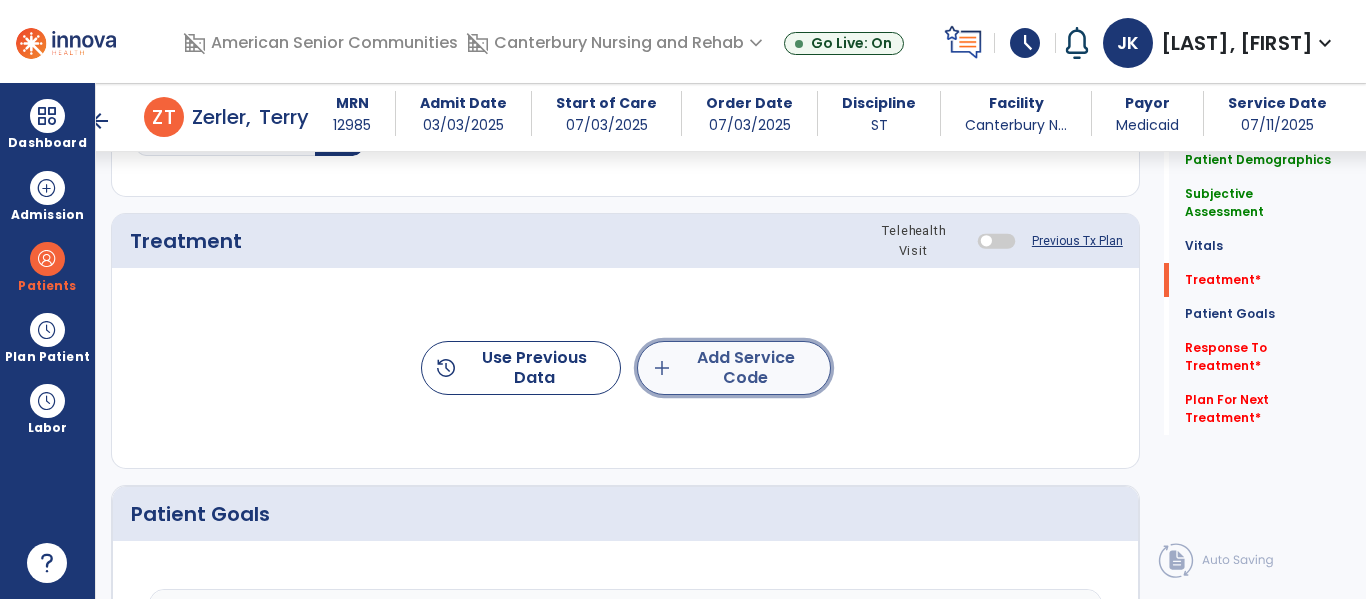 click on "add  Add Service Code" 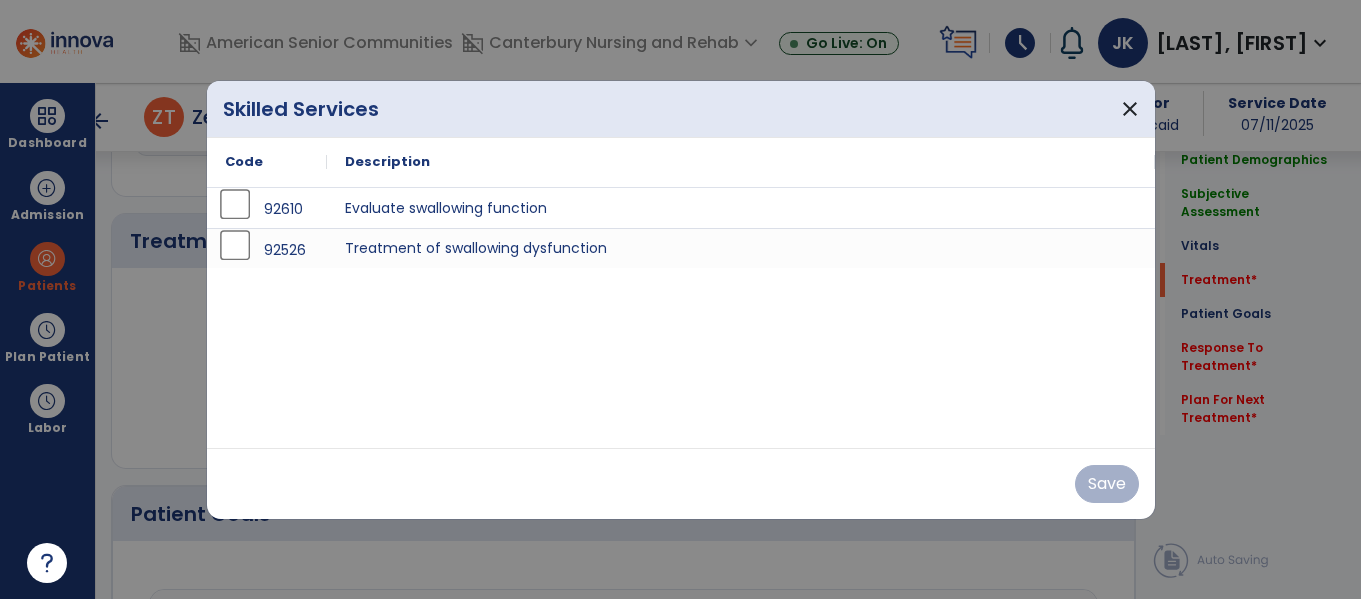 scroll, scrollTop: 1146, scrollLeft: 0, axis: vertical 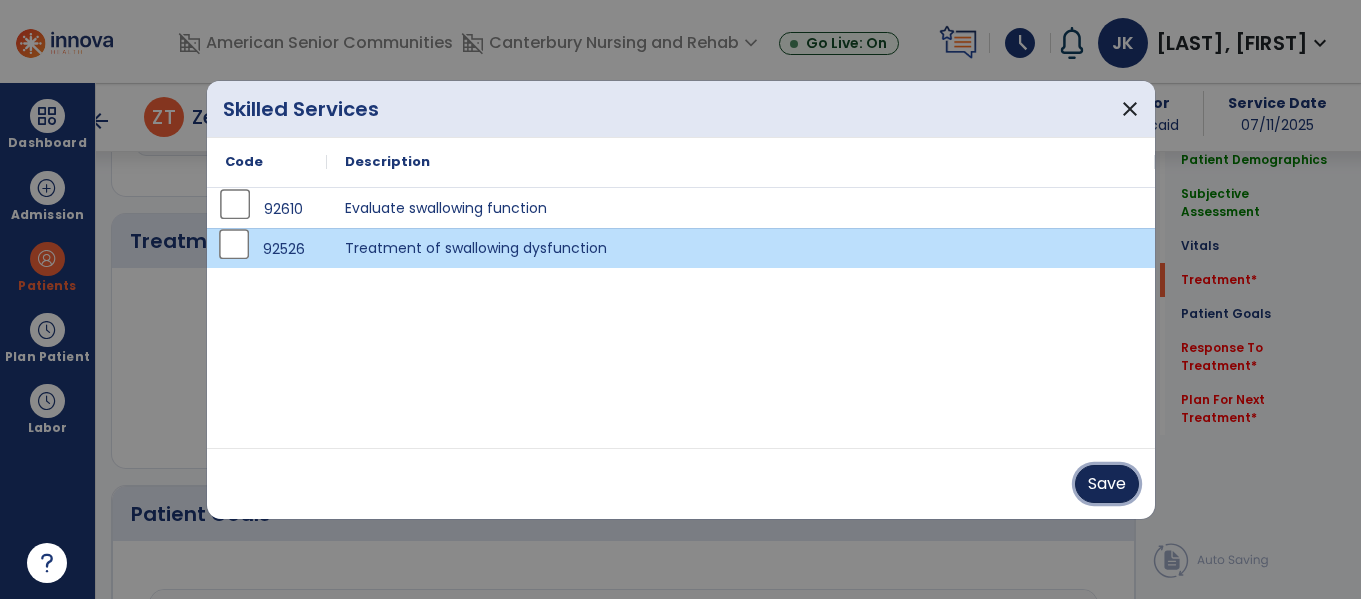 click on "Save" at bounding box center [1107, 484] 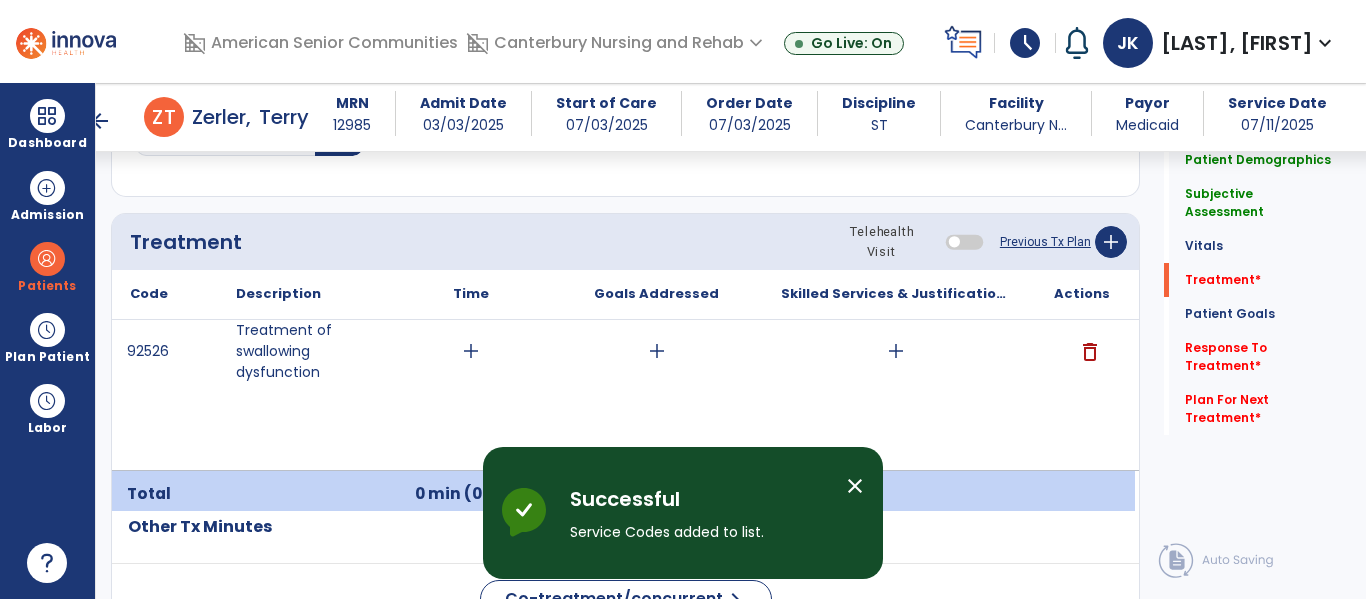 click on "add" at bounding box center (471, 351) 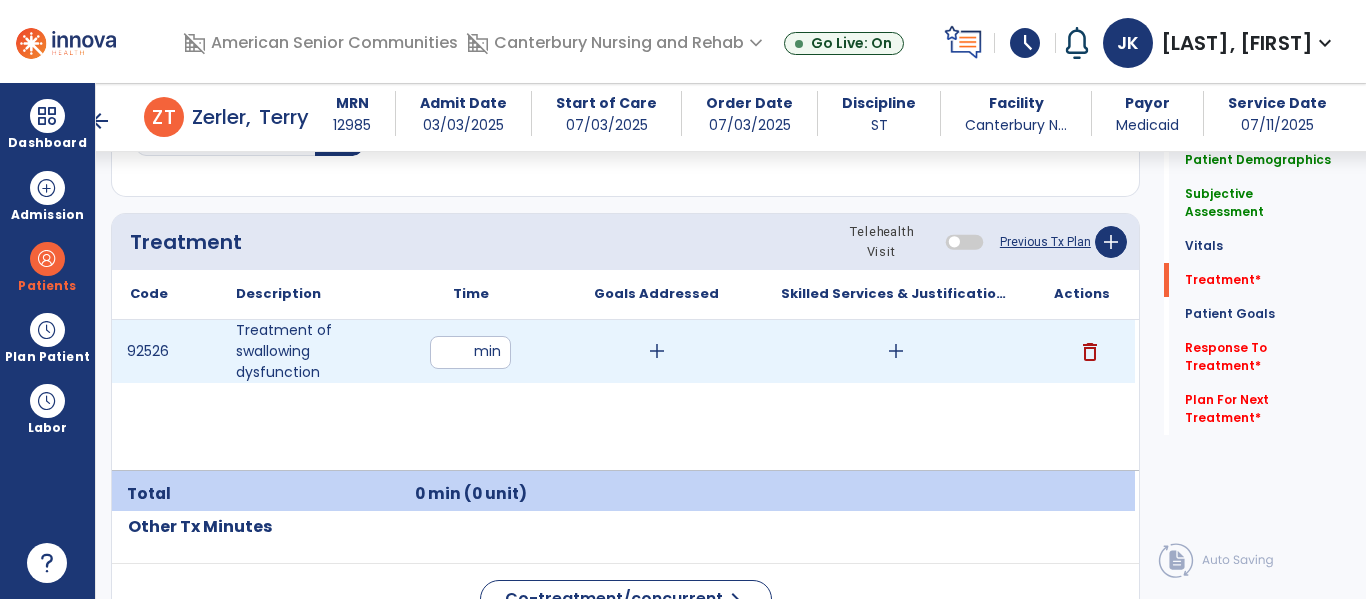 type on "**" 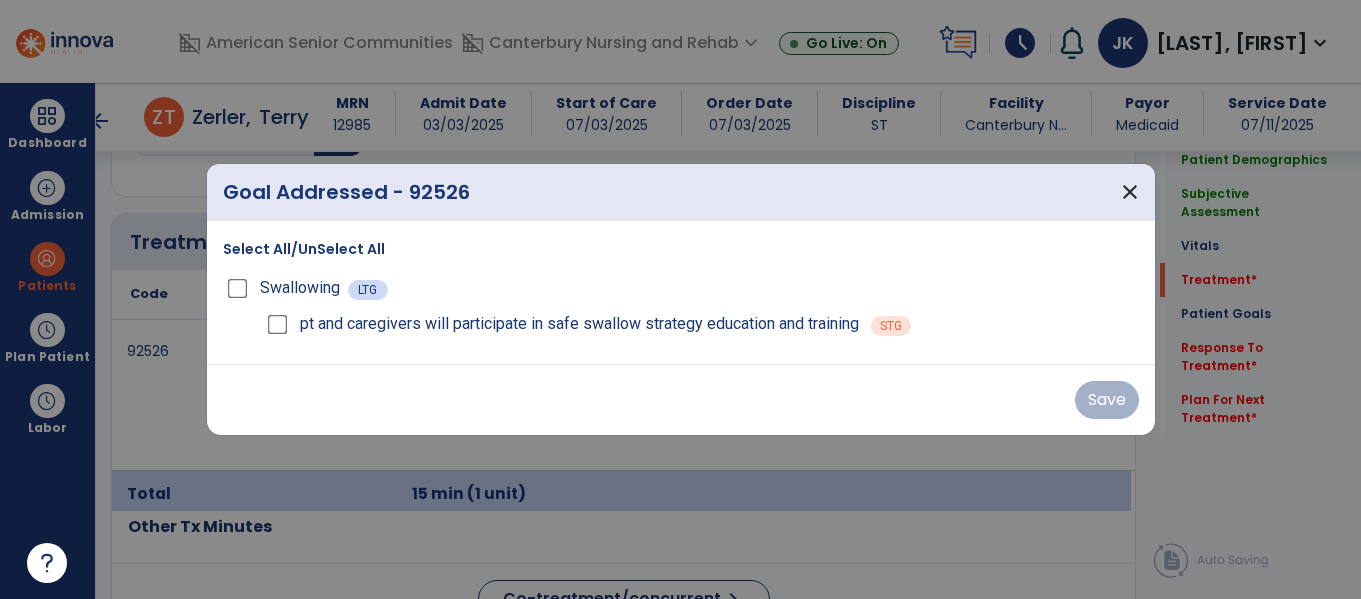scroll, scrollTop: 1146, scrollLeft: 0, axis: vertical 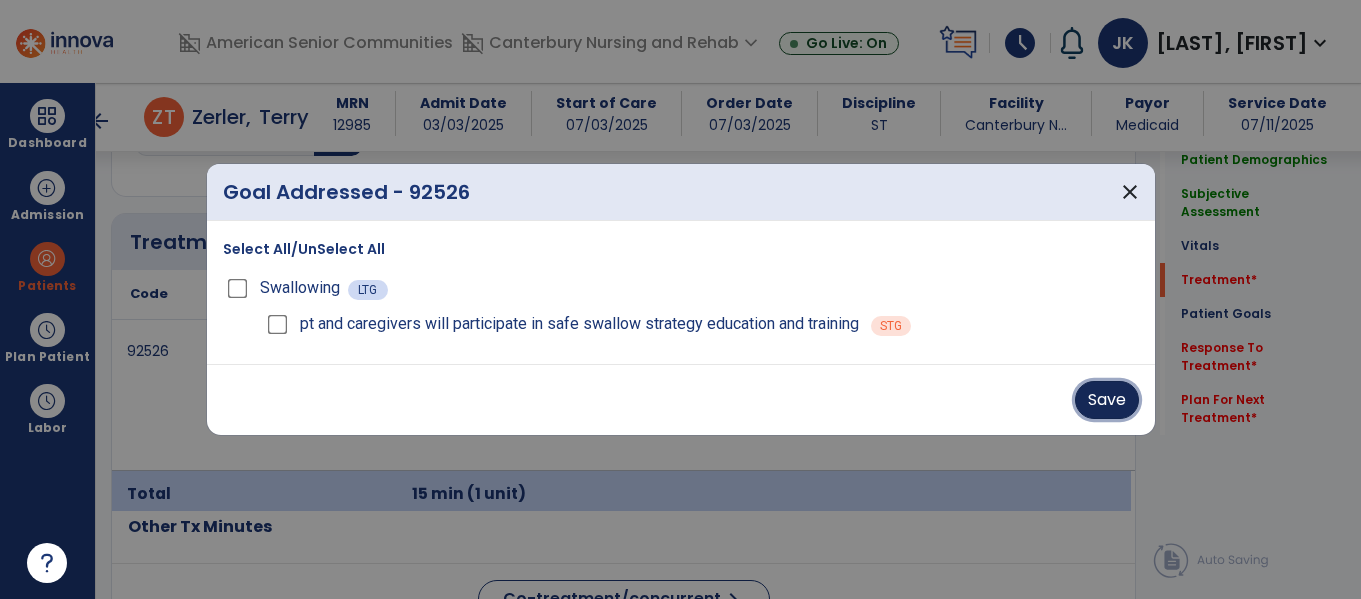 click on "Save" at bounding box center (1107, 400) 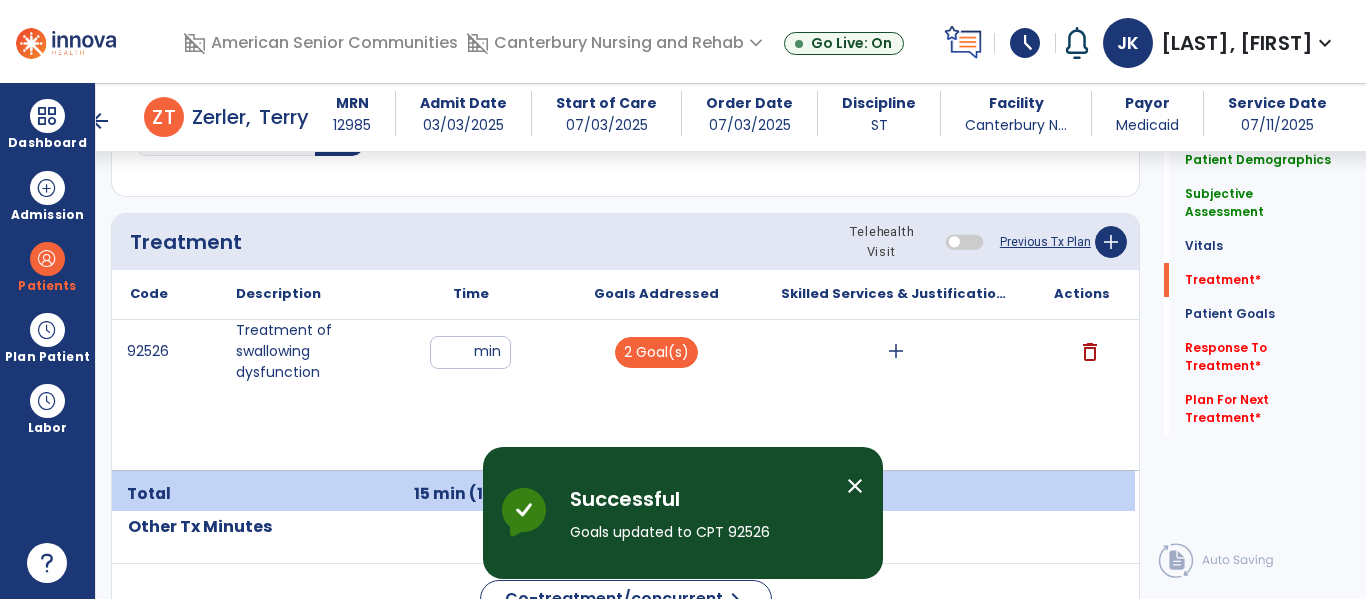 click on "add" at bounding box center (896, 351) 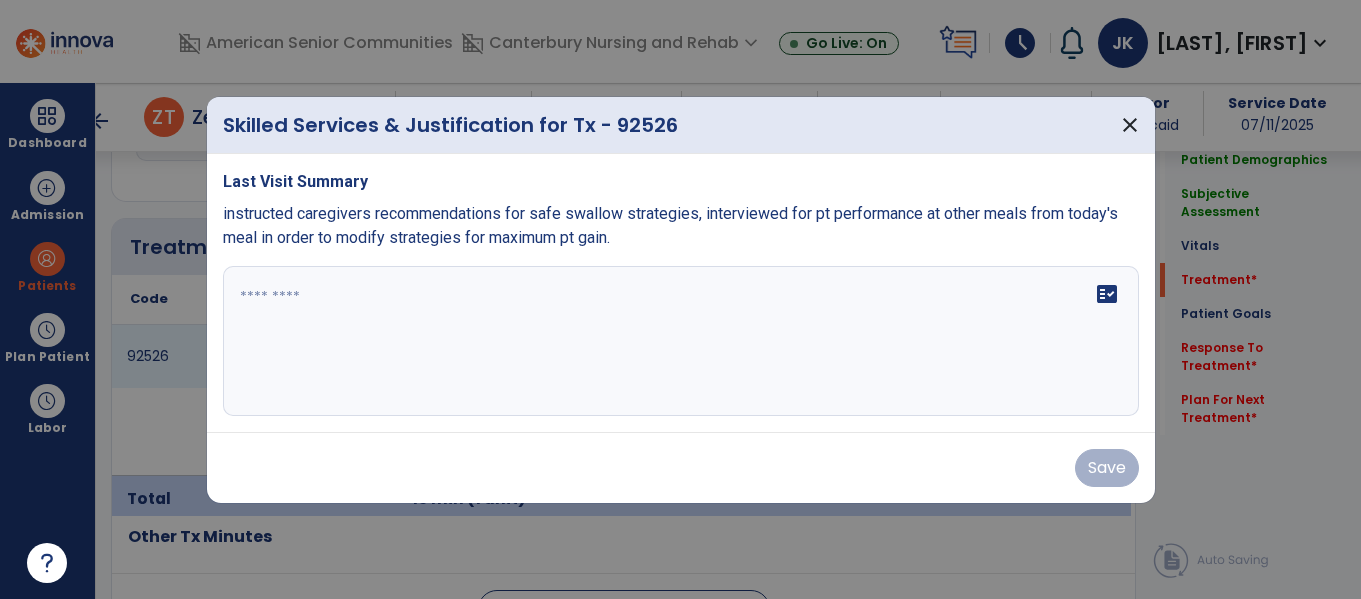 click on "fact_check" at bounding box center (681, 341) 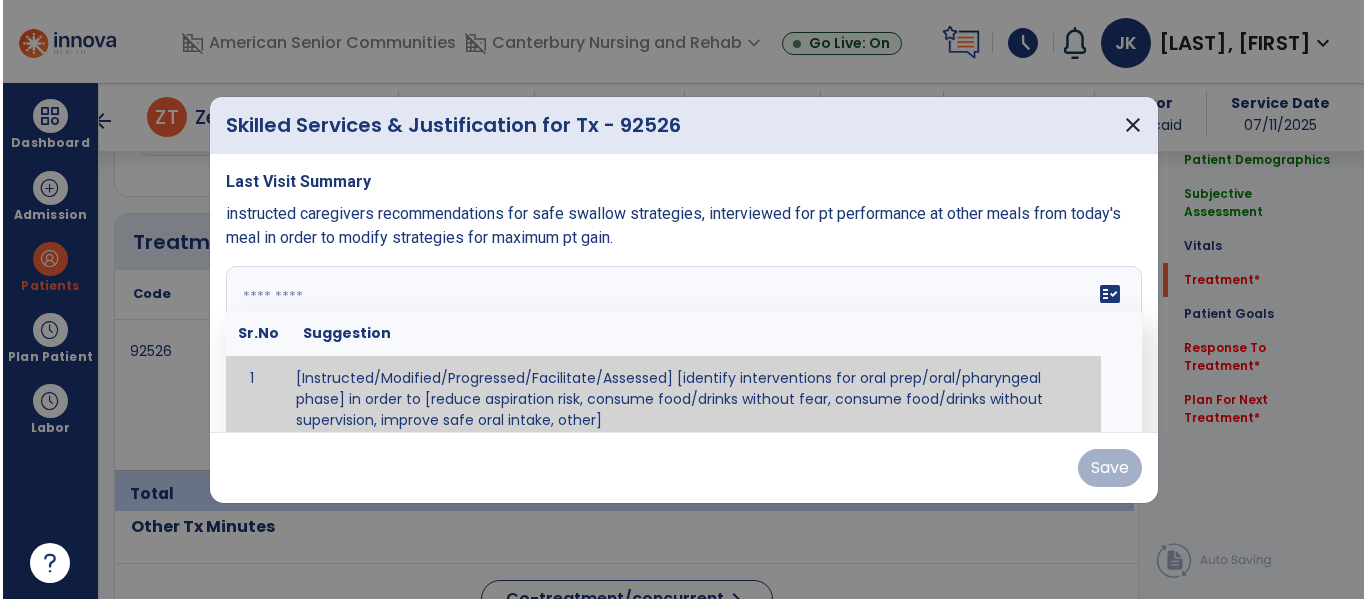 scroll, scrollTop: 1146, scrollLeft: 0, axis: vertical 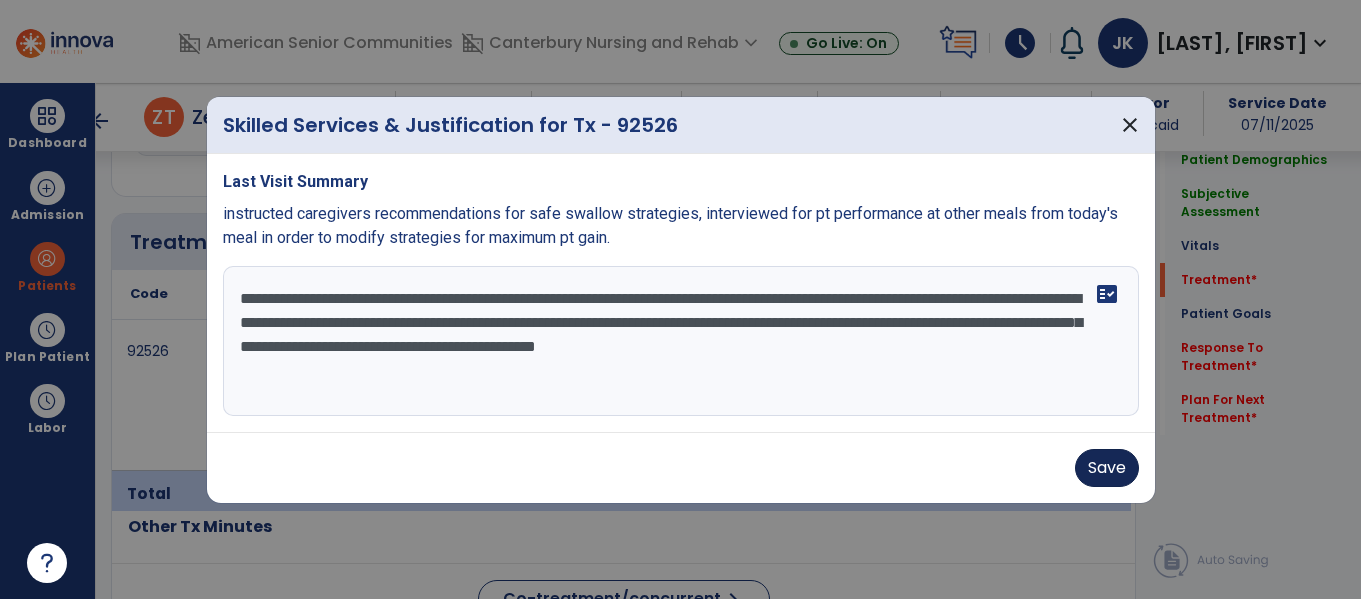 type on "**********" 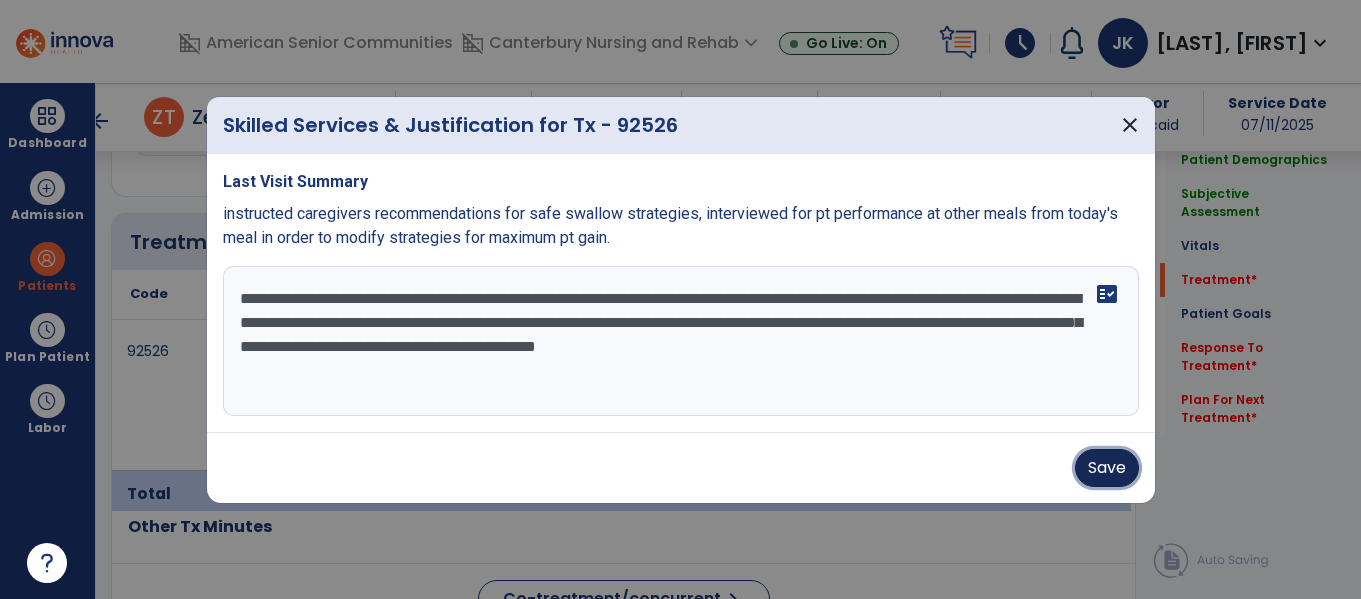 click on "Save" at bounding box center [1107, 468] 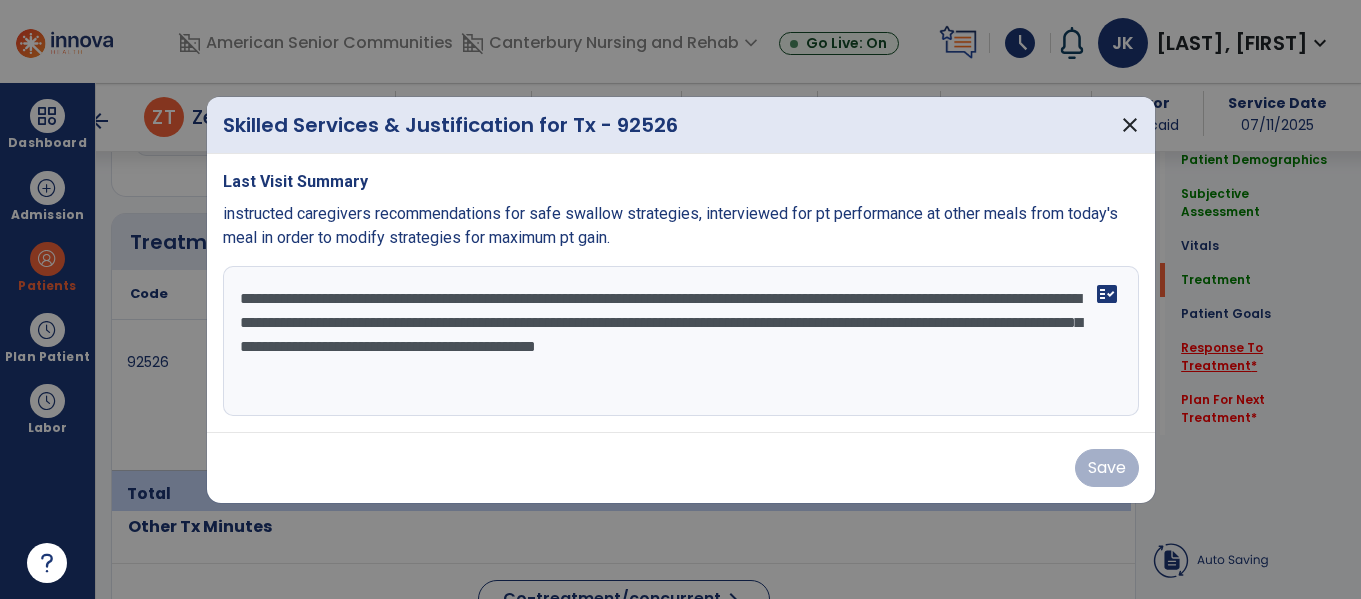 click on "Response To Treatment   *" 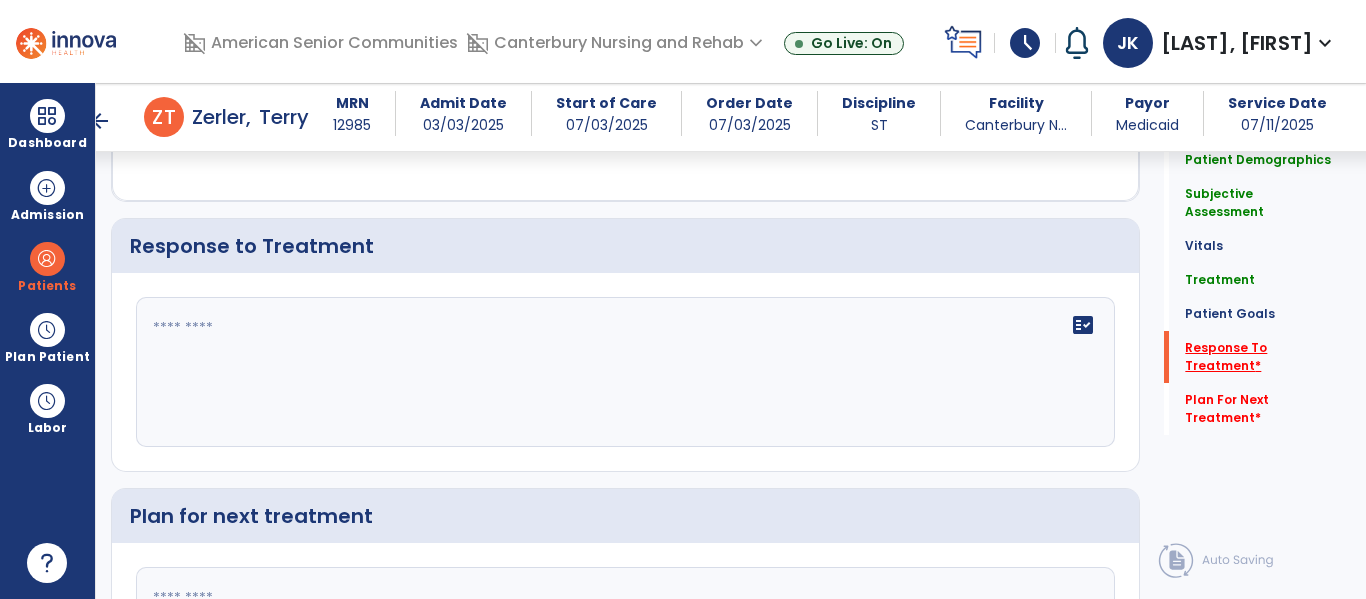 scroll, scrollTop: 2132, scrollLeft: 0, axis: vertical 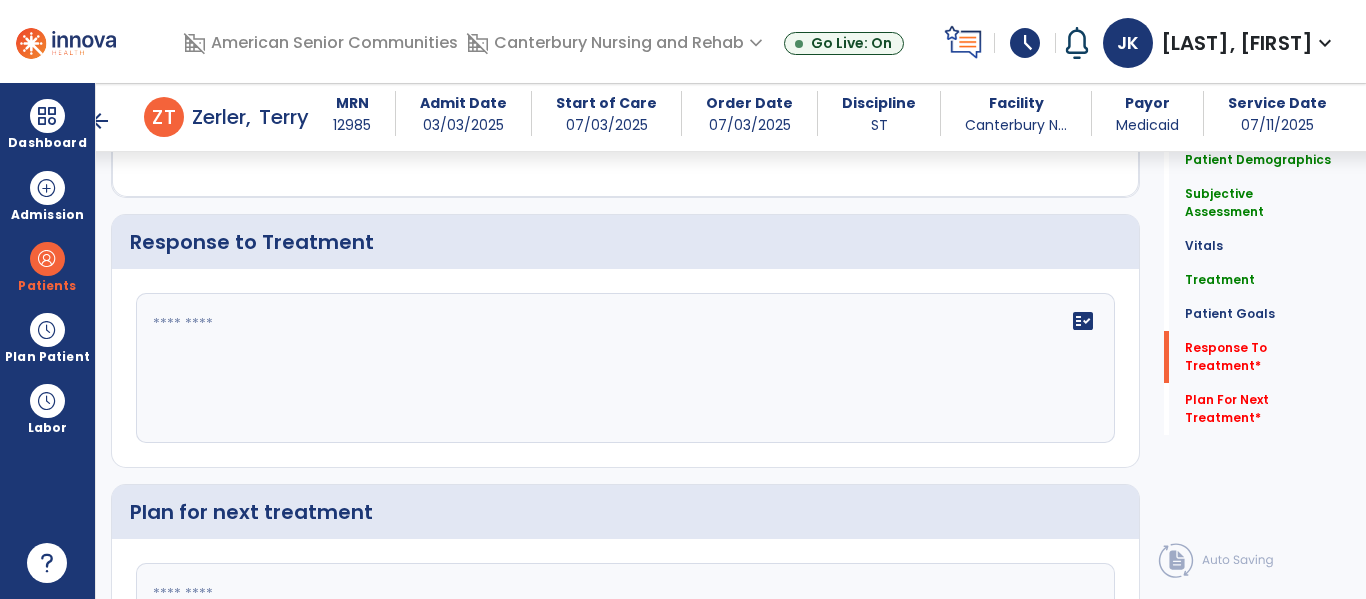 click on "fact_check" 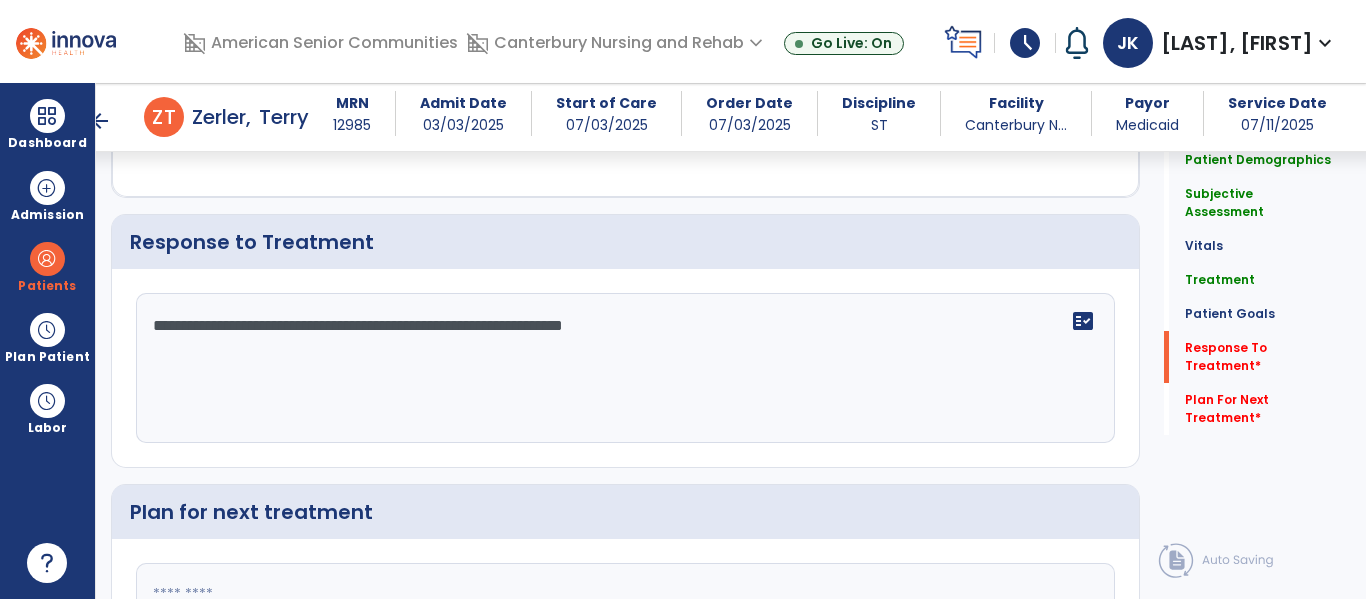 type on "**********" 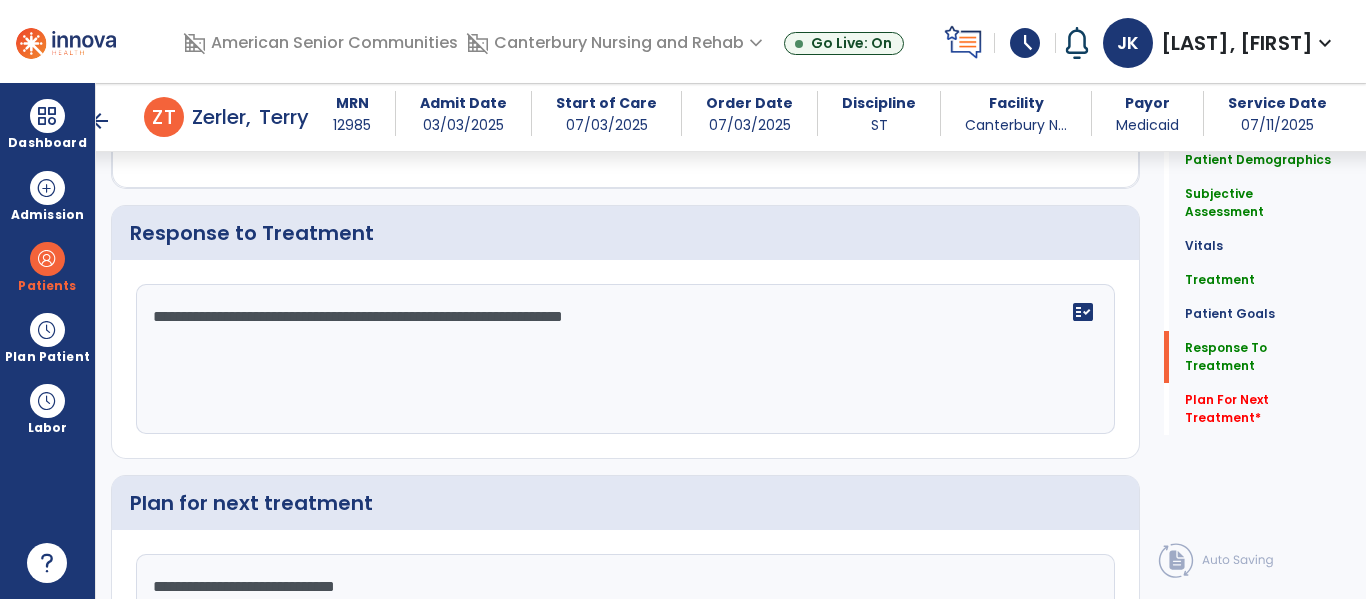 type on "**********" 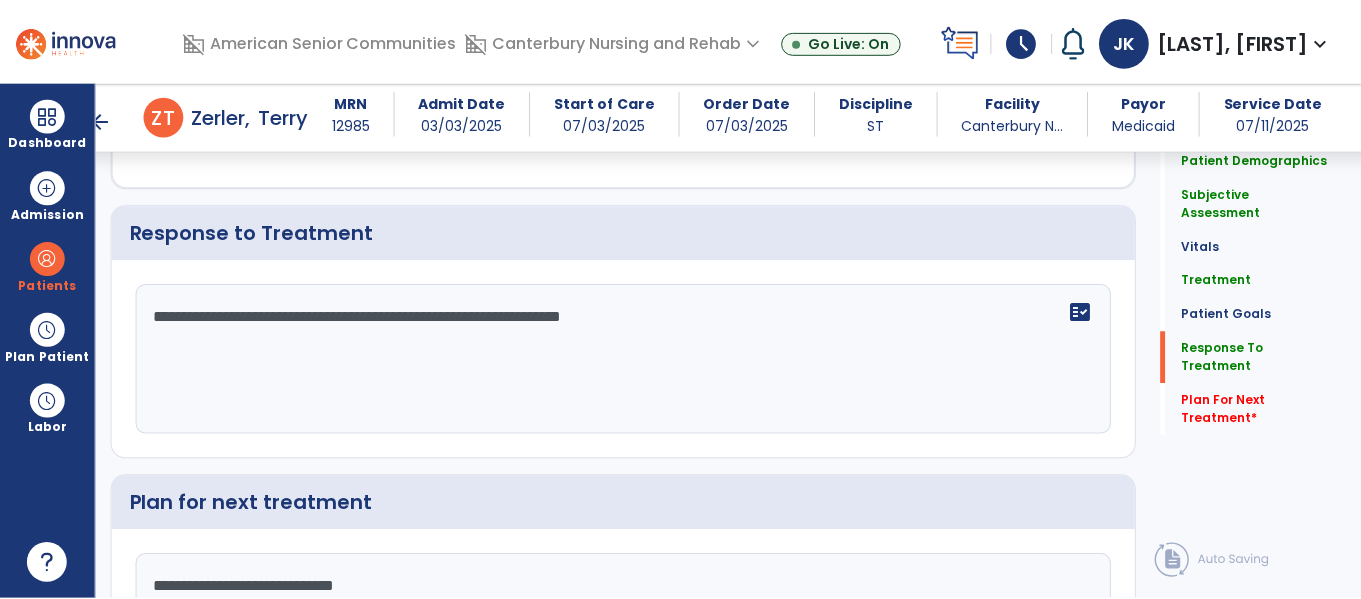 scroll, scrollTop: 2337, scrollLeft: 0, axis: vertical 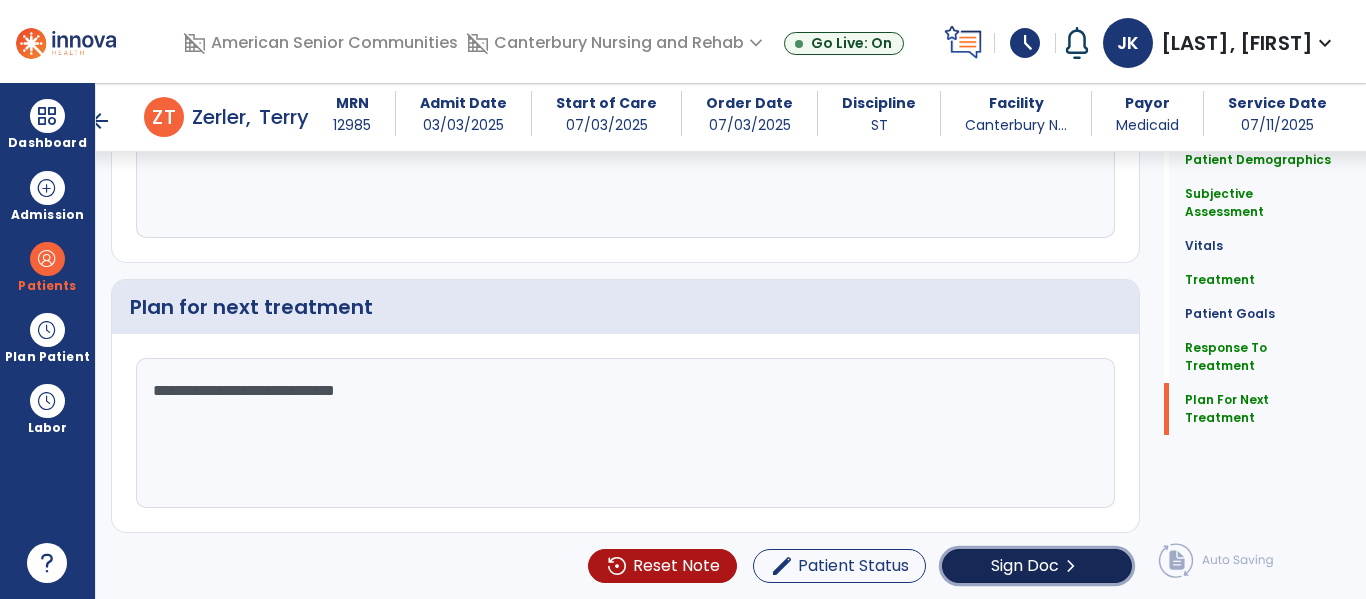 click on "Sign Doc" 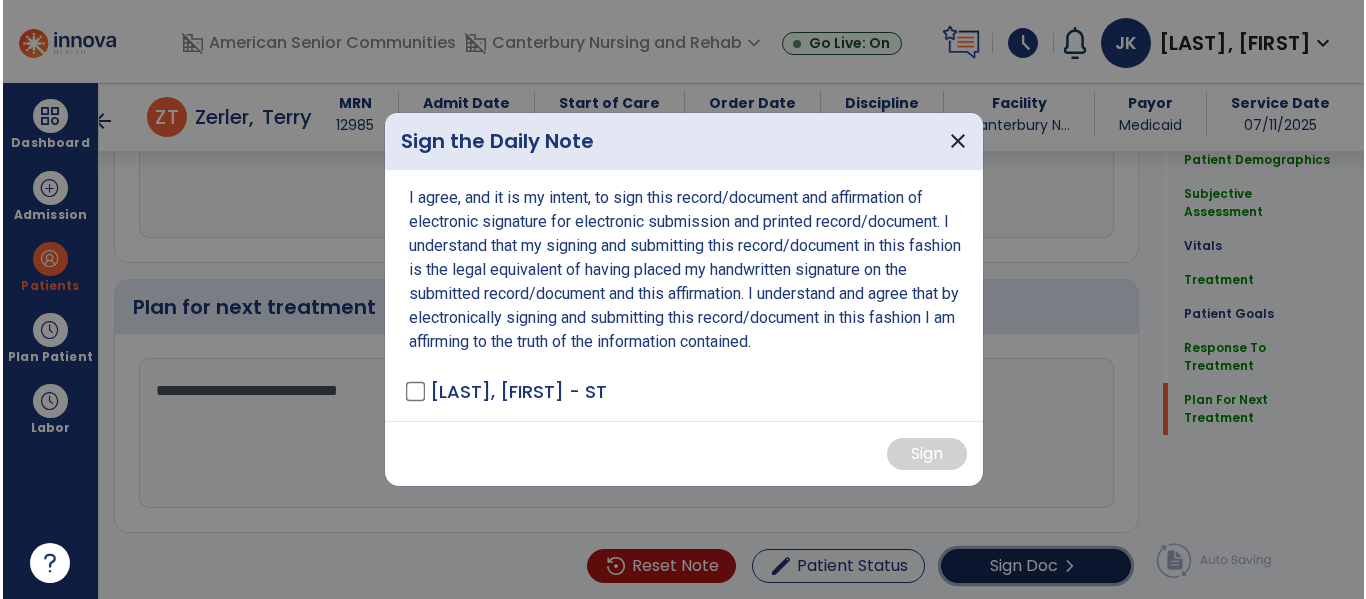 scroll, scrollTop: 2337, scrollLeft: 0, axis: vertical 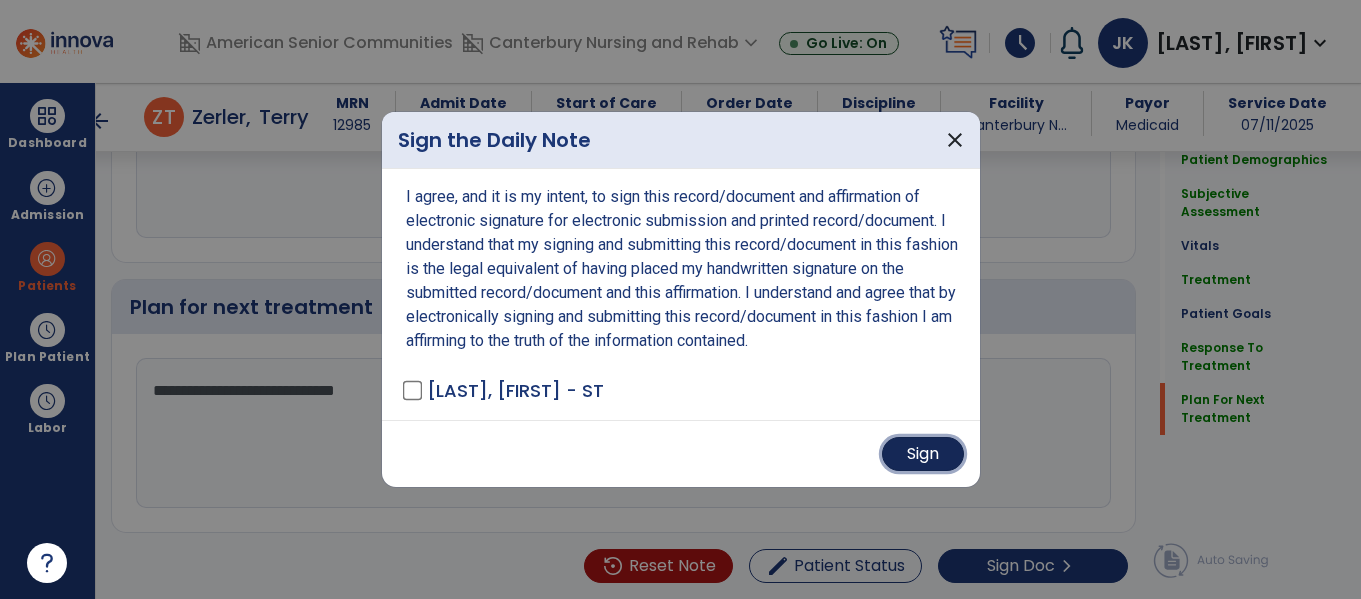 click on "Sign" at bounding box center (923, 454) 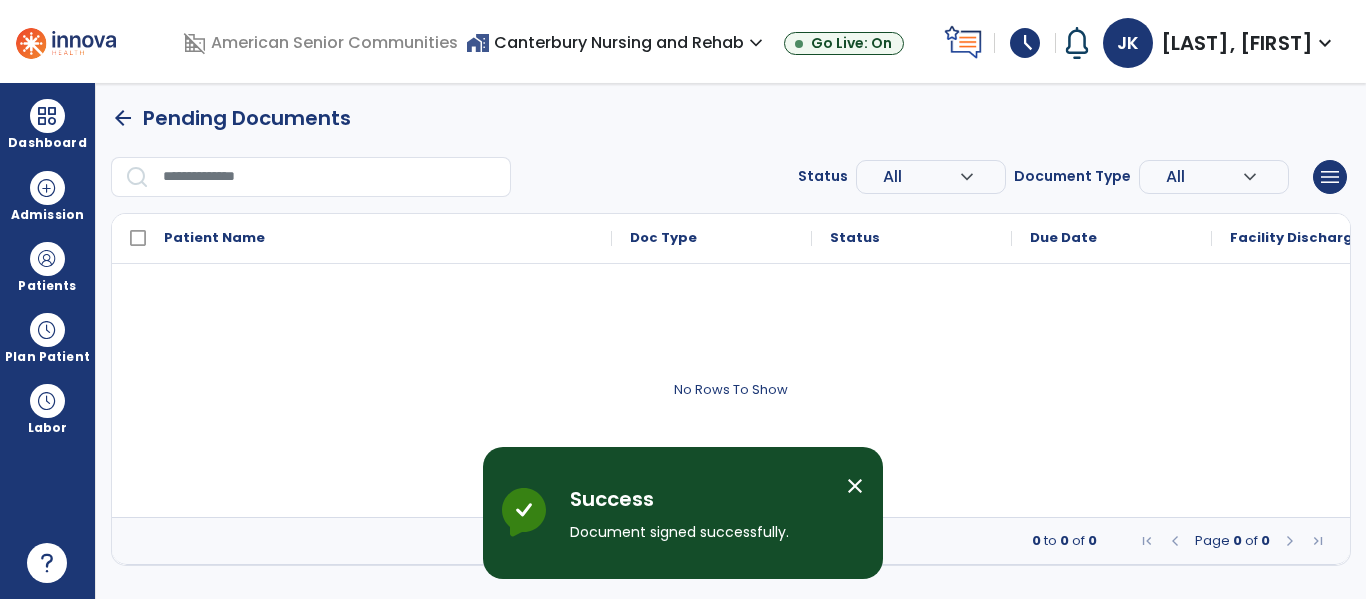 scroll, scrollTop: 0, scrollLeft: 0, axis: both 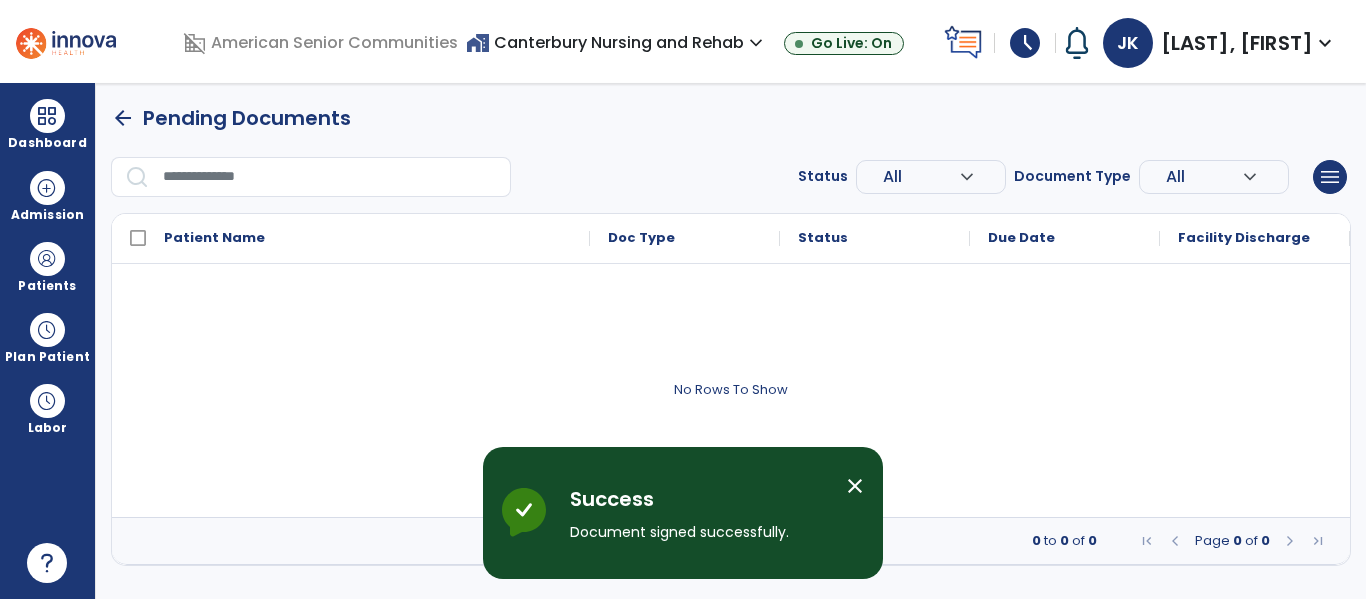 click on "arrow_back" at bounding box center (123, 118) 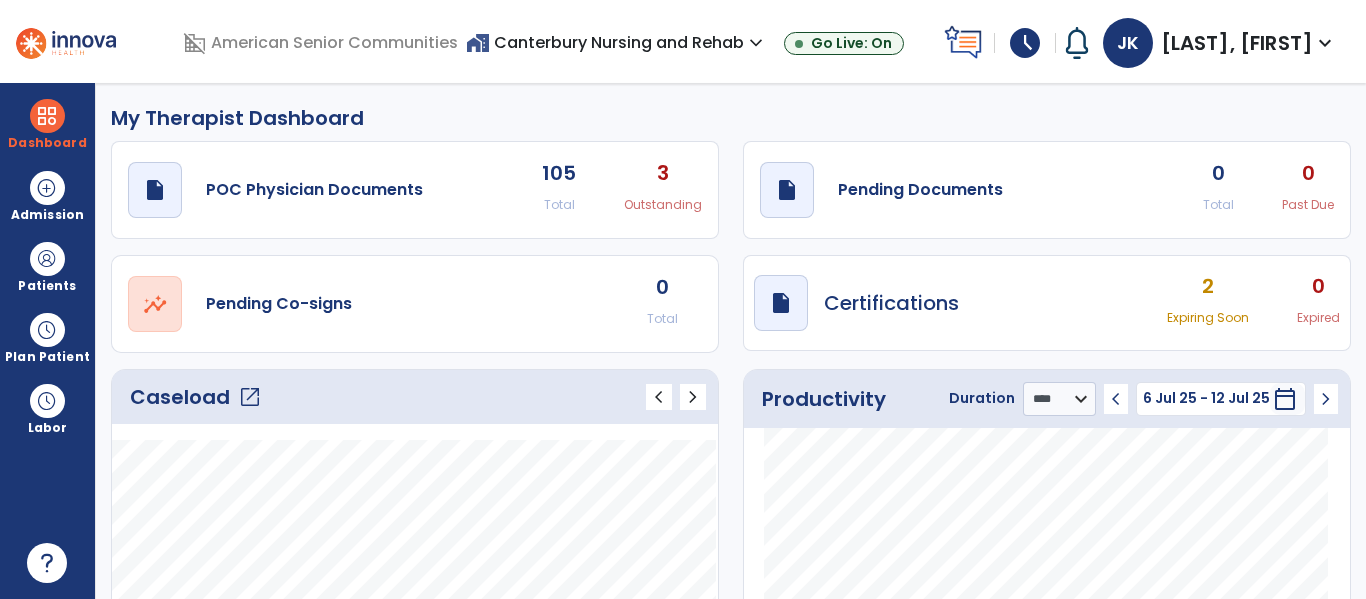 click on "home_work   Canterbury Nursing and Rehab   expand_more" at bounding box center [617, 42] 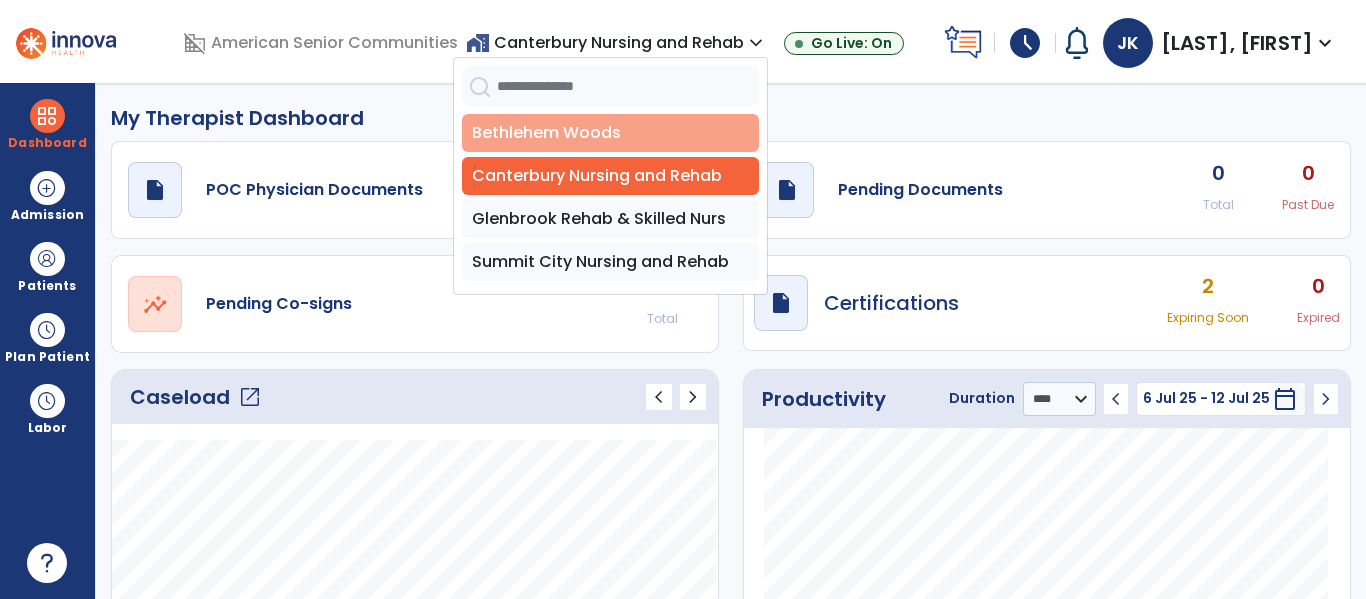 click on "Bethlehem Woods" at bounding box center (610, 133) 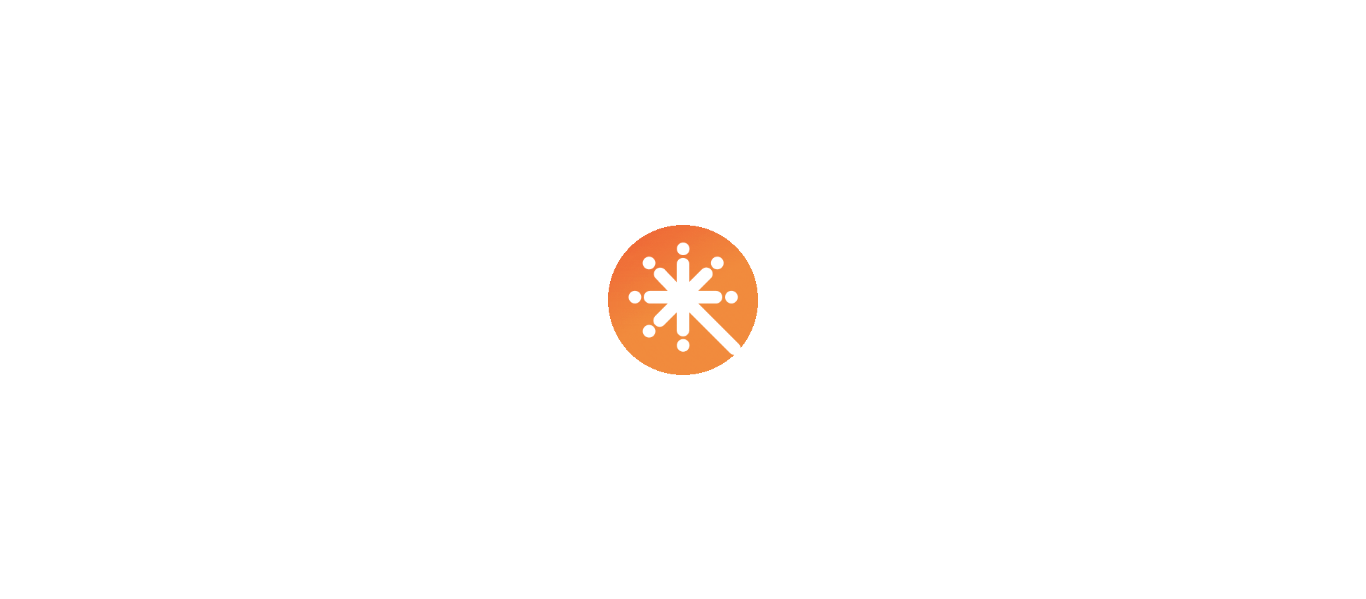 scroll, scrollTop: 0, scrollLeft: 0, axis: both 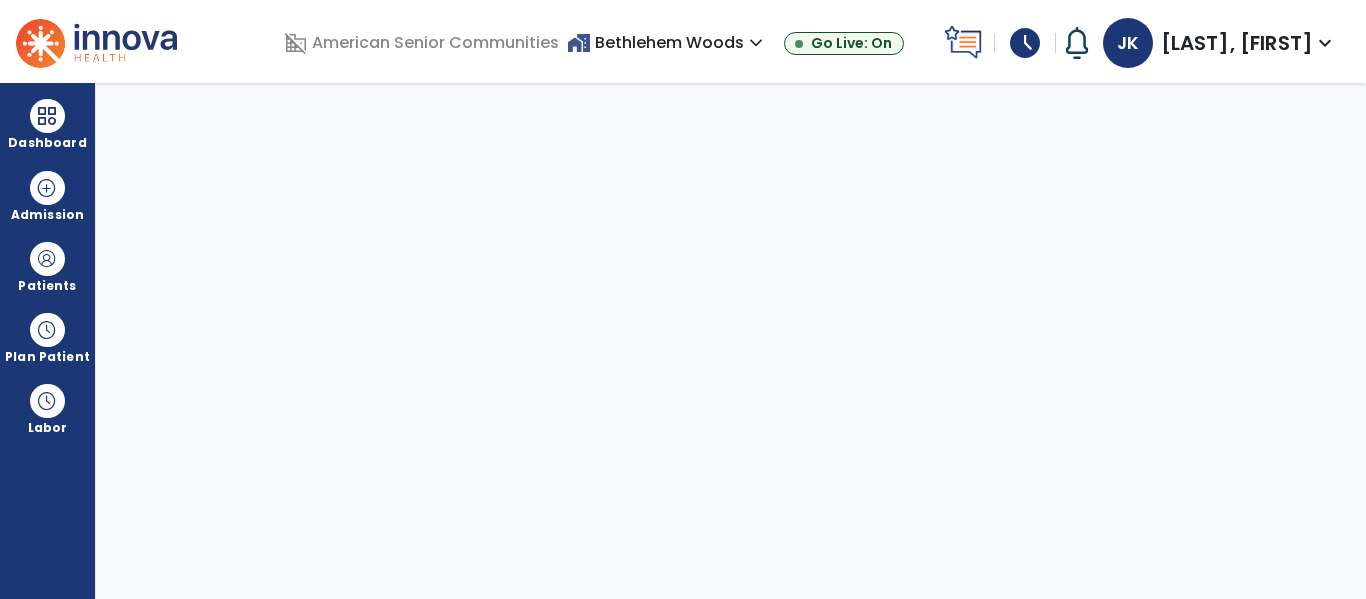 select on "****" 